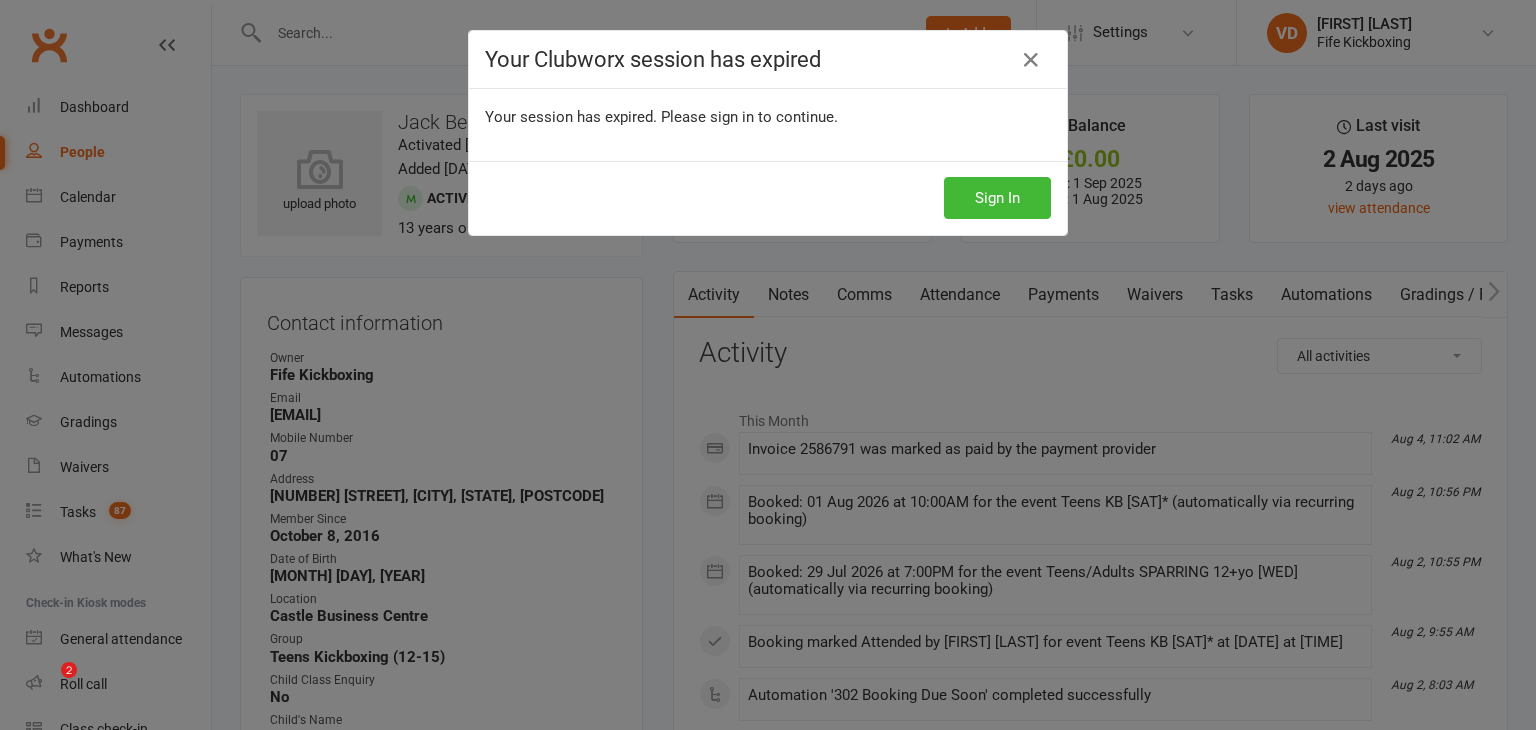 scroll, scrollTop: 900, scrollLeft: 0, axis: vertical 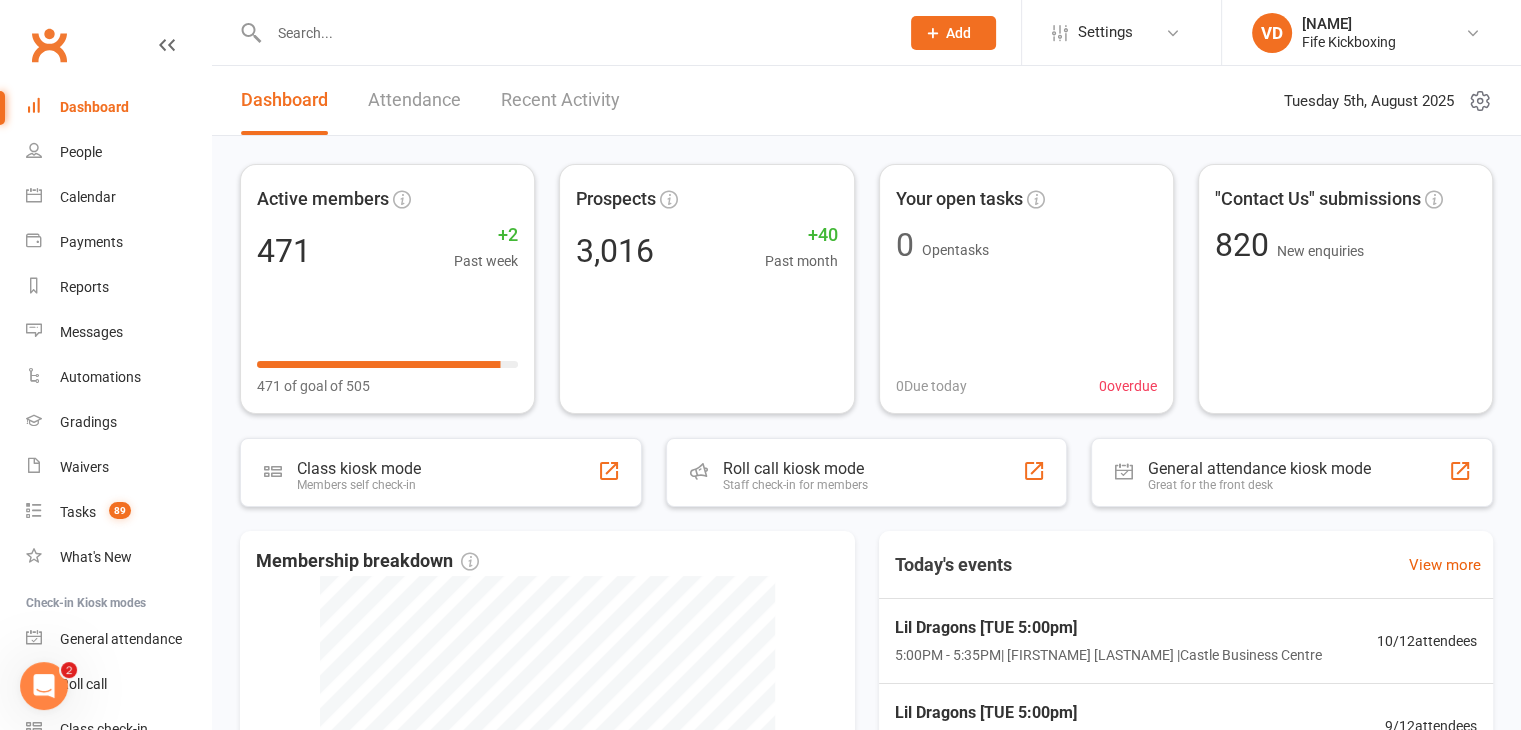 click at bounding box center [574, 33] 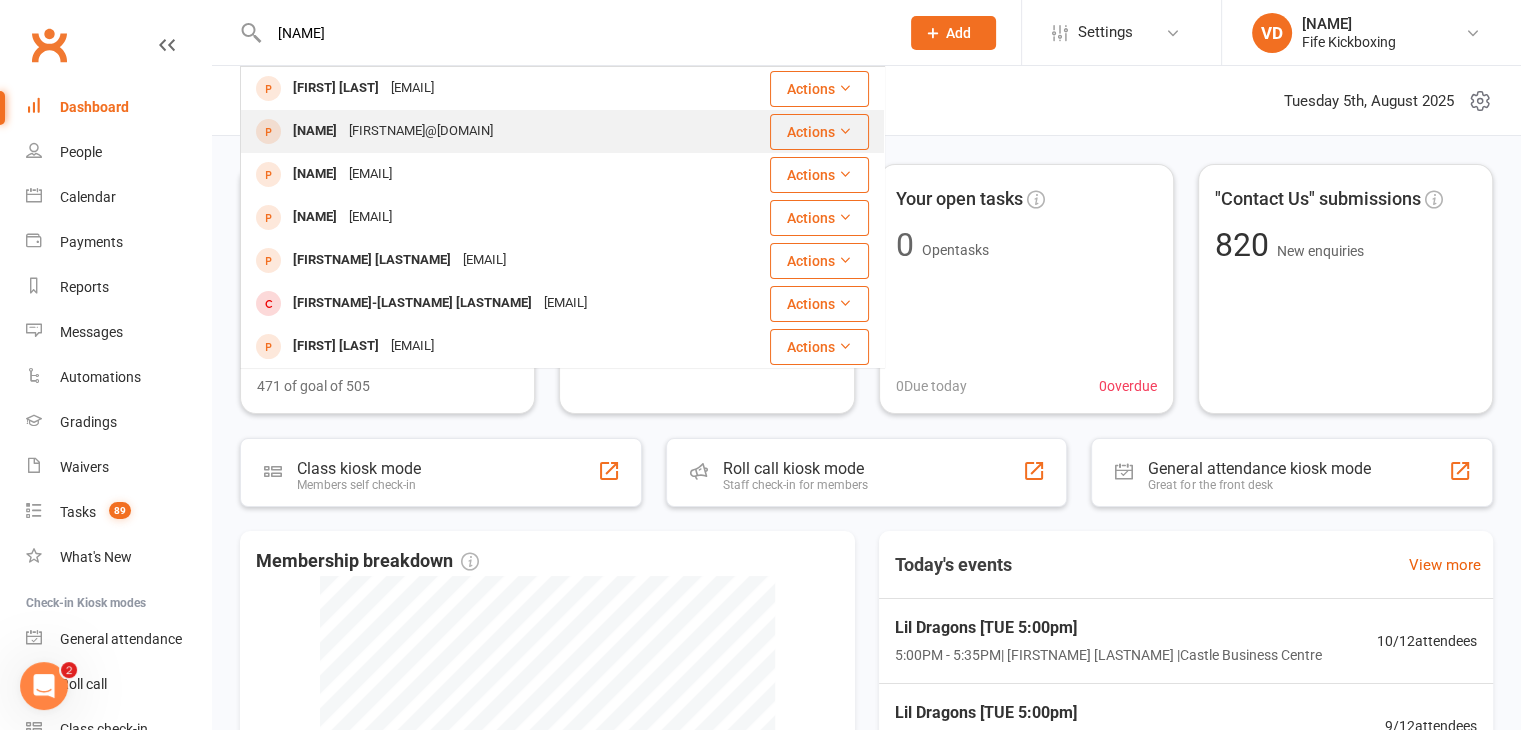 type on "[NAME]" 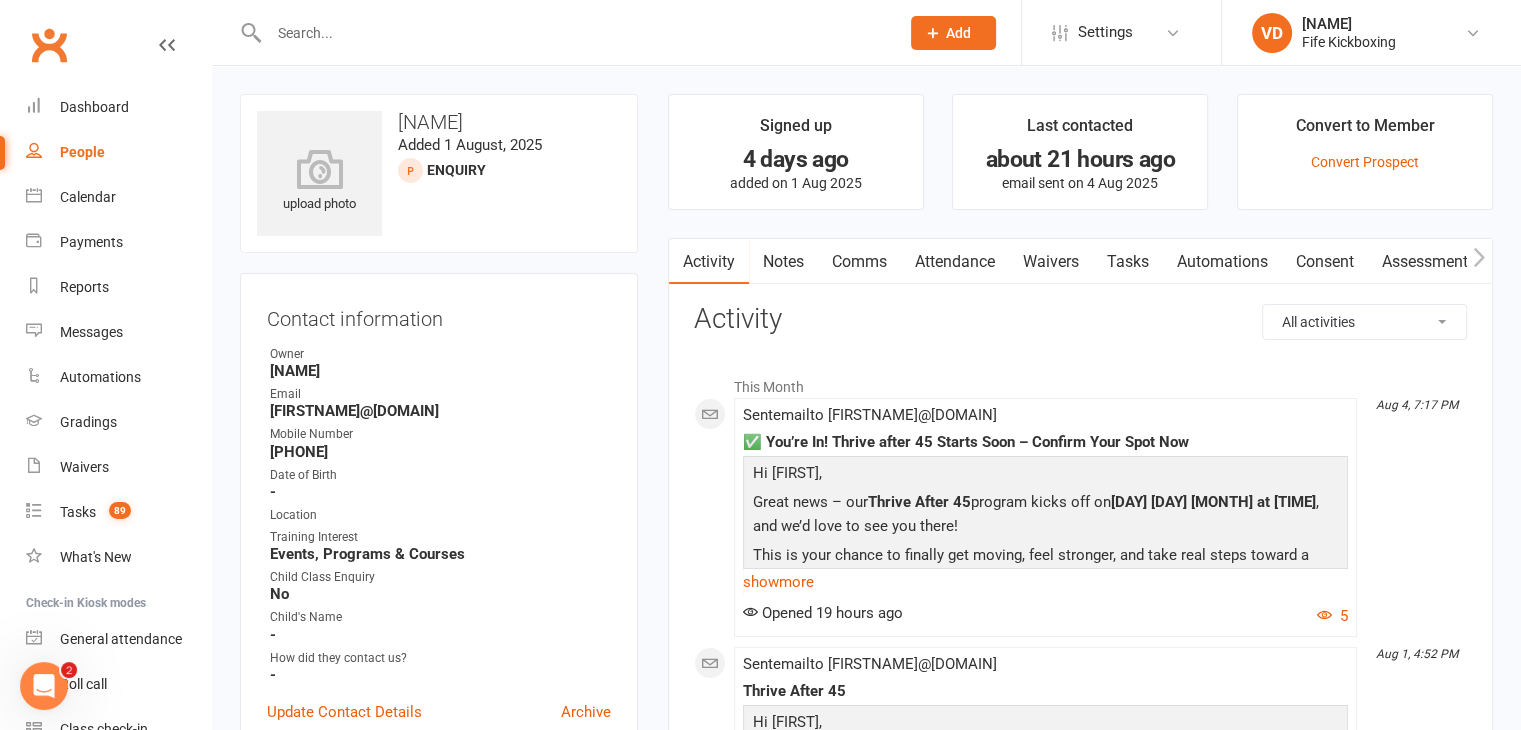 scroll, scrollTop: 100, scrollLeft: 0, axis: vertical 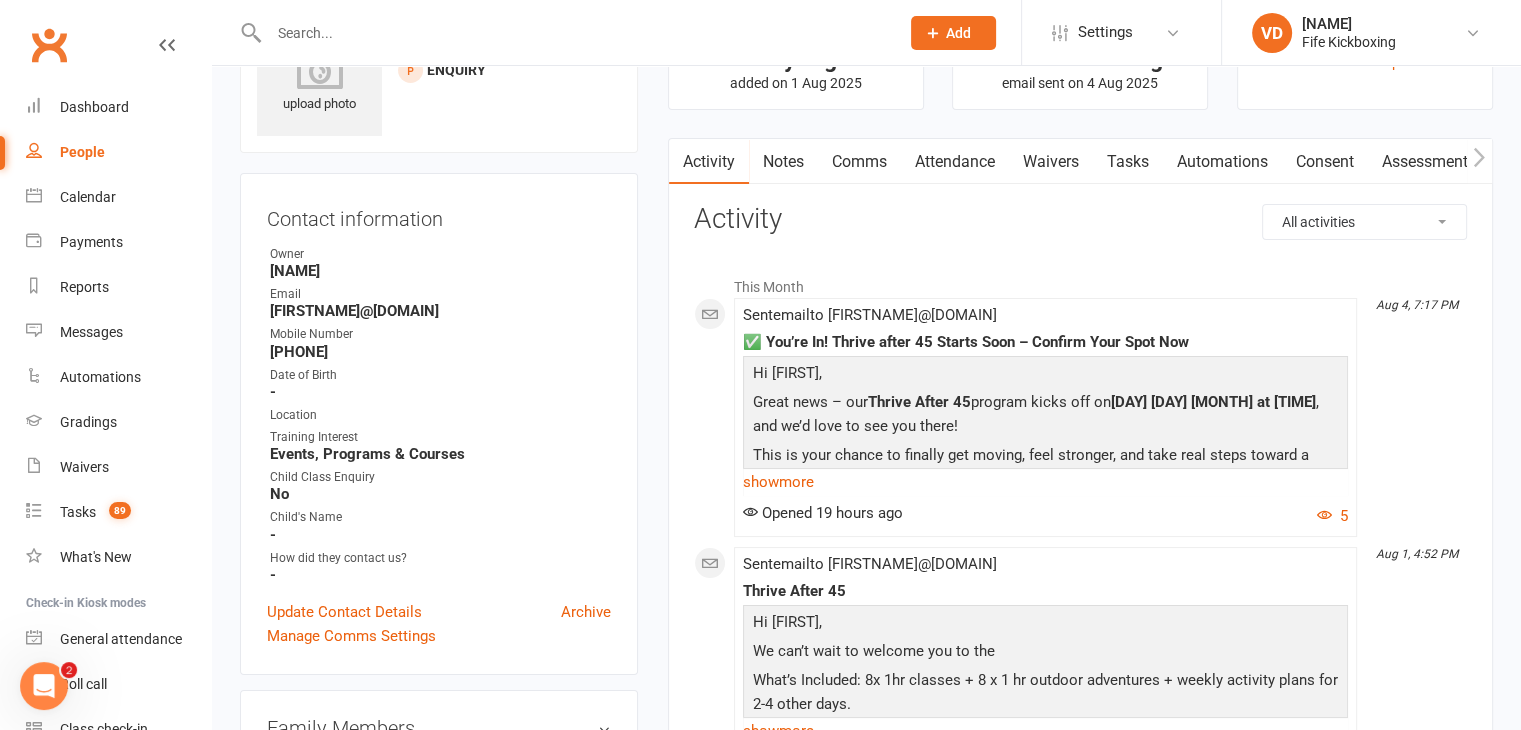 click at bounding box center [574, 33] 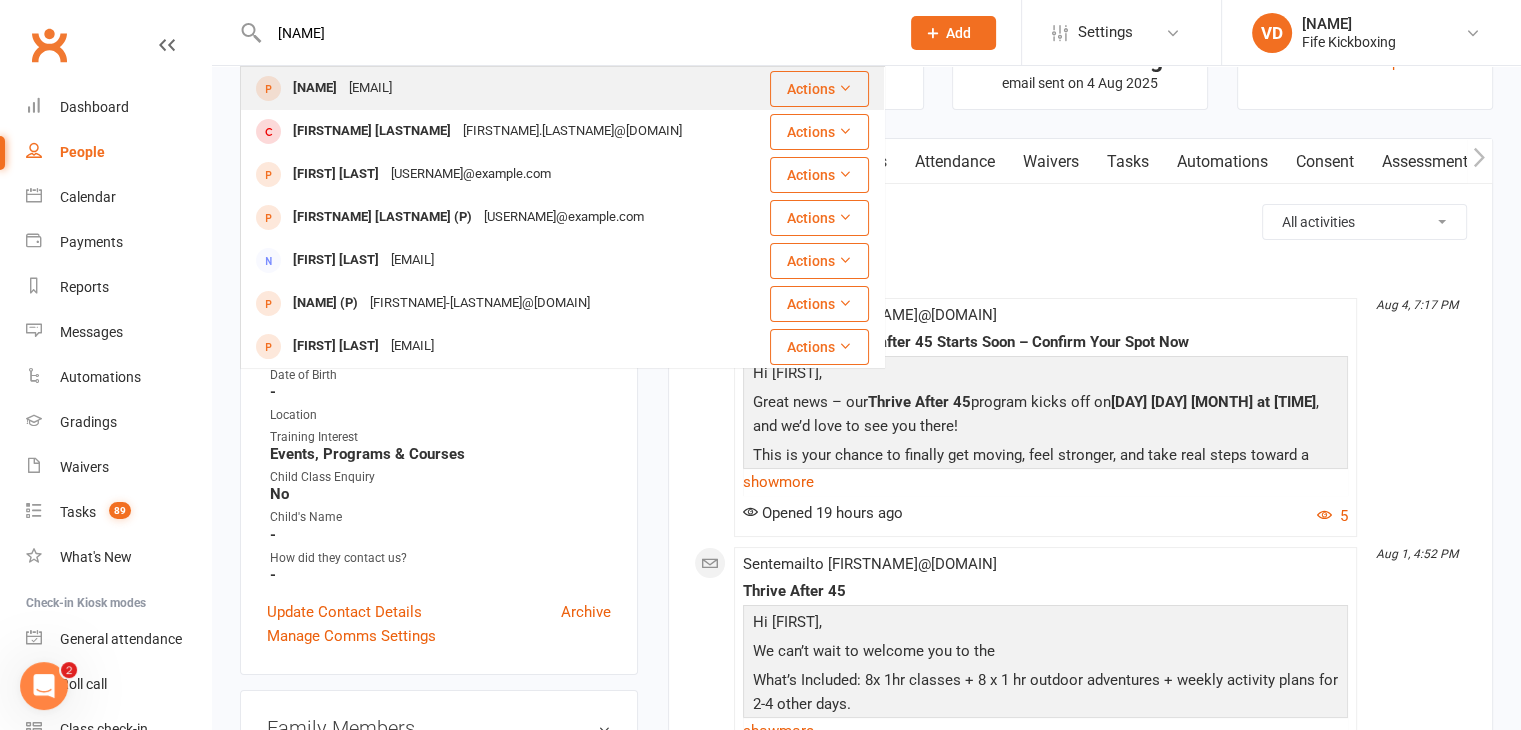 type on "[NAME]" 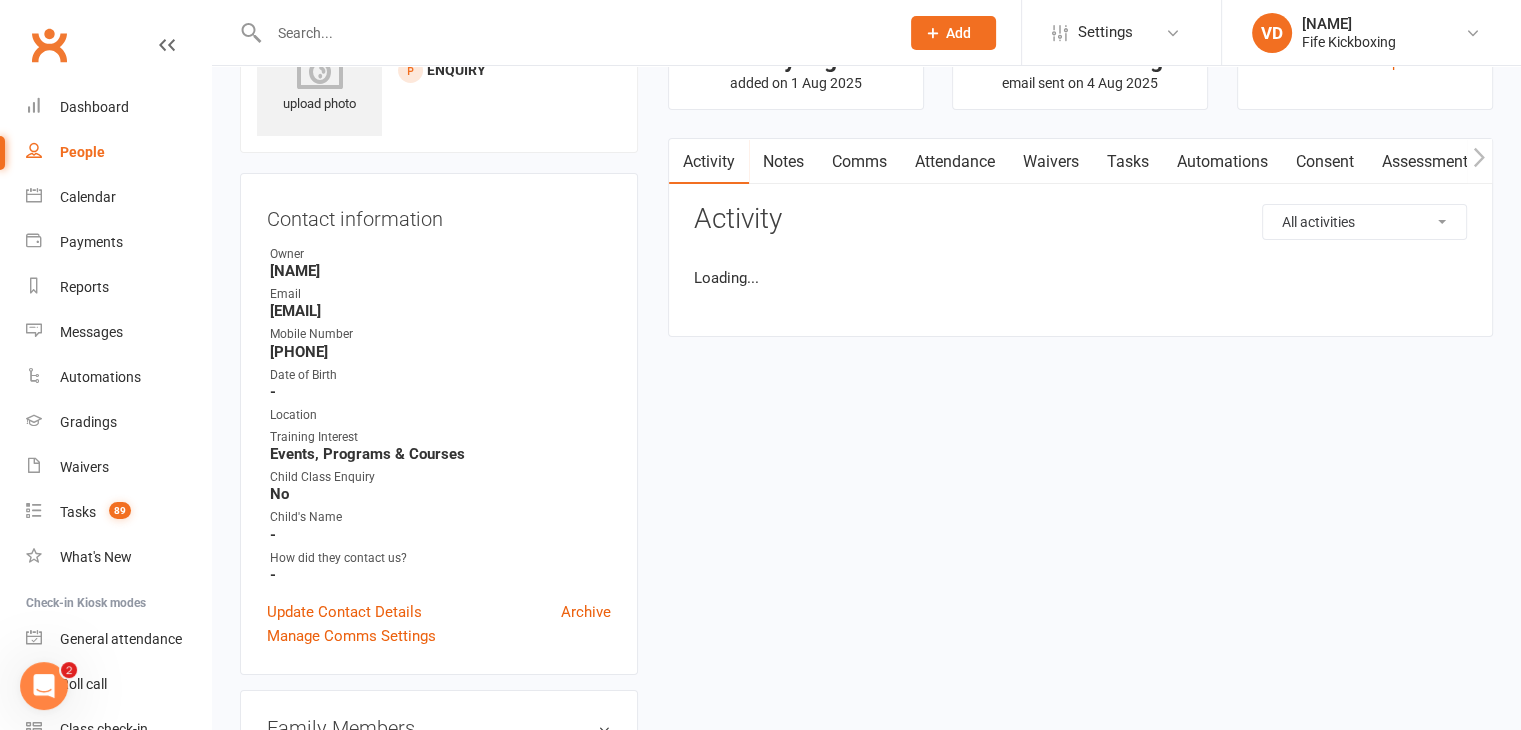 scroll, scrollTop: 0, scrollLeft: 0, axis: both 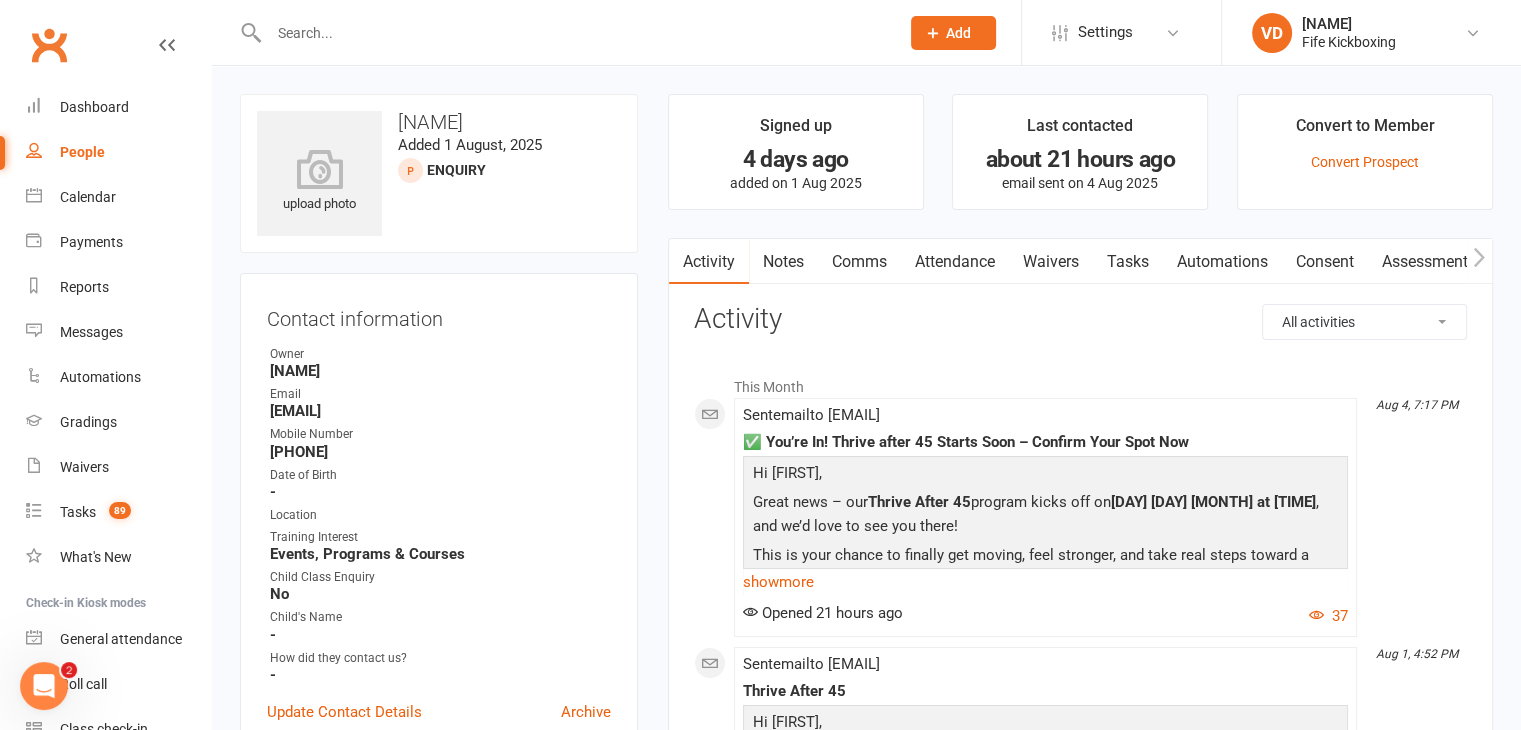 click on "Notes" at bounding box center [783, 262] 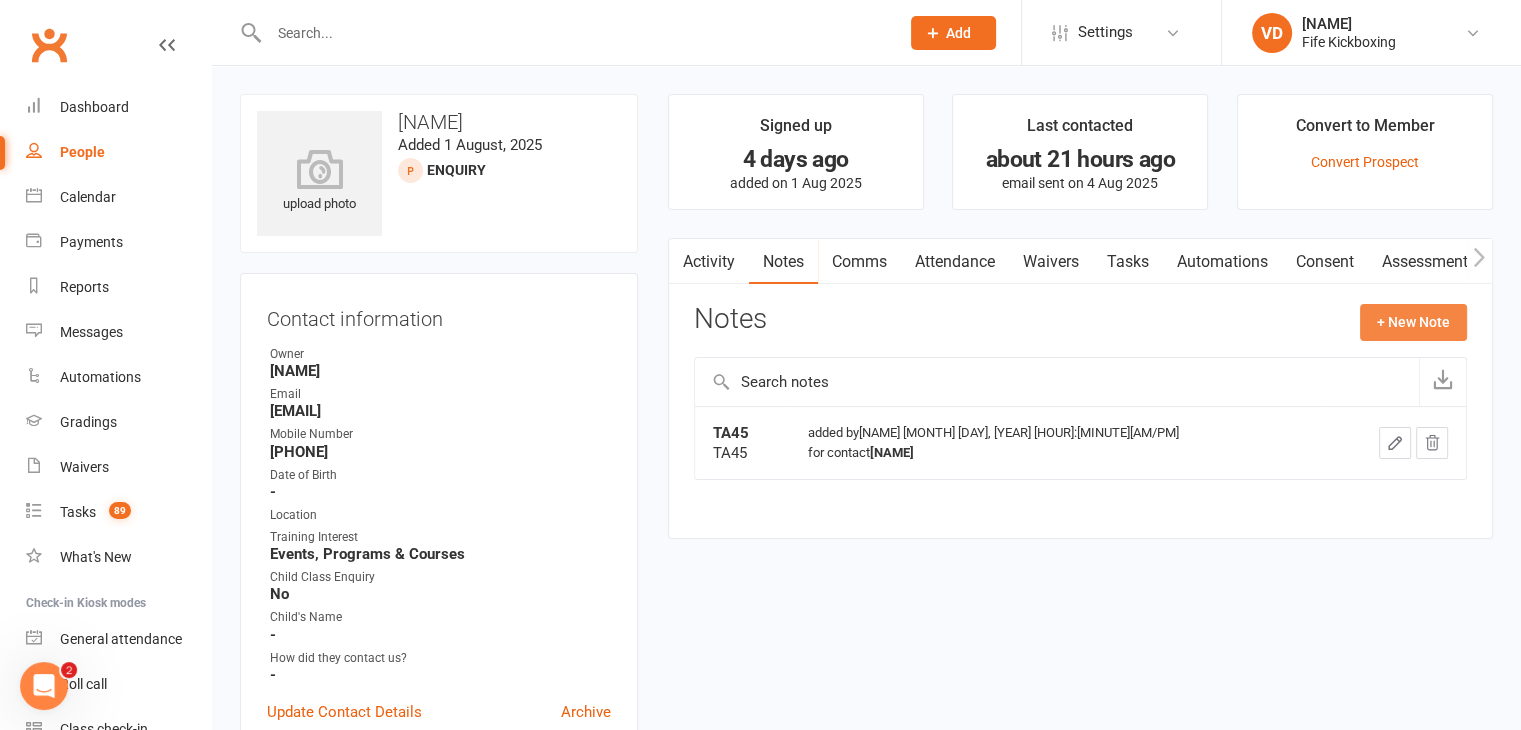click on "+ New Note" at bounding box center (1413, 322) 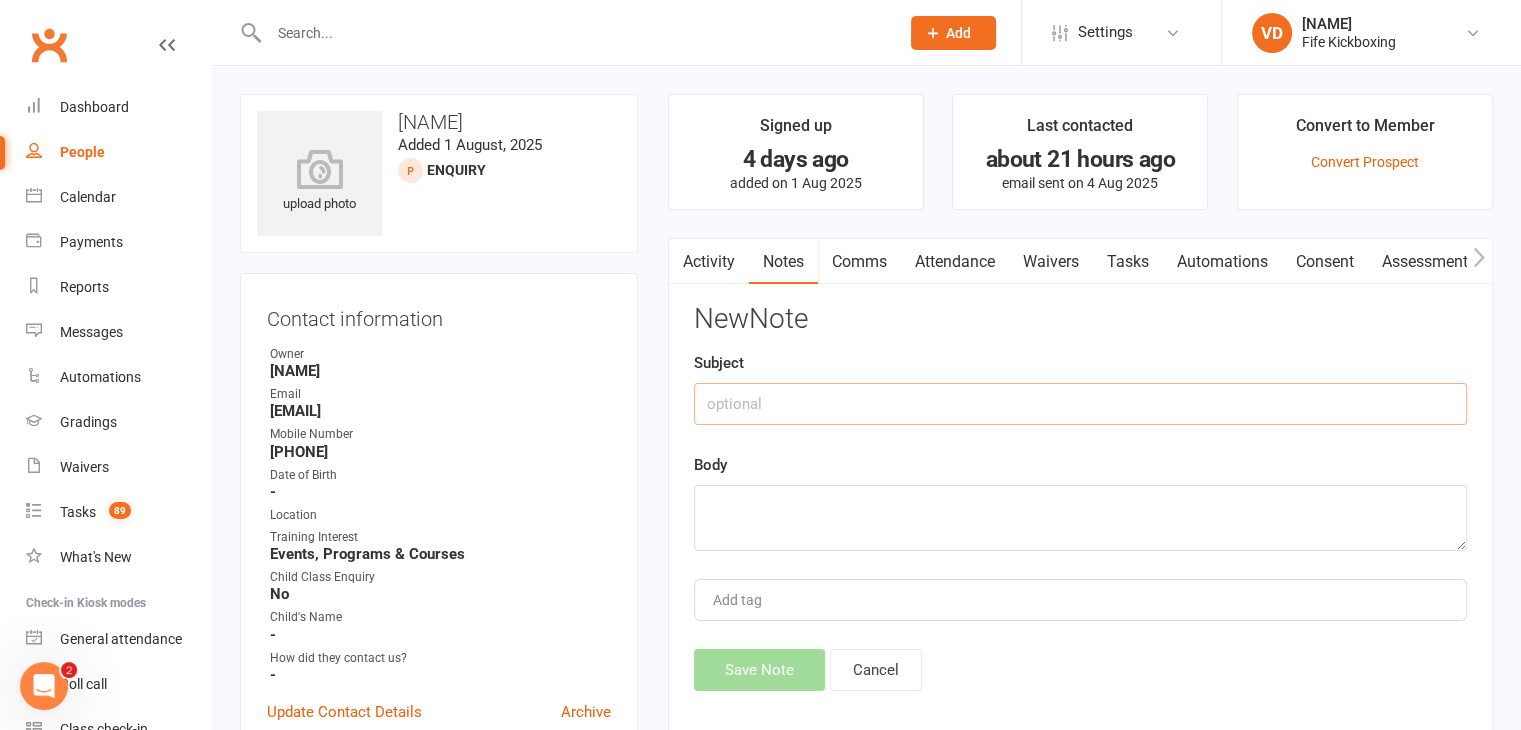 click at bounding box center [1080, 404] 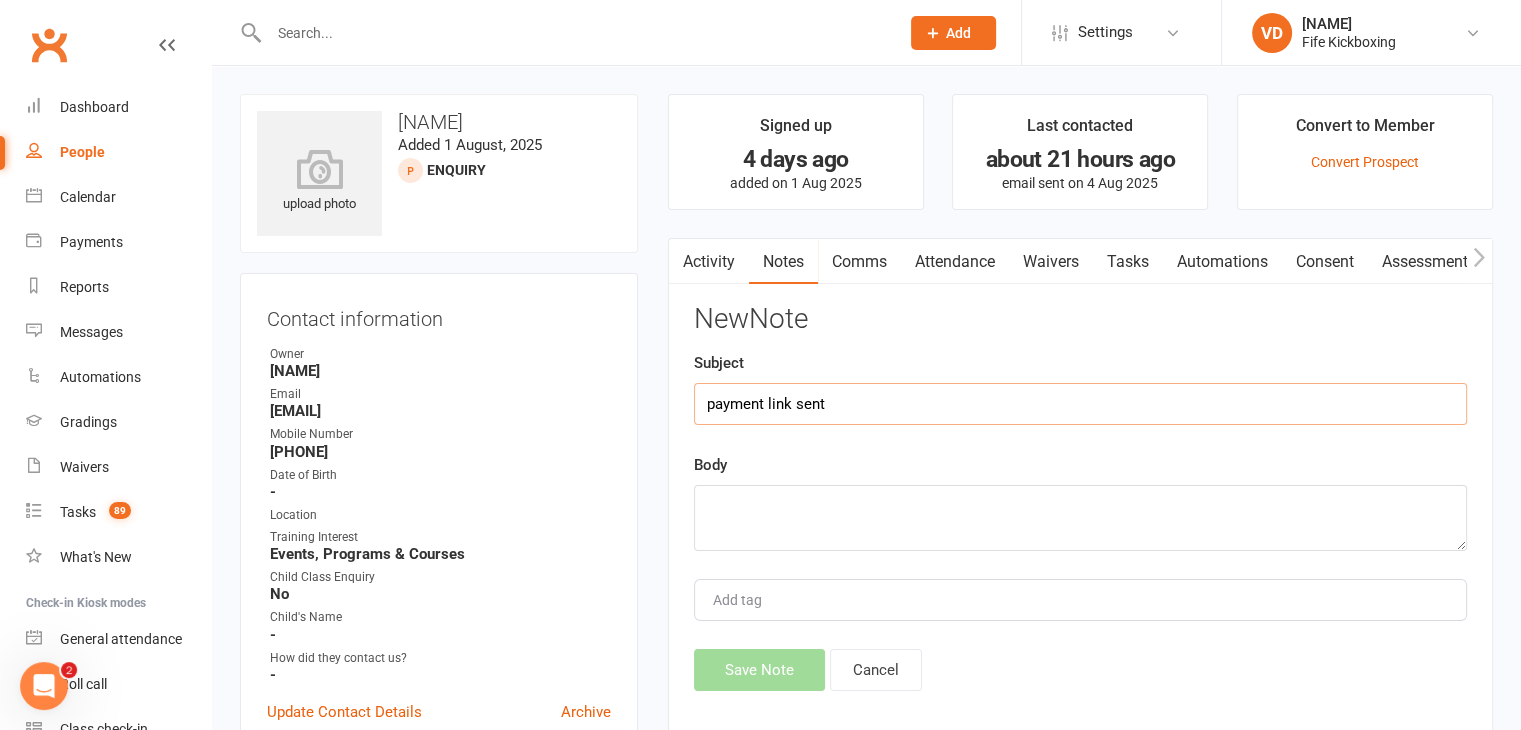 type on "payment link sent" 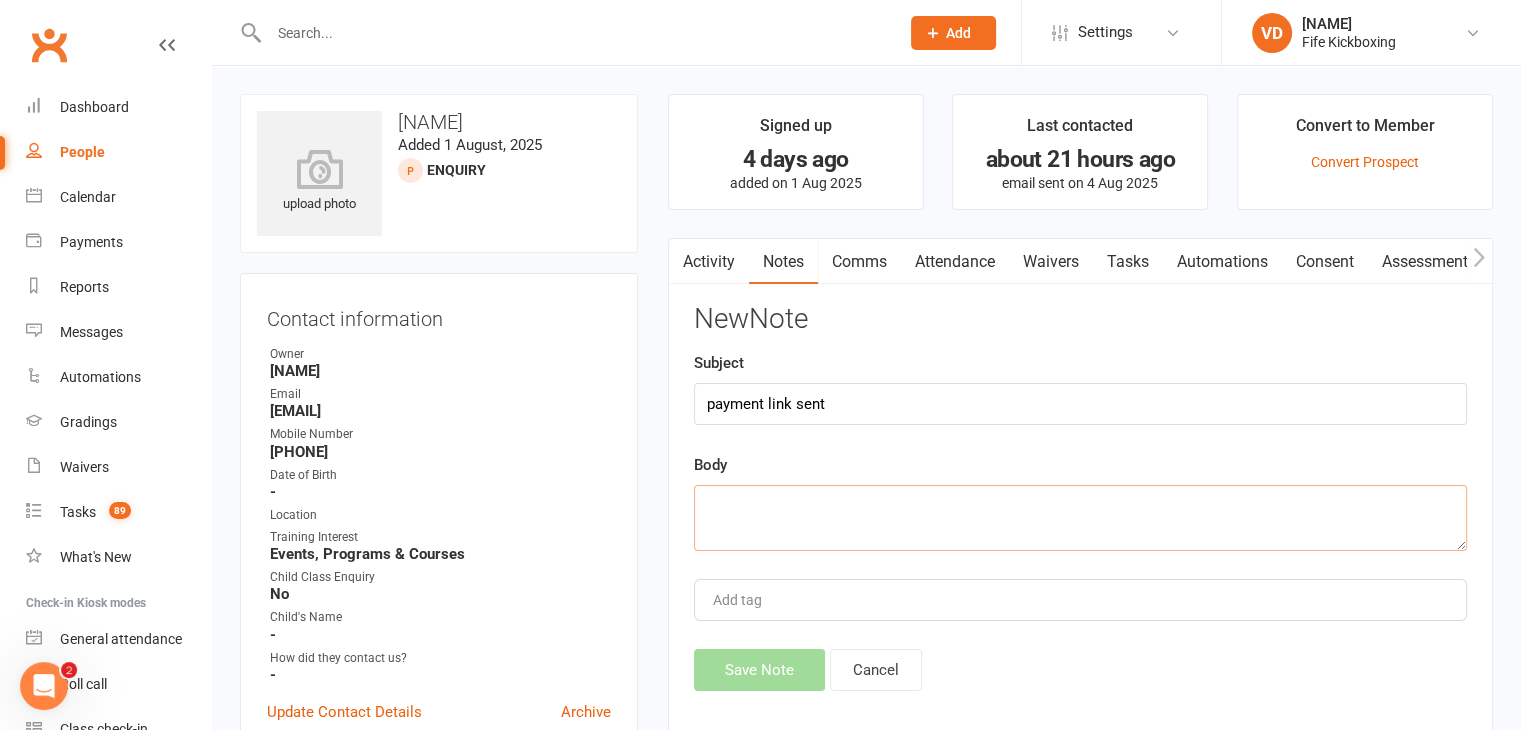click at bounding box center (1080, 518) 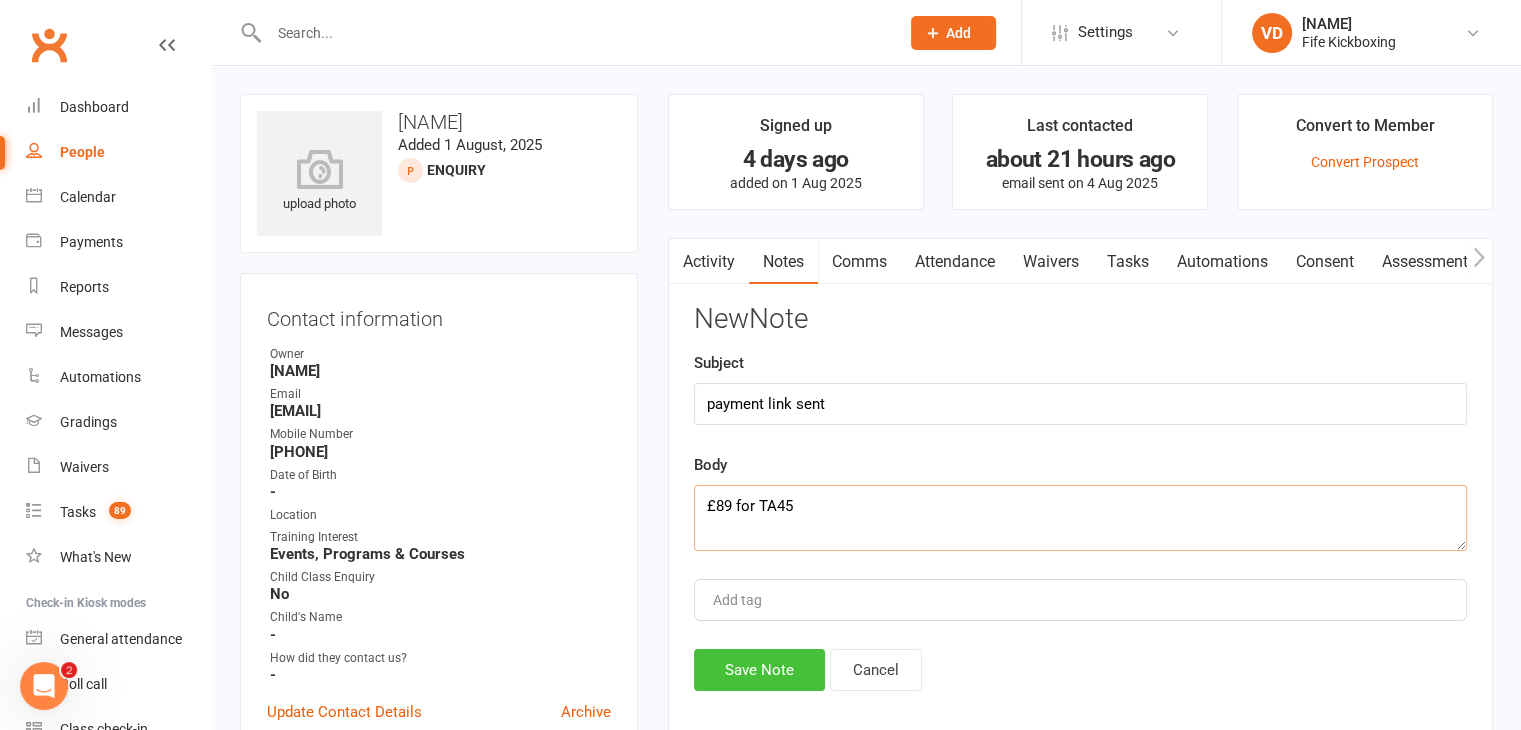 type on "£89 for TA45" 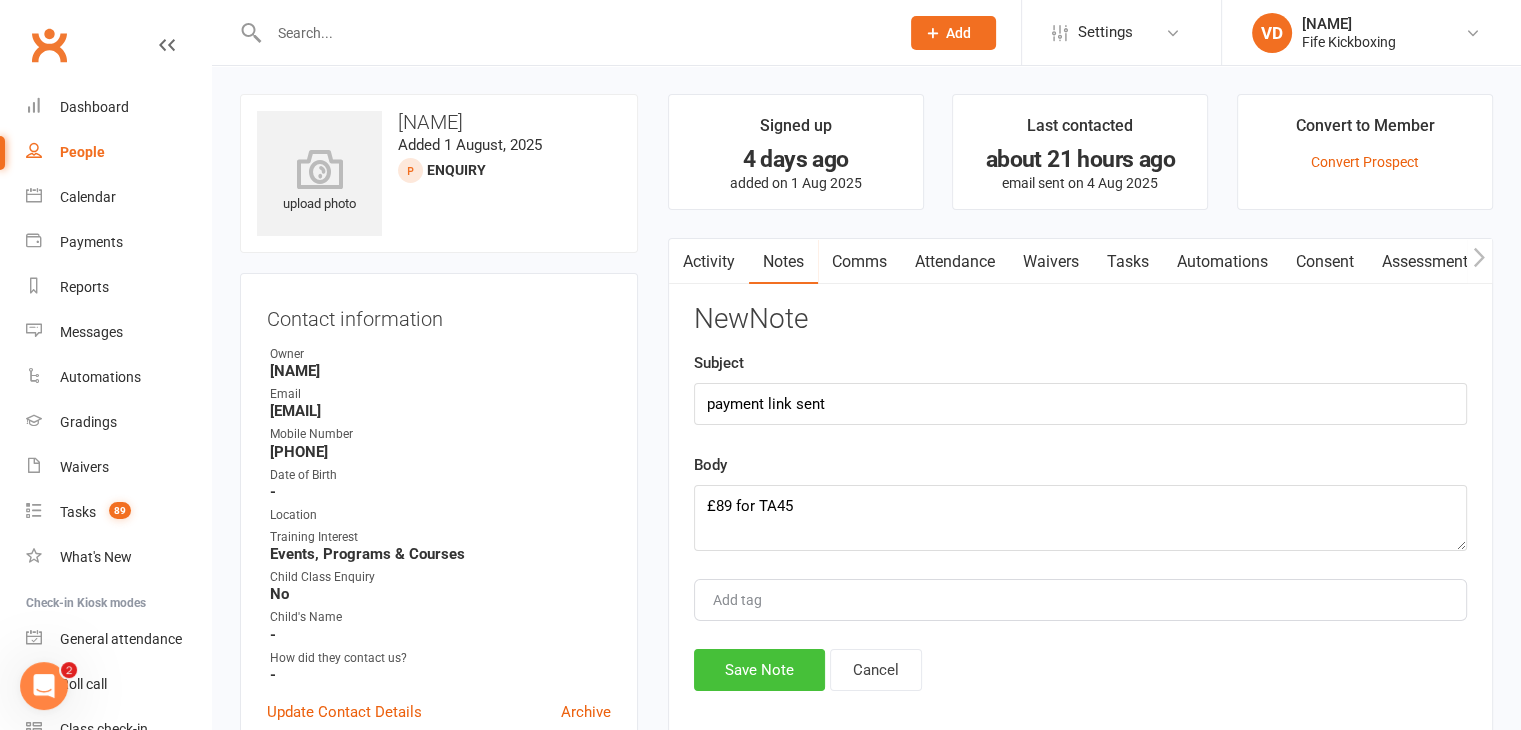 click on "Save Note" at bounding box center [759, 670] 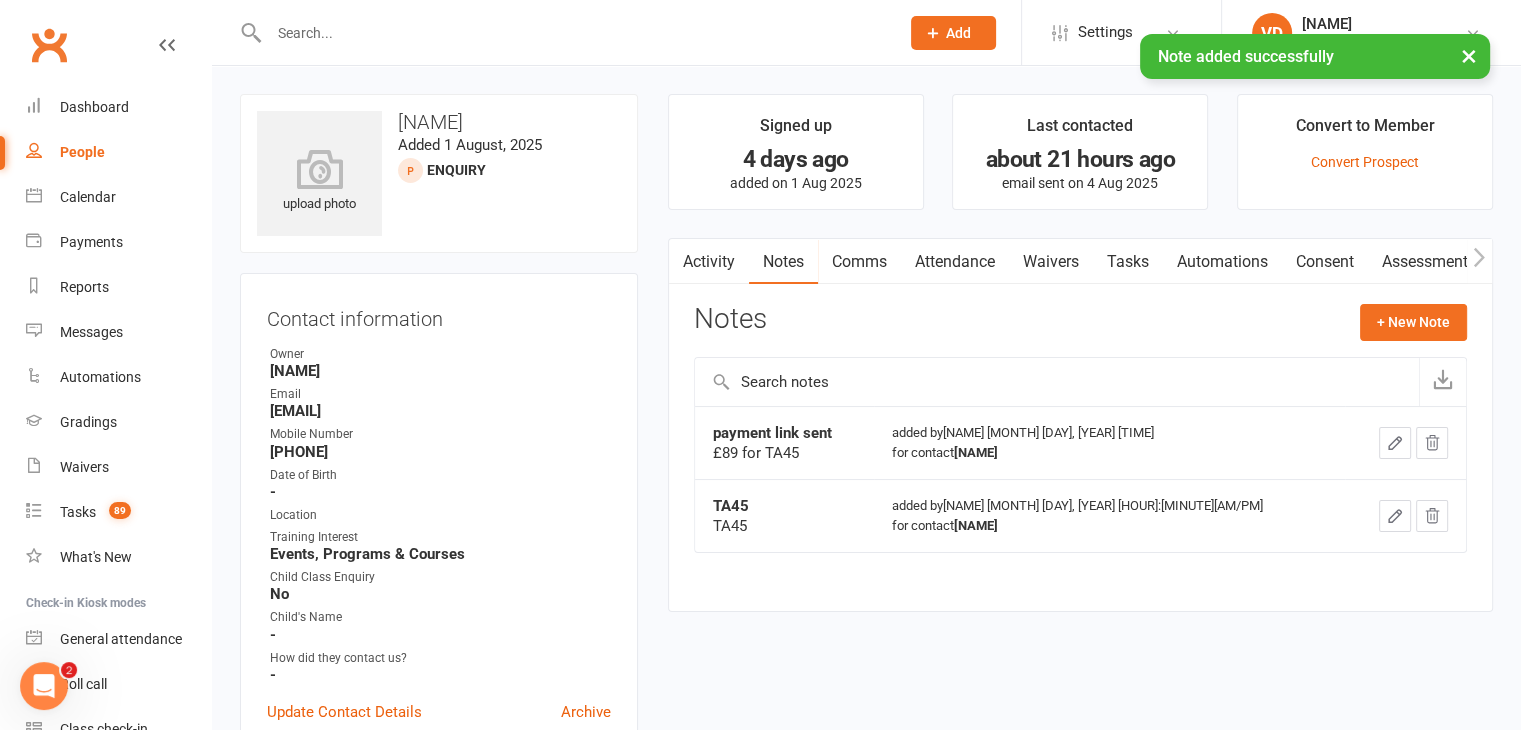 click on "× Note added successfully" at bounding box center [747, 34] 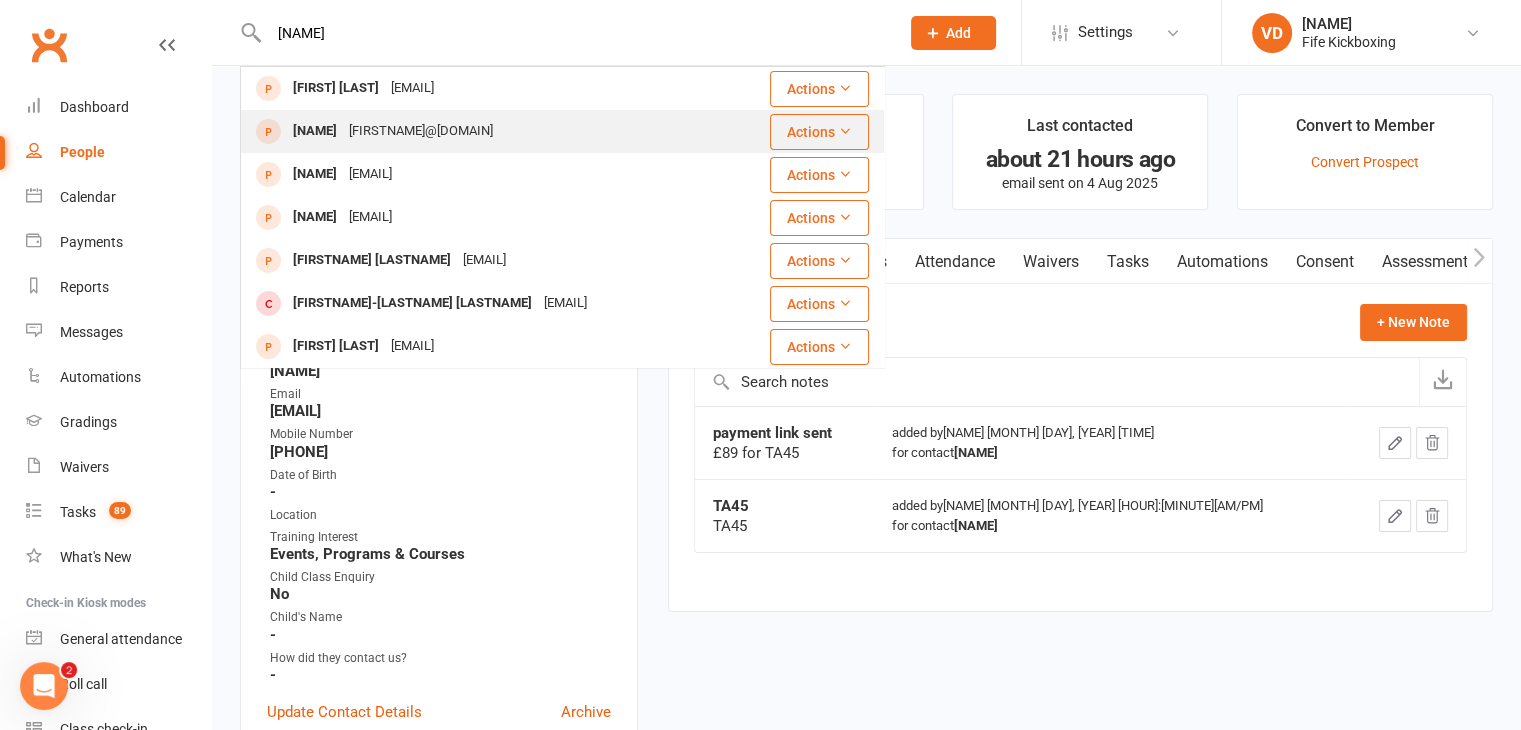 type on "[NAME]" 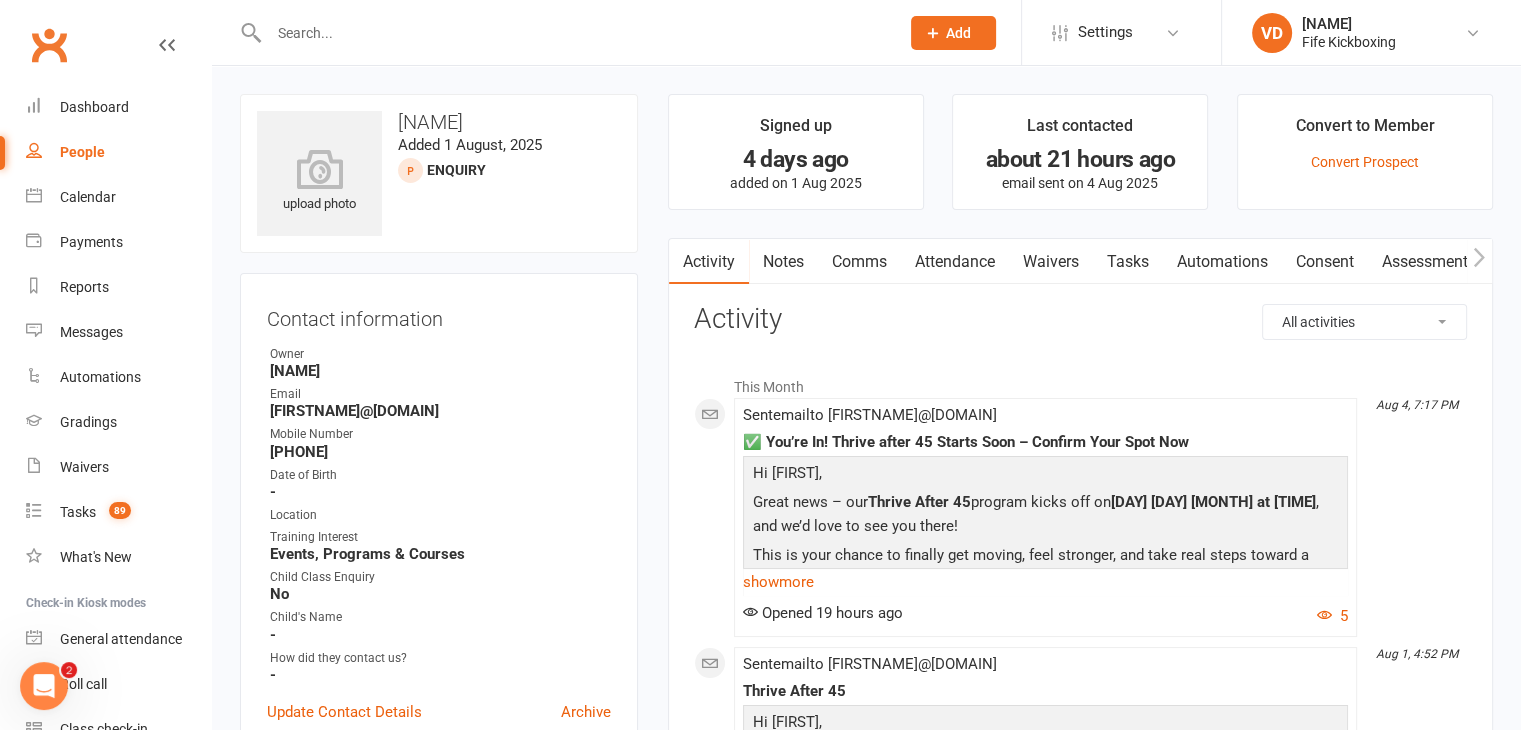 click on "Notes" at bounding box center [783, 262] 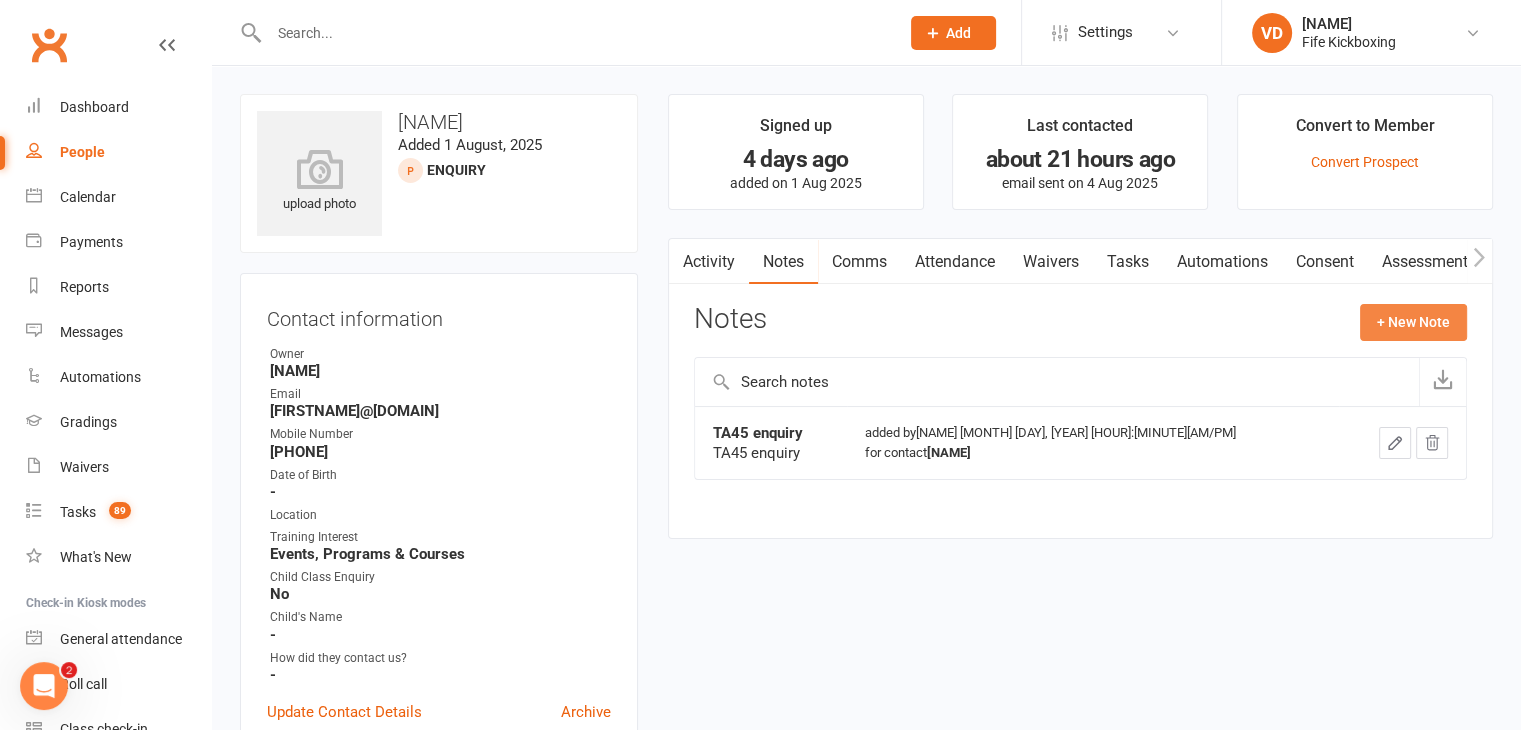 click on "+ New Note" at bounding box center [1413, 322] 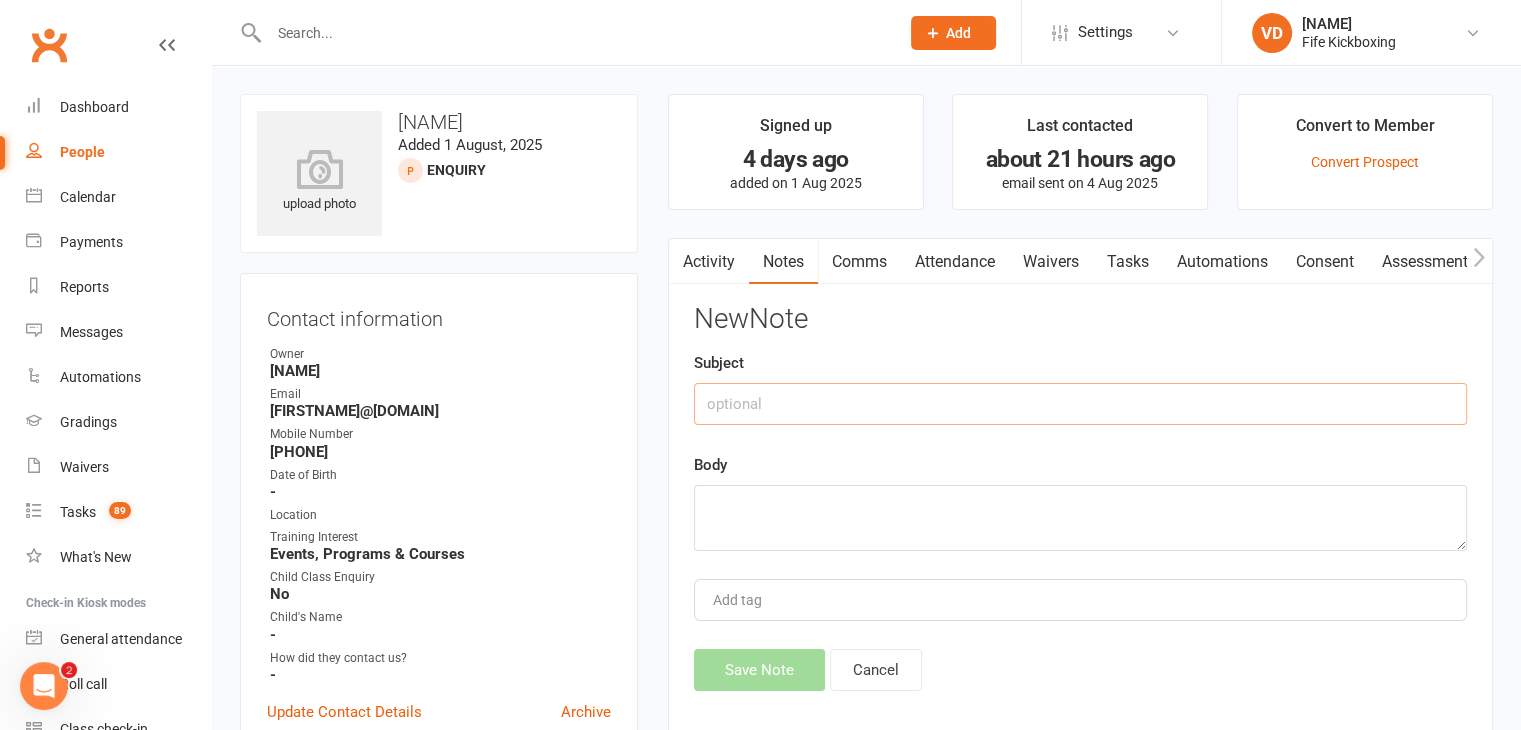 click at bounding box center (1080, 404) 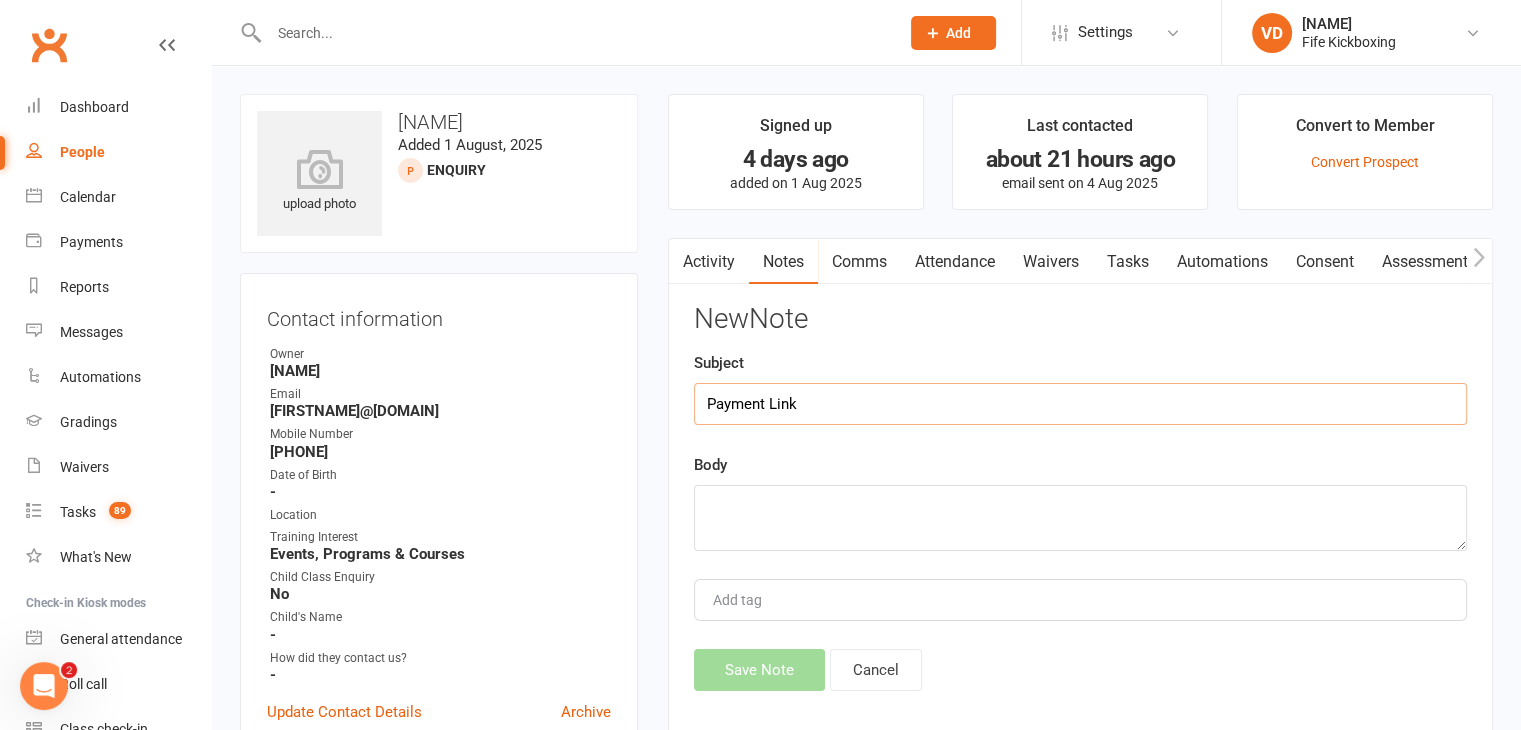 type on "Payment Link" 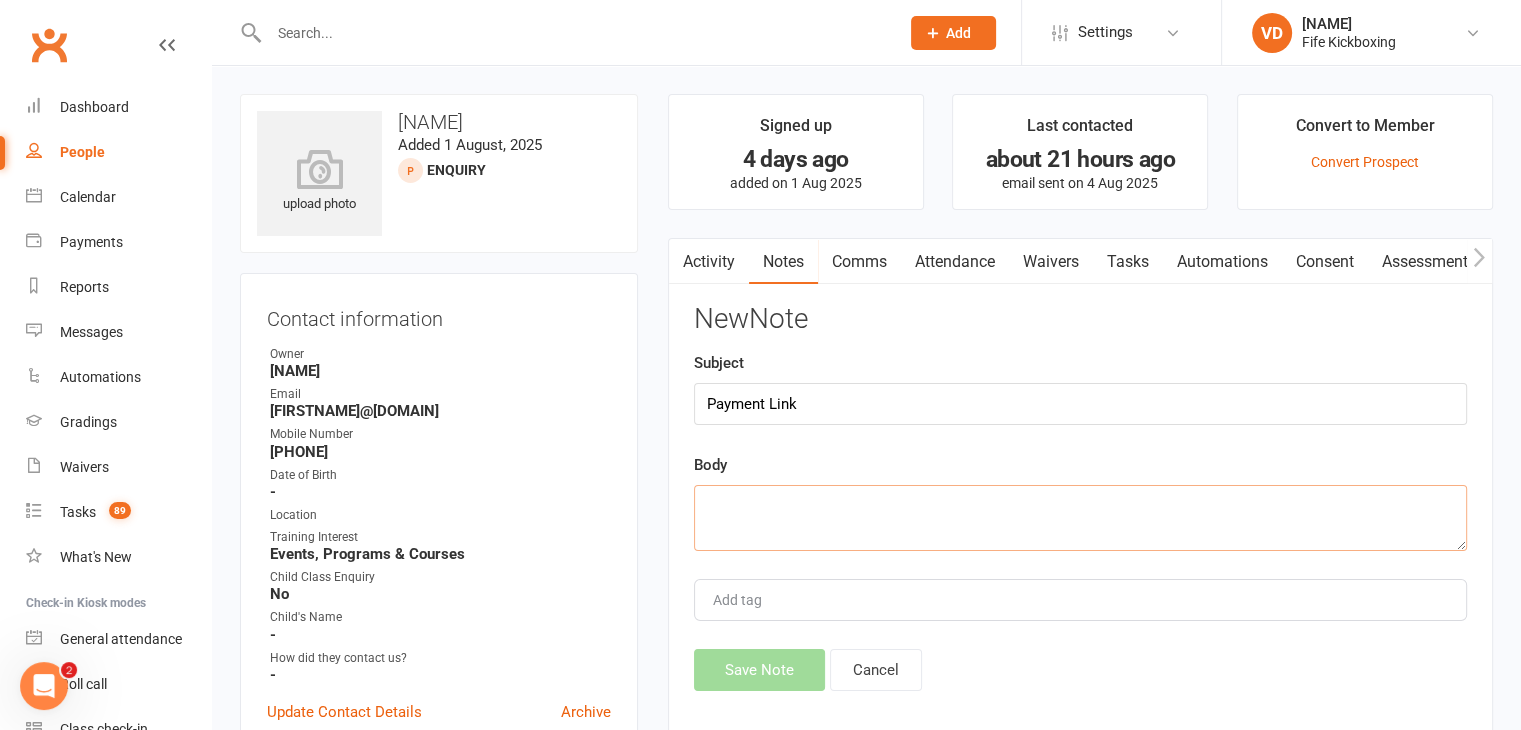 click at bounding box center (1080, 518) 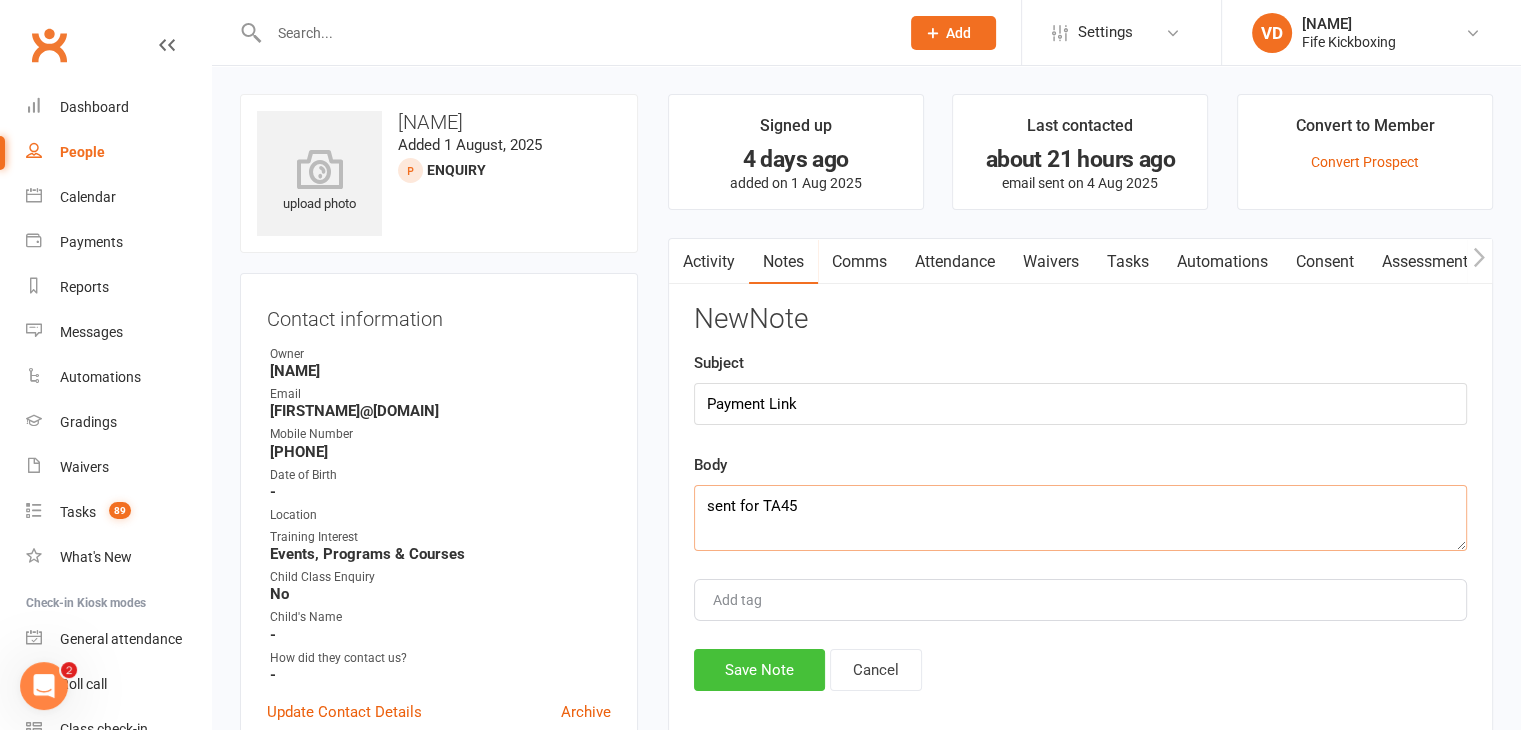 type on "sent for TA45" 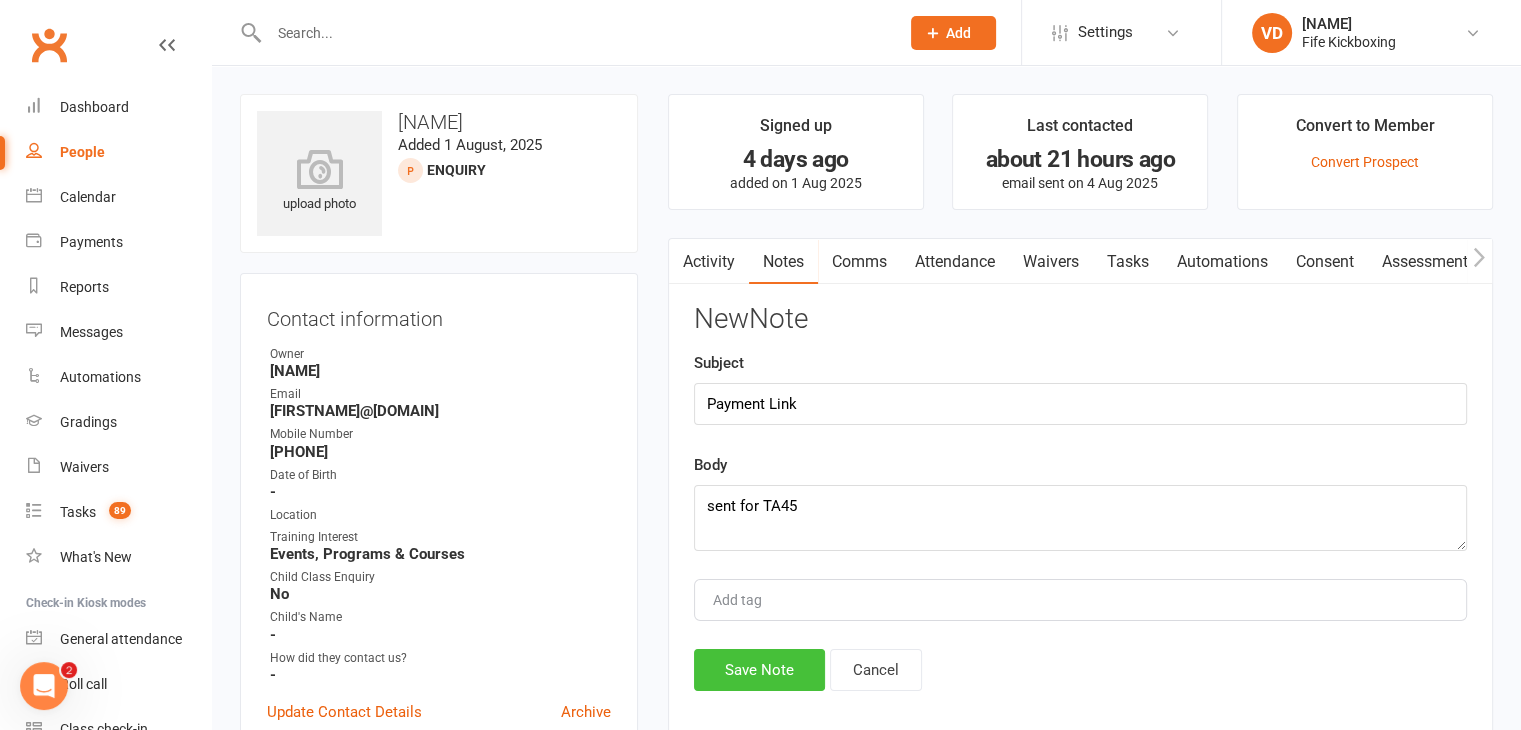 click on "Save Note" at bounding box center [759, 670] 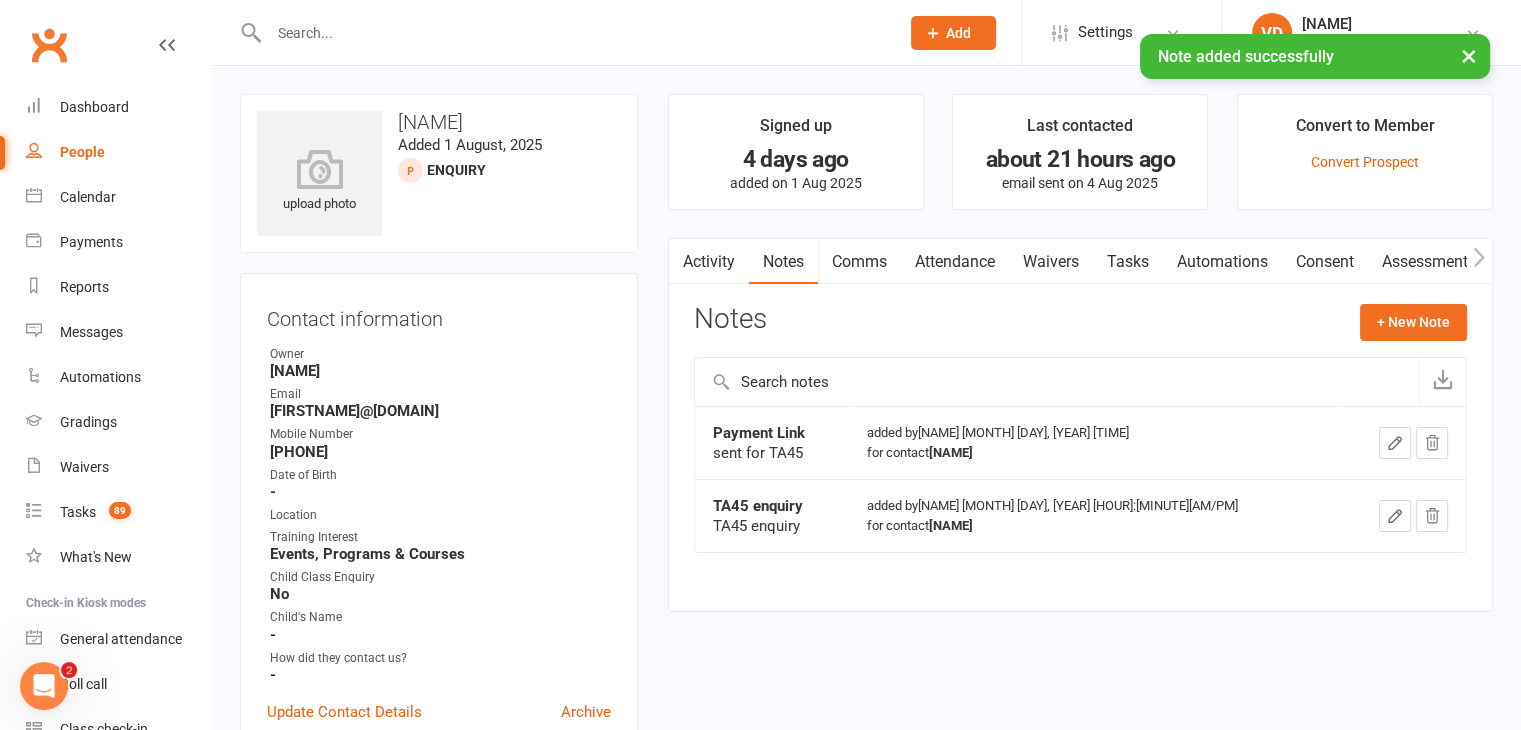click at bounding box center (574, 33) 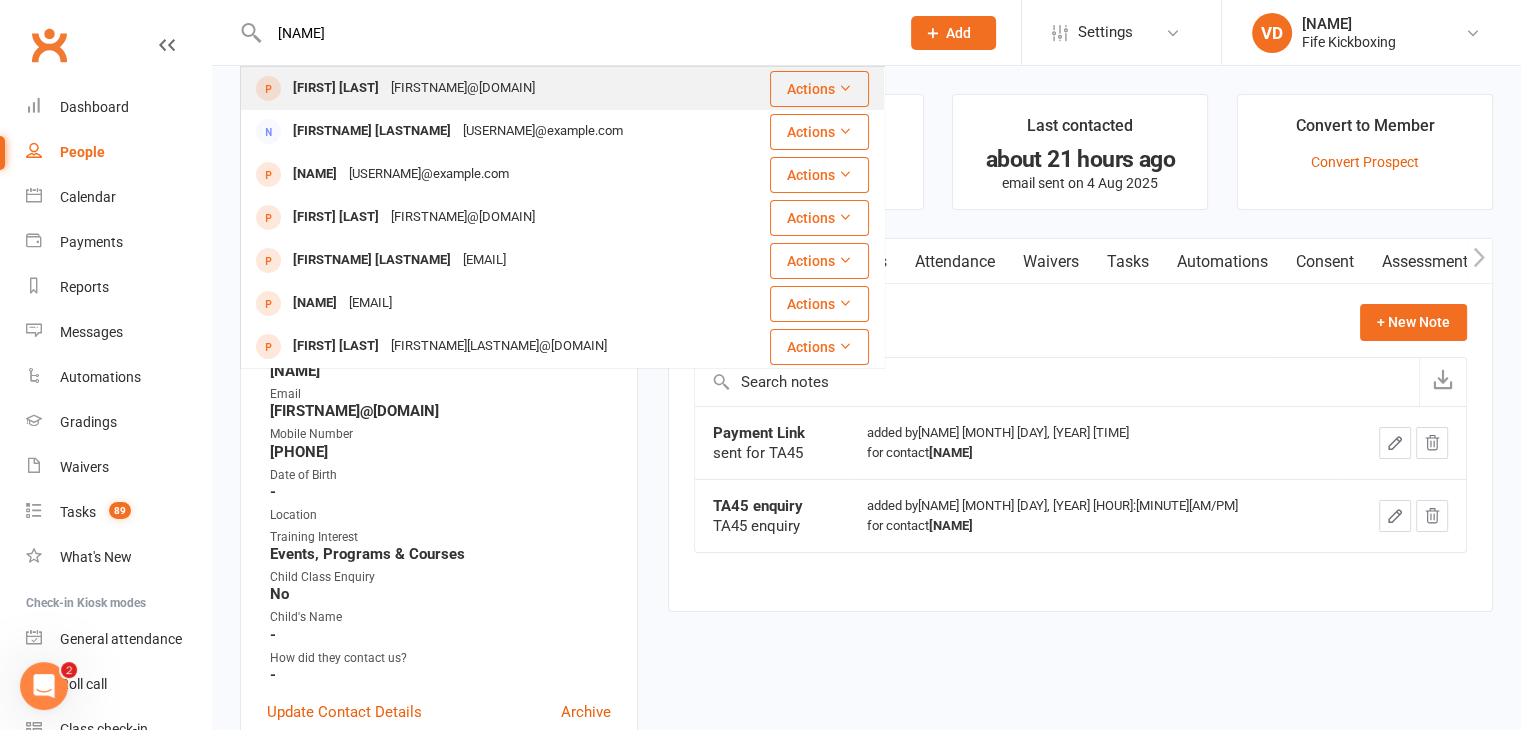 type on "[NAME]" 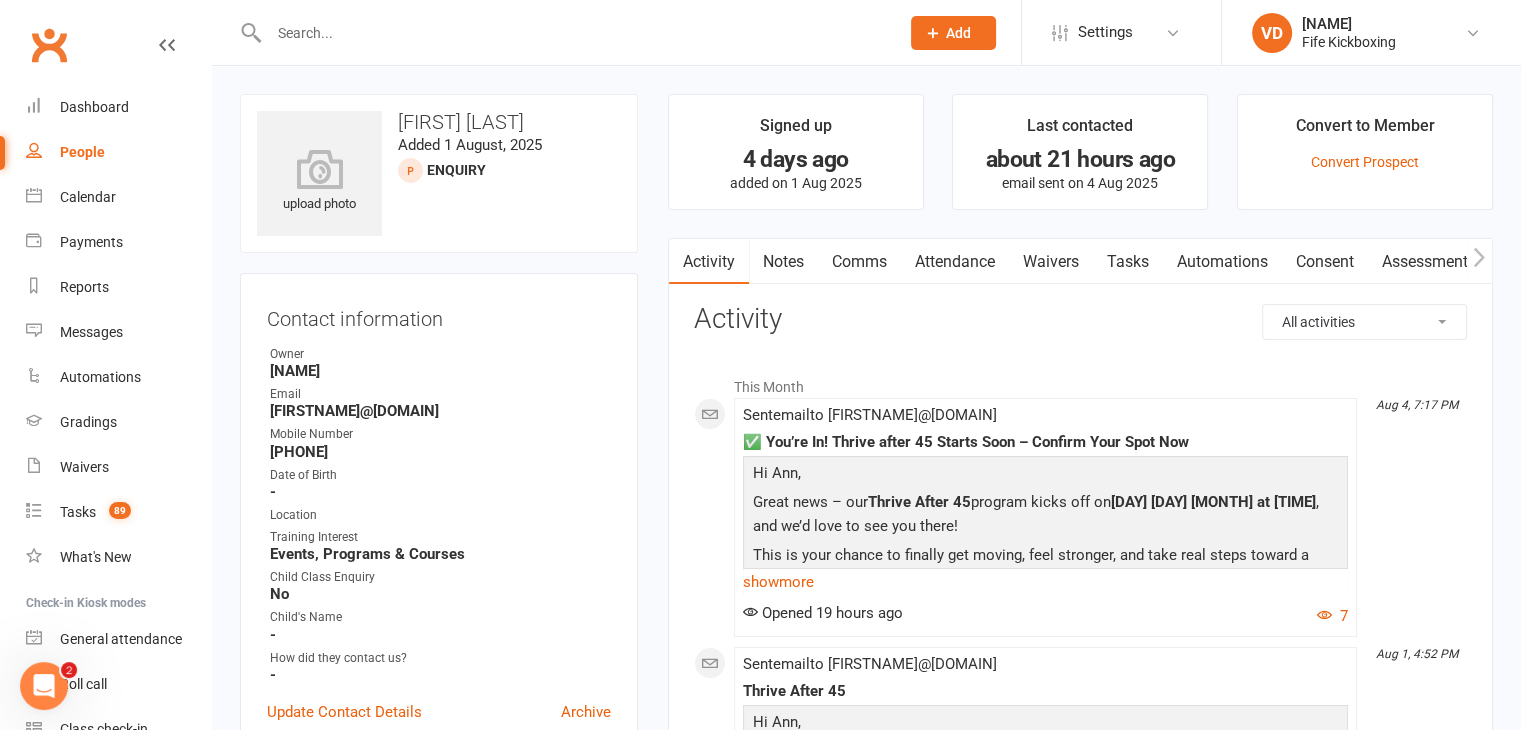 click on "Notes" at bounding box center [783, 262] 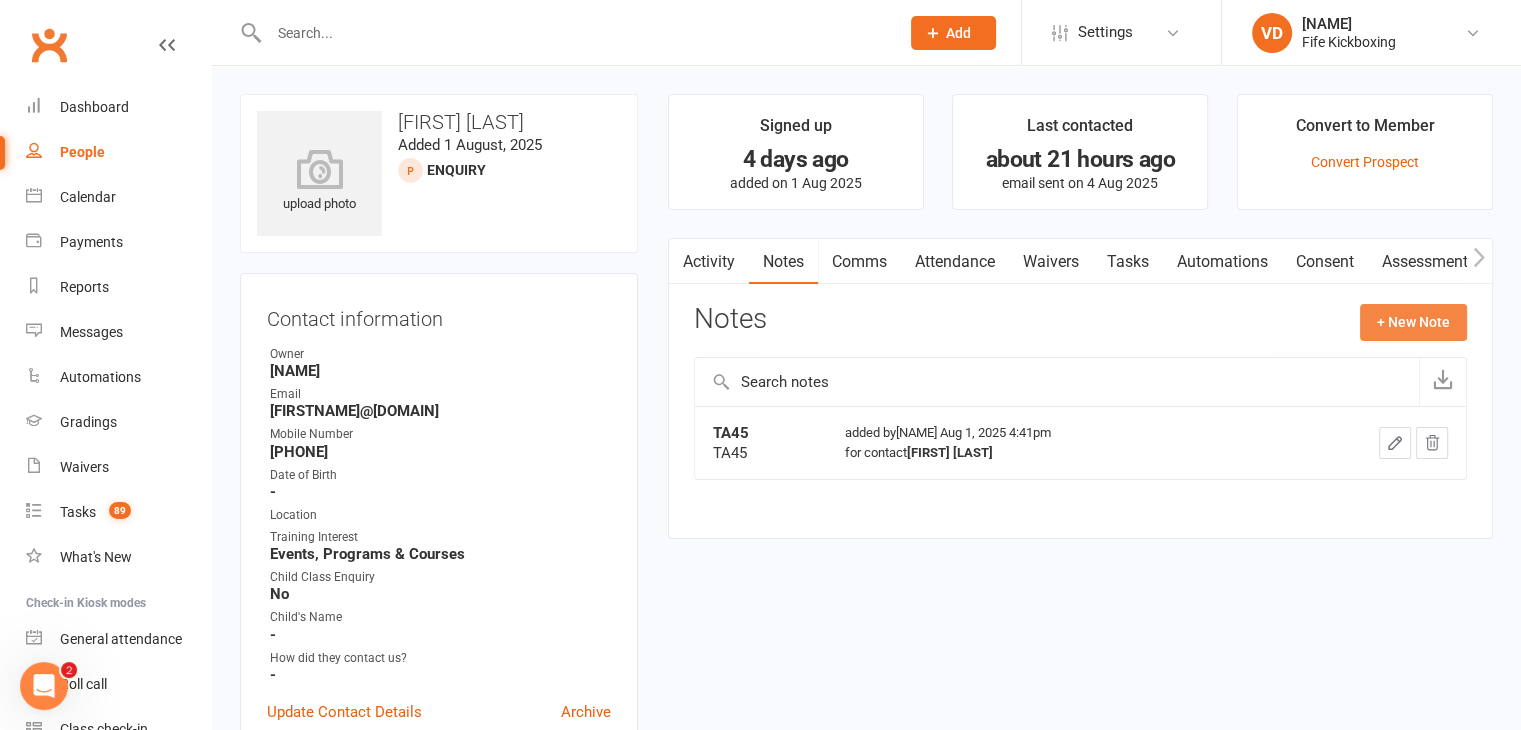 click on "+ New Note" at bounding box center [1413, 322] 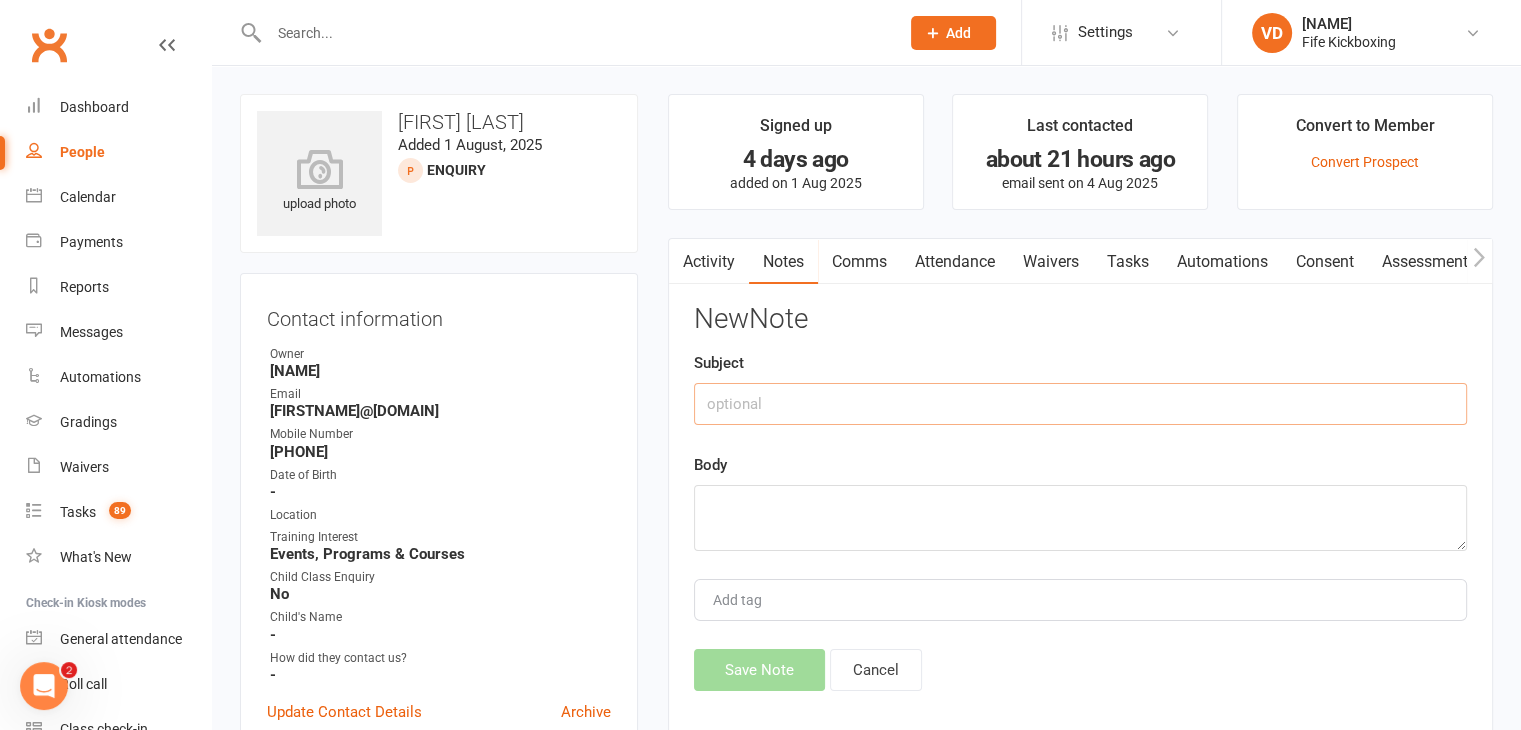 click at bounding box center (1080, 404) 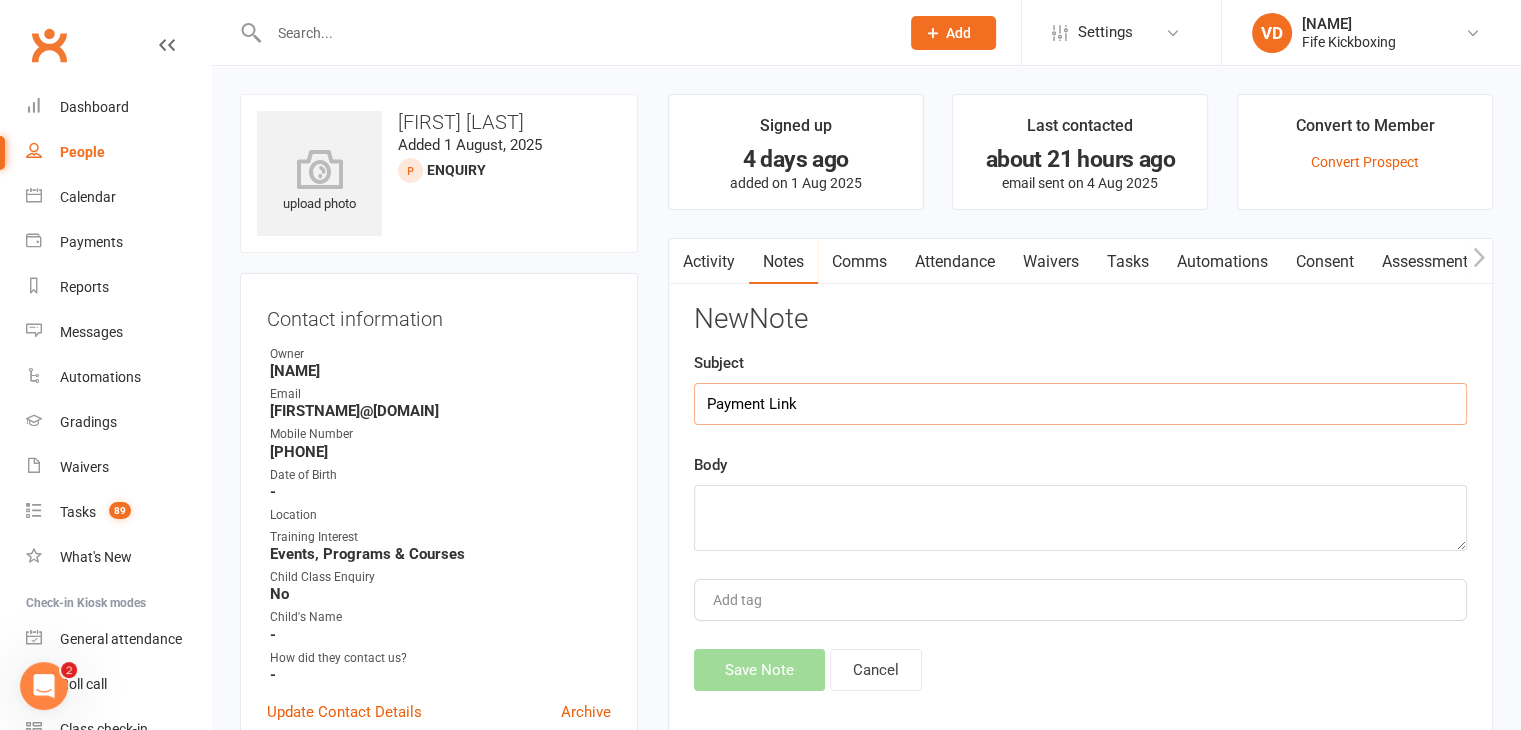 type on "Payment Link" 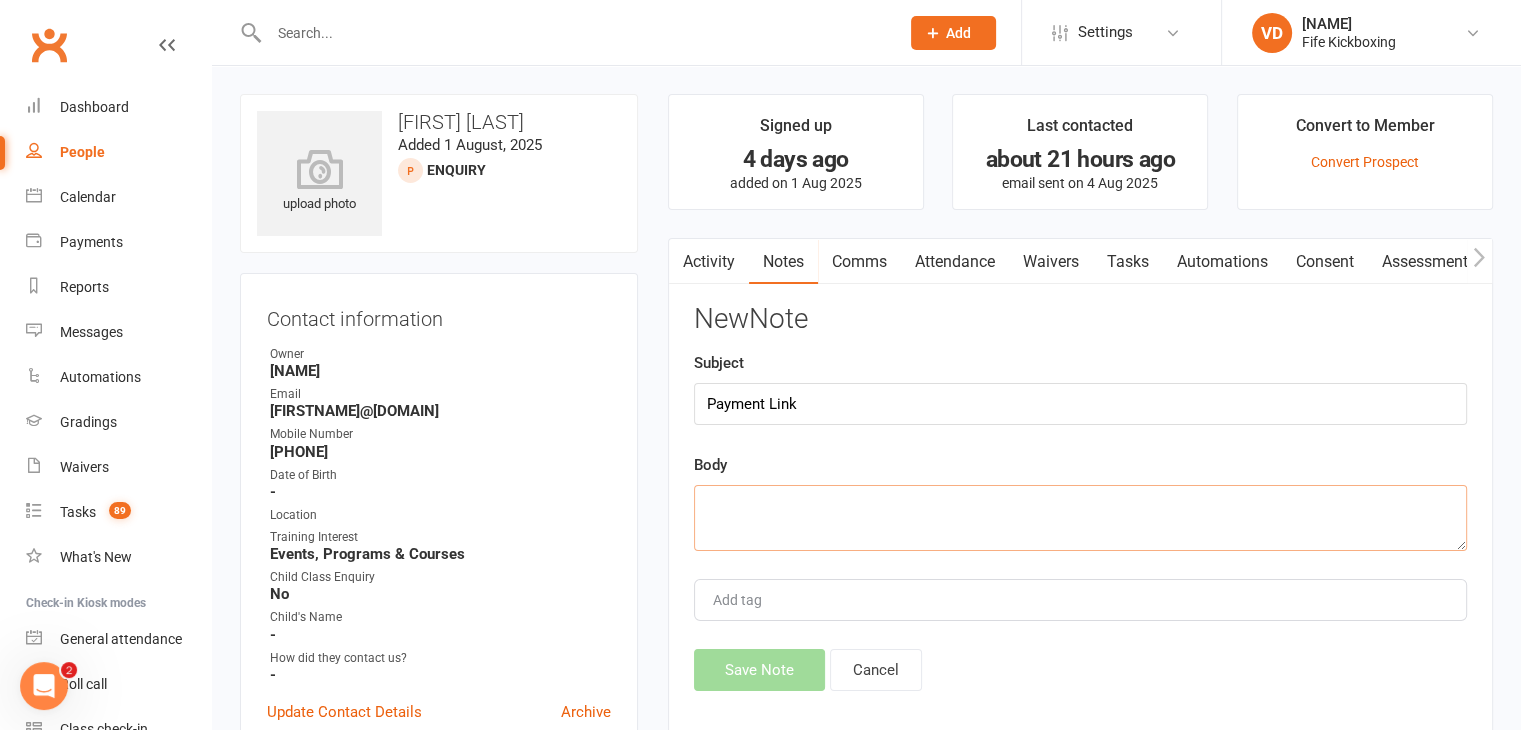 click at bounding box center [1080, 518] 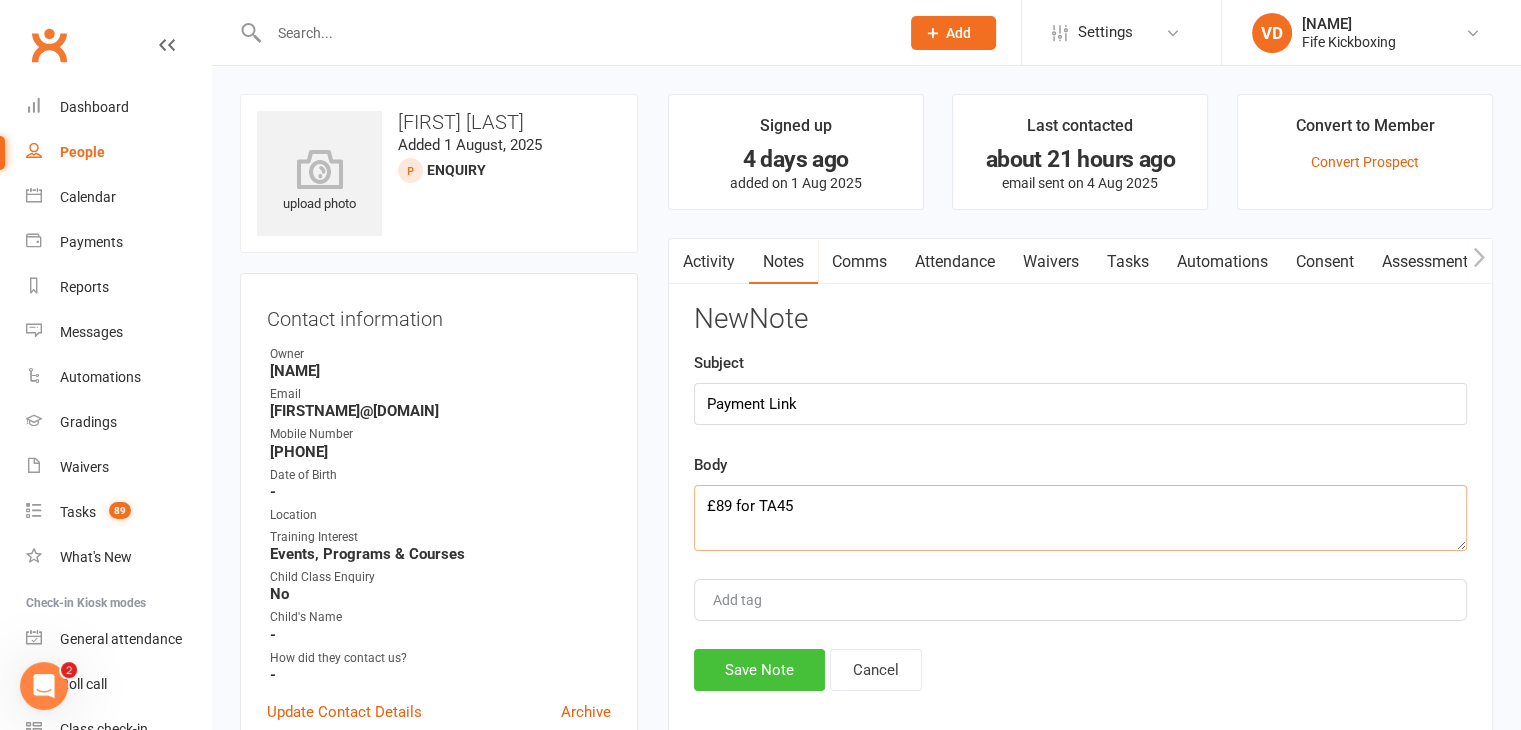type on "£89 for TA45" 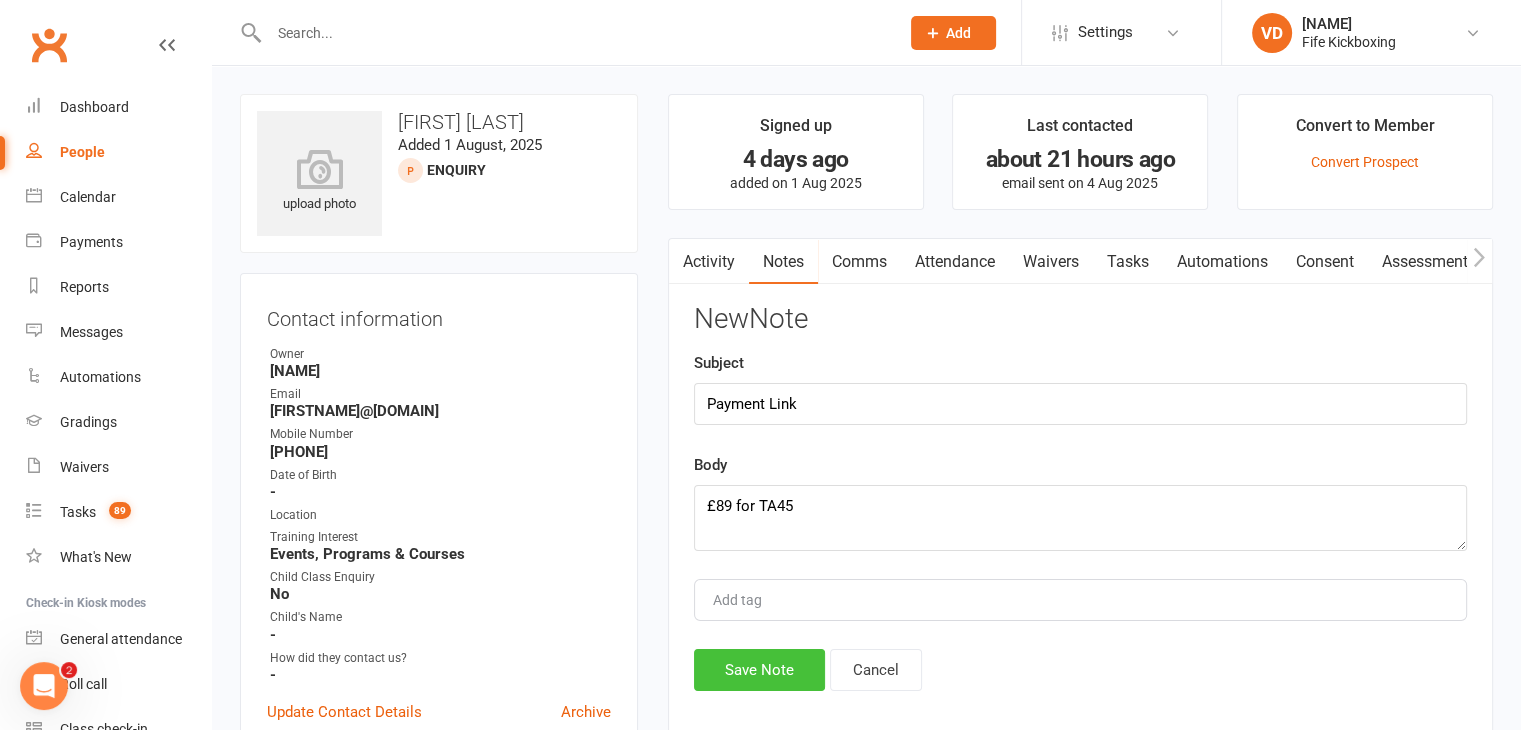 click on "Save Note" at bounding box center (759, 670) 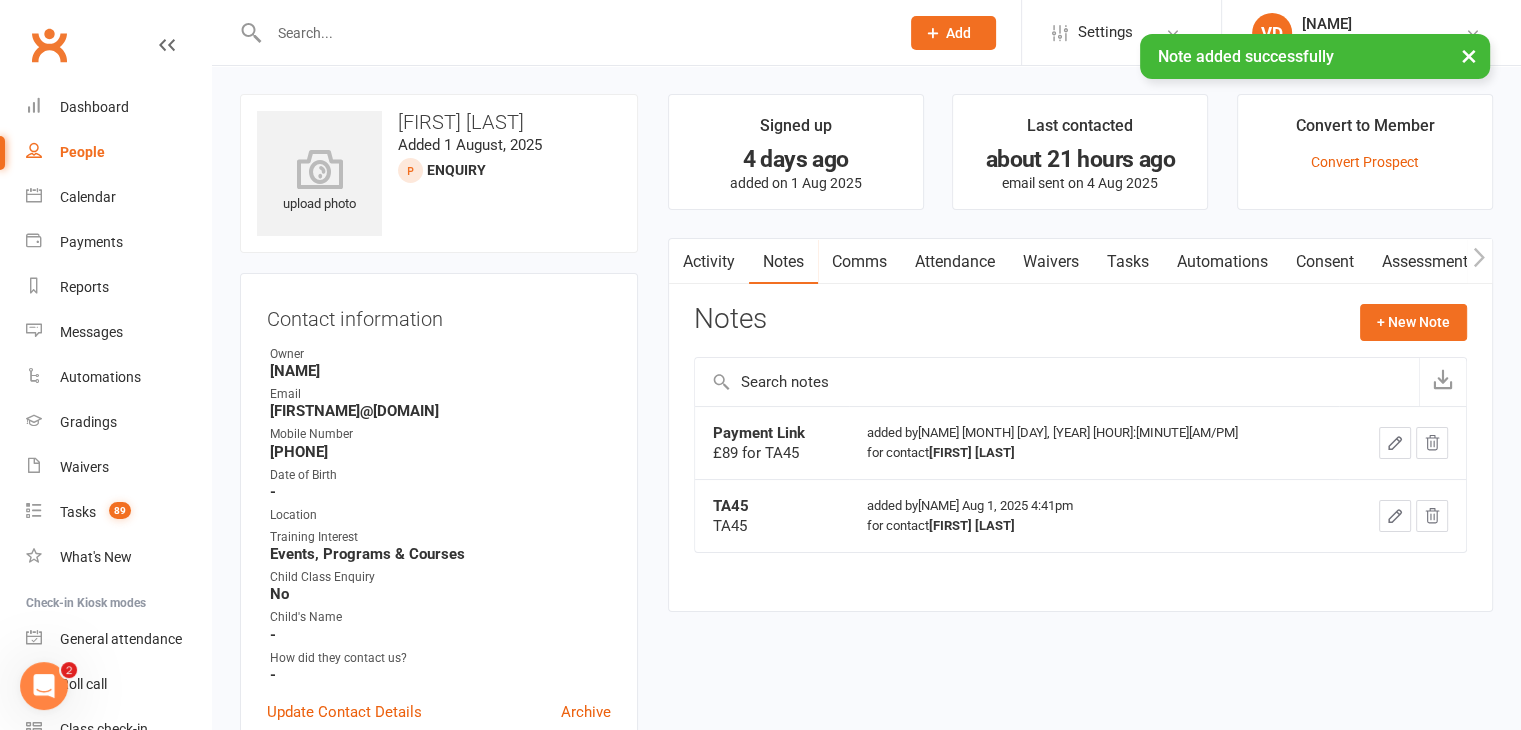 click on "× Note added successfully" at bounding box center (747, 34) 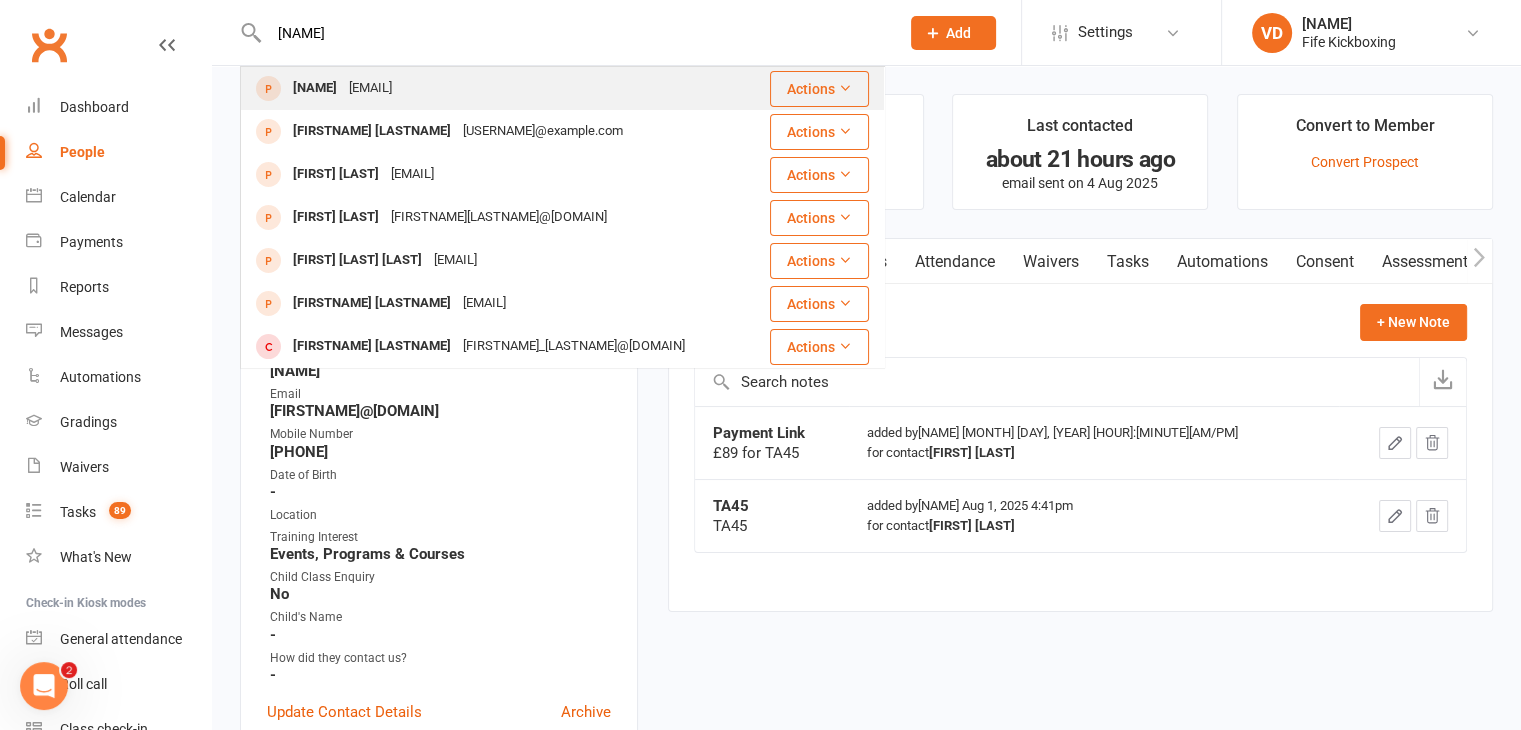type on "[NAME]" 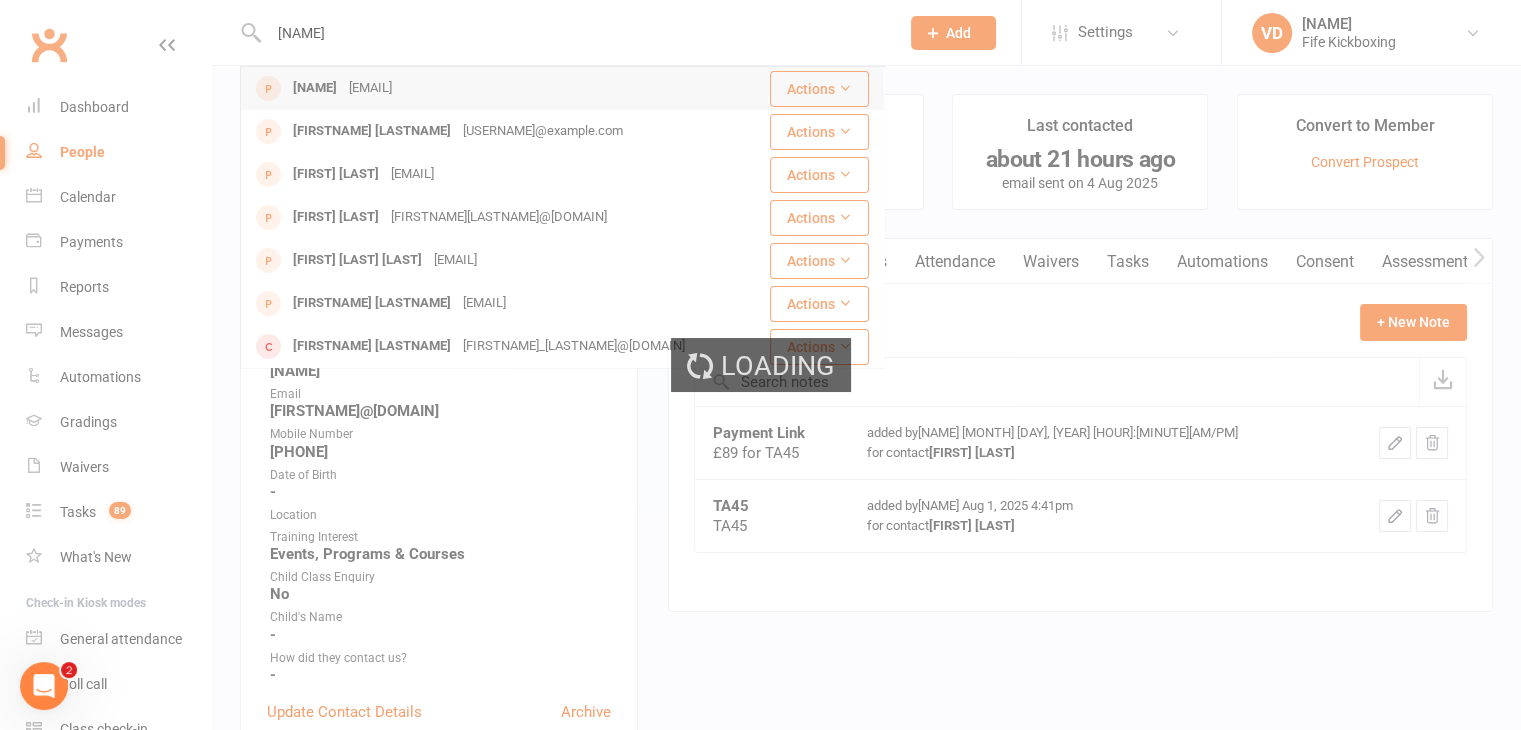 type 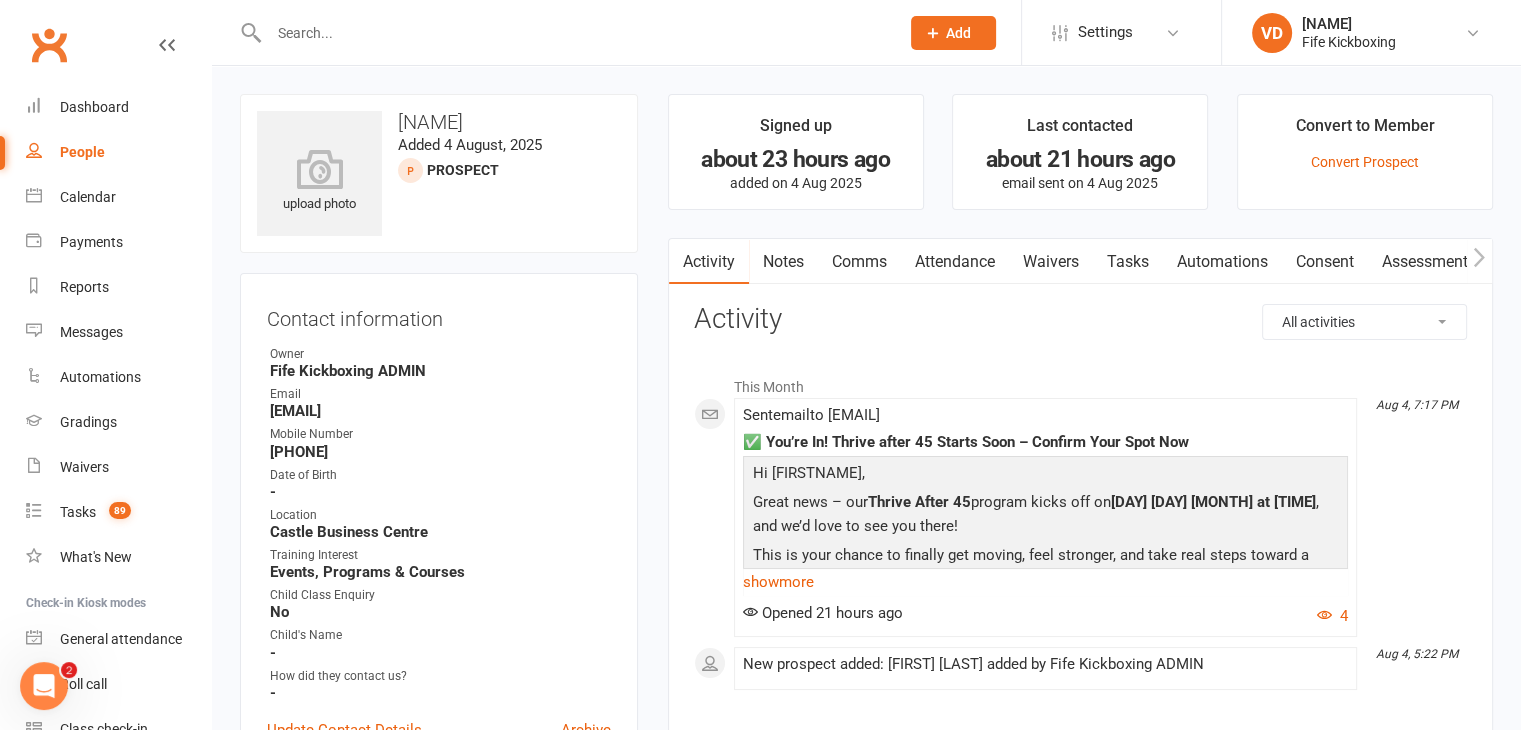 click on "Notes" at bounding box center (783, 262) 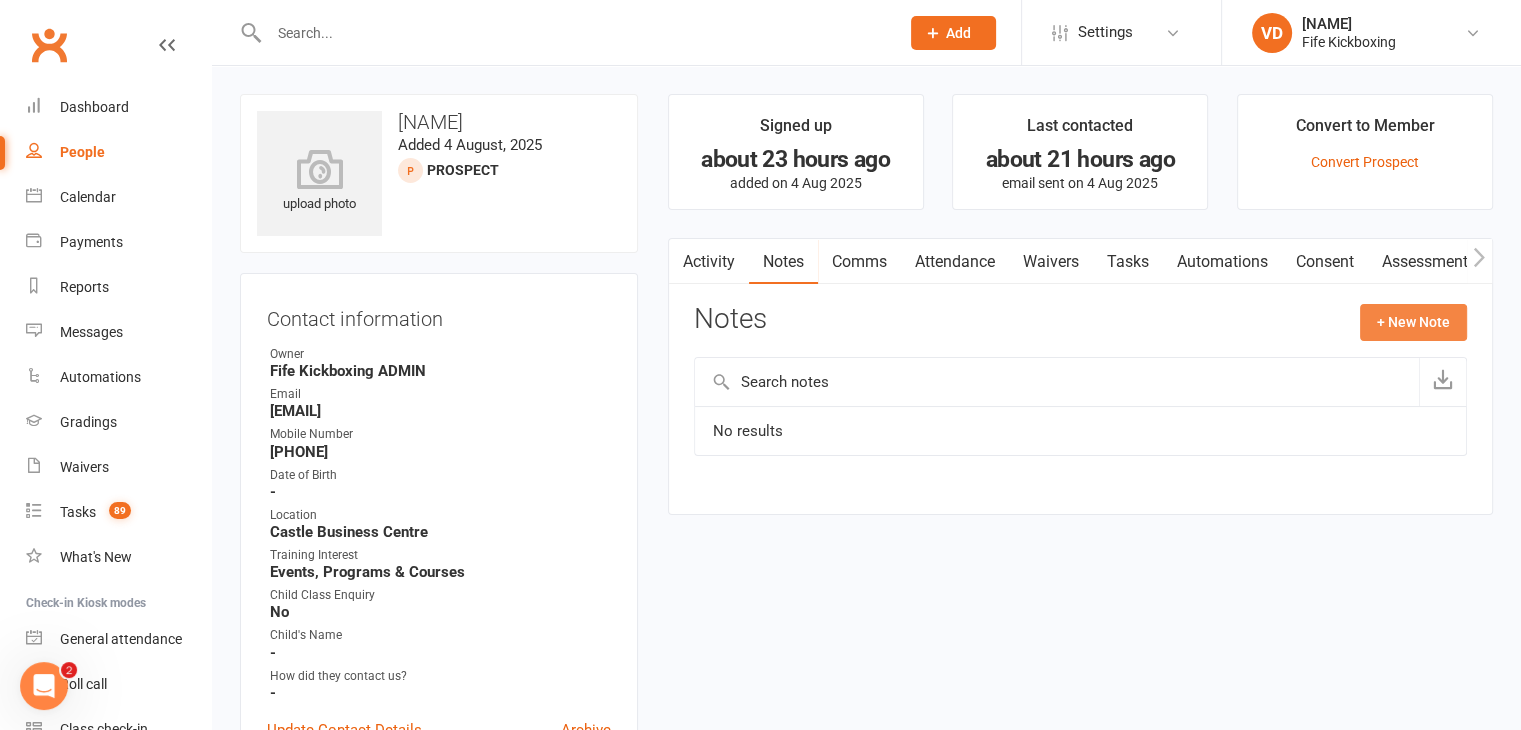 click on "+ New Note" at bounding box center [1413, 322] 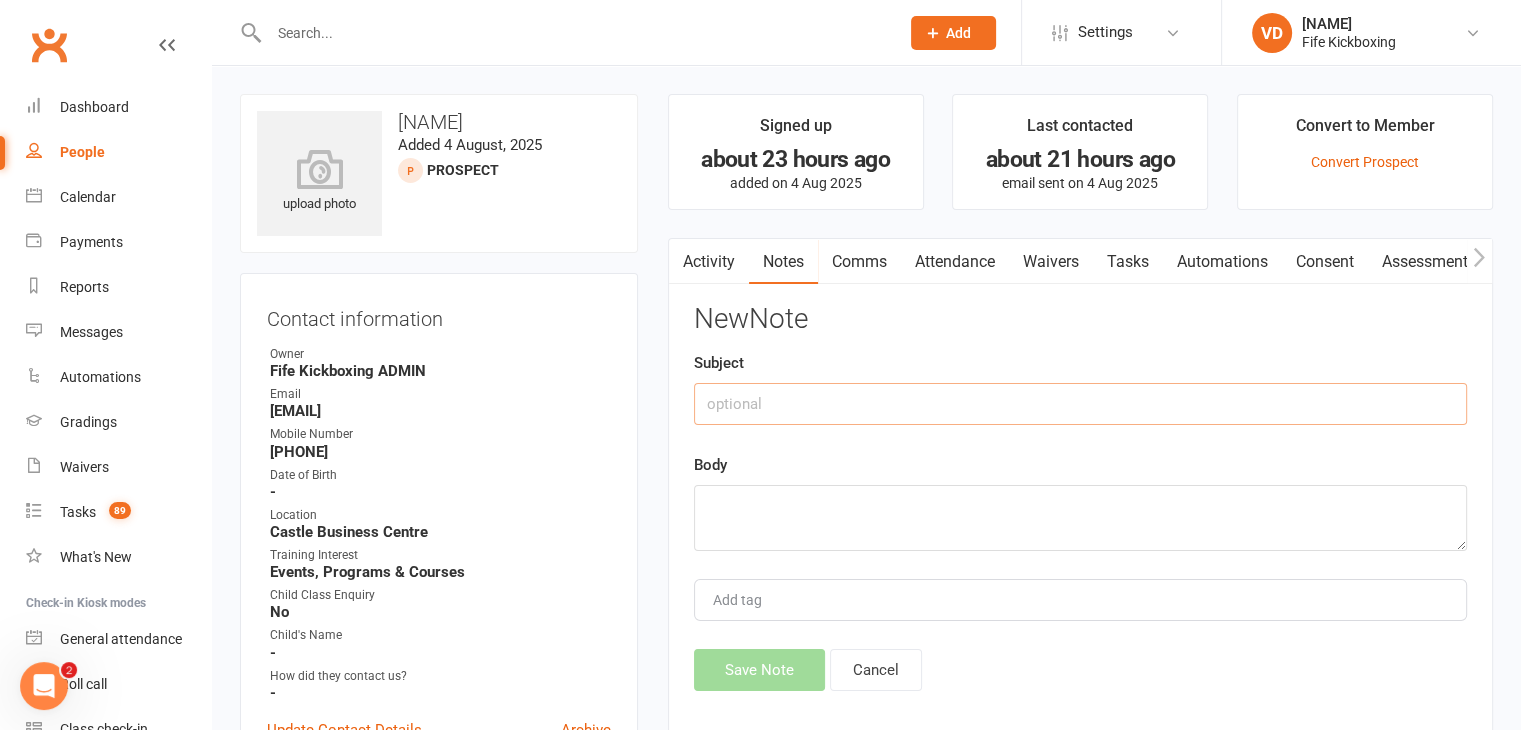 click at bounding box center (1080, 404) 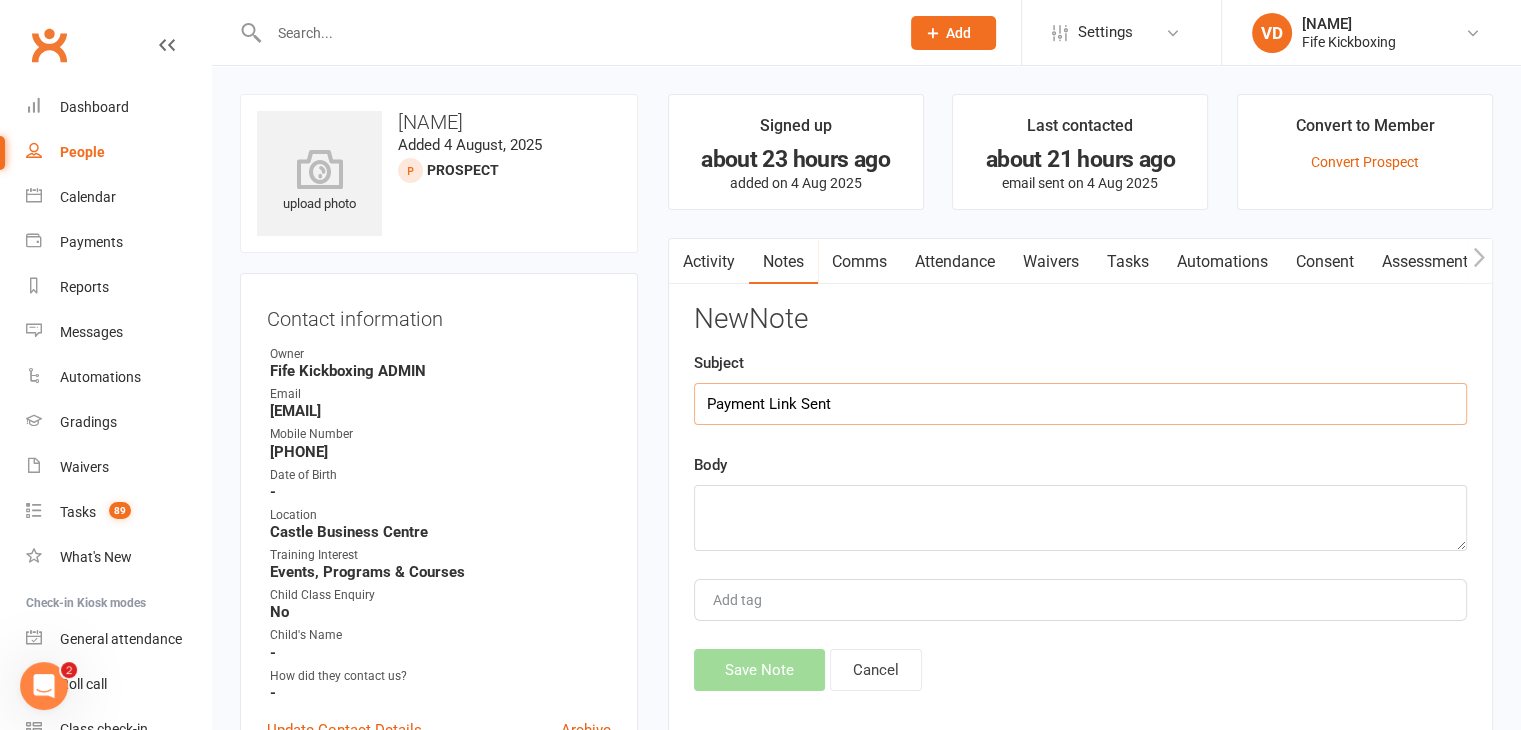 type on "Payment Link Sent" 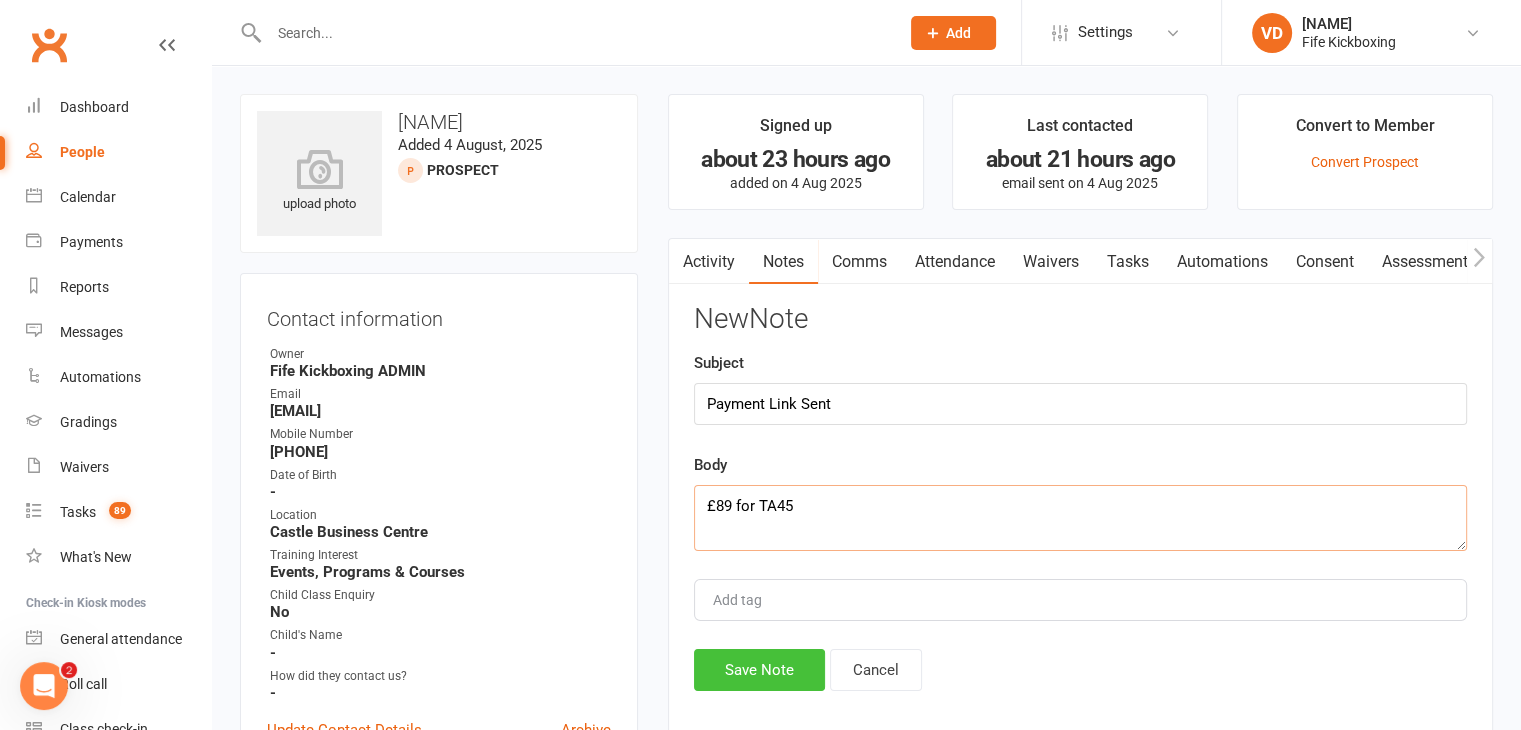type on "£89 for TA45" 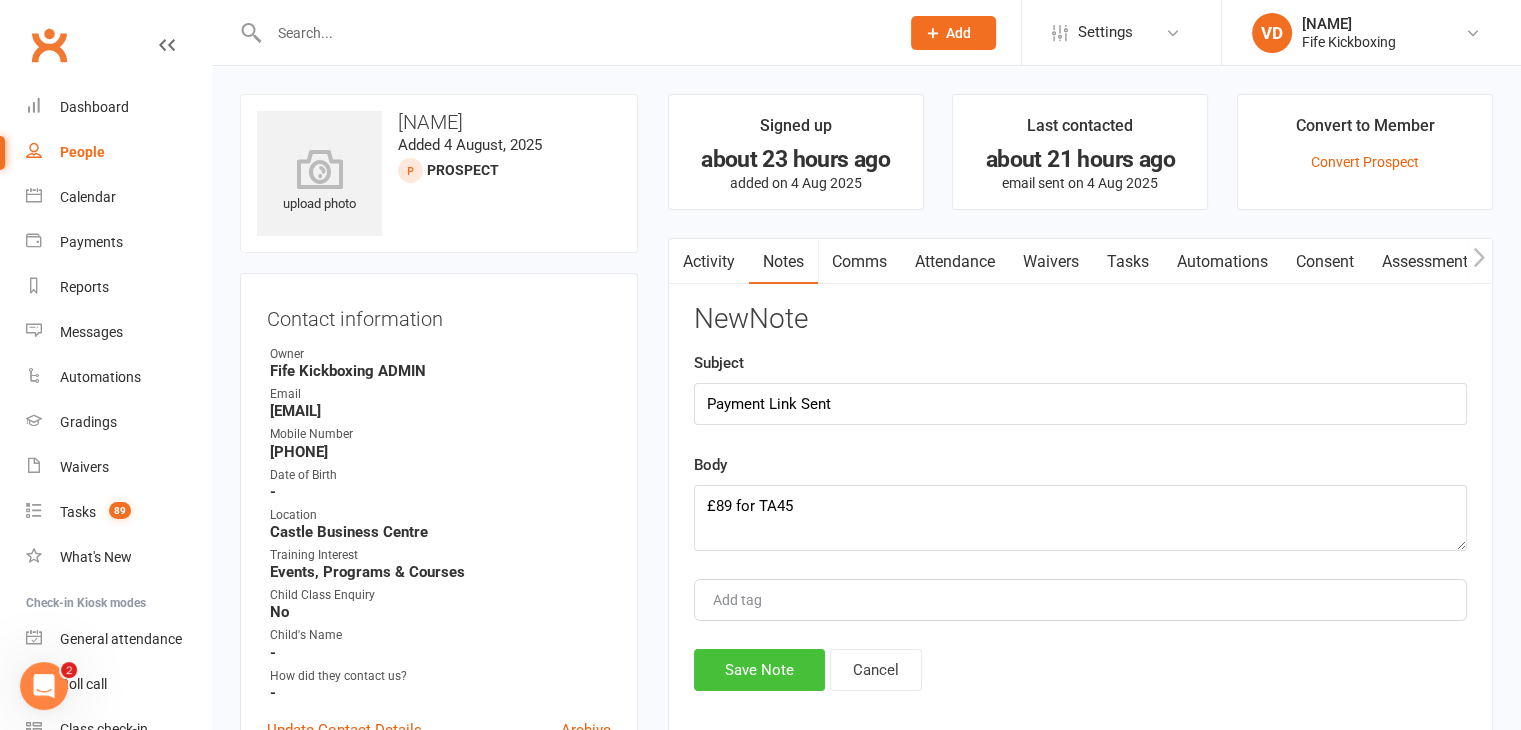 click on "Save Note" at bounding box center (759, 670) 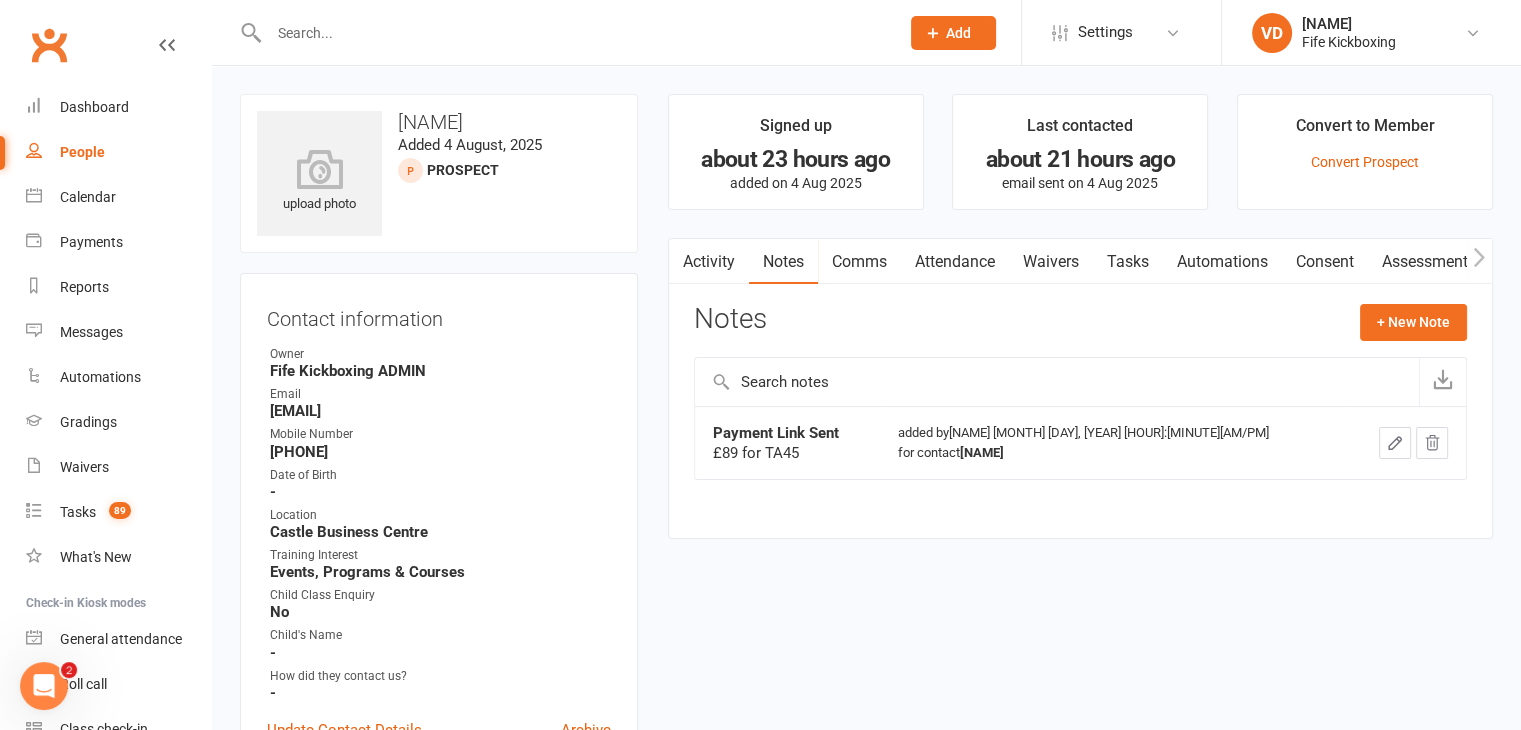 click on "Comms" at bounding box center [859, 262] 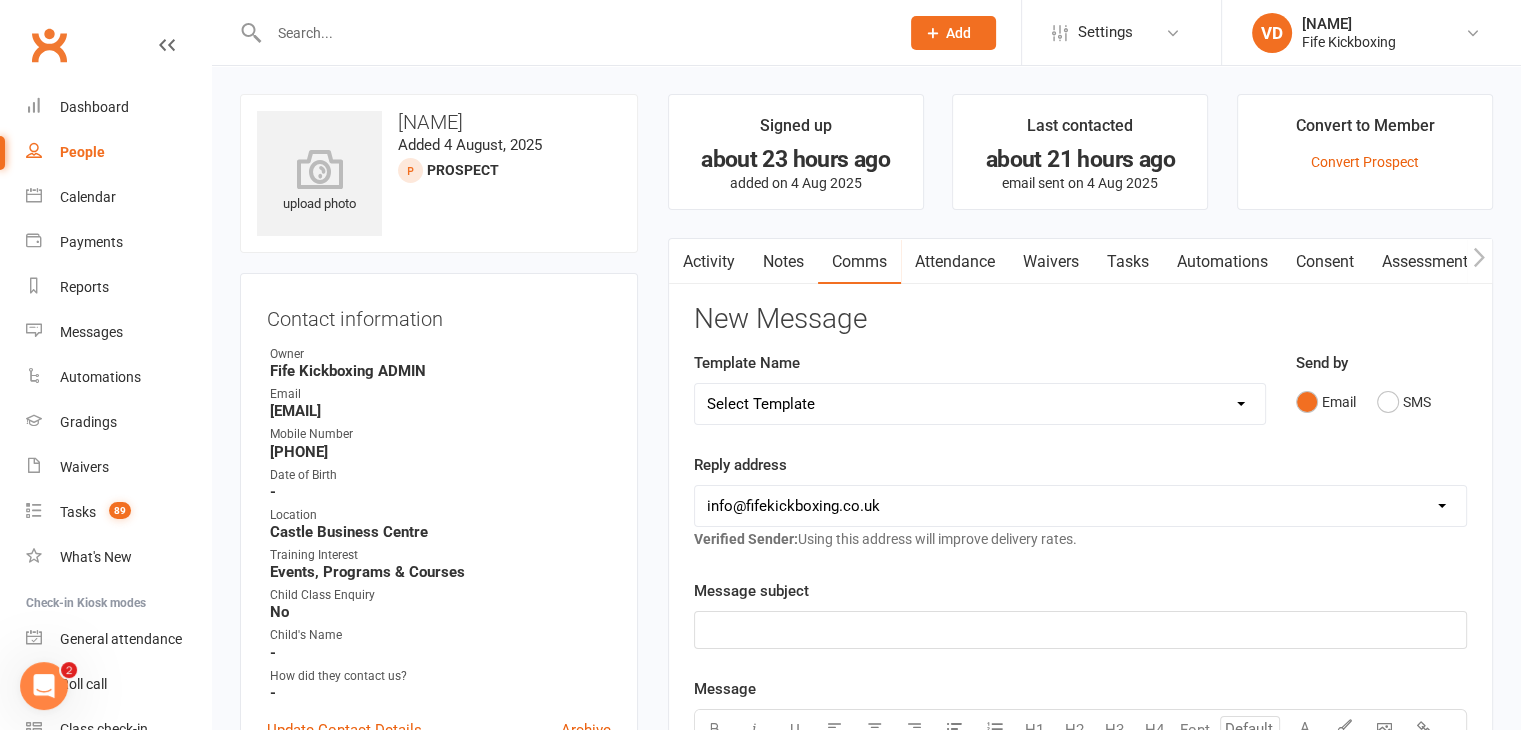 click on "﻿" 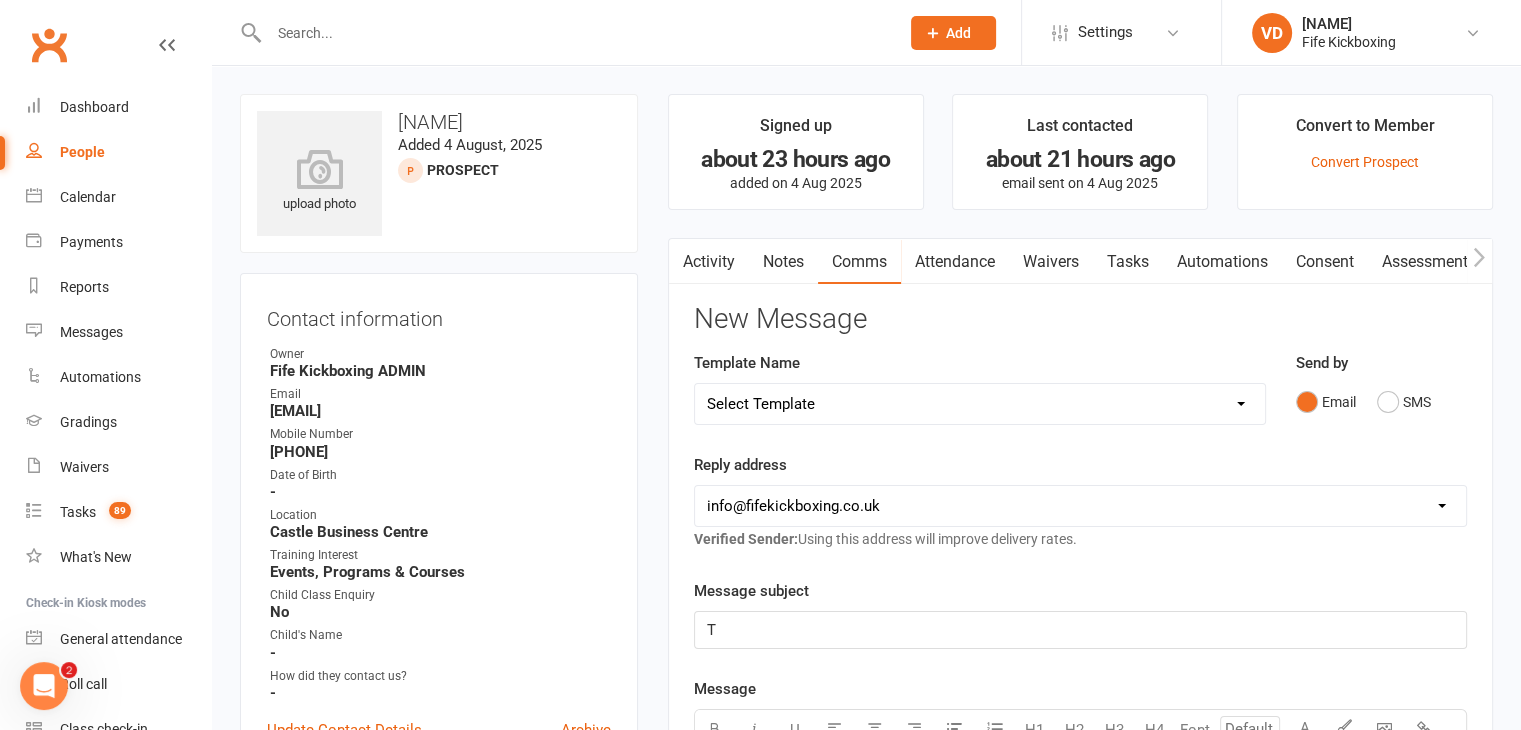 type 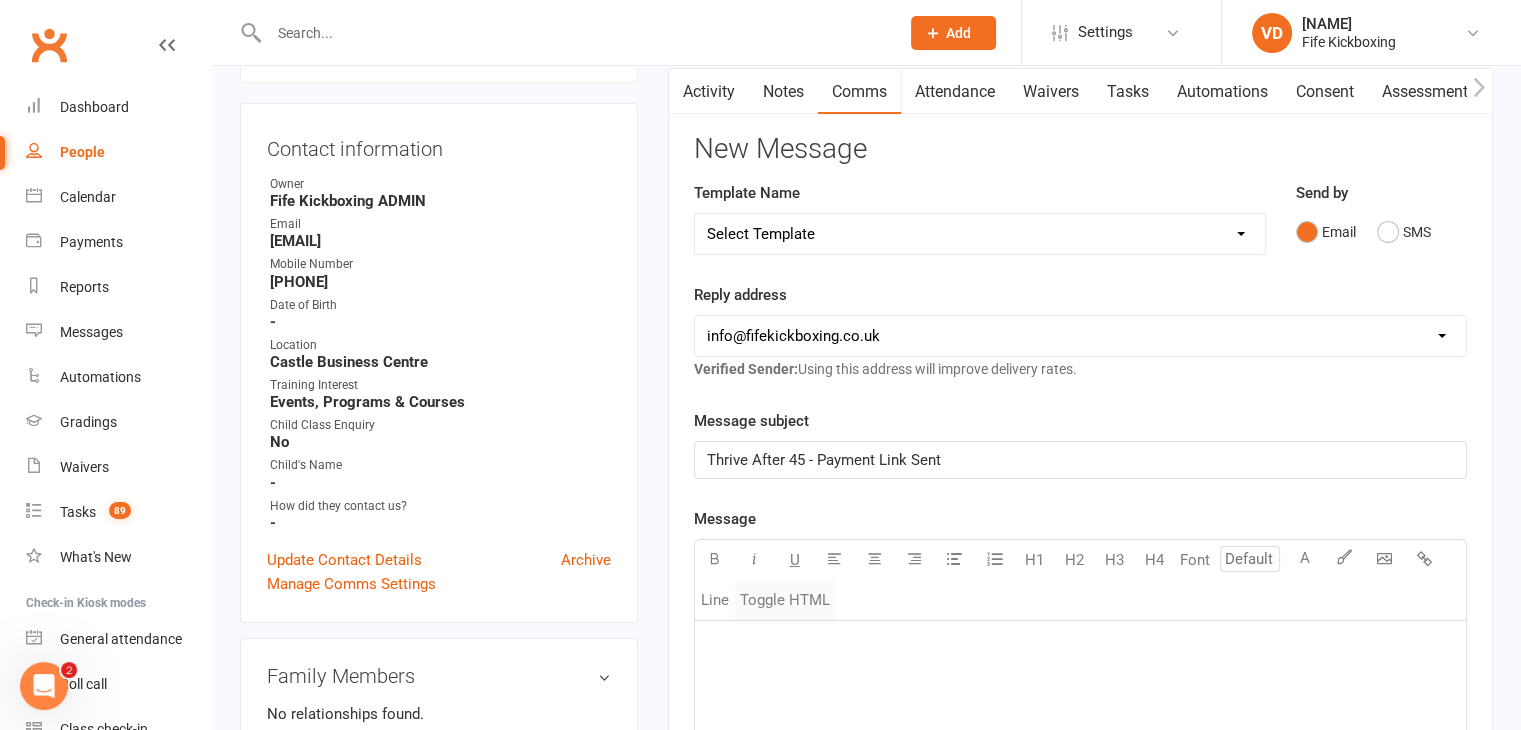 scroll, scrollTop: 200, scrollLeft: 0, axis: vertical 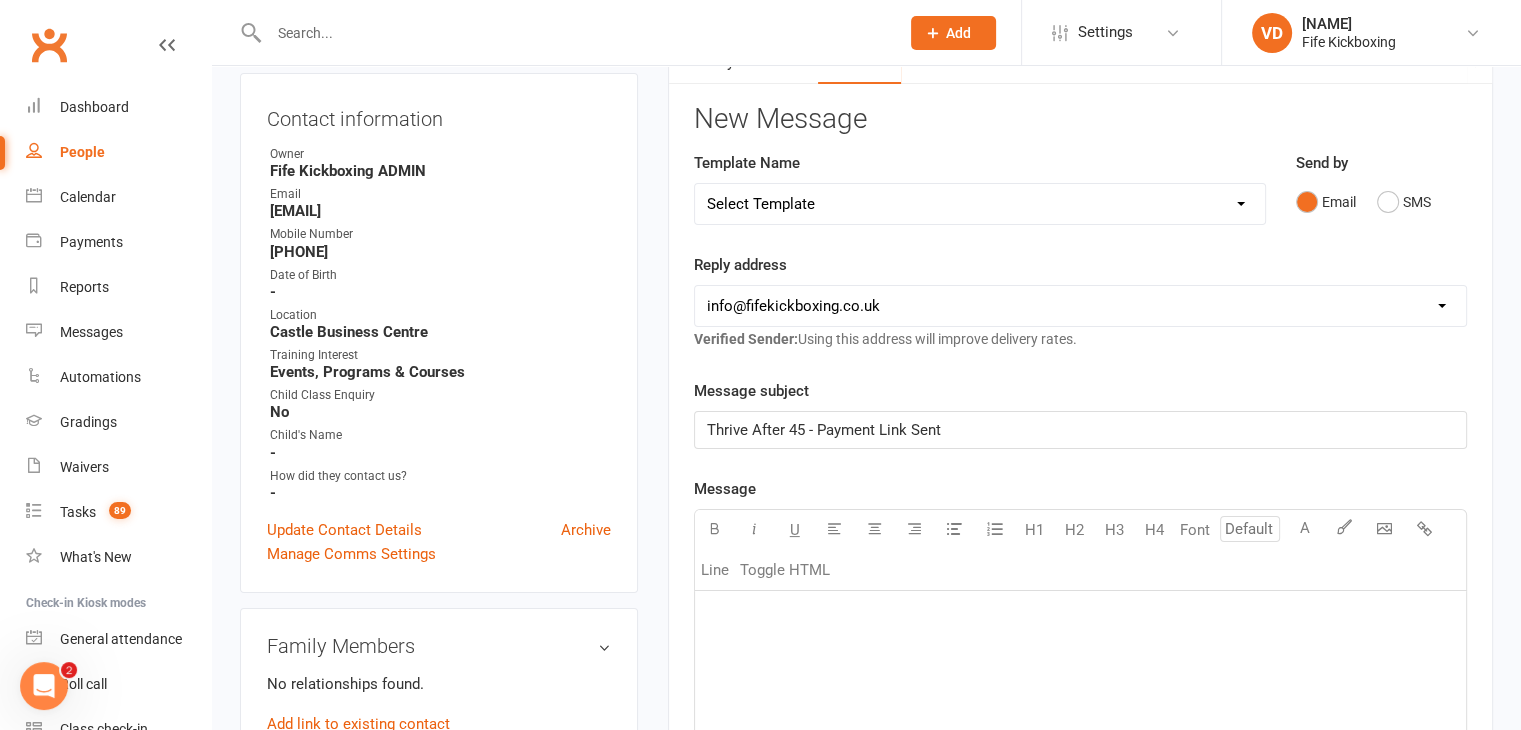 click on "﻿" 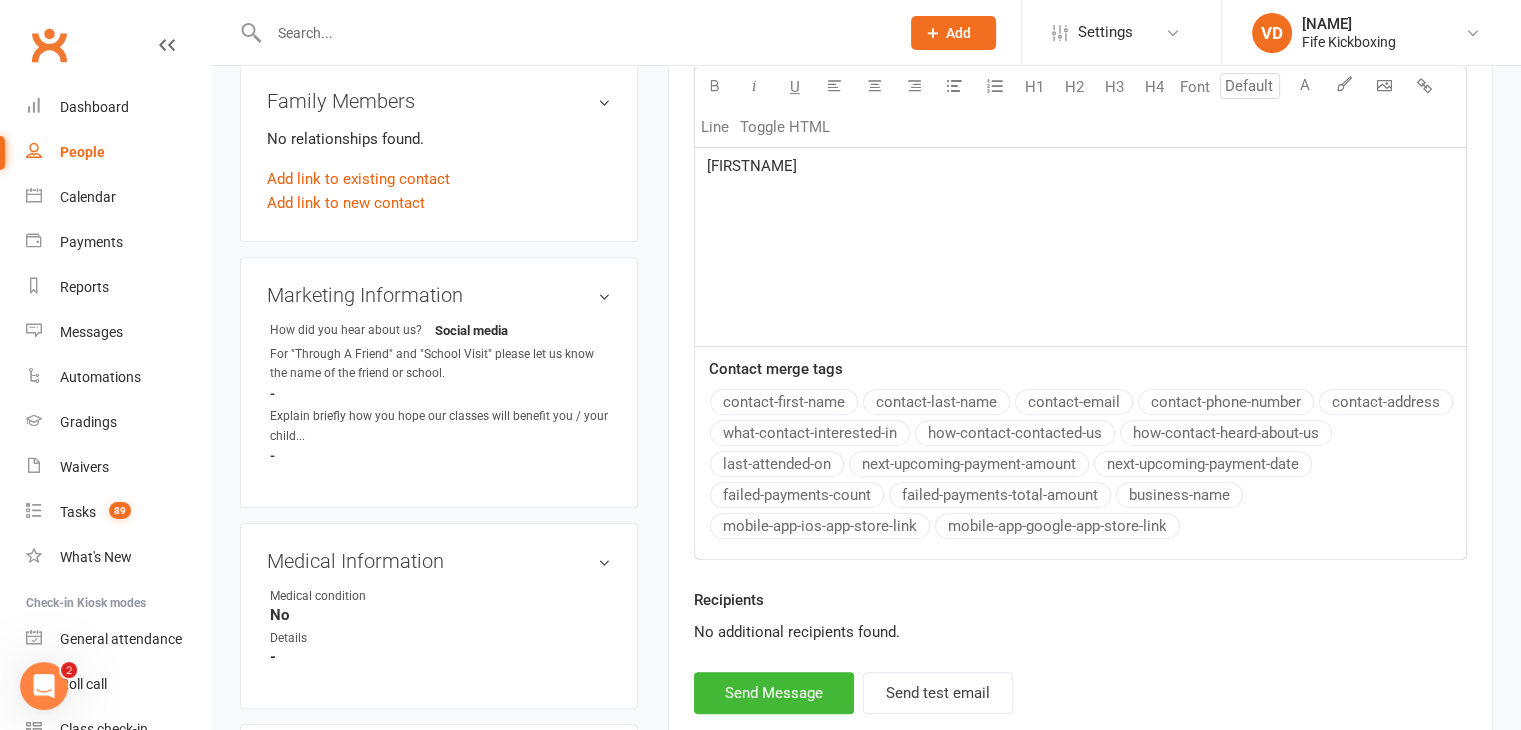 scroll, scrollTop: 800, scrollLeft: 0, axis: vertical 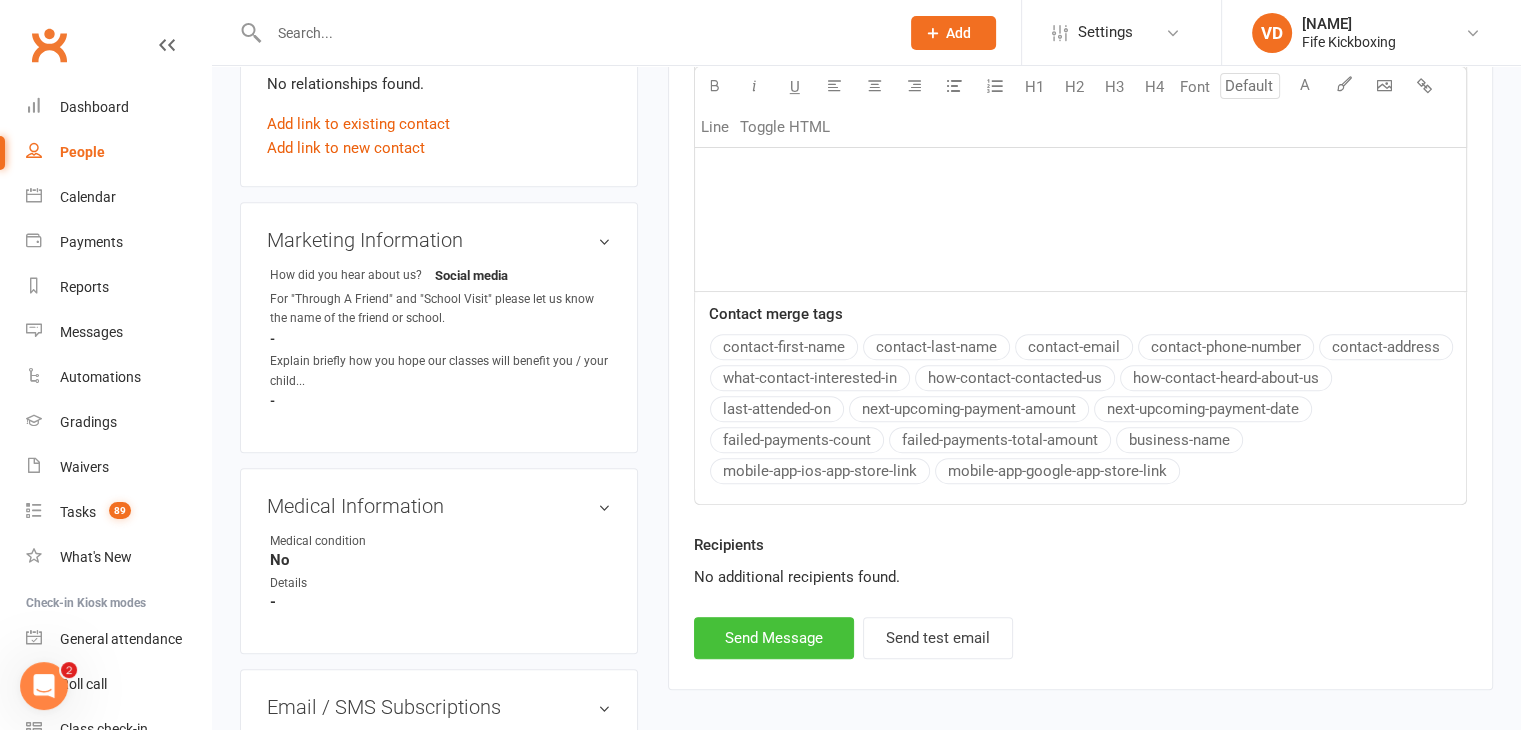 click on "Send Message" at bounding box center (774, 638) 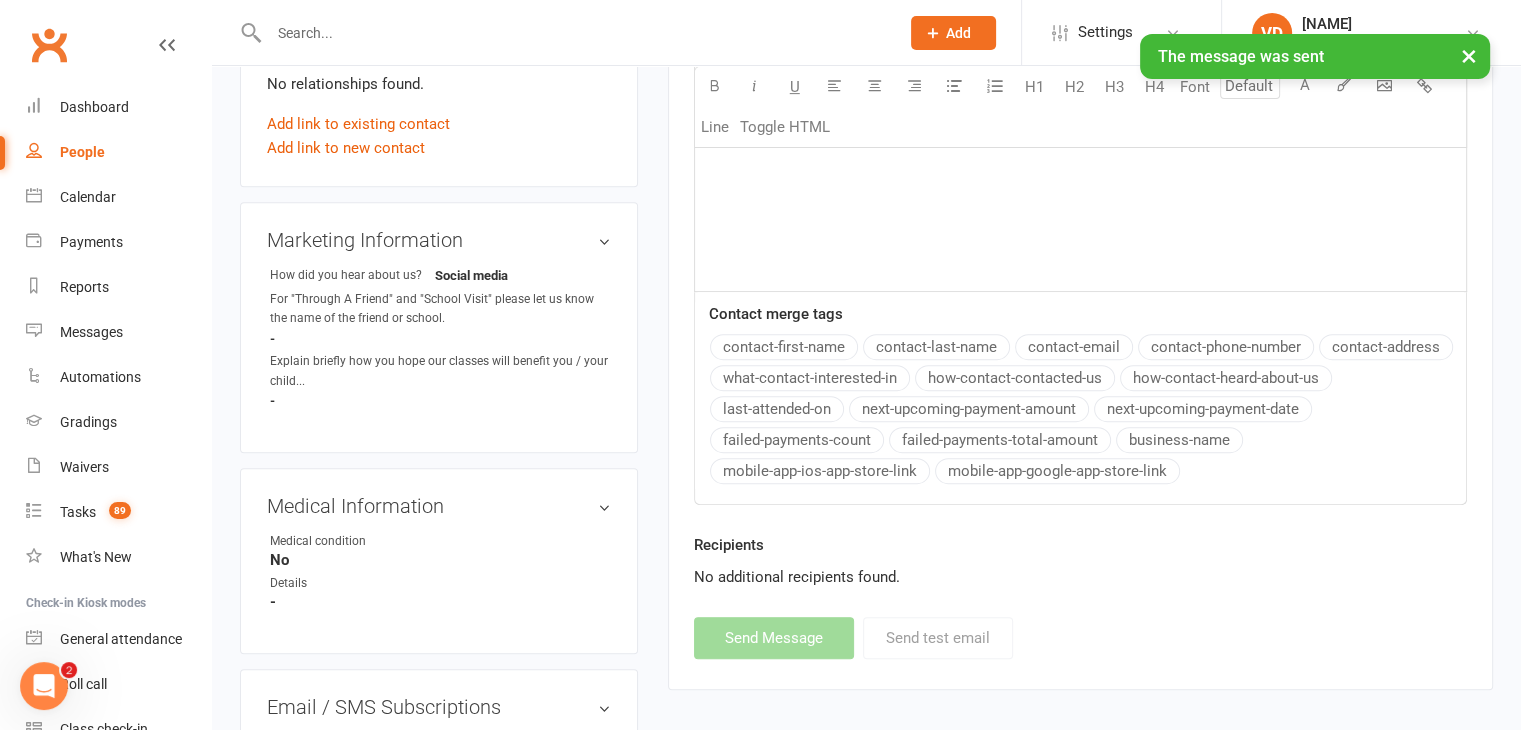 click at bounding box center (574, 33) 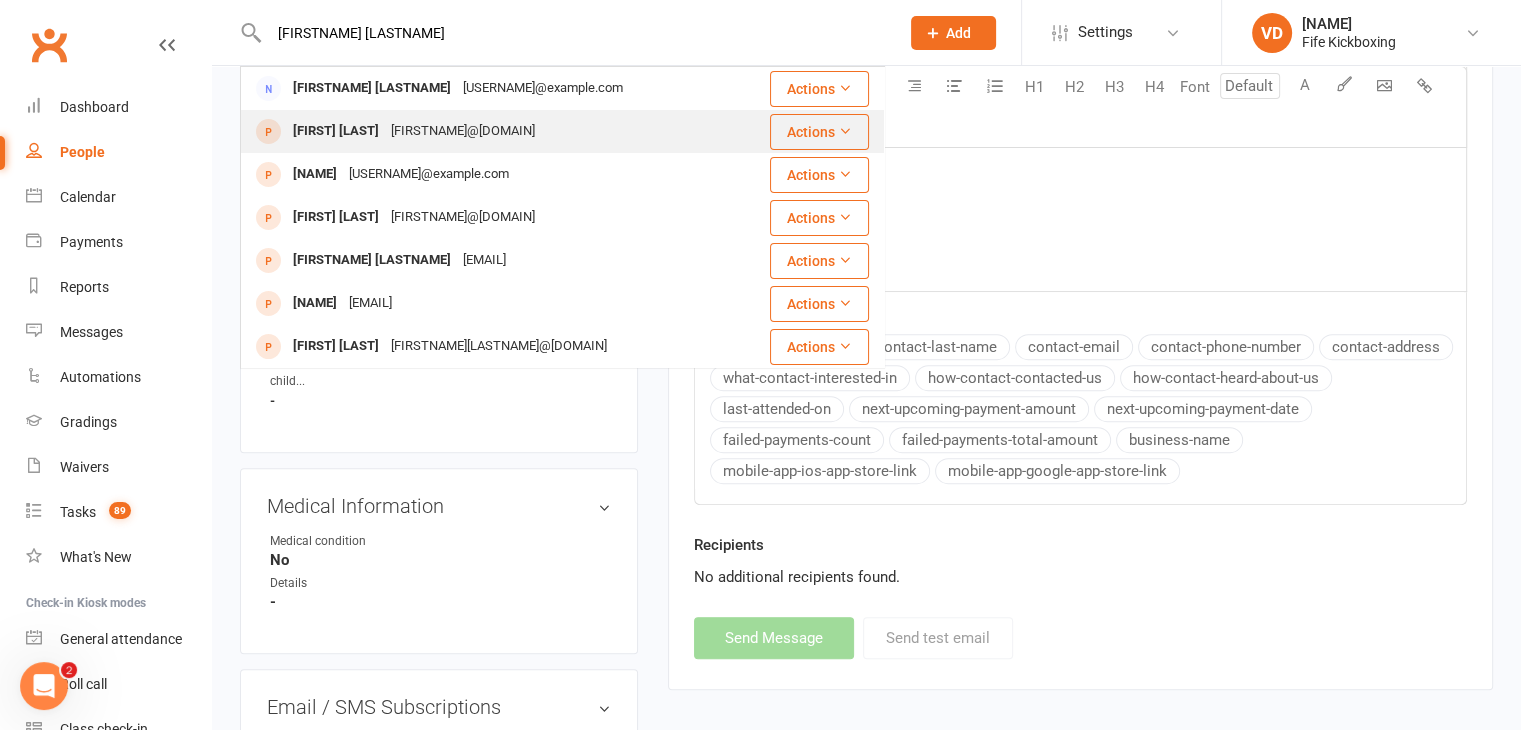 type on "[FIRSTNAME] [LASTNAME]" 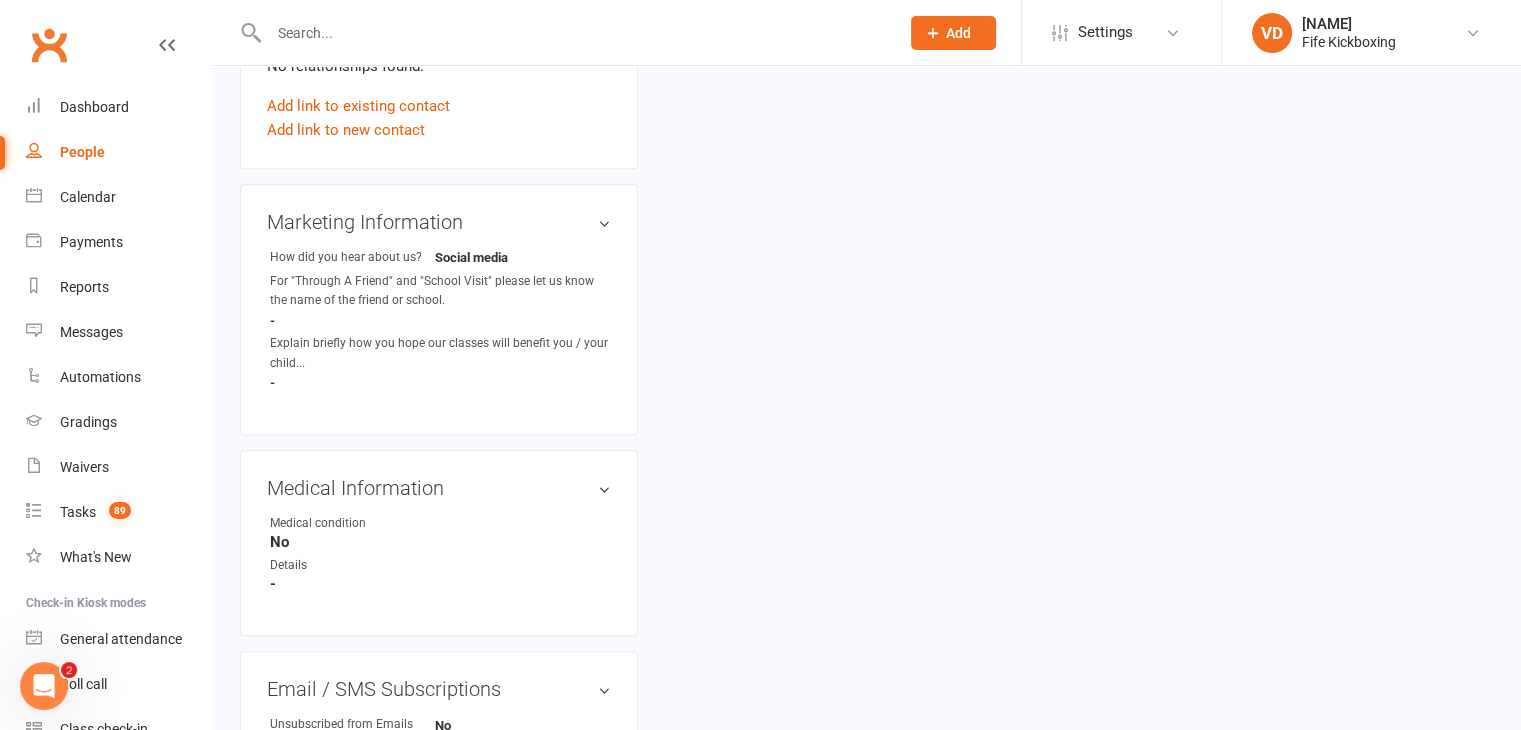 scroll, scrollTop: 0, scrollLeft: 0, axis: both 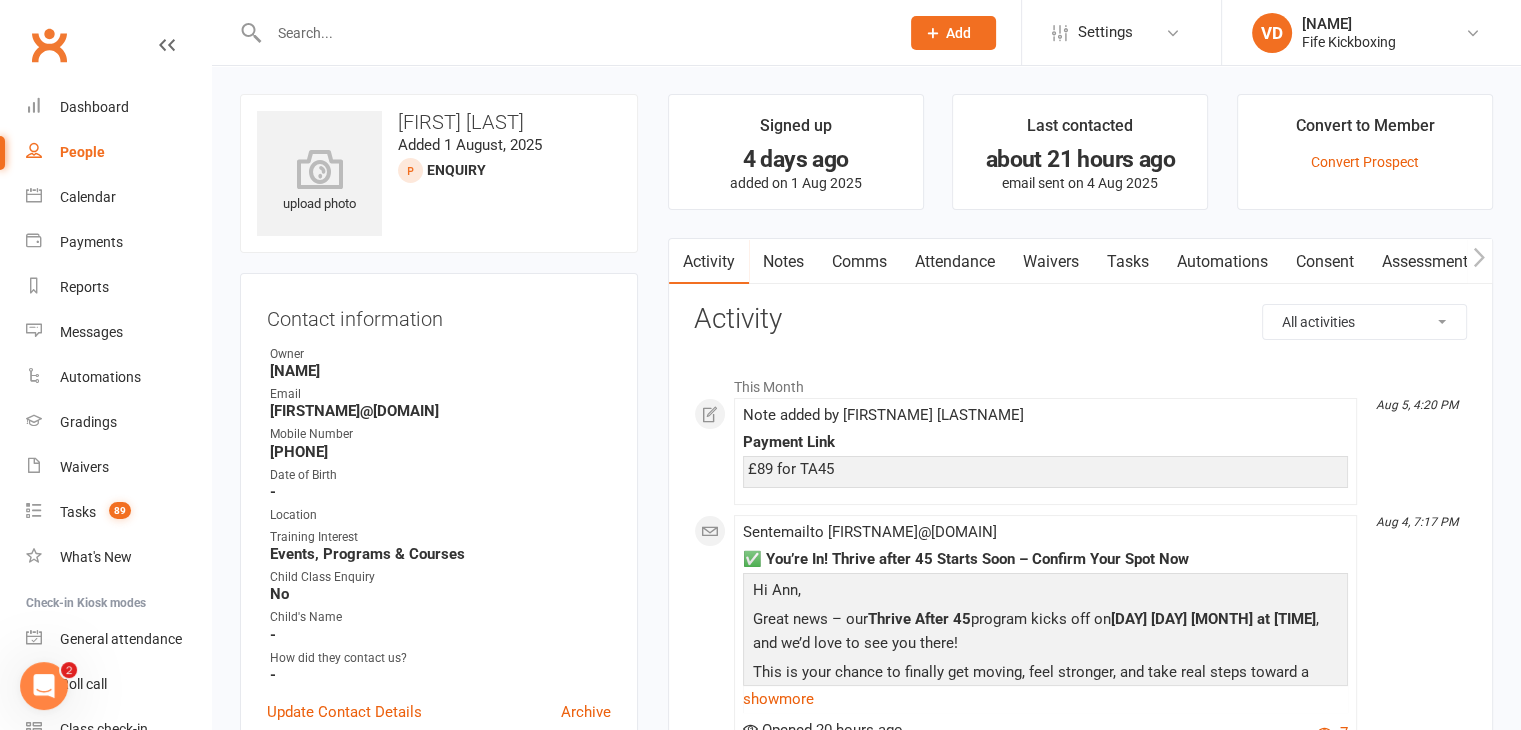 click on "Comms" at bounding box center [859, 262] 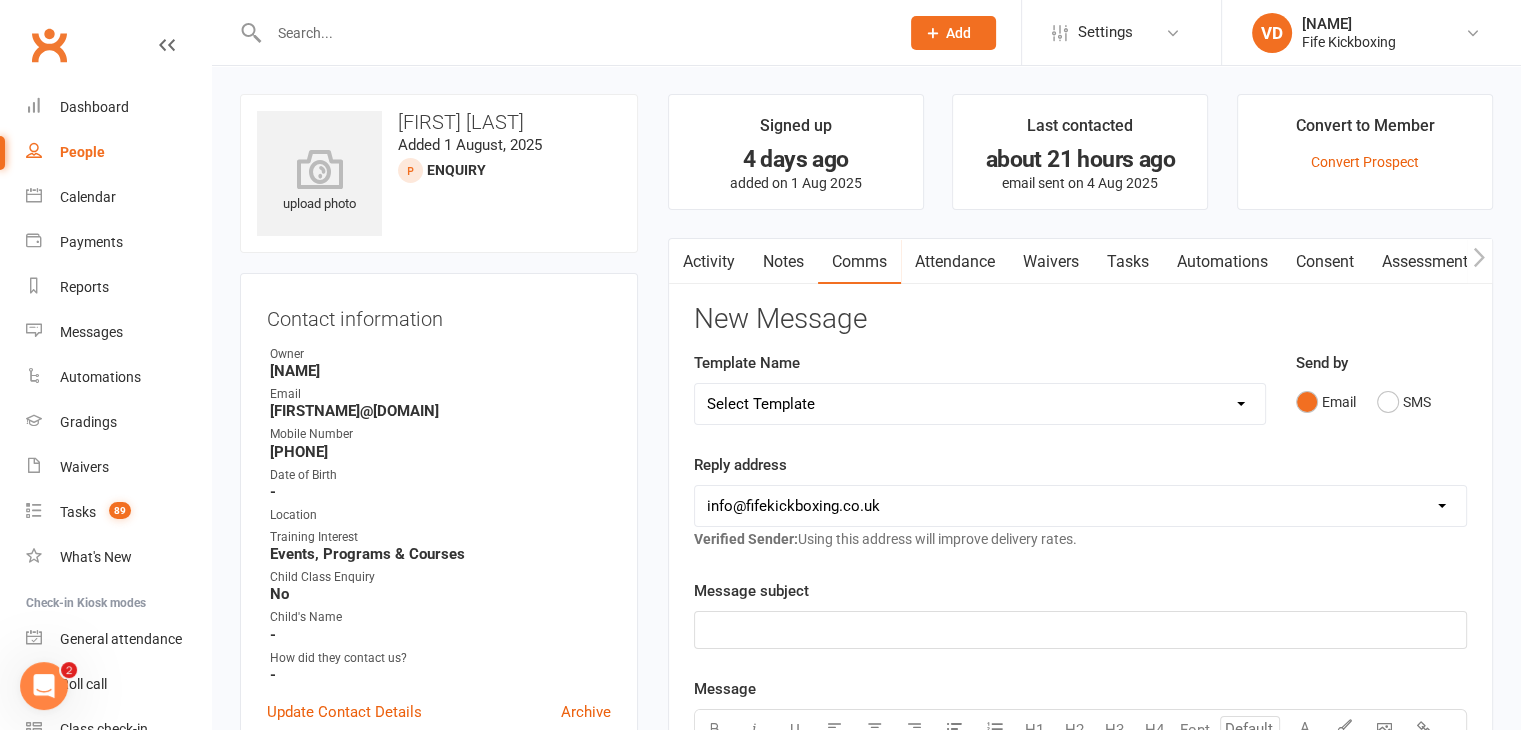 click on "﻿" 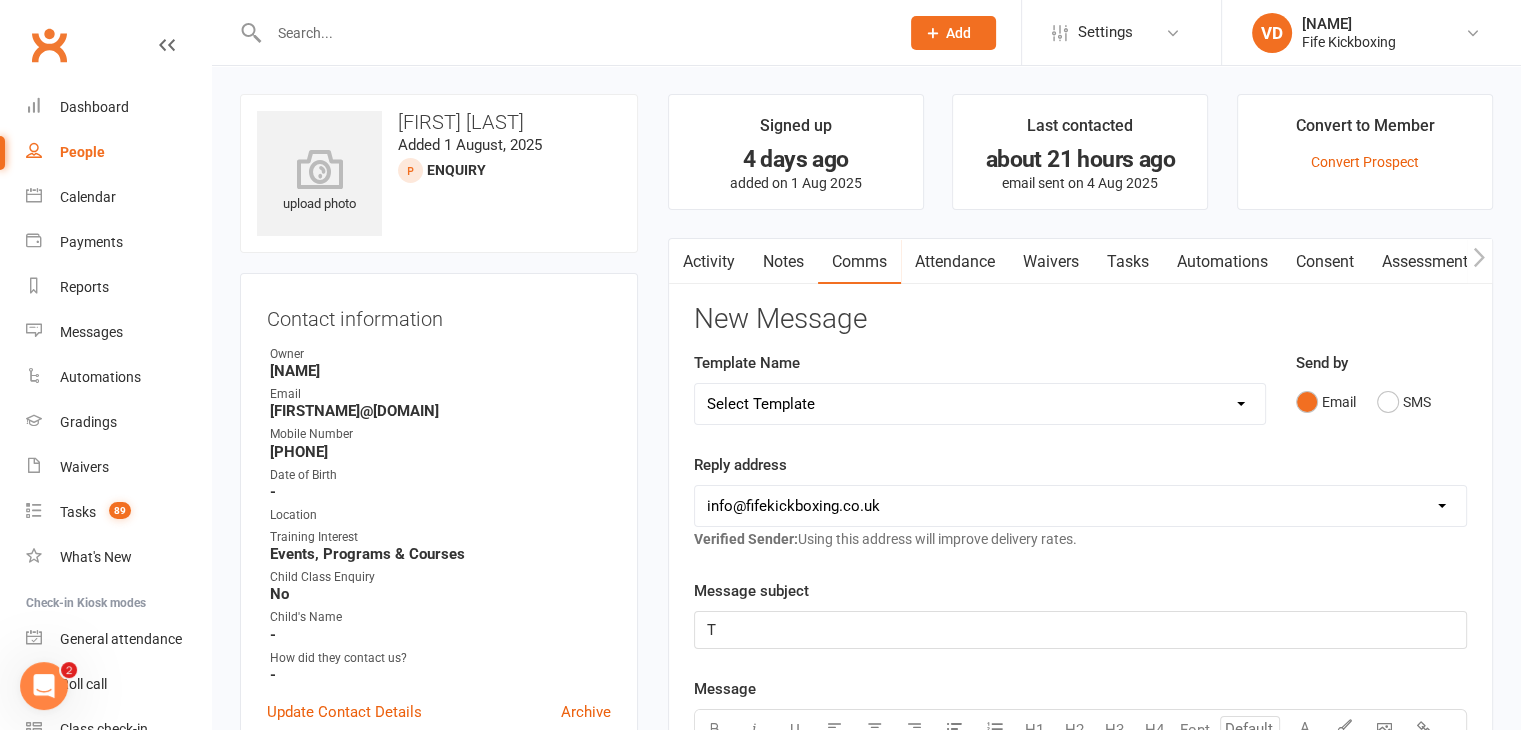 type 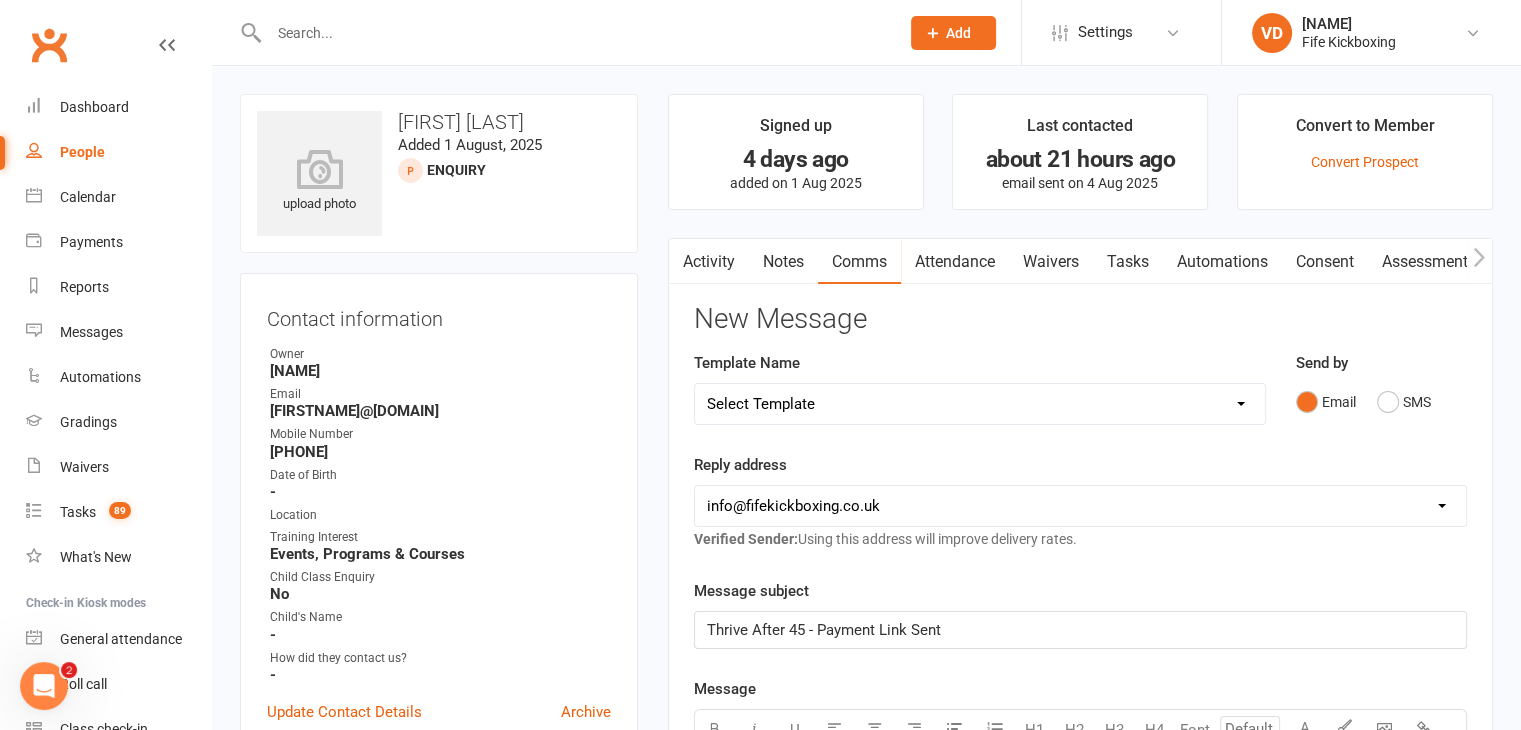 scroll, scrollTop: 18, scrollLeft: 0, axis: vertical 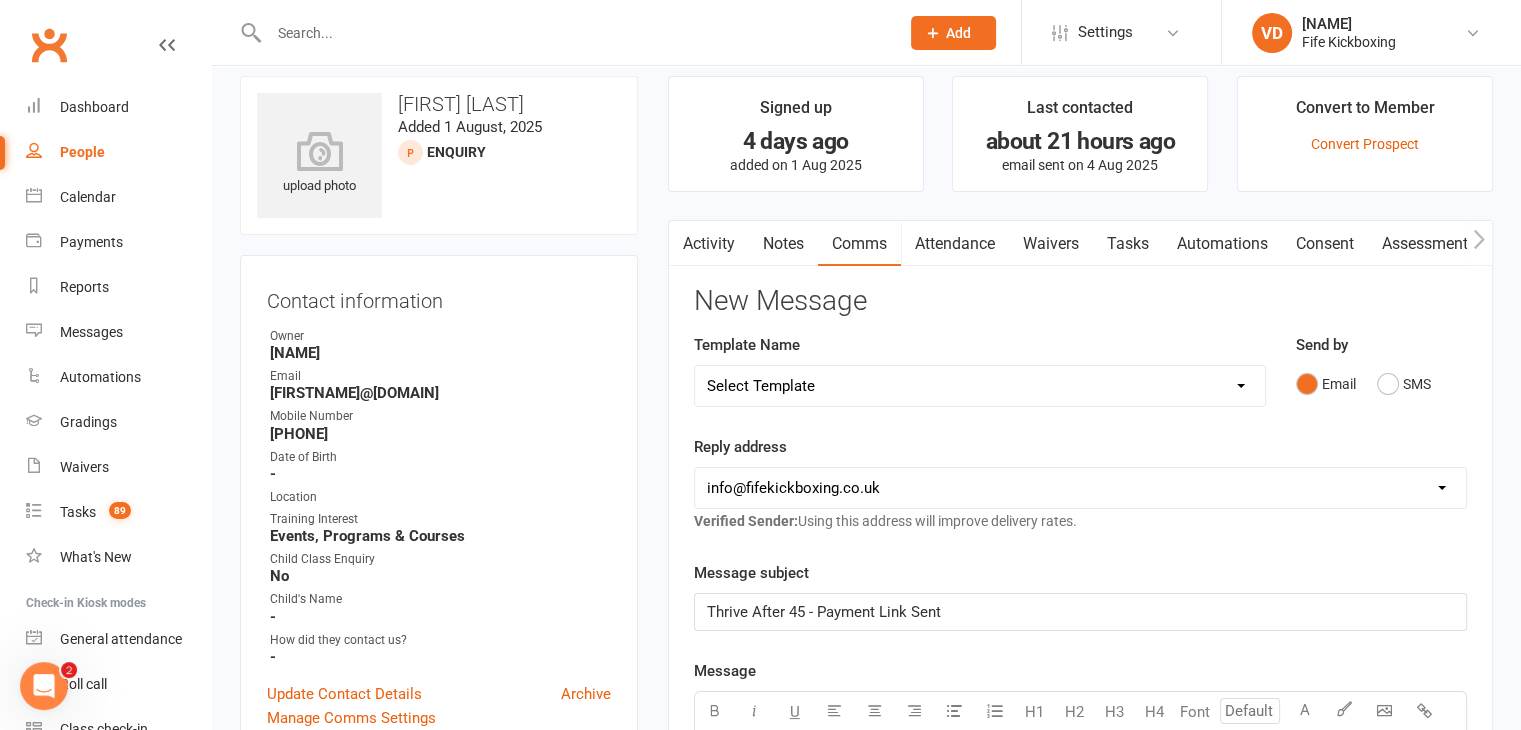 type 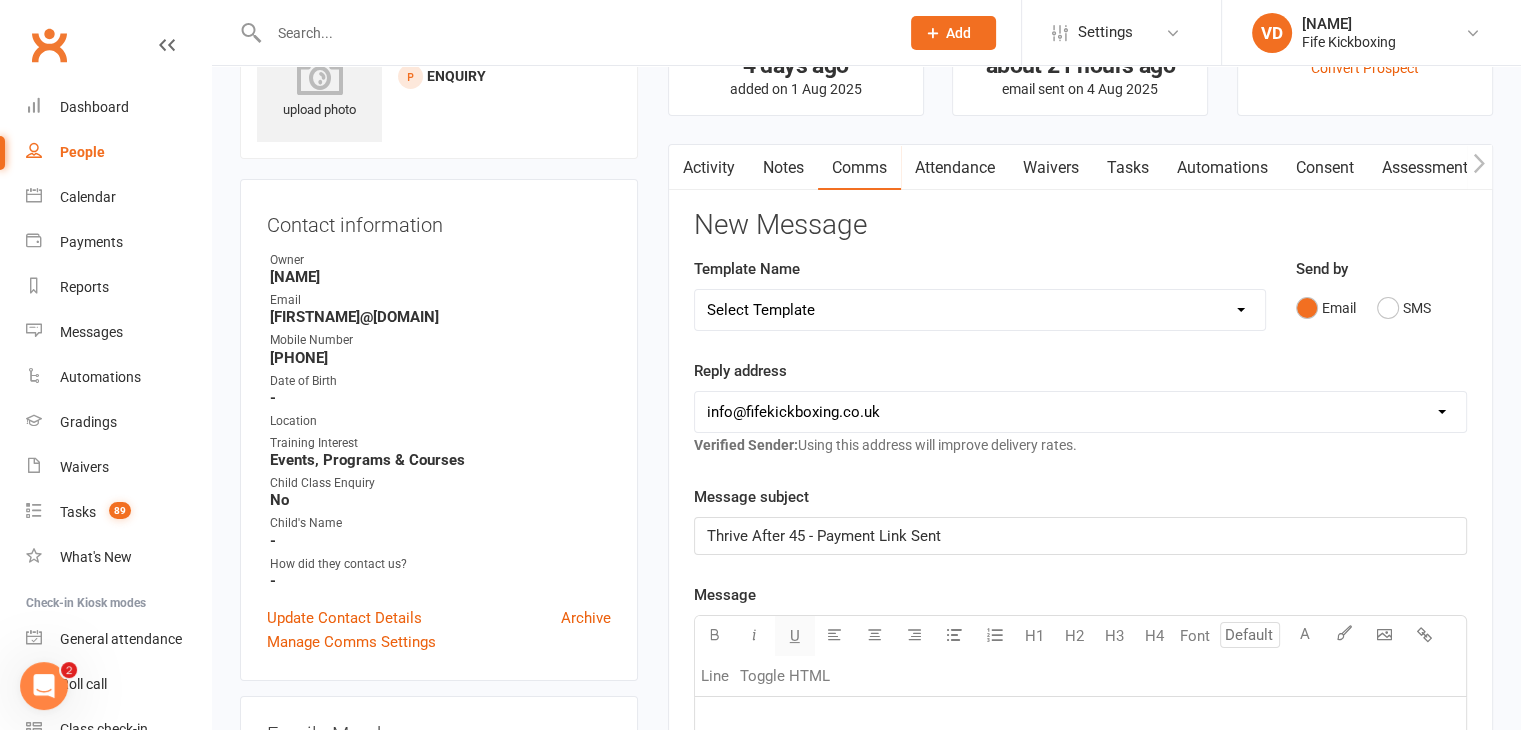 scroll, scrollTop: 218, scrollLeft: 0, axis: vertical 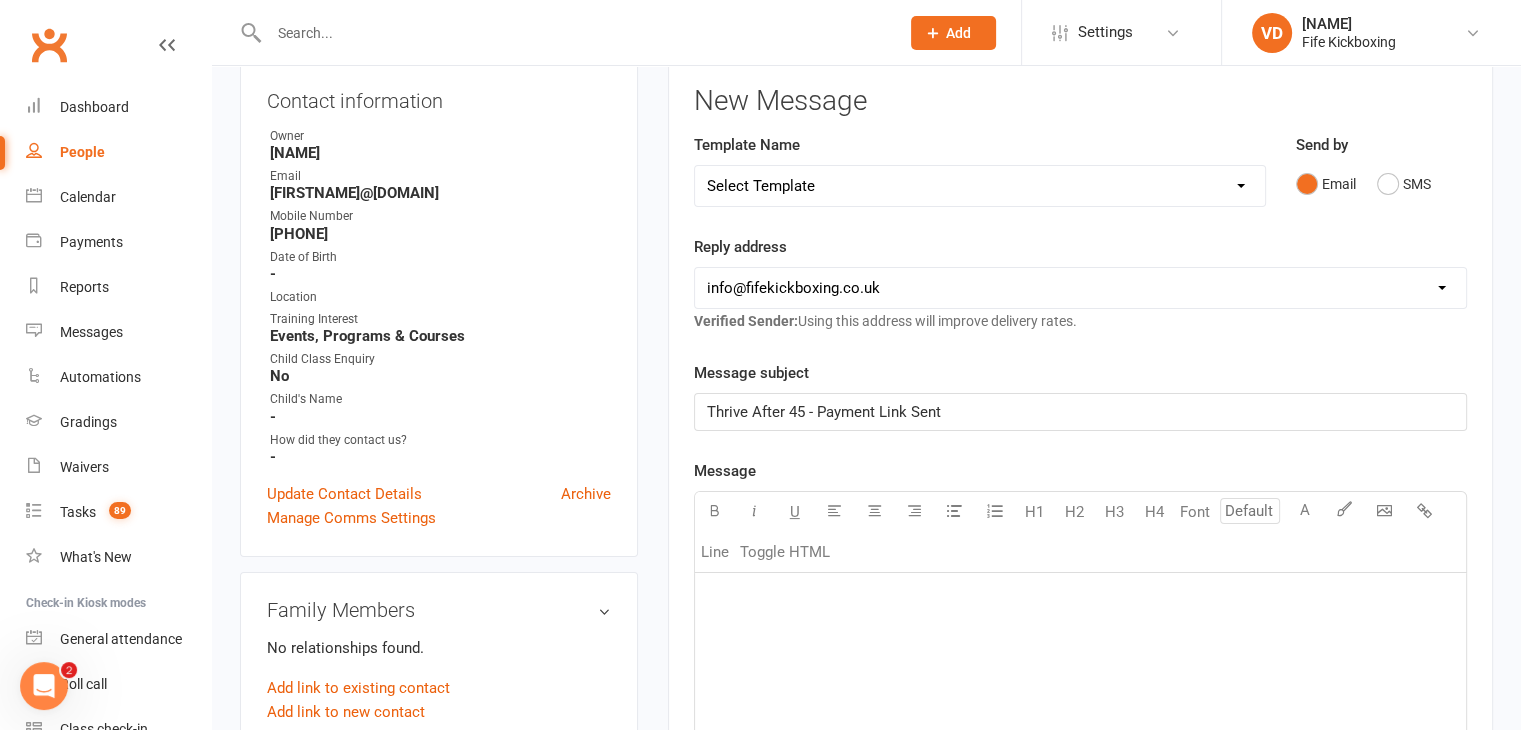 click on "﻿" 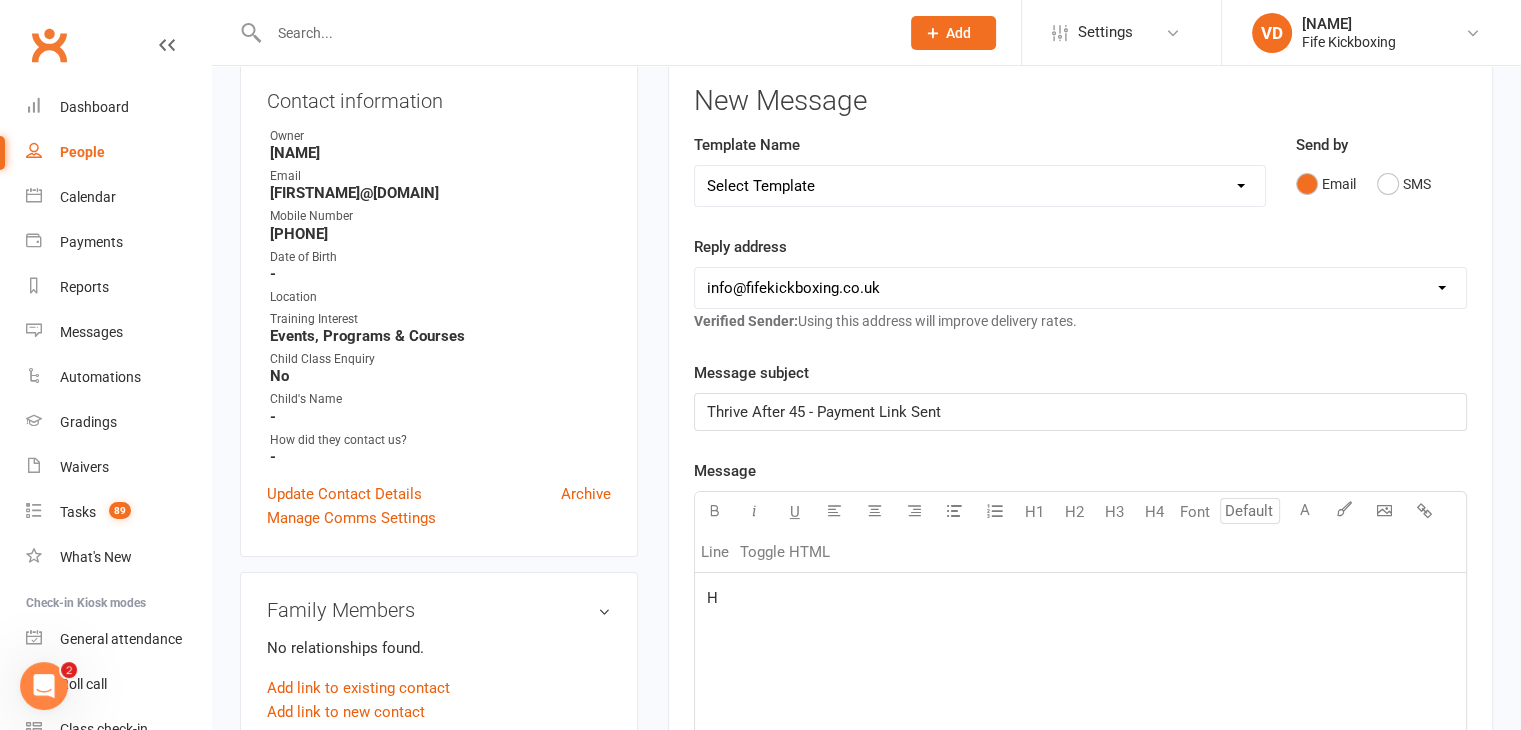 type 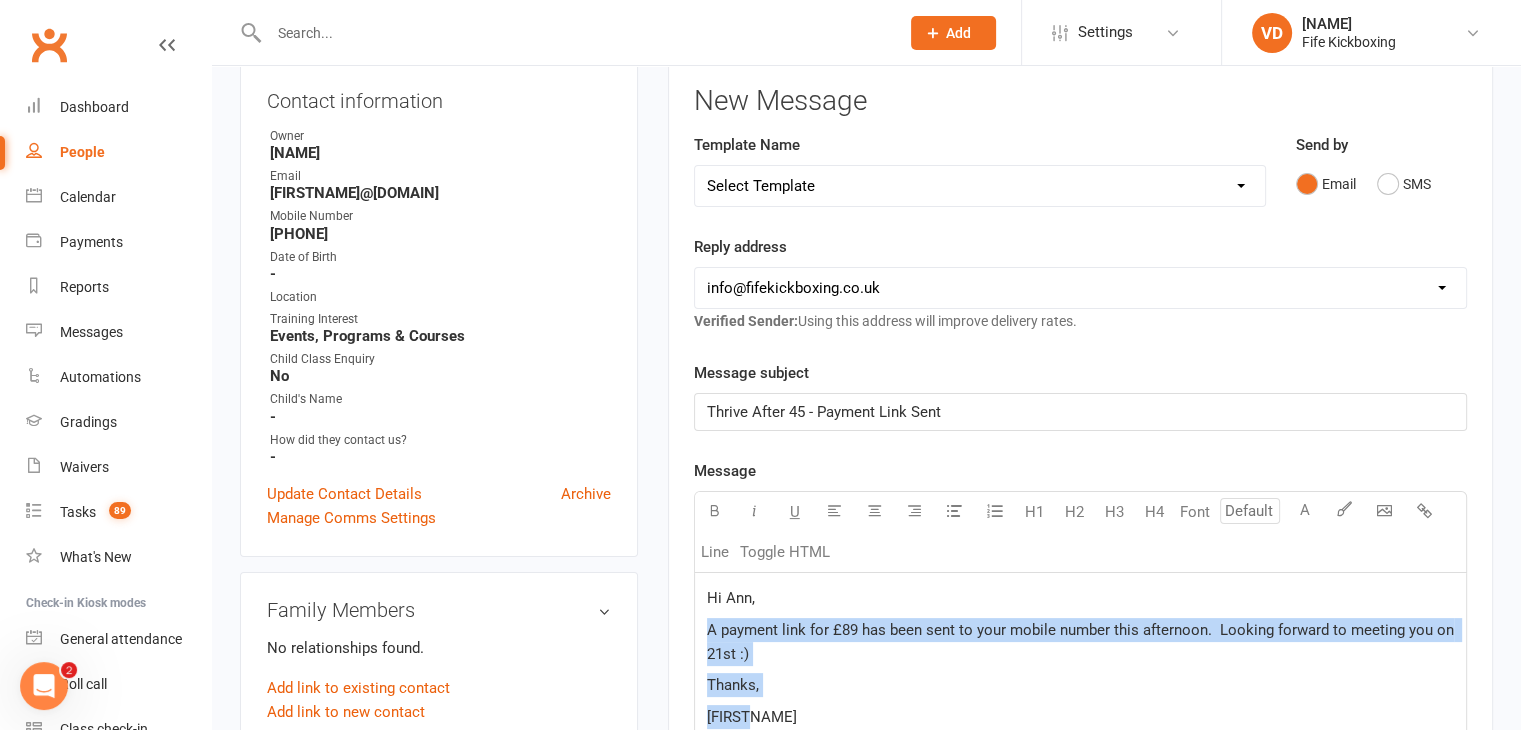drag, startPoint x: 704, startPoint y: 626, endPoint x: 752, endPoint y: 704, distance: 91.58602 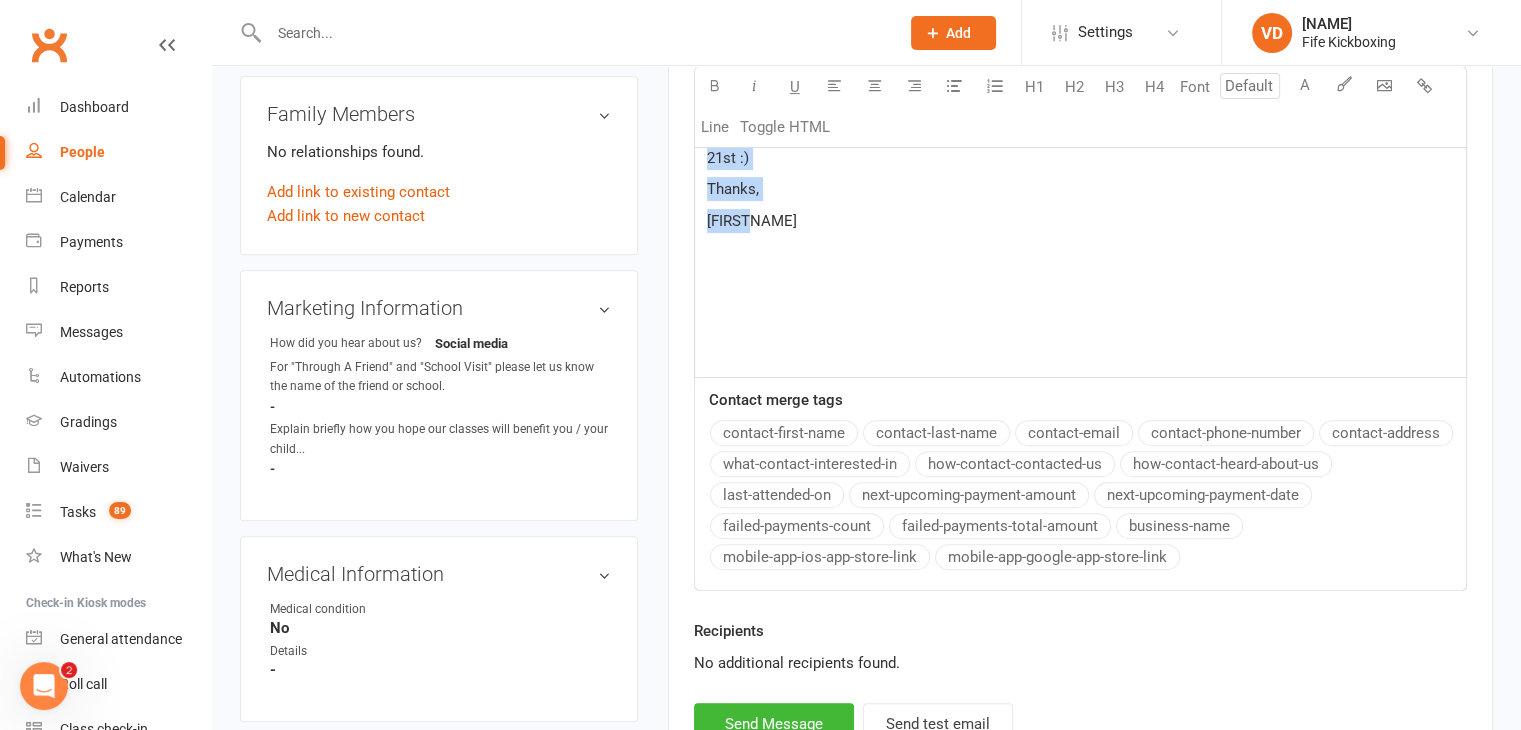 scroll, scrollTop: 718, scrollLeft: 0, axis: vertical 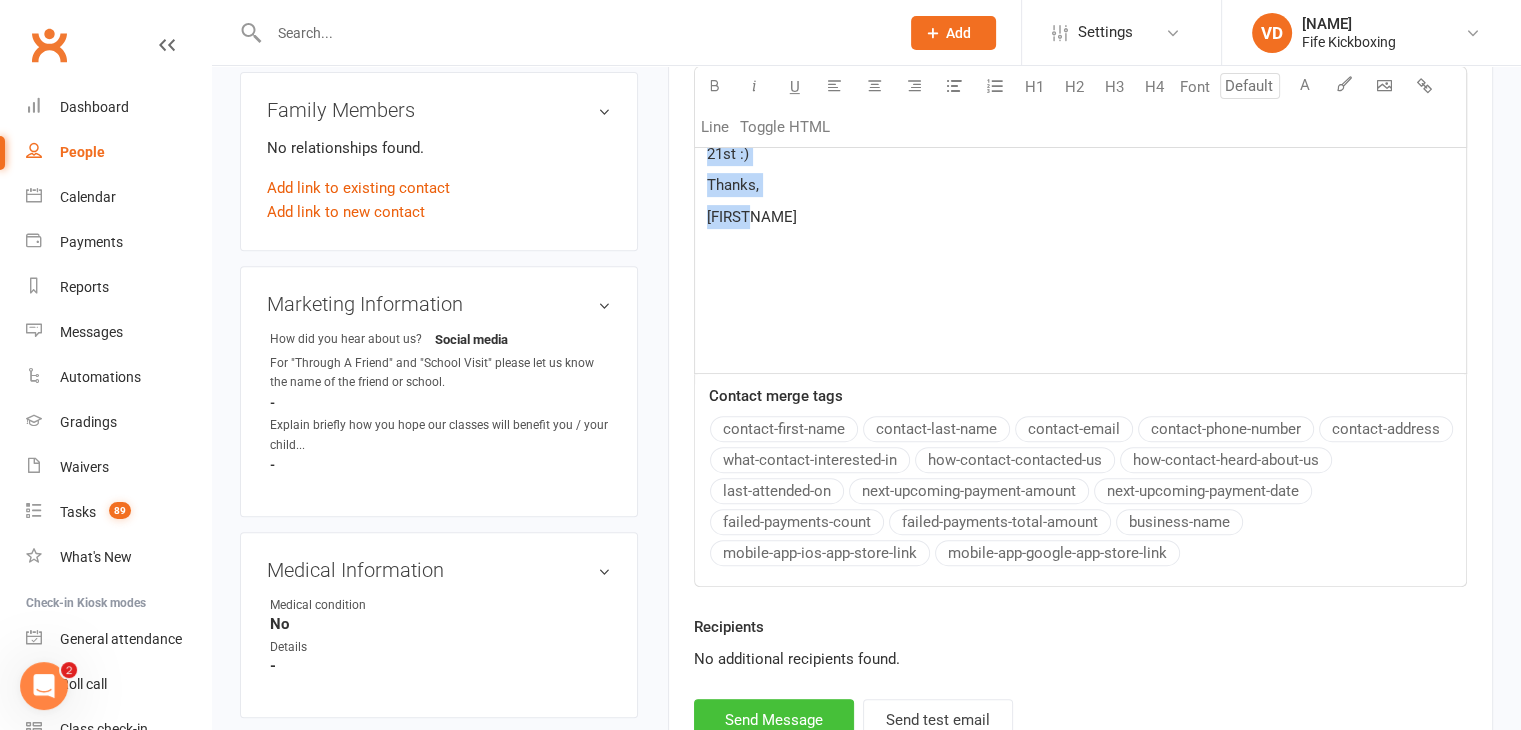 click on "Send Message" at bounding box center (774, 720) 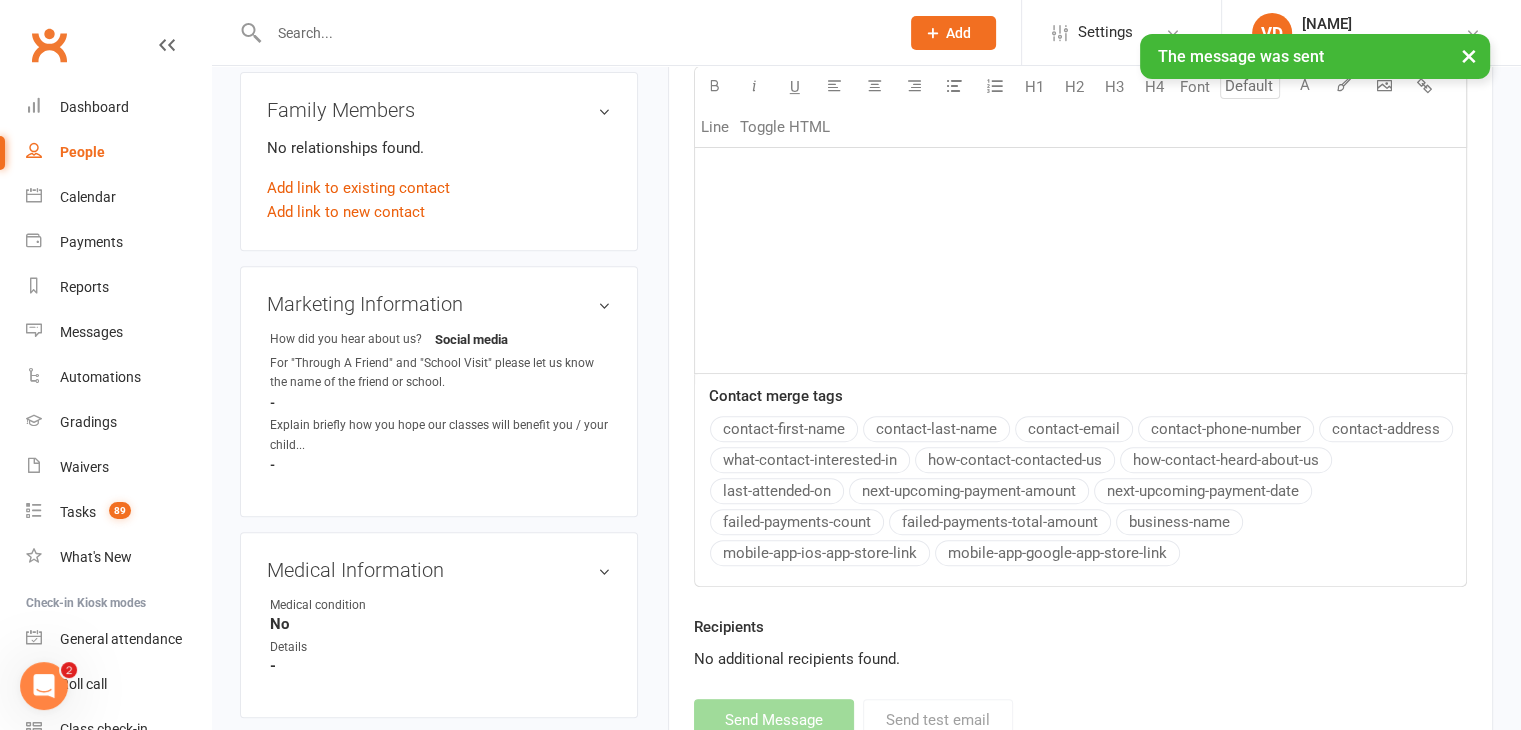 click at bounding box center (574, 33) 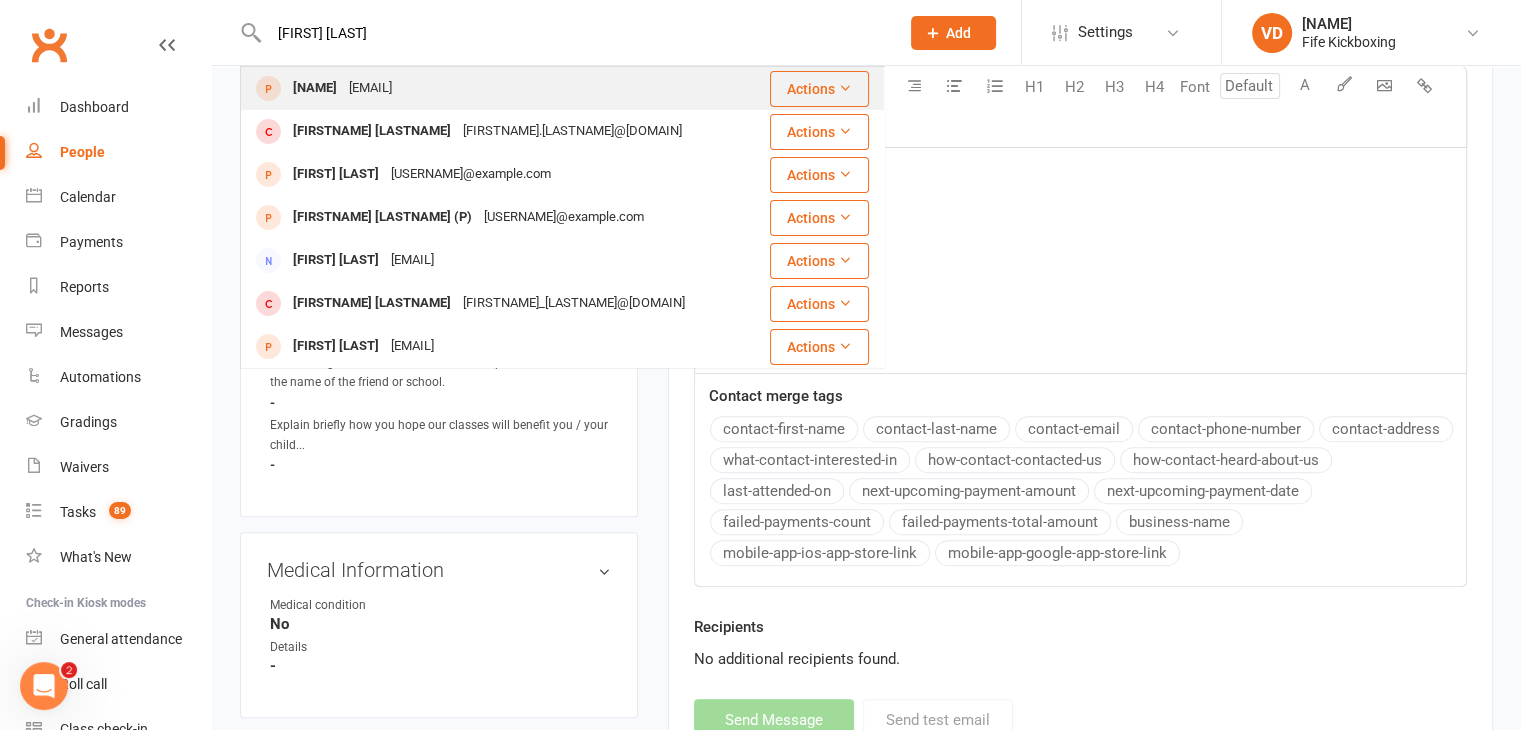 type on "[FIRST] [LAST]" 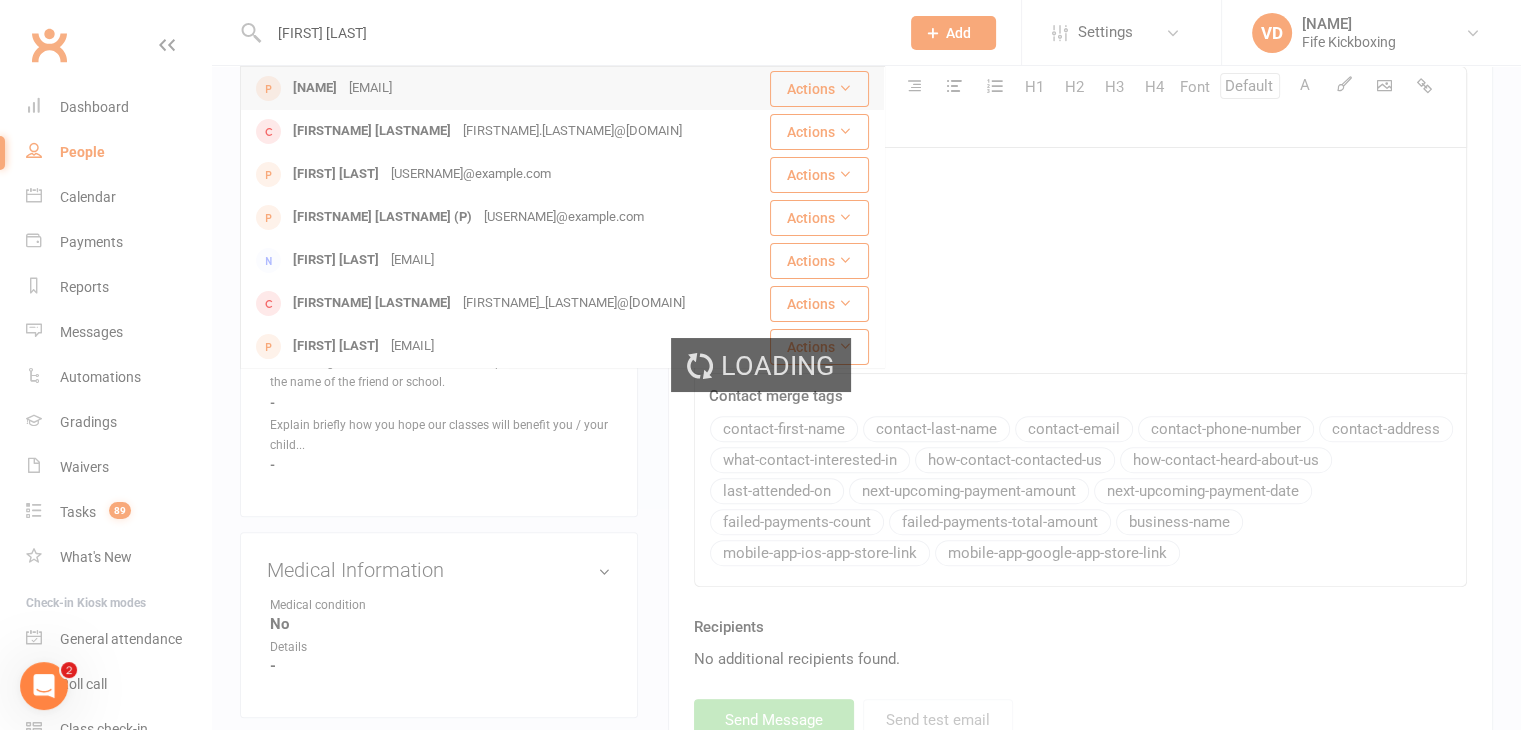 type 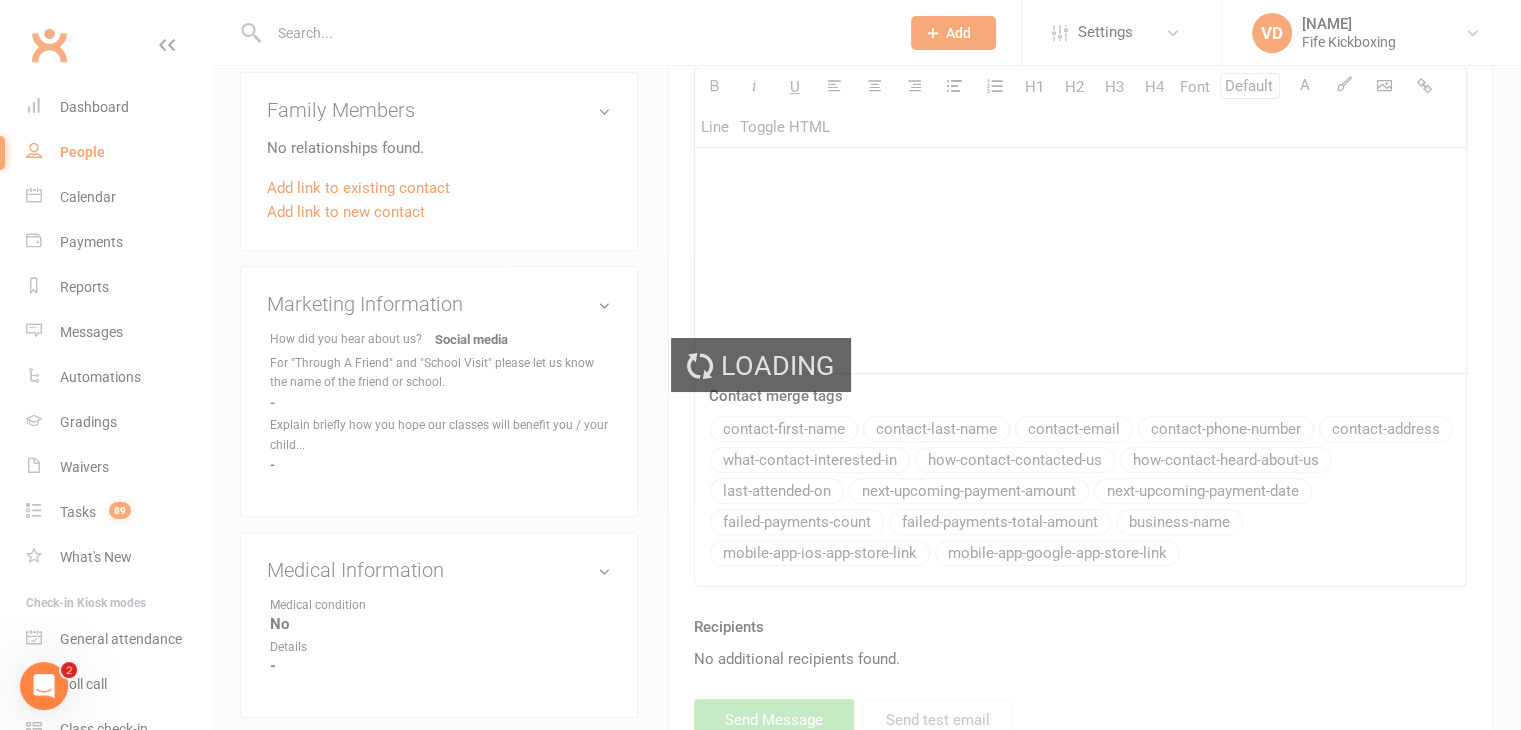 scroll, scrollTop: 0, scrollLeft: 0, axis: both 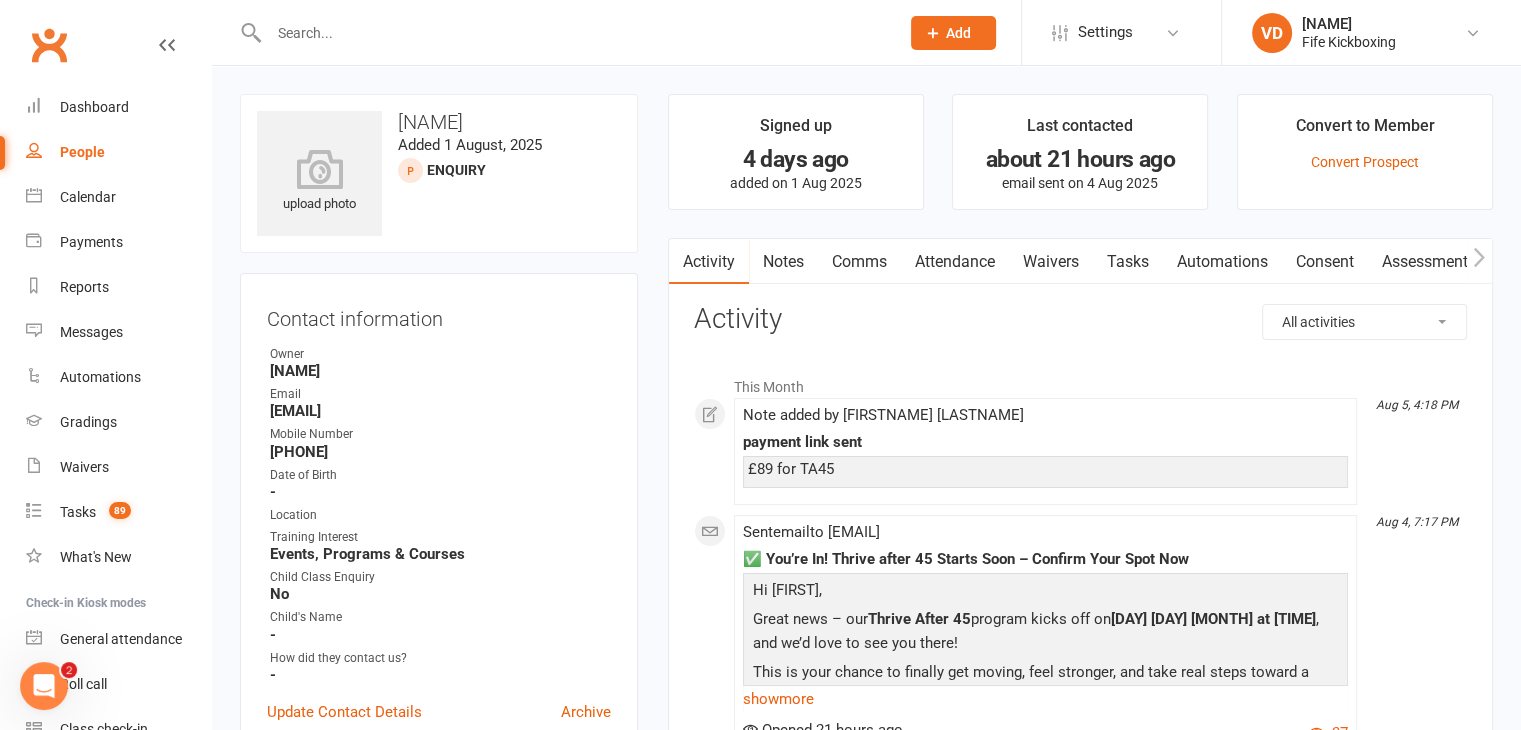 click on "Comms" at bounding box center (859, 262) 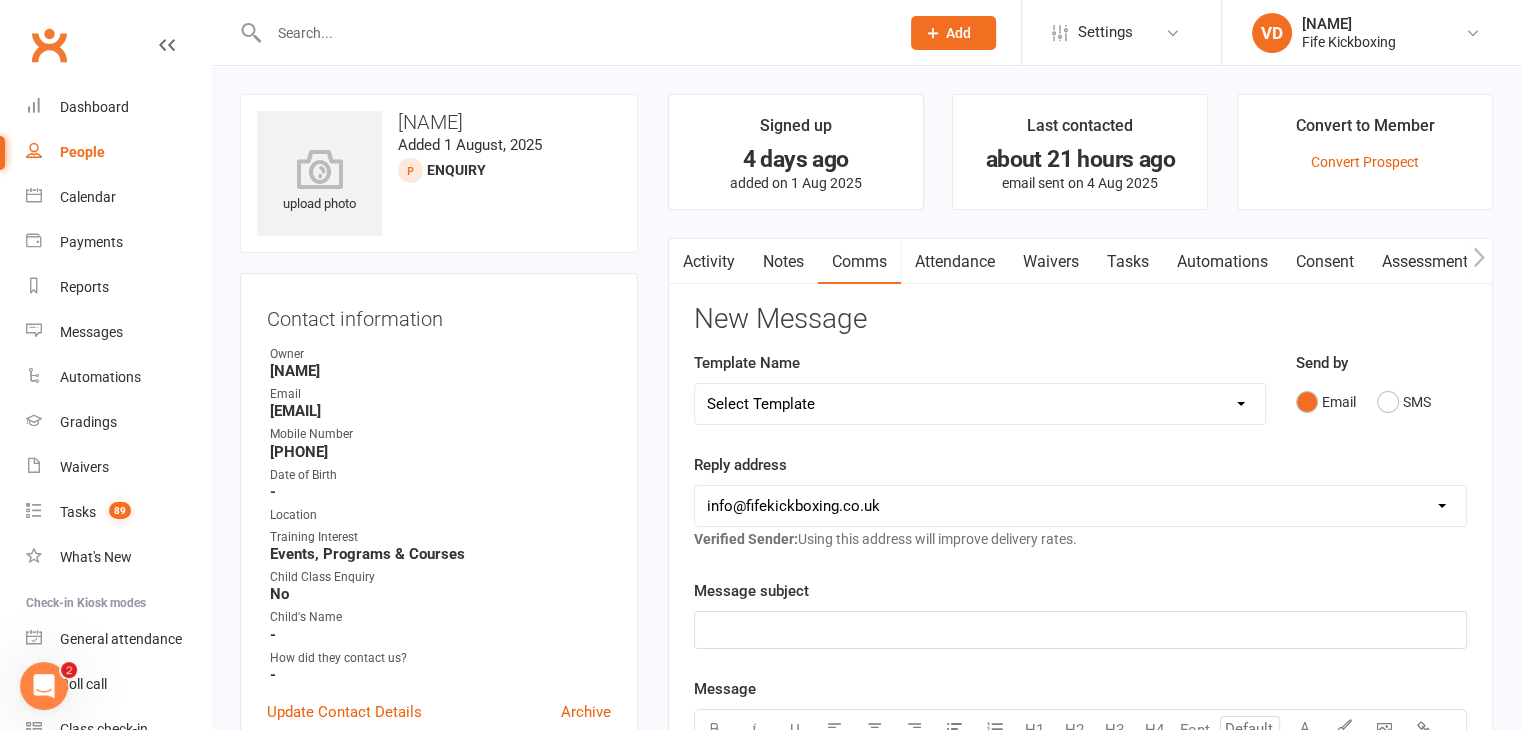 click on "﻿" 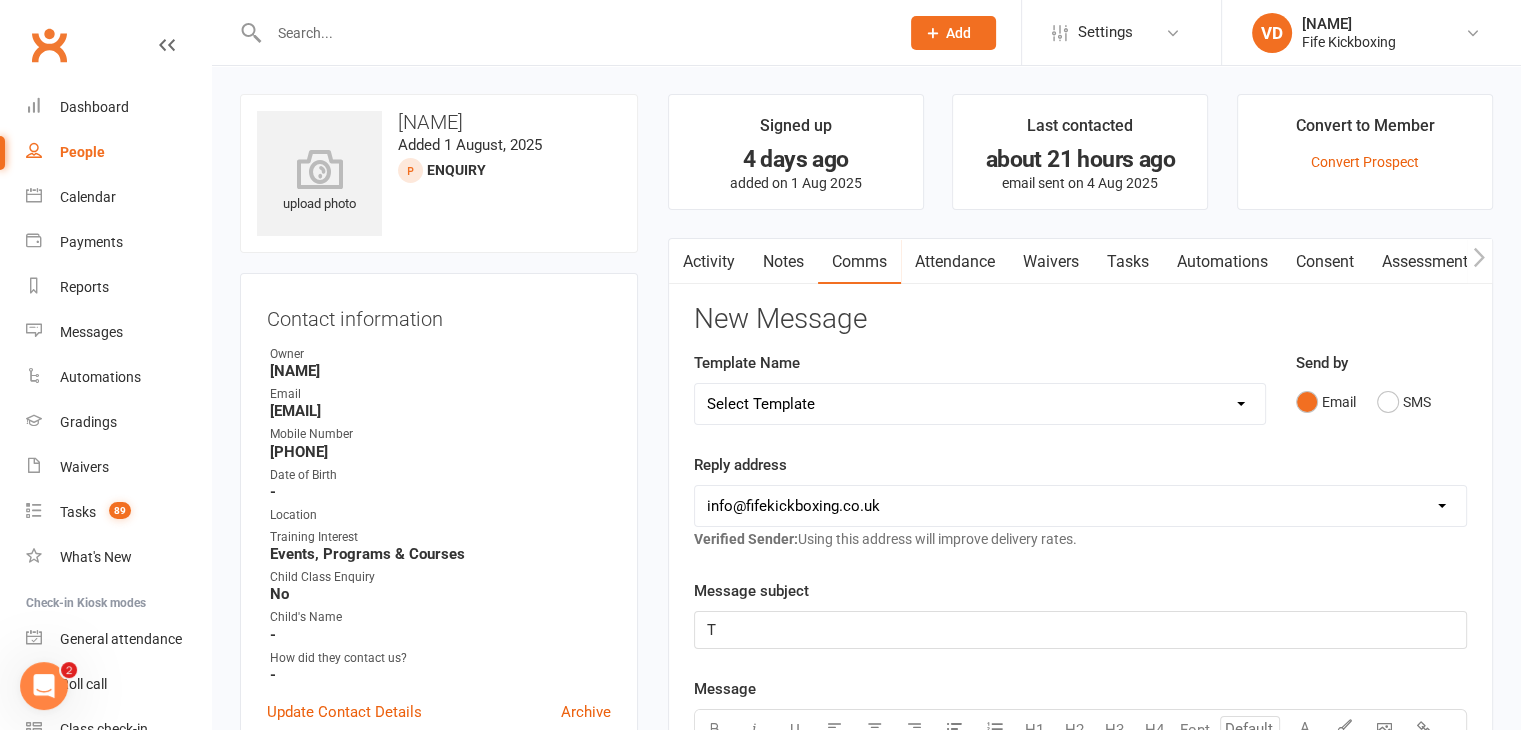 type 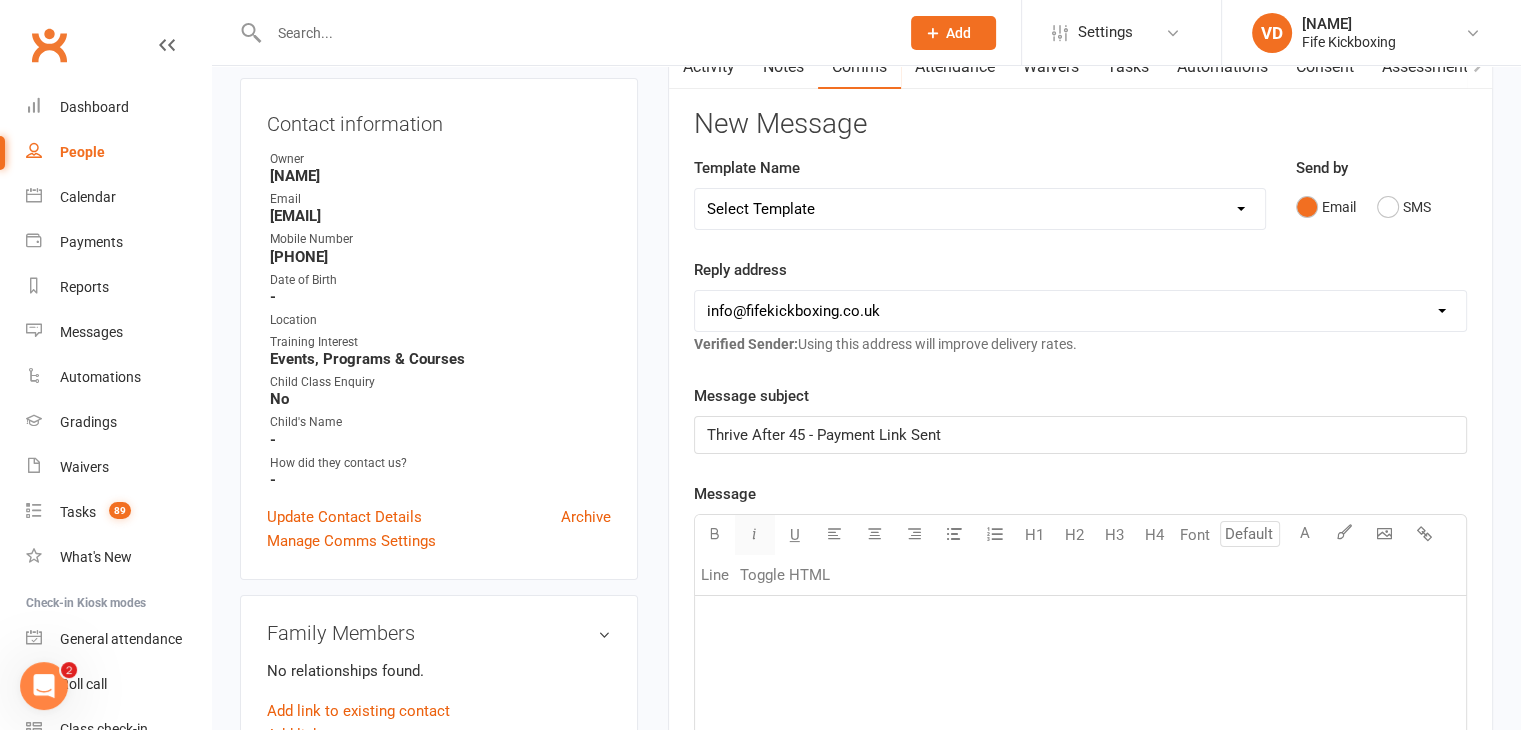 scroll, scrollTop: 200, scrollLeft: 0, axis: vertical 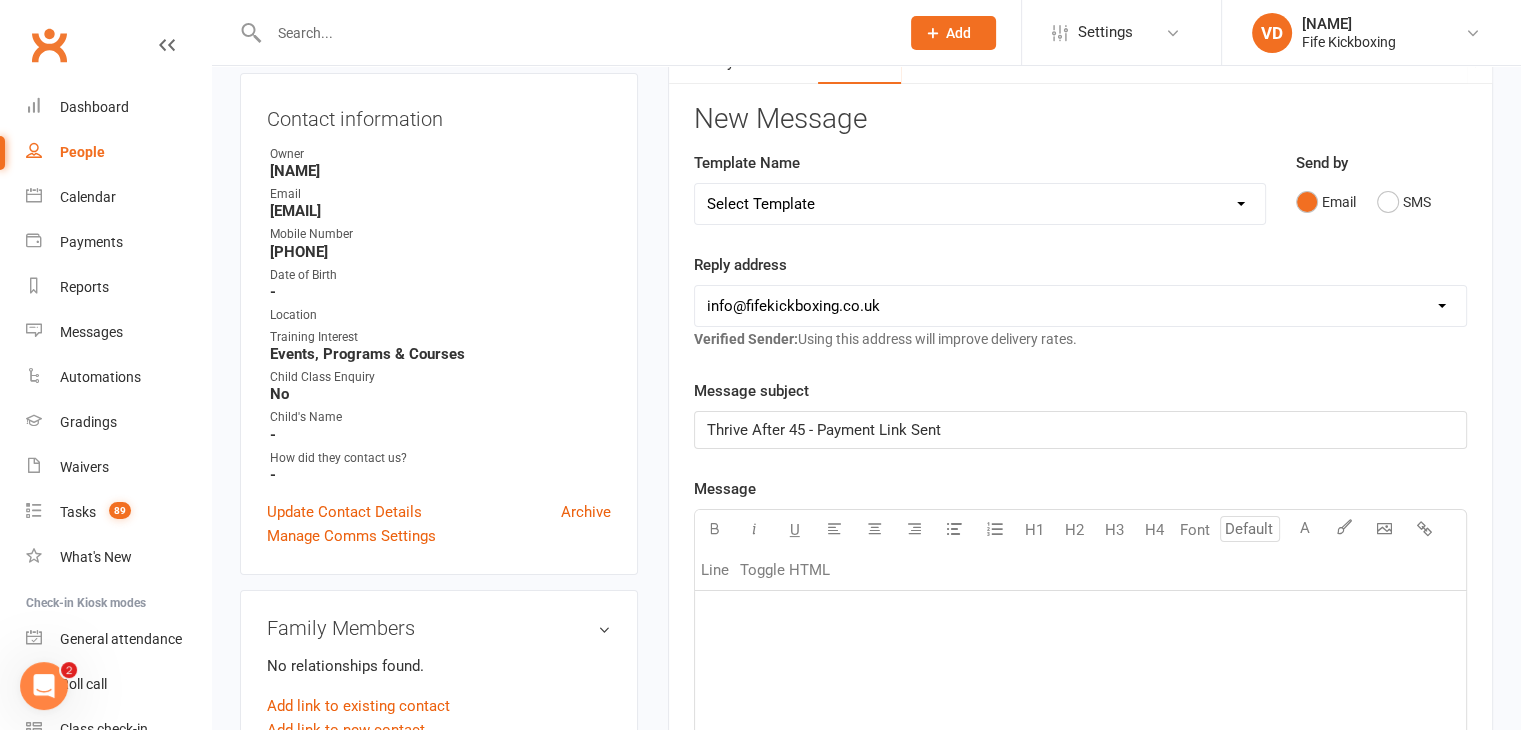 click on "﻿" 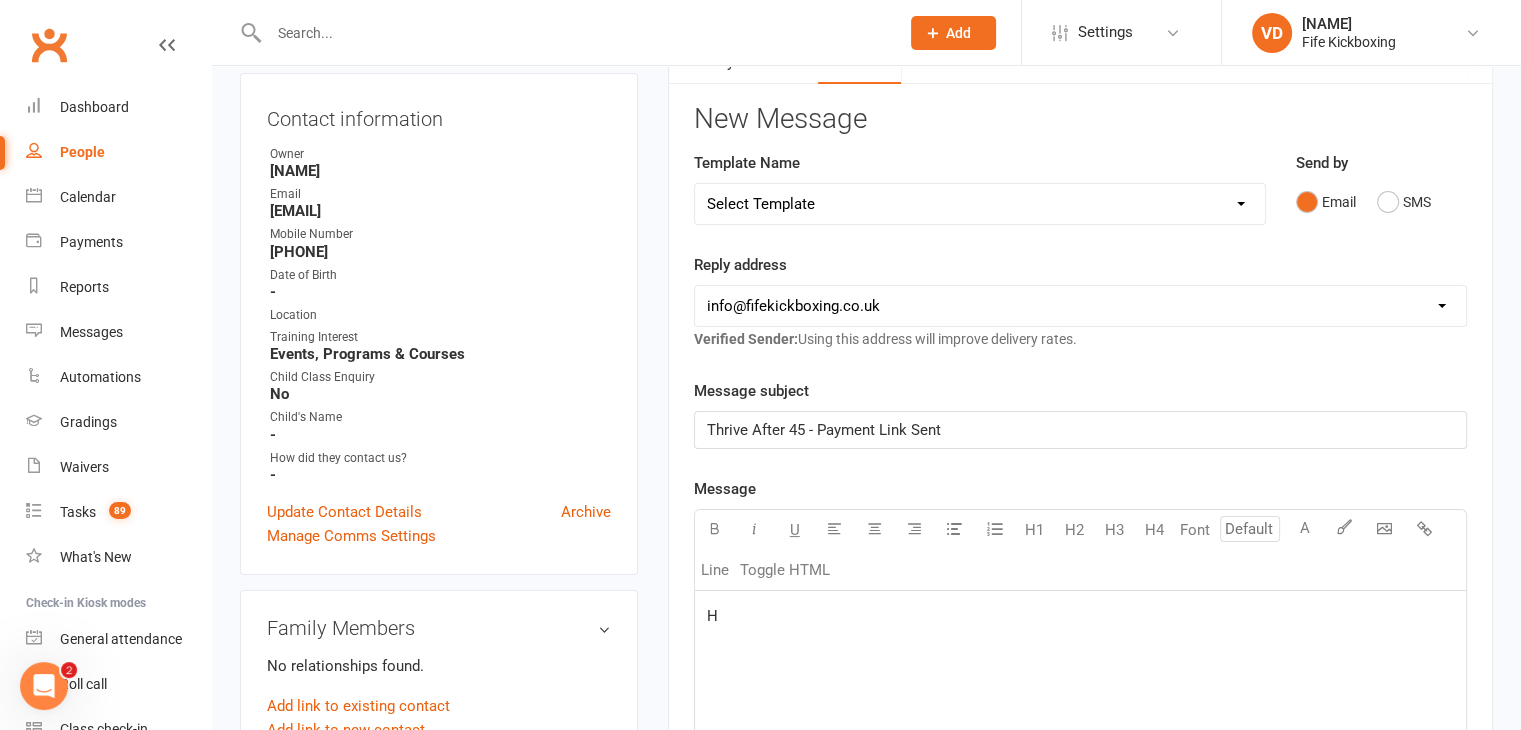 type 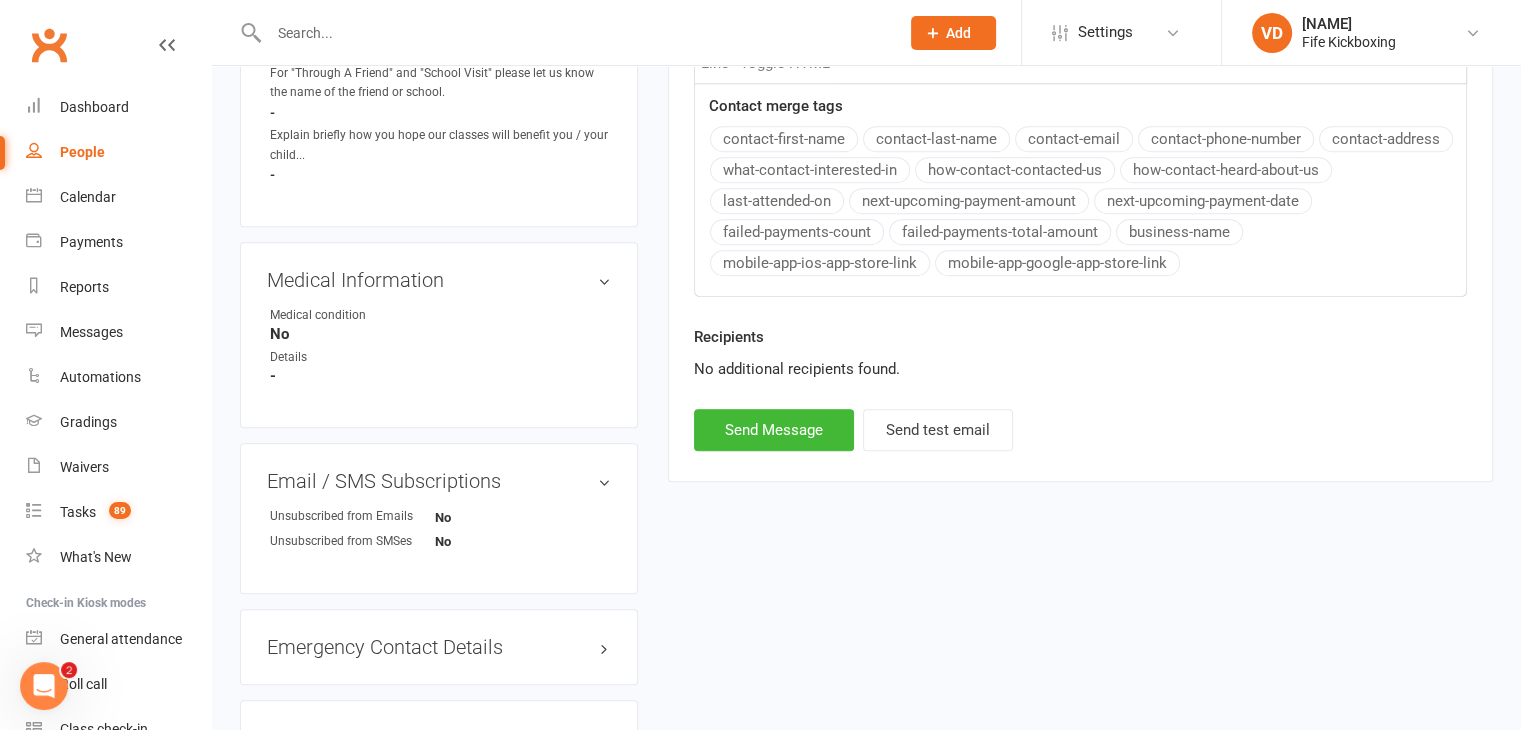 scroll, scrollTop: 1068, scrollLeft: 0, axis: vertical 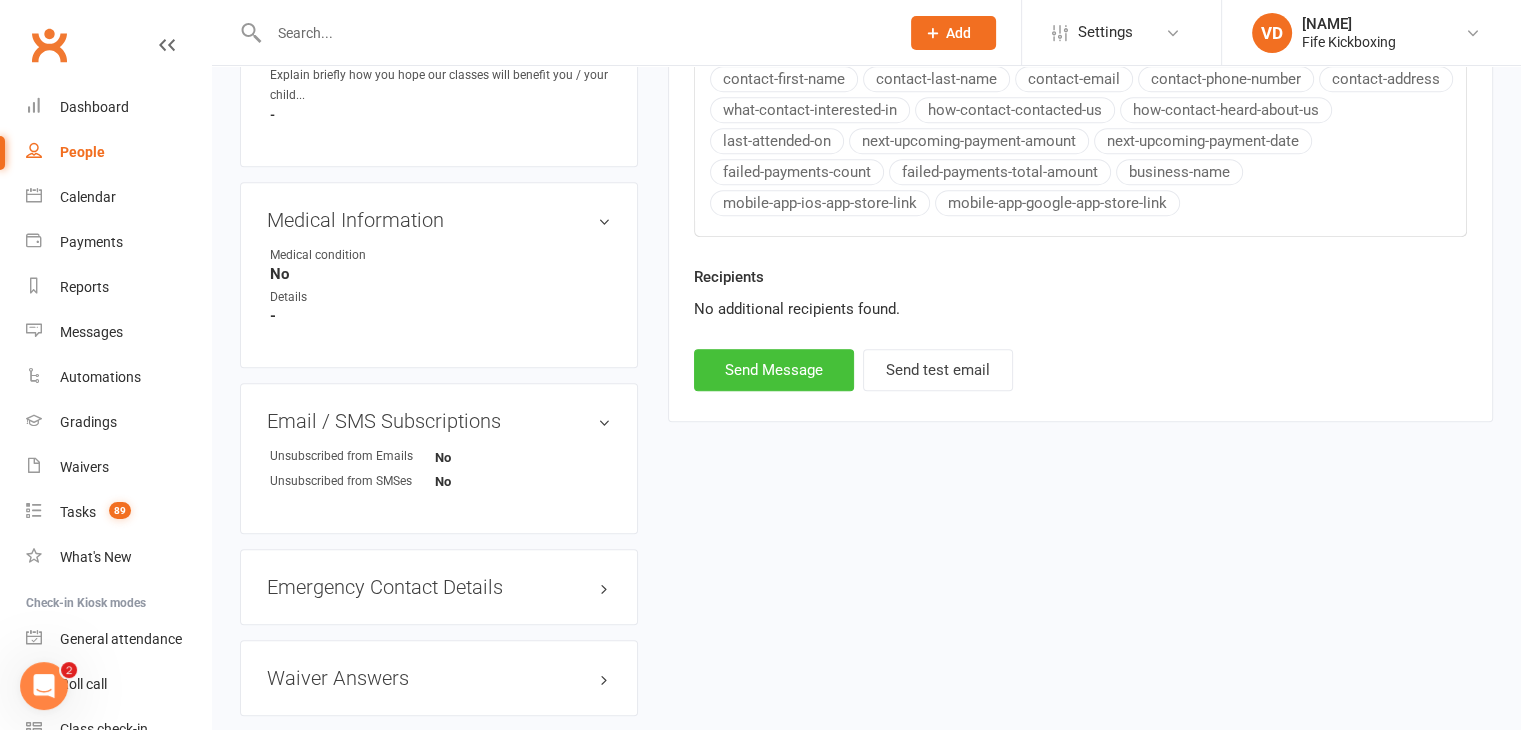 click on "Send Message" at bounding box center [774, 370] 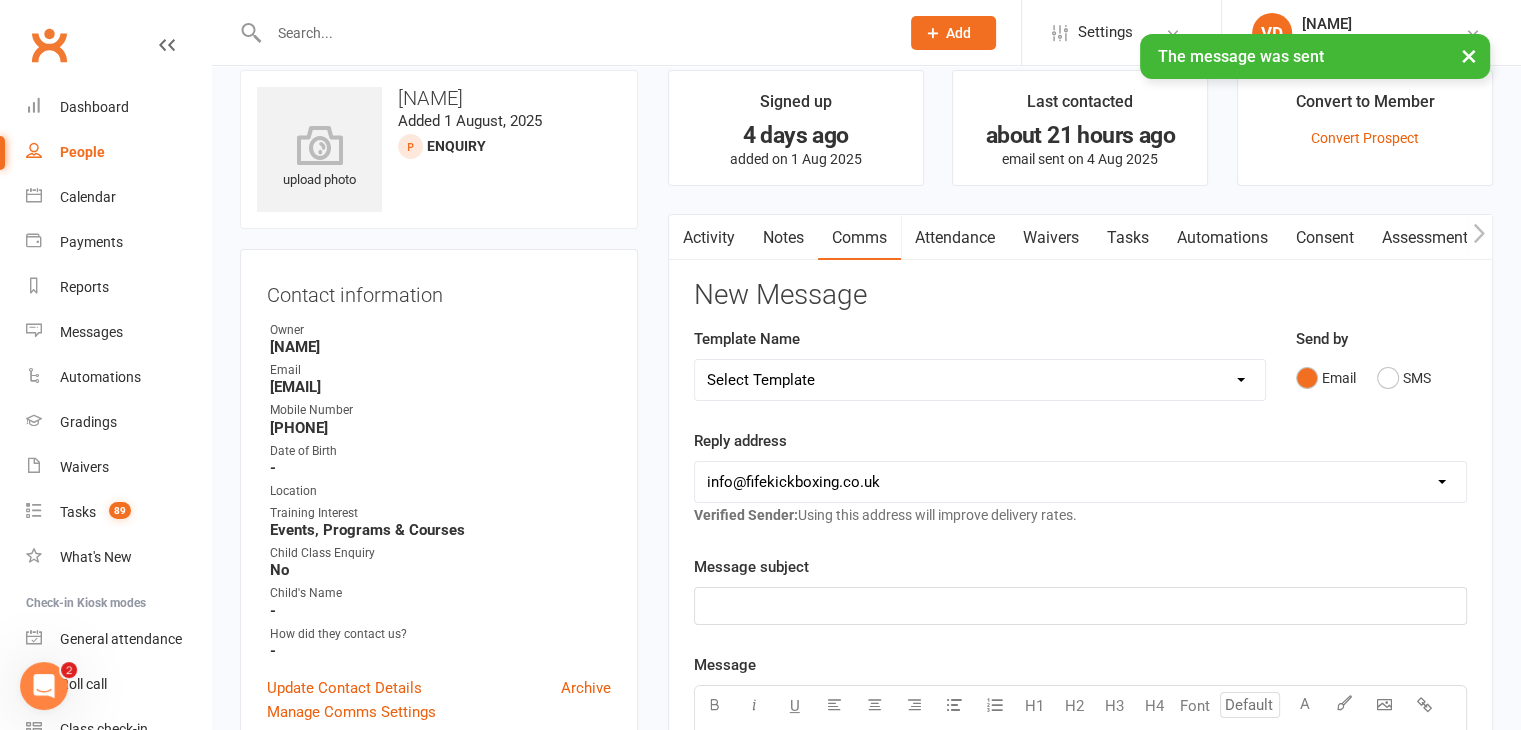 scroll, scrollTop: 0, scrollLeft: 0, axis: both 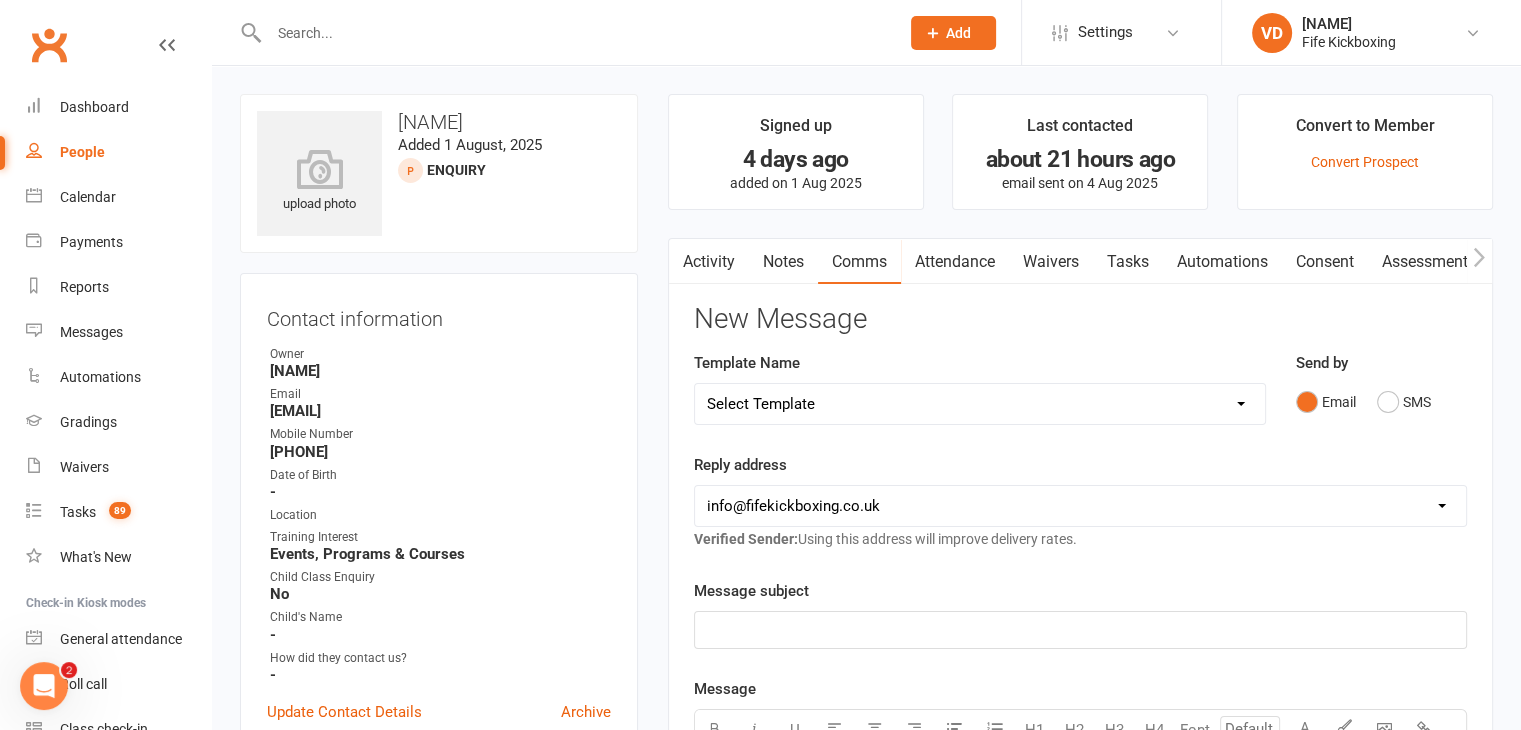 click at bounding box center [574, 33] 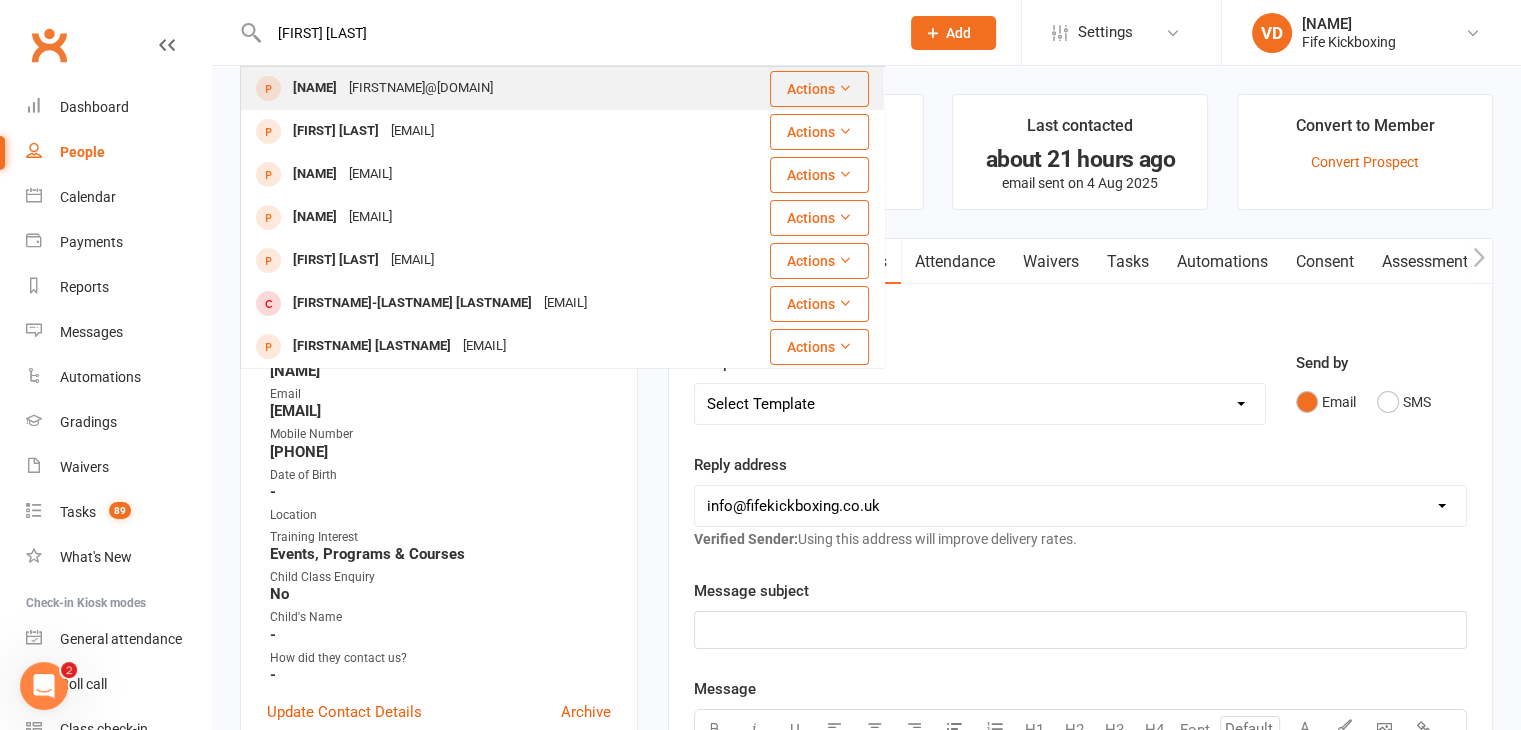 type on "[FIRST] [LAST]" 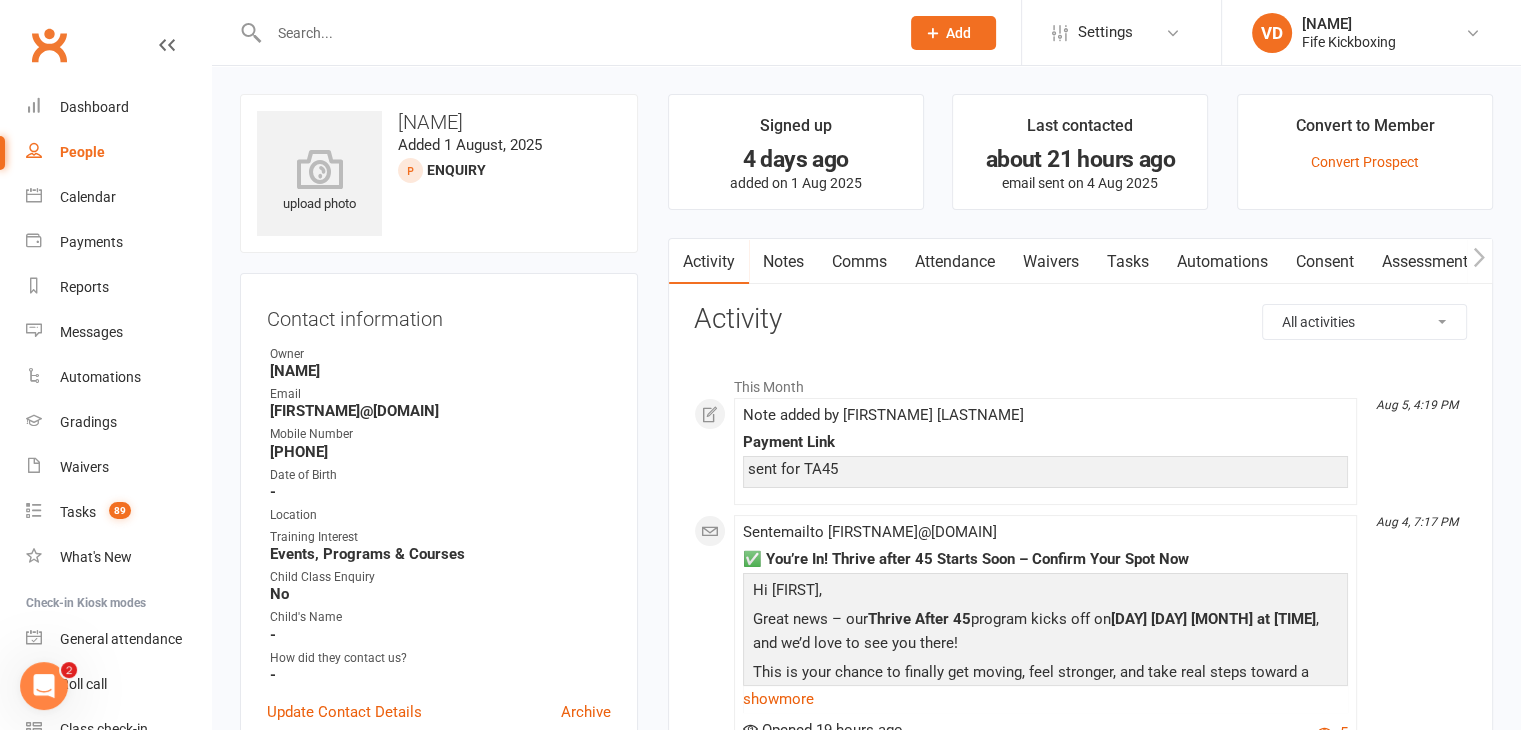 click on "Comms" at bounding box center [859, 262] 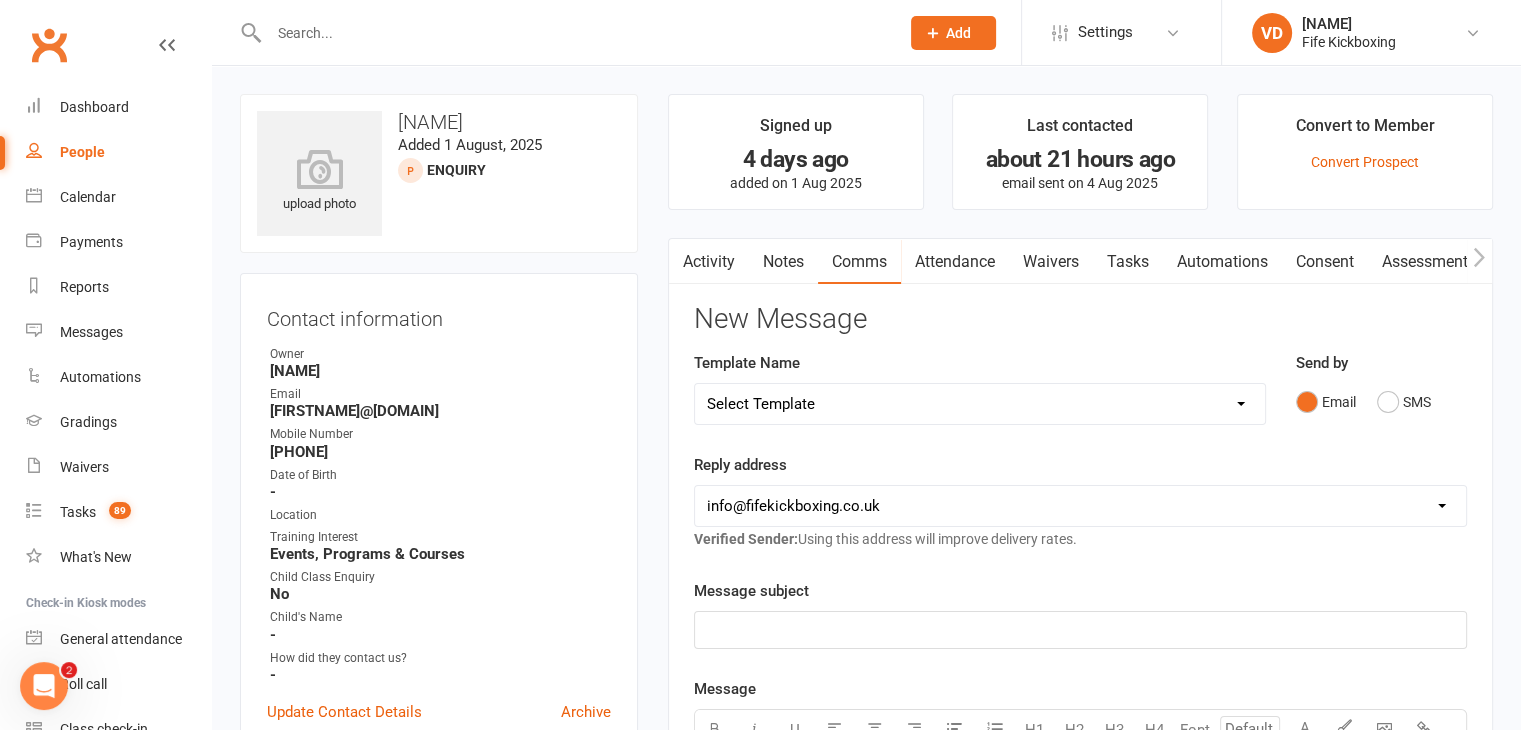 click on "﻿" 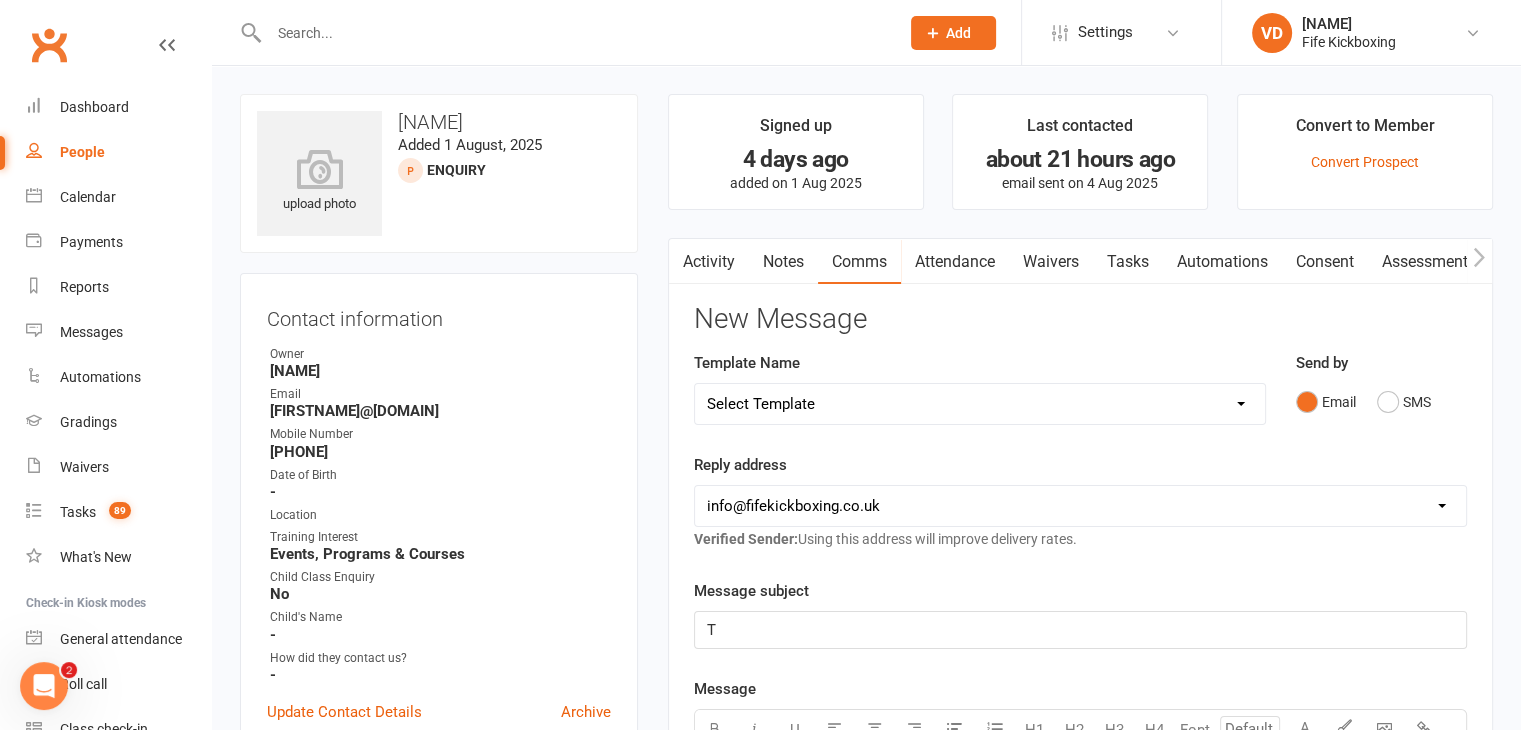 type 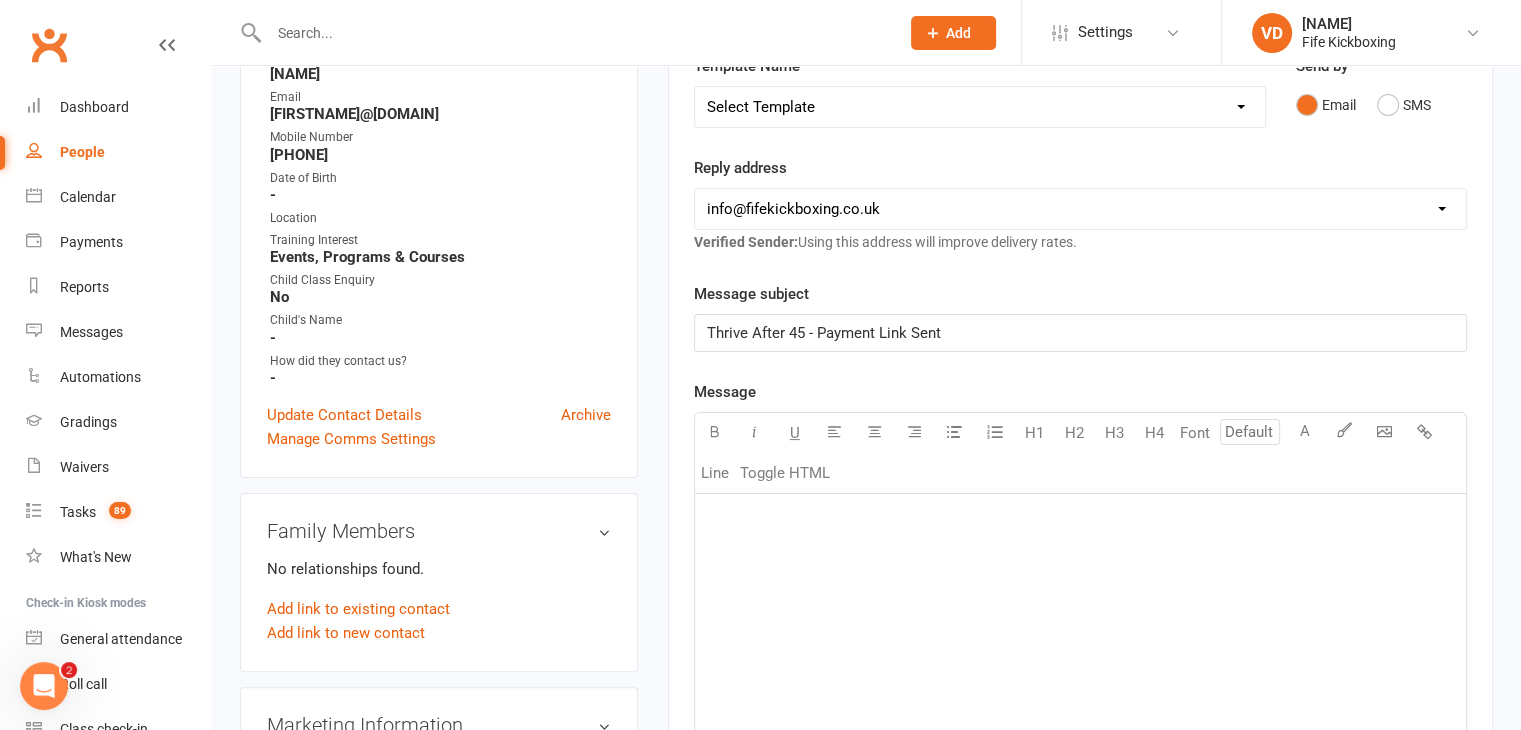 scroll, scrollTop: 300, scrollLeft: 0, axis: vertical 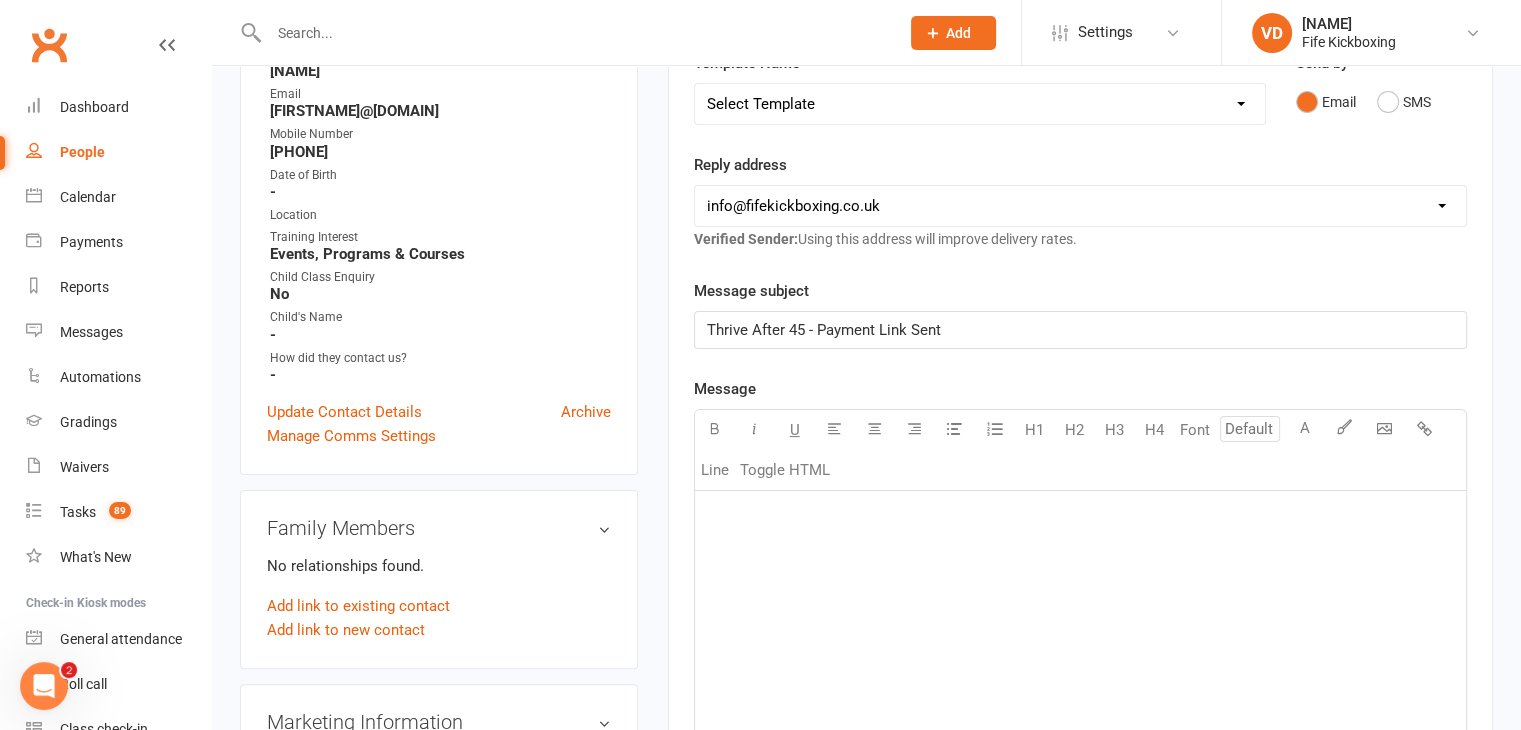 click on "﻿" 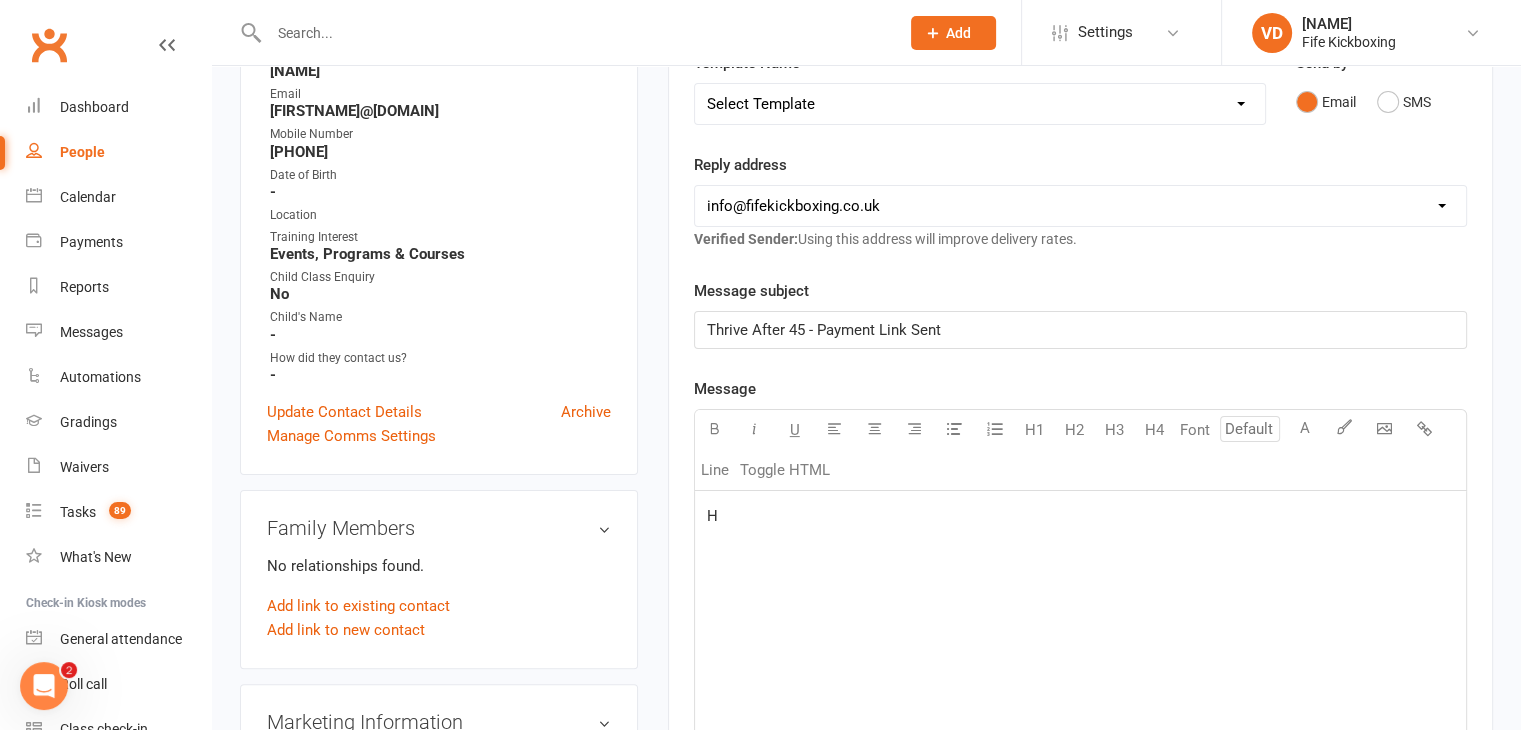 type 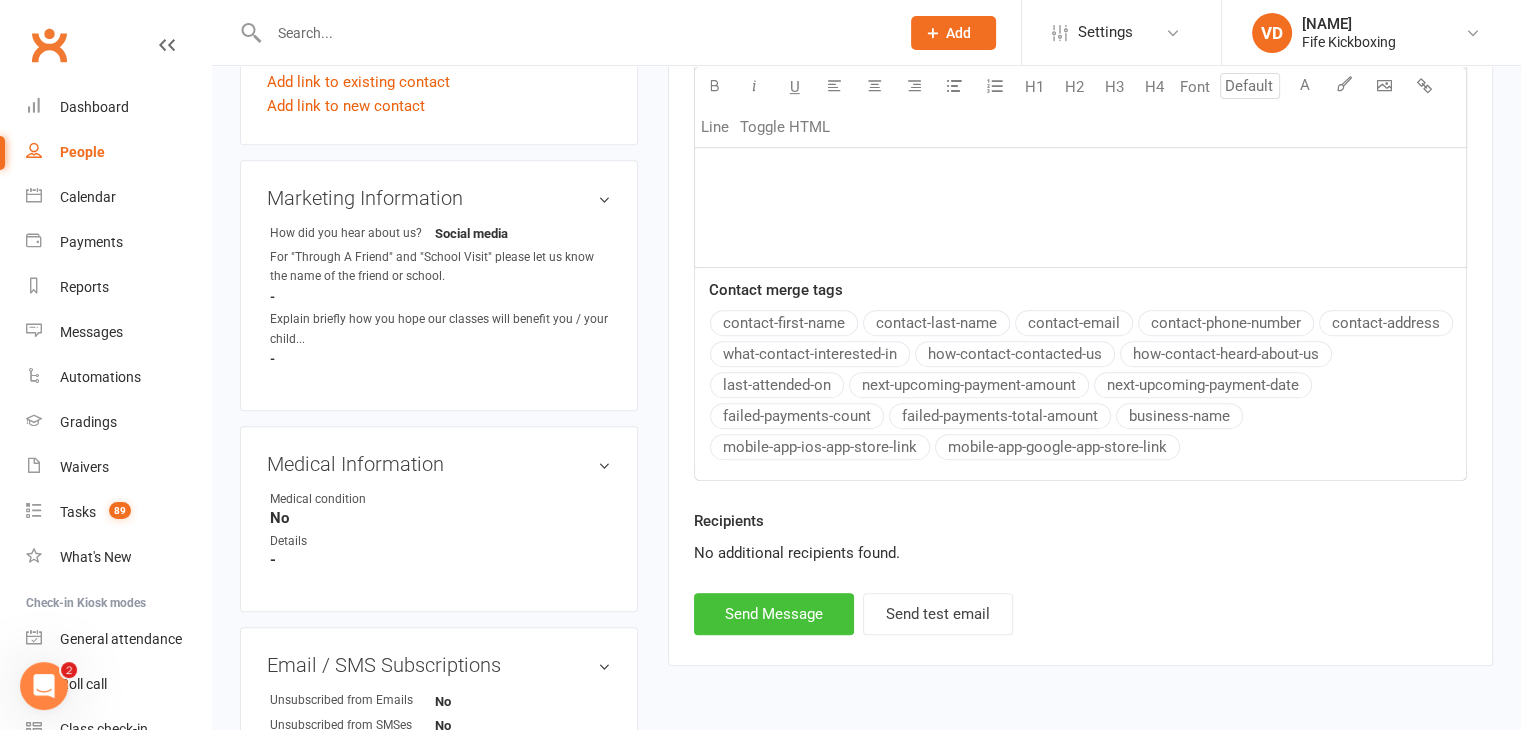 scroll, scrollTop: 900, scrollLeft: 0, axis: vertical 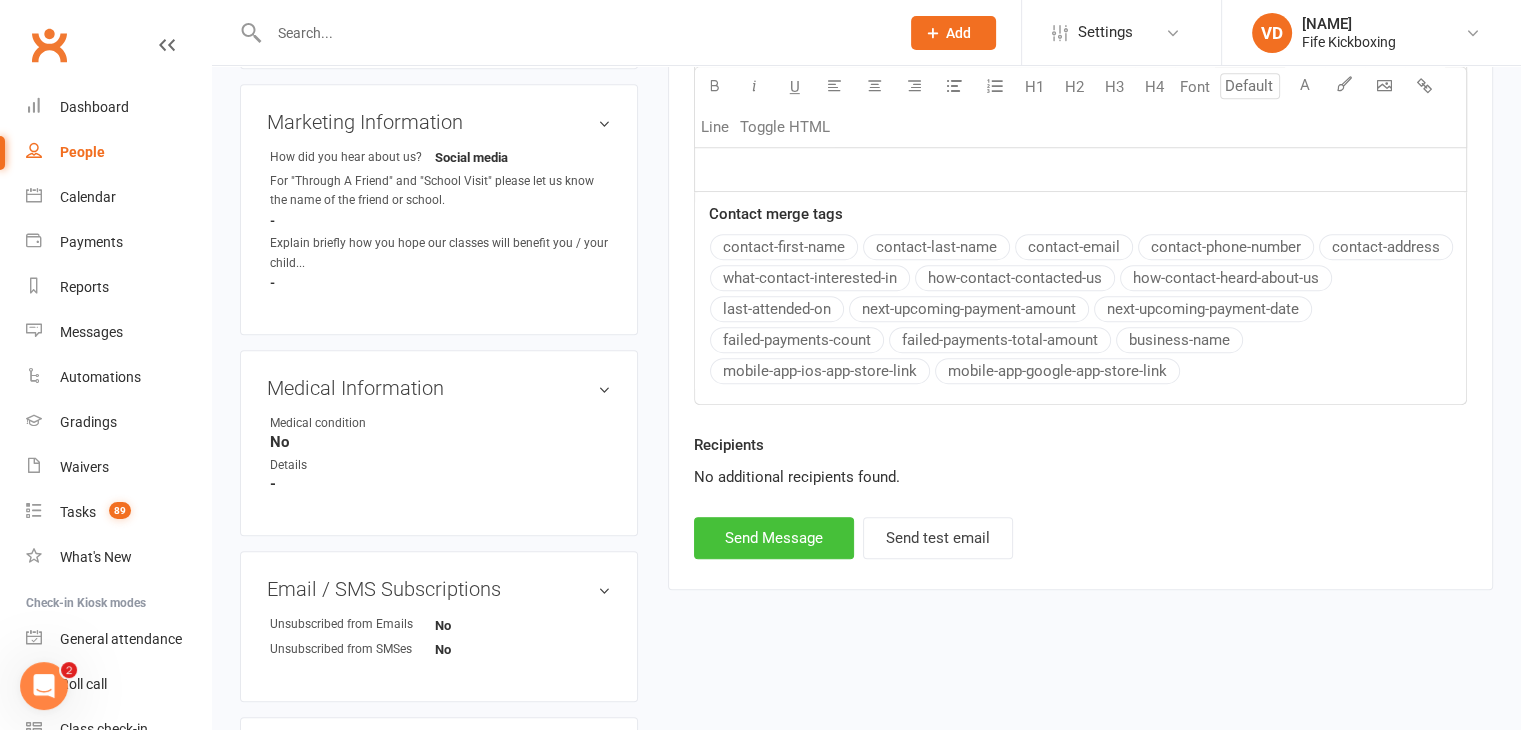 click on "Send Message" at bounding box center [774, 538] 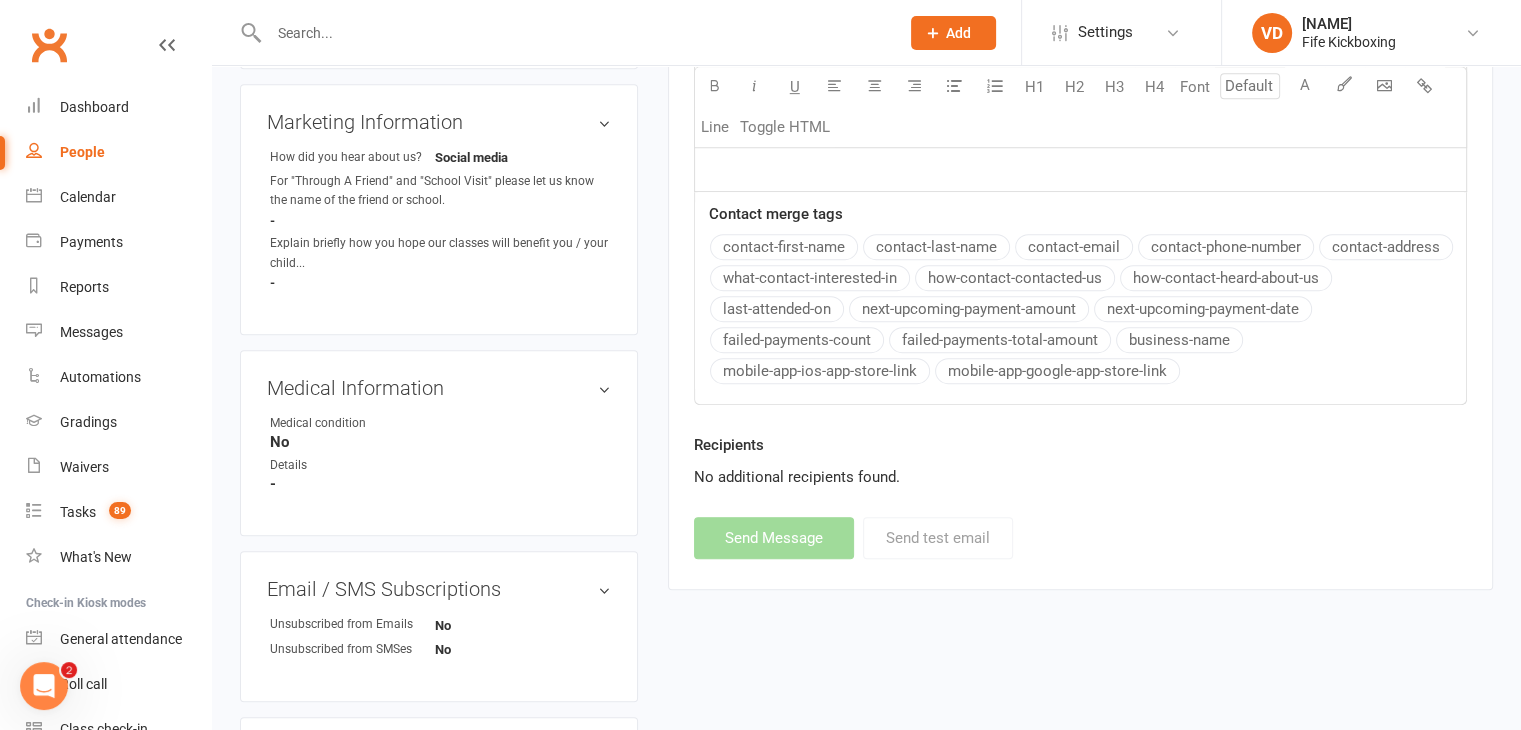 click 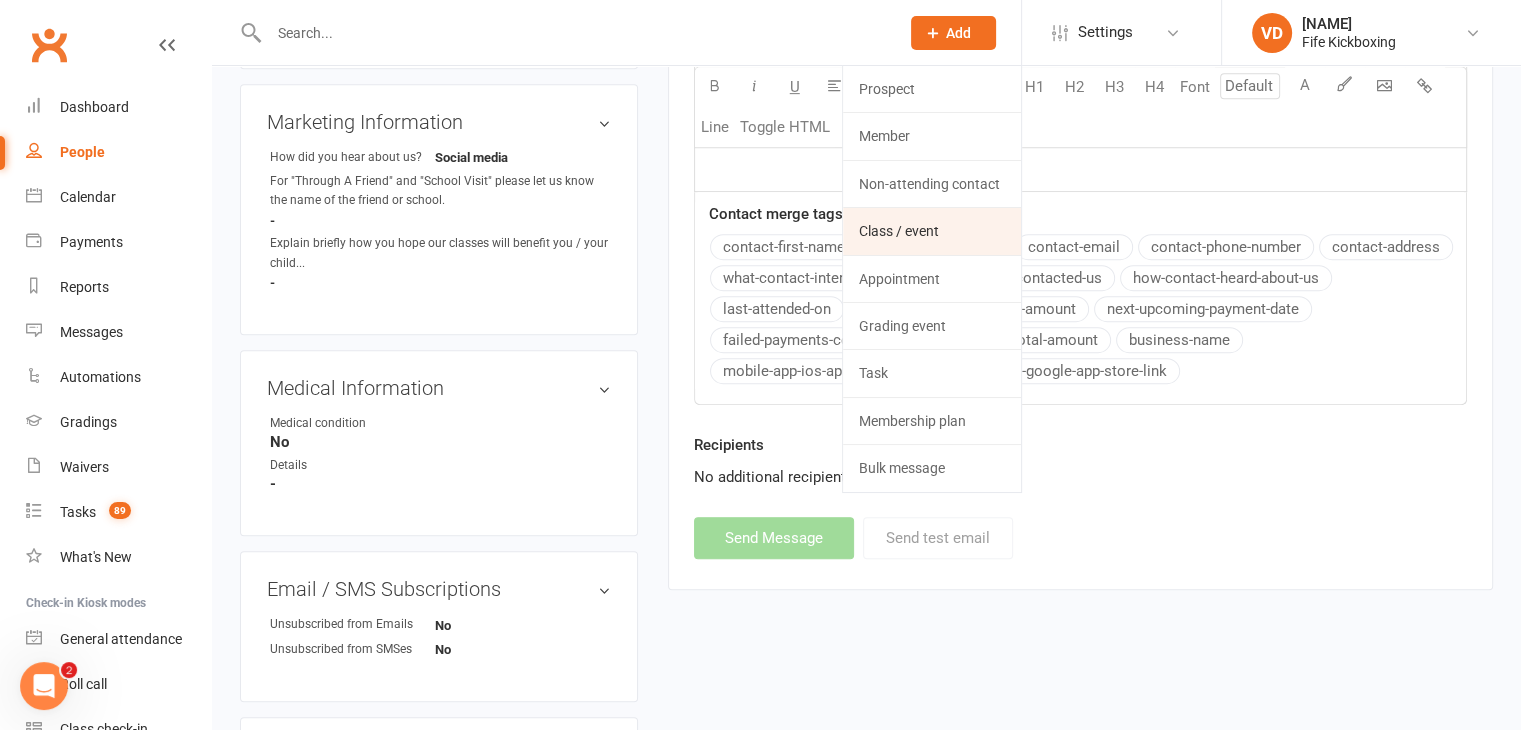 click on "Class / event" 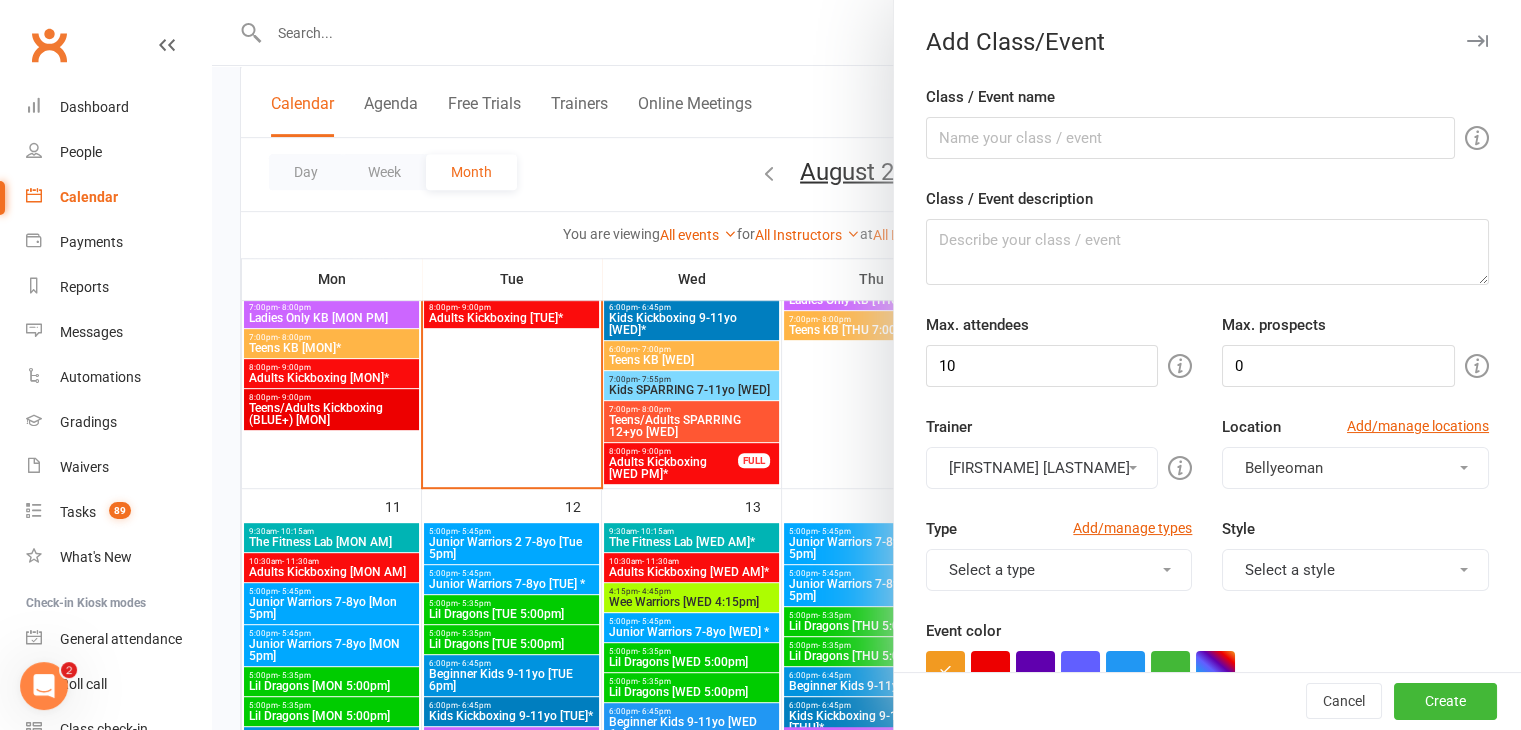 scroll, scrollTop: 0, scrollLeft: 0, axis: both 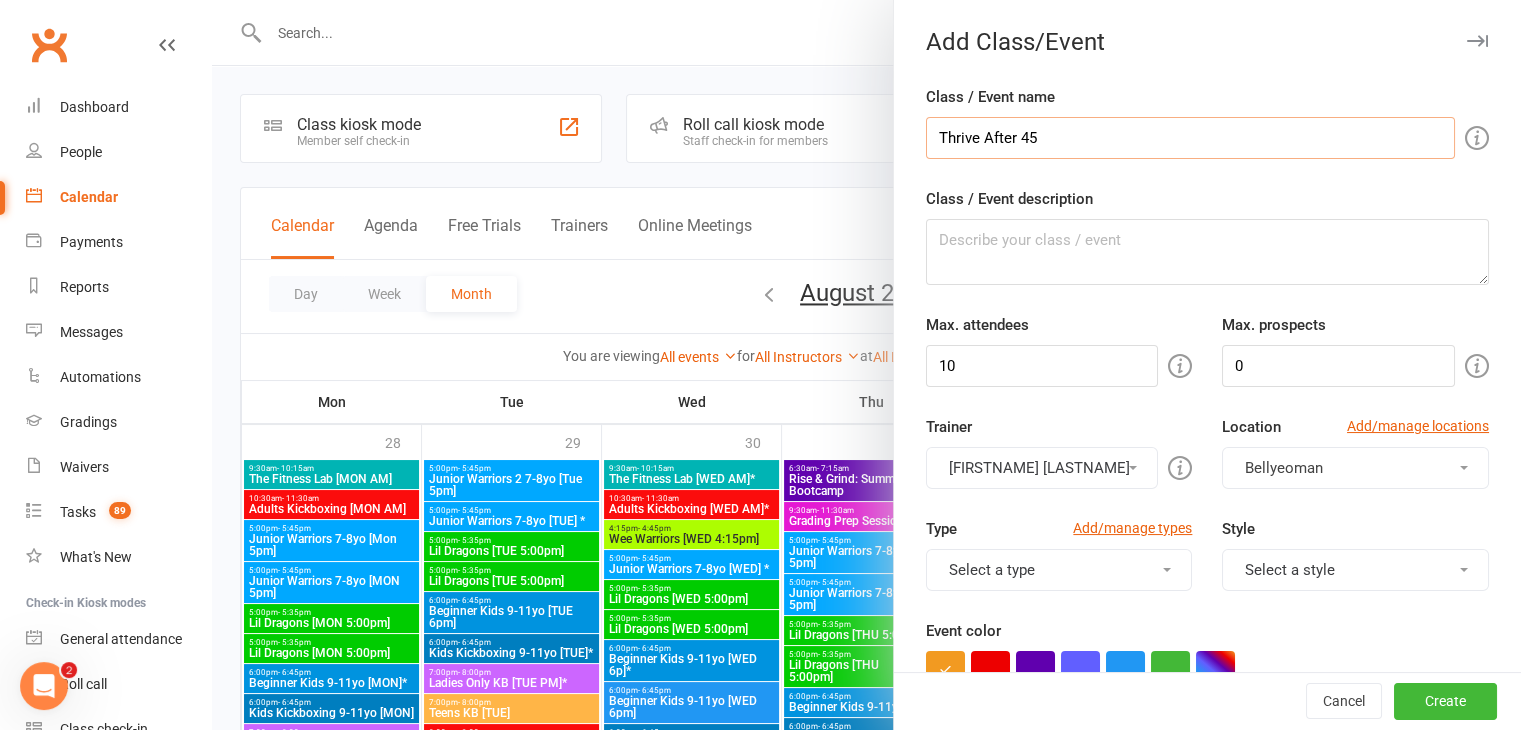 type on "Thrive After 45" 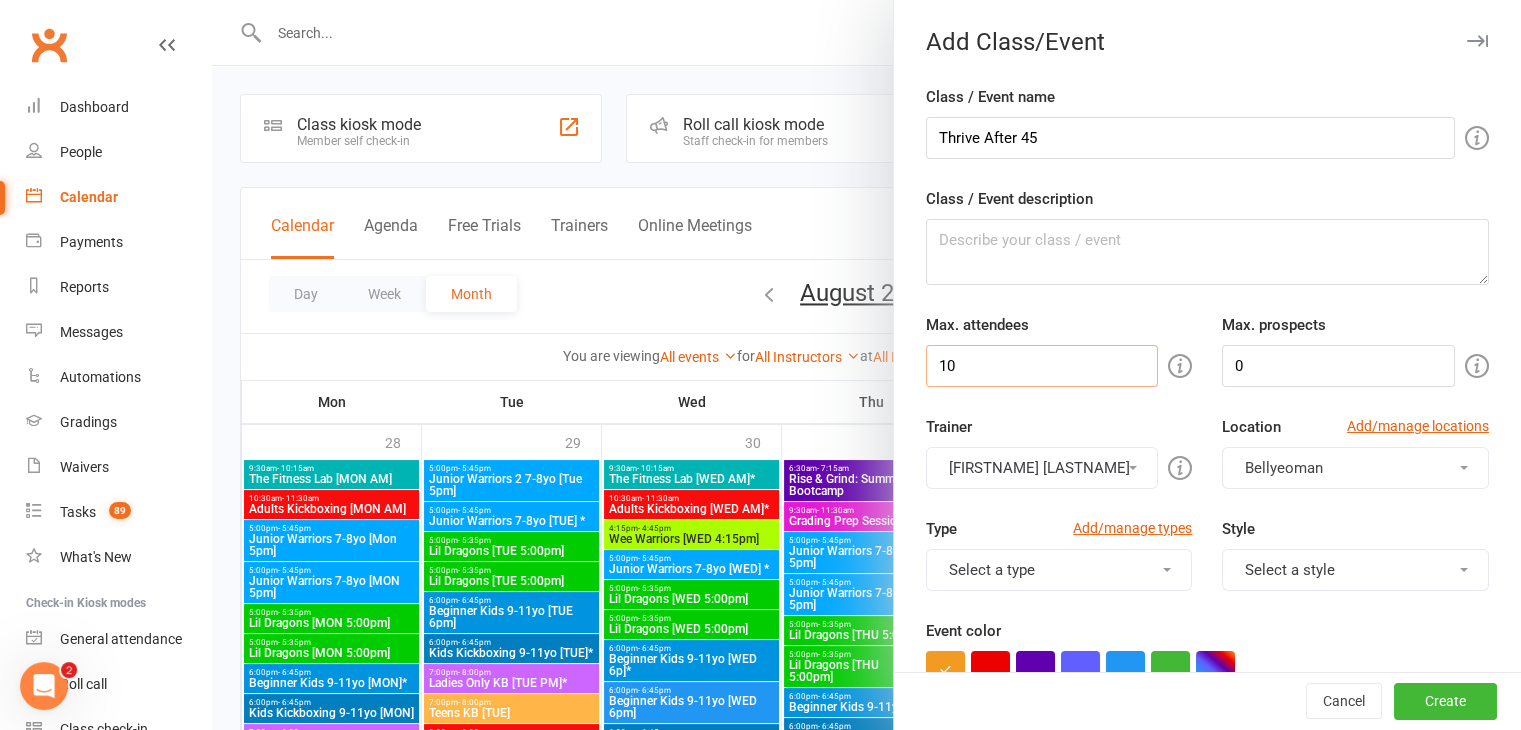 click on "10" at bounding box center [1042, 366] 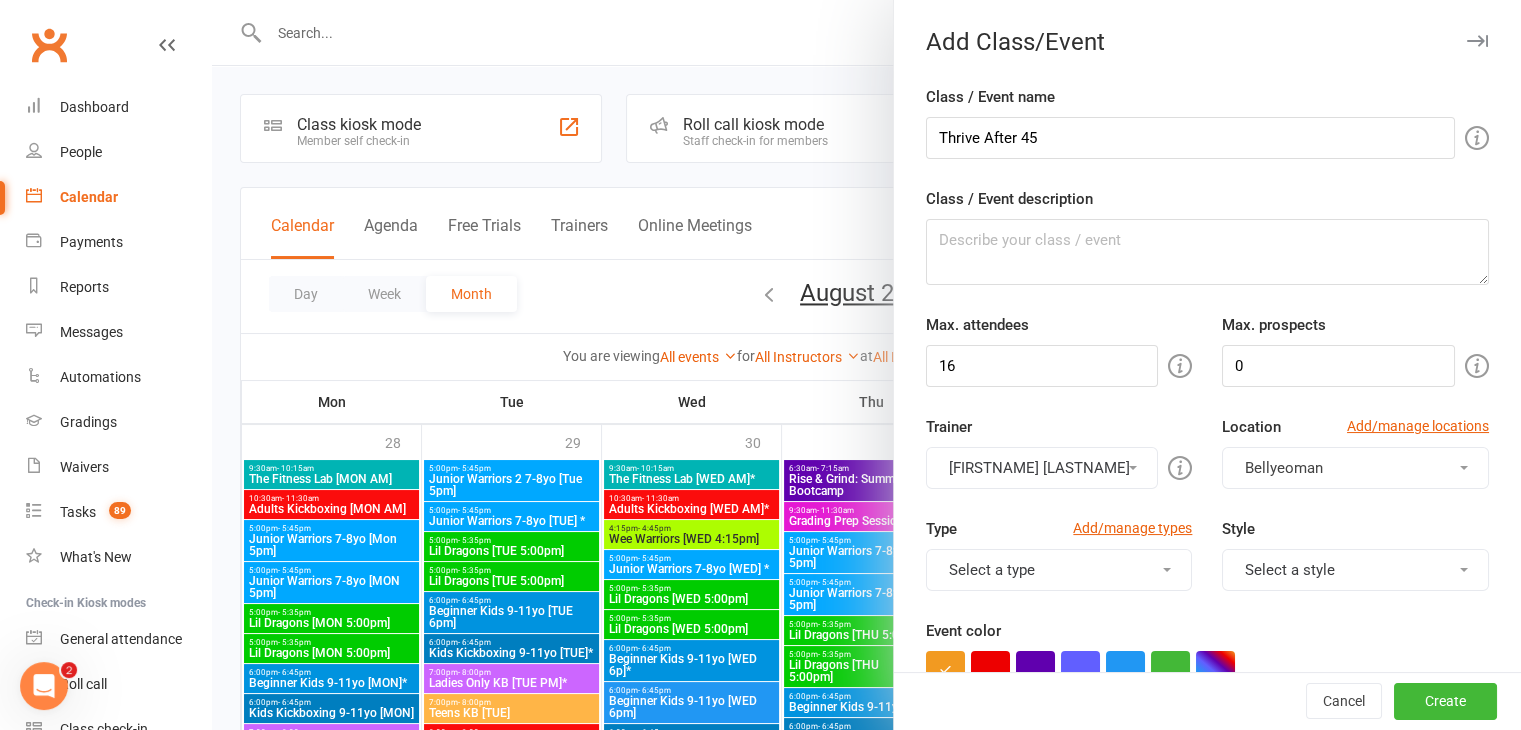 click at bounding box center (1133, 468) 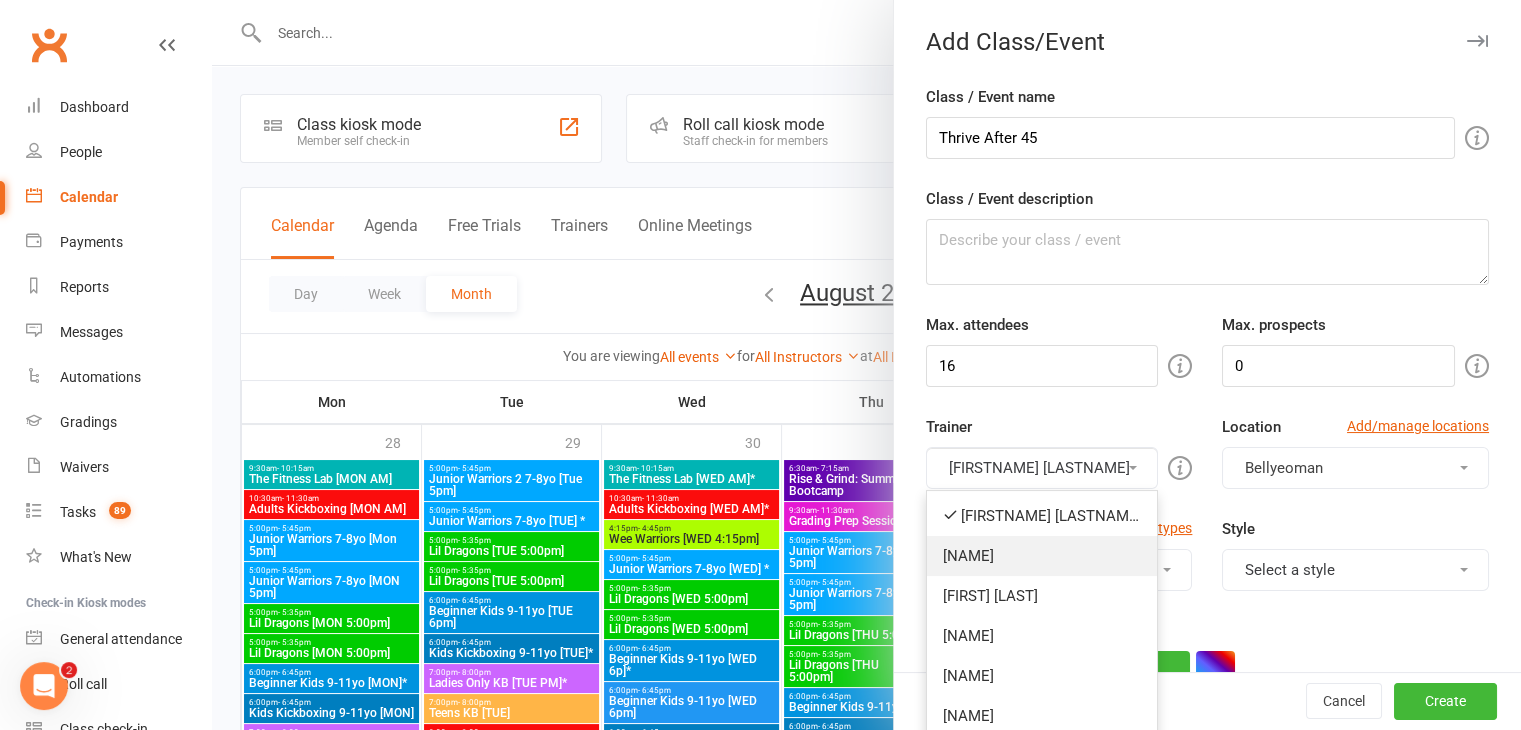 click on "[NAME]" at bounding box center [1042, 556] 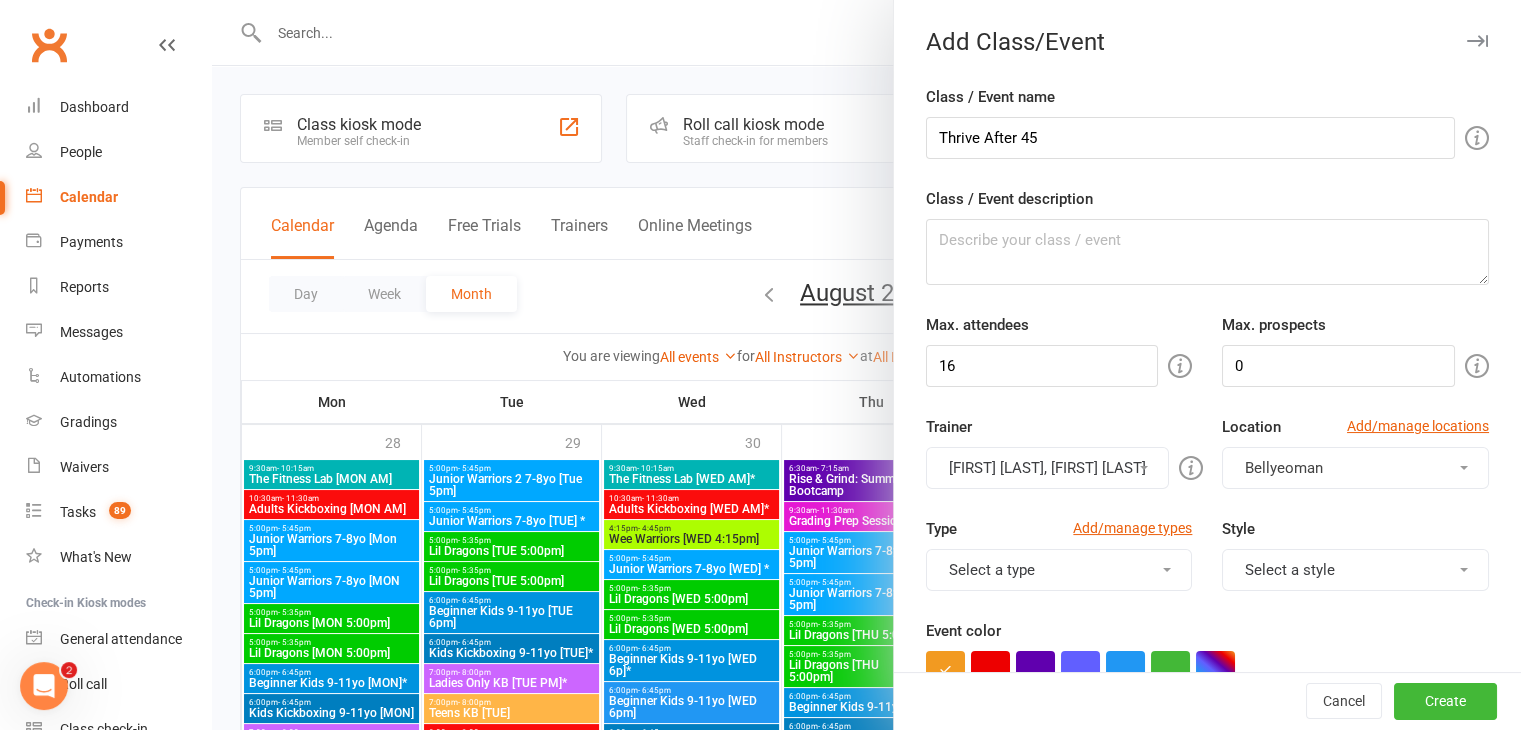 click at bounding box center (1144, 468) 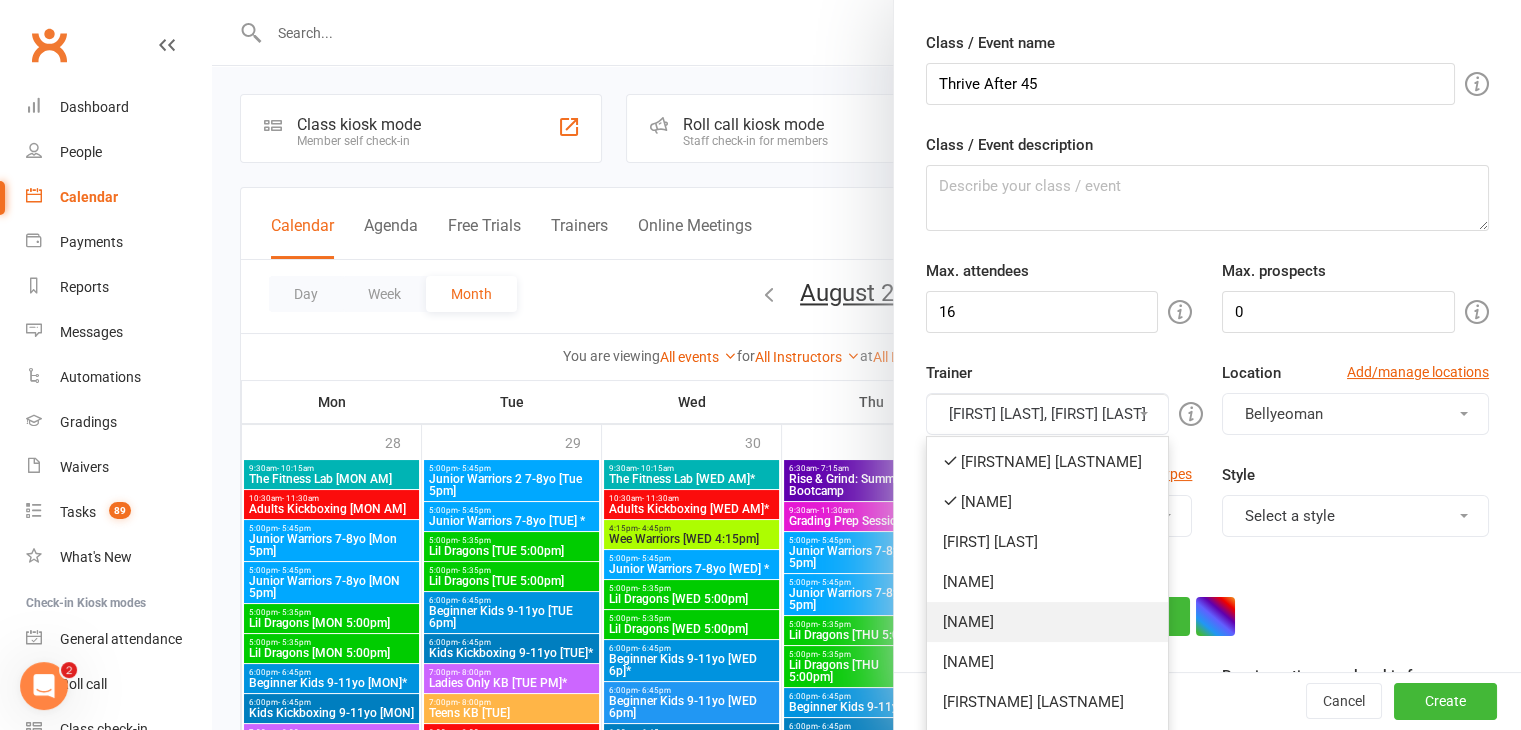 scroll, scrollTop: 100, scrollLeft: 0, axis: vertical 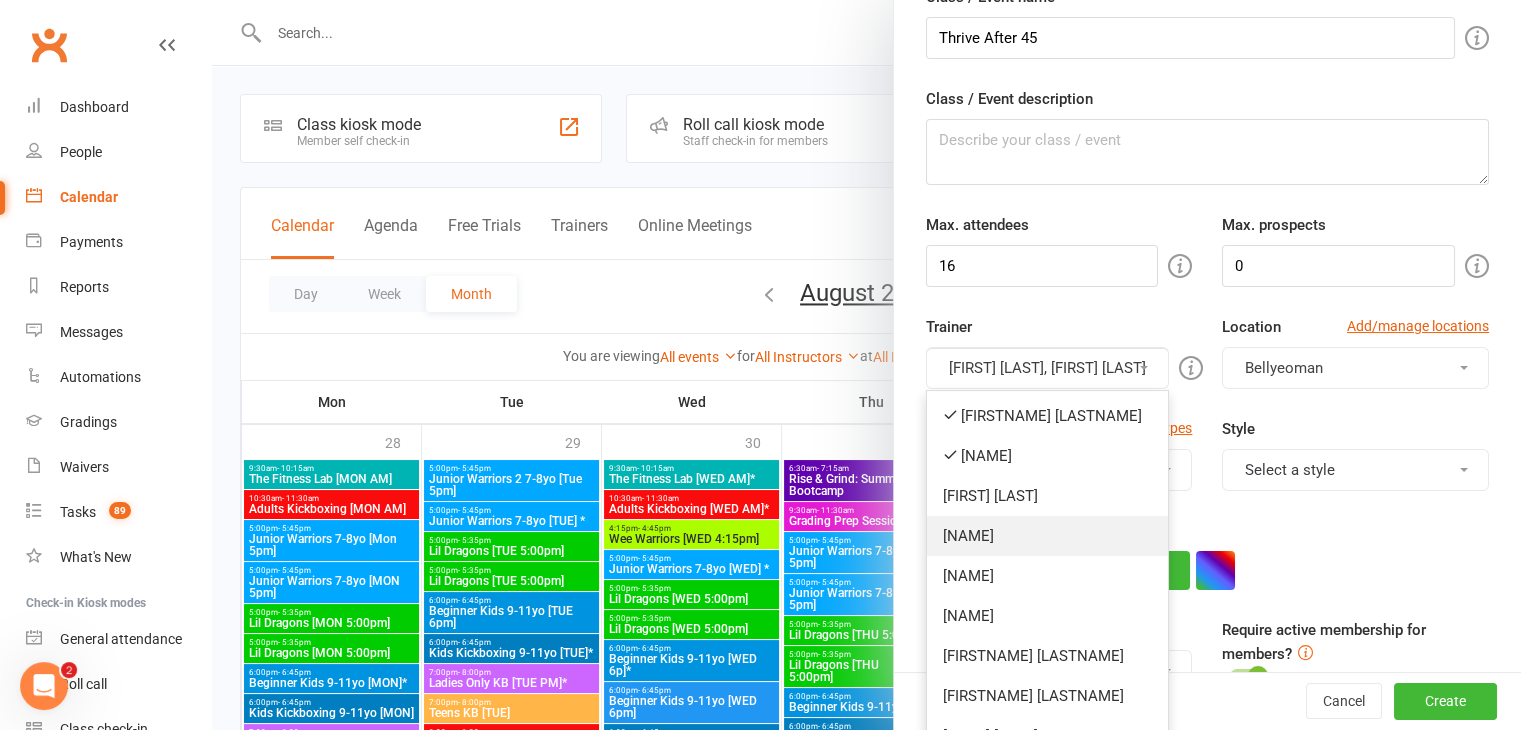 click on "[NAME]" at bounding box center (1047, 536) 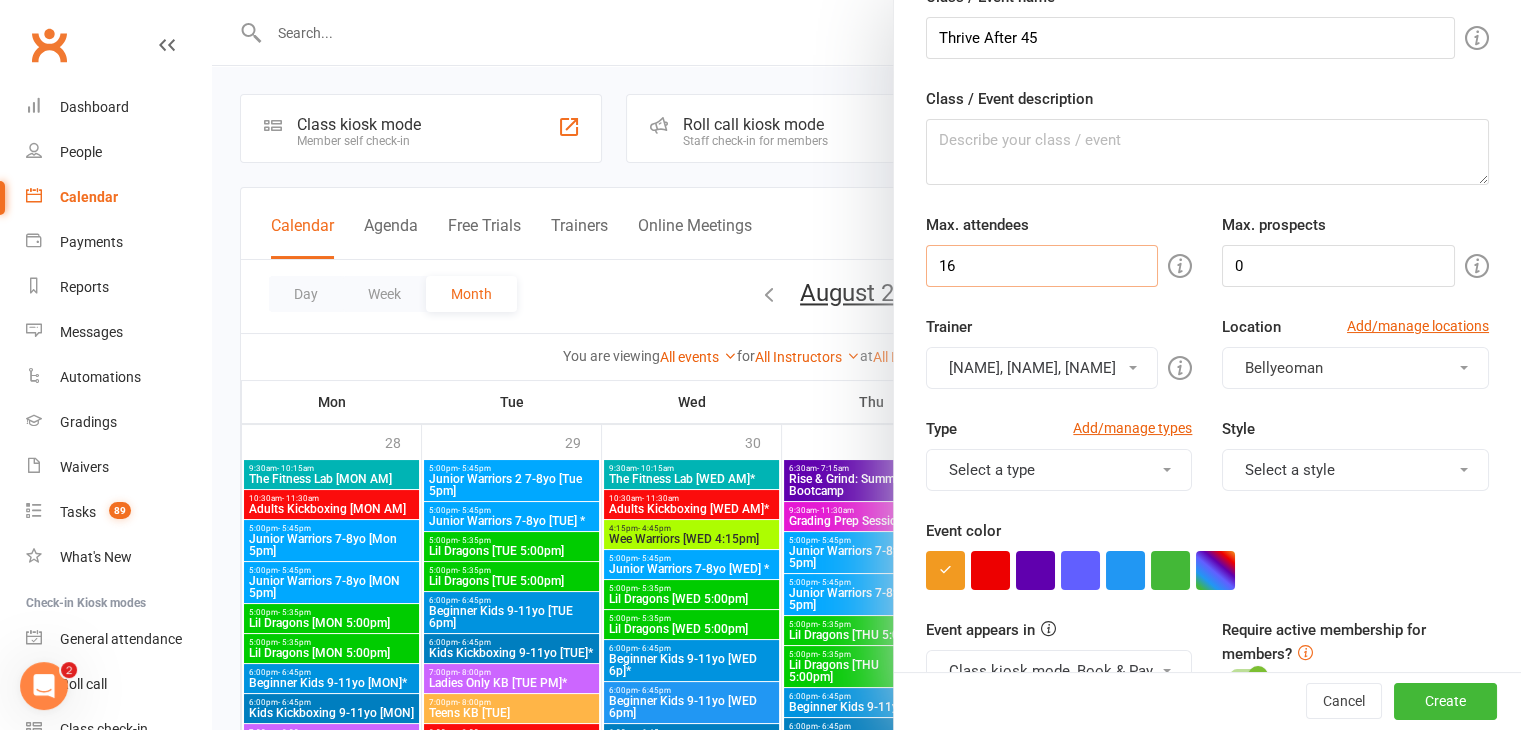 drag, startPoint x: 973, startPoint y: 261, endPoint x: 924, endPoint y: 261, distance: 49 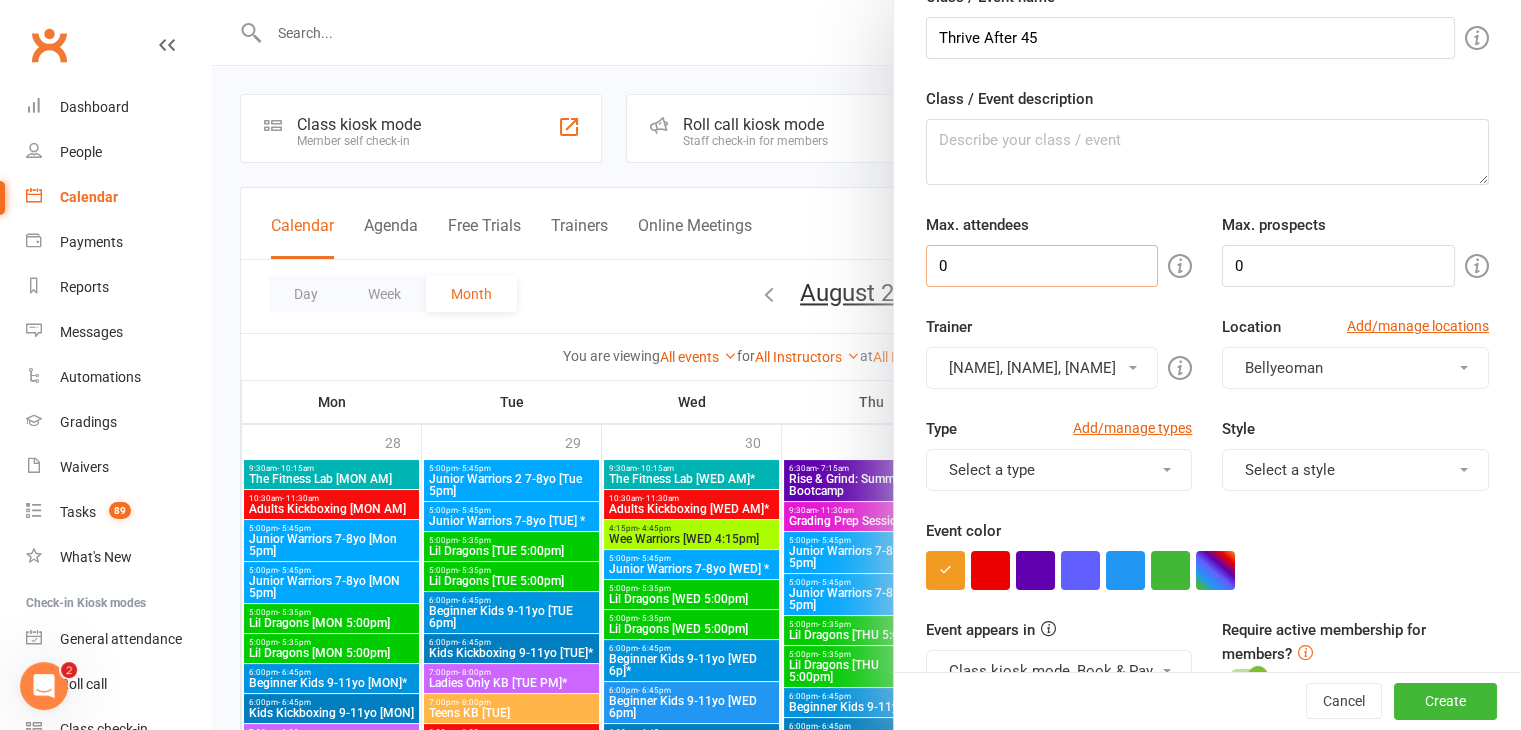 type on "0" 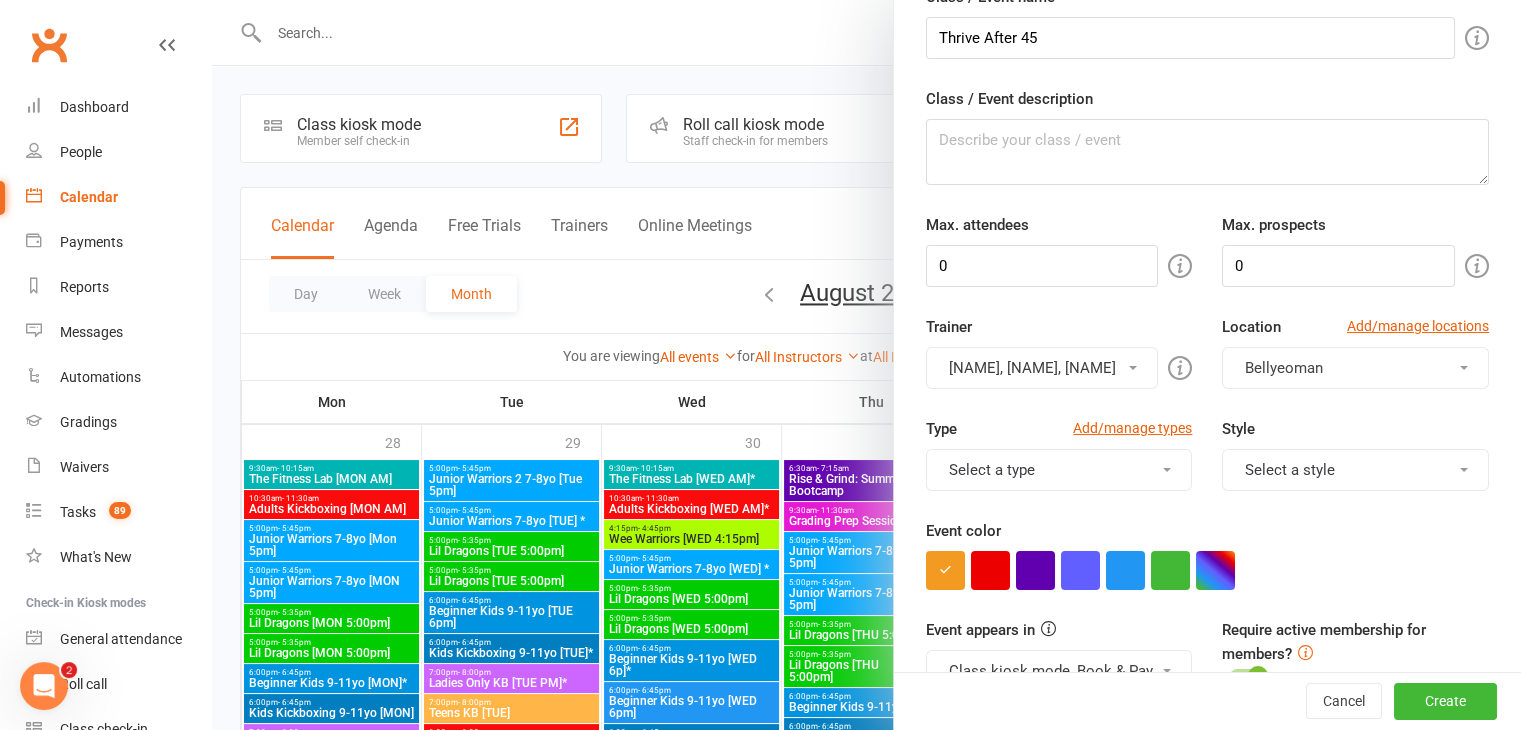 click on "Select a type" at bounding box center (1059, 470) 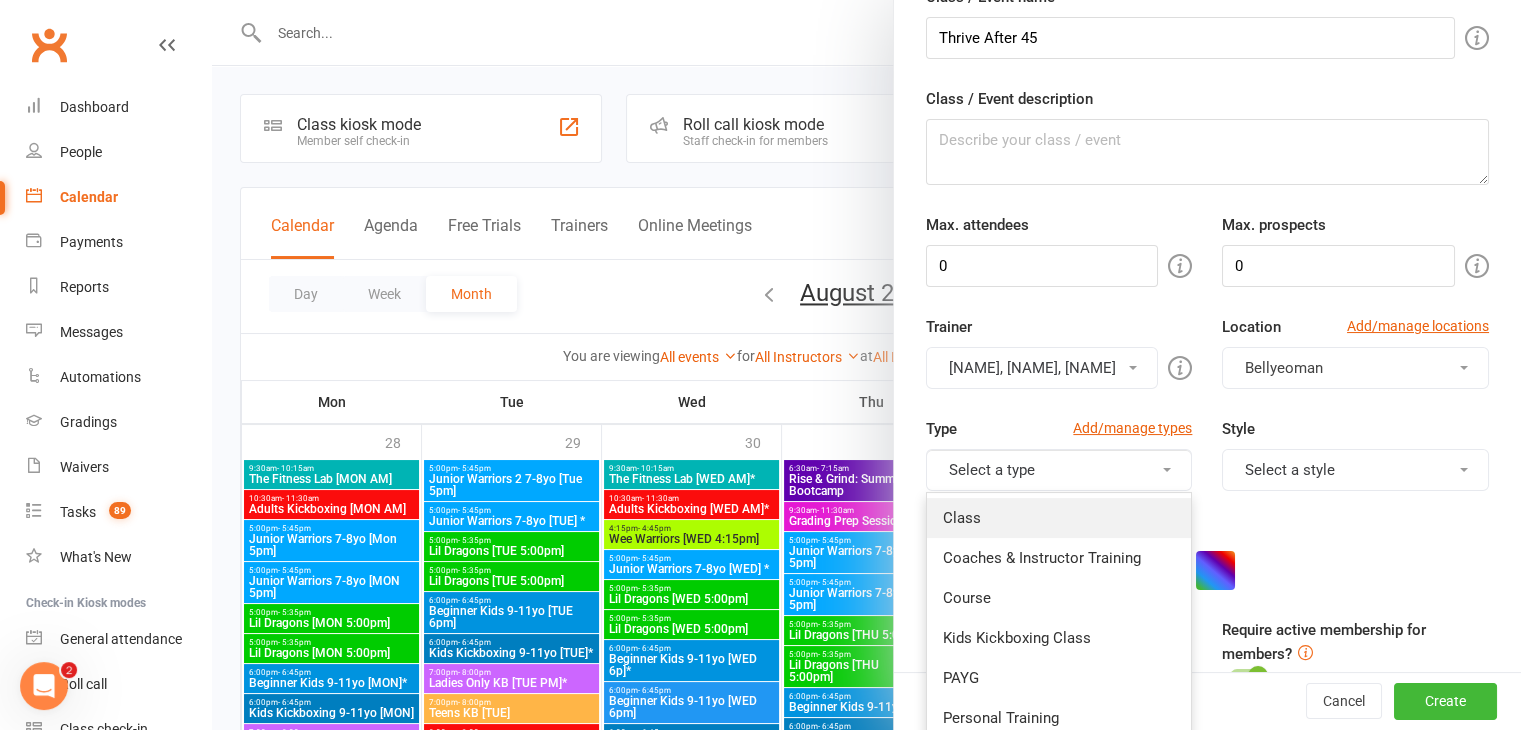 click on "Class" at bounding box center (1059, 518) 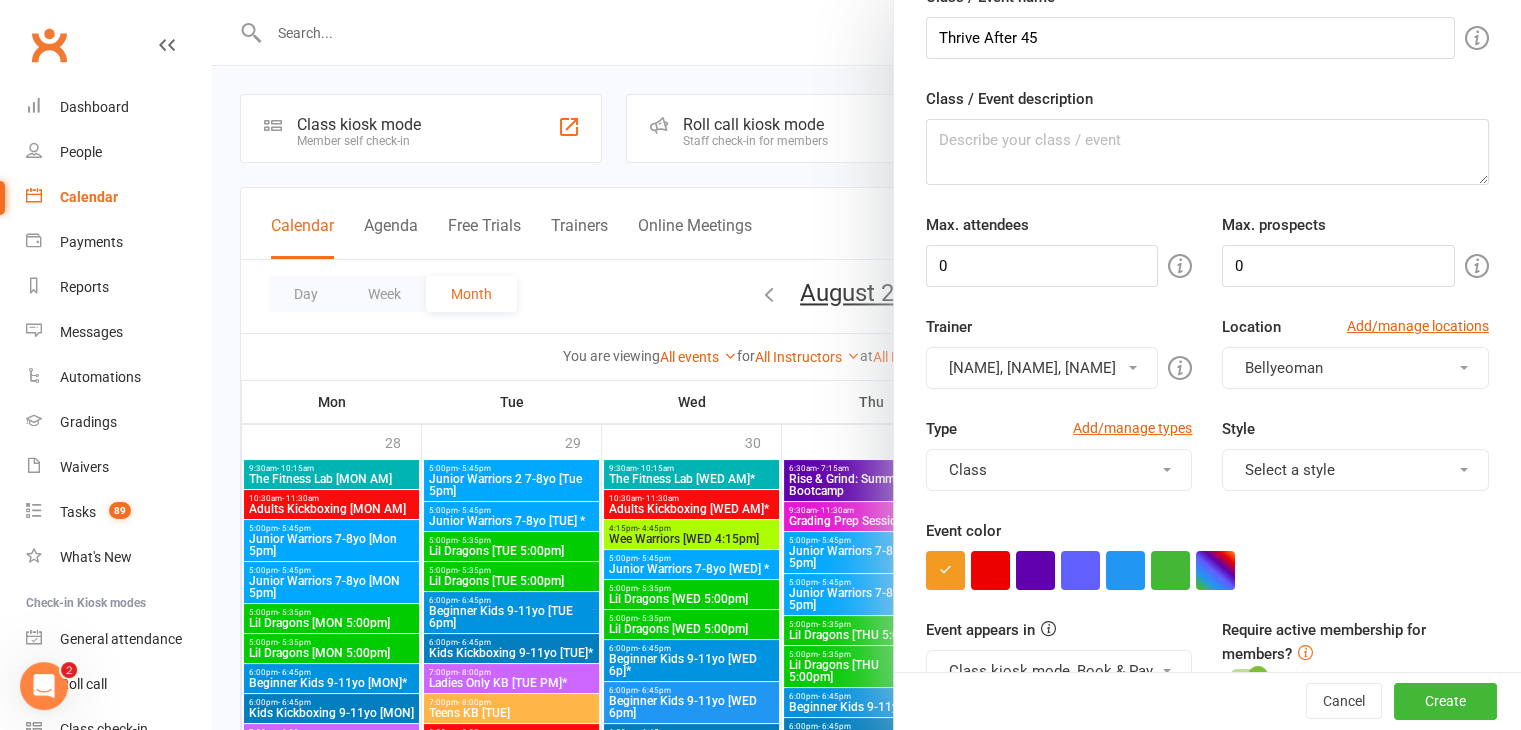 click on "Bellyeoman" at bounding box center [1284, 368] 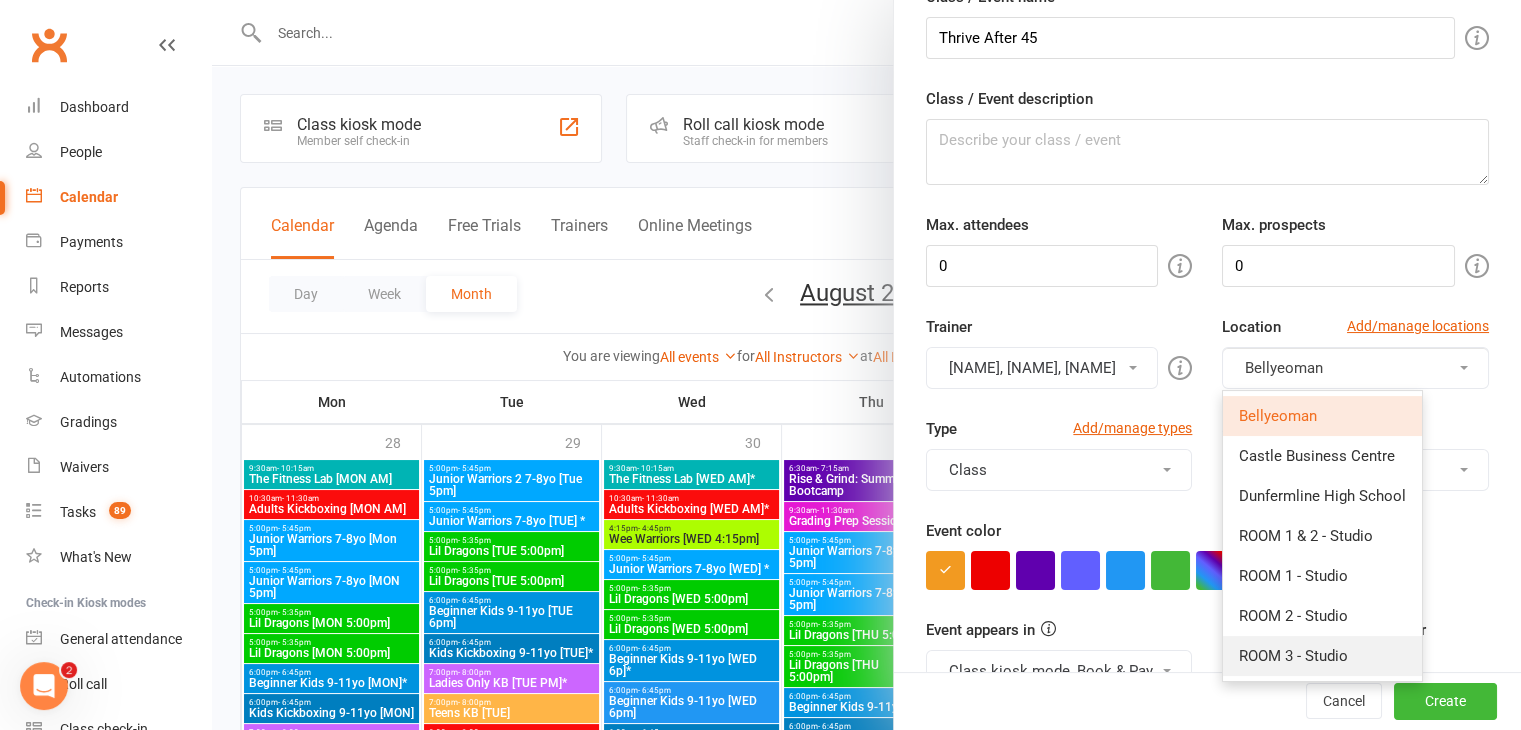 click on "ROOM 3 - Studio" at bounding box center [1293, 656] 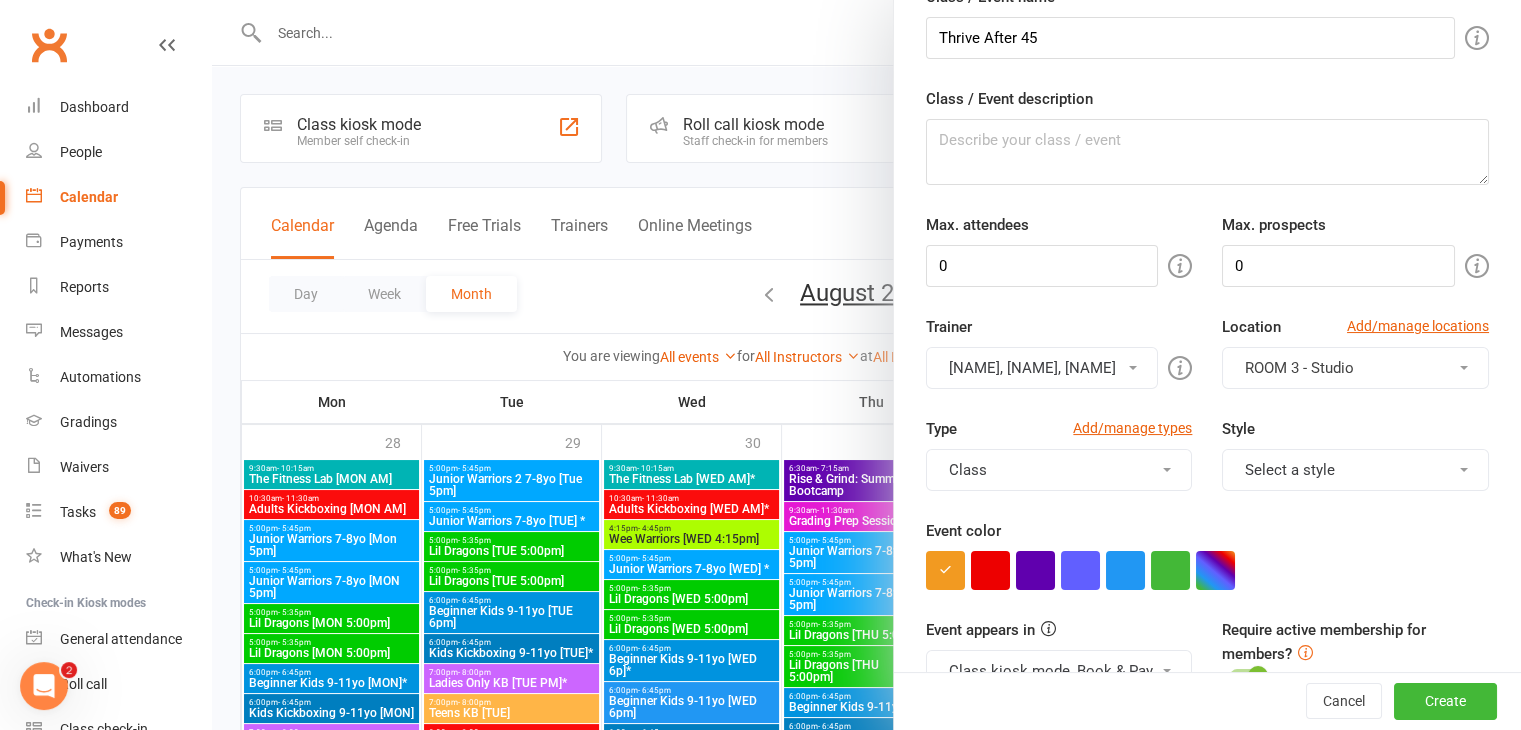 click on "Select a style" at bounding box center [1355, 470] 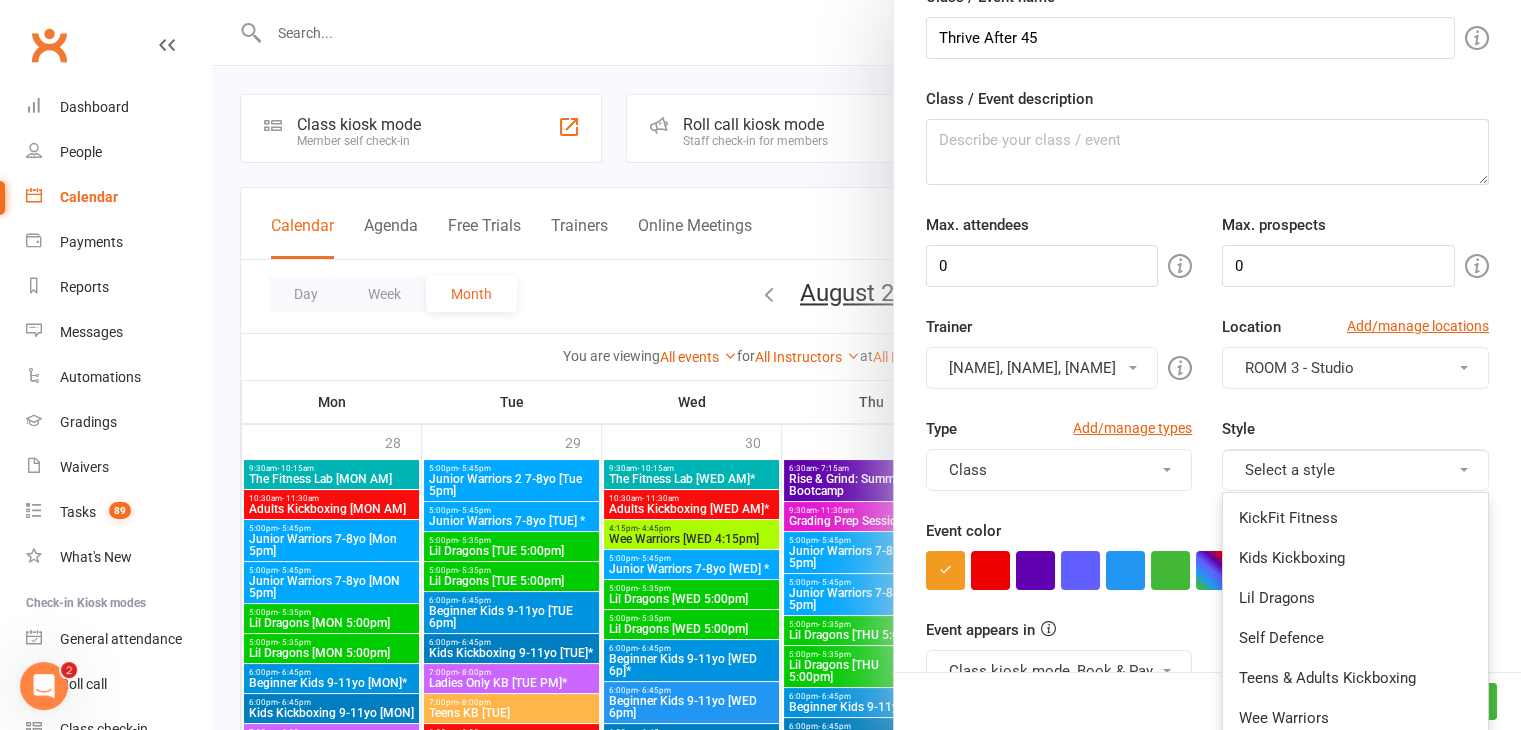 click on "Class" at bounding box center [1059, 470] 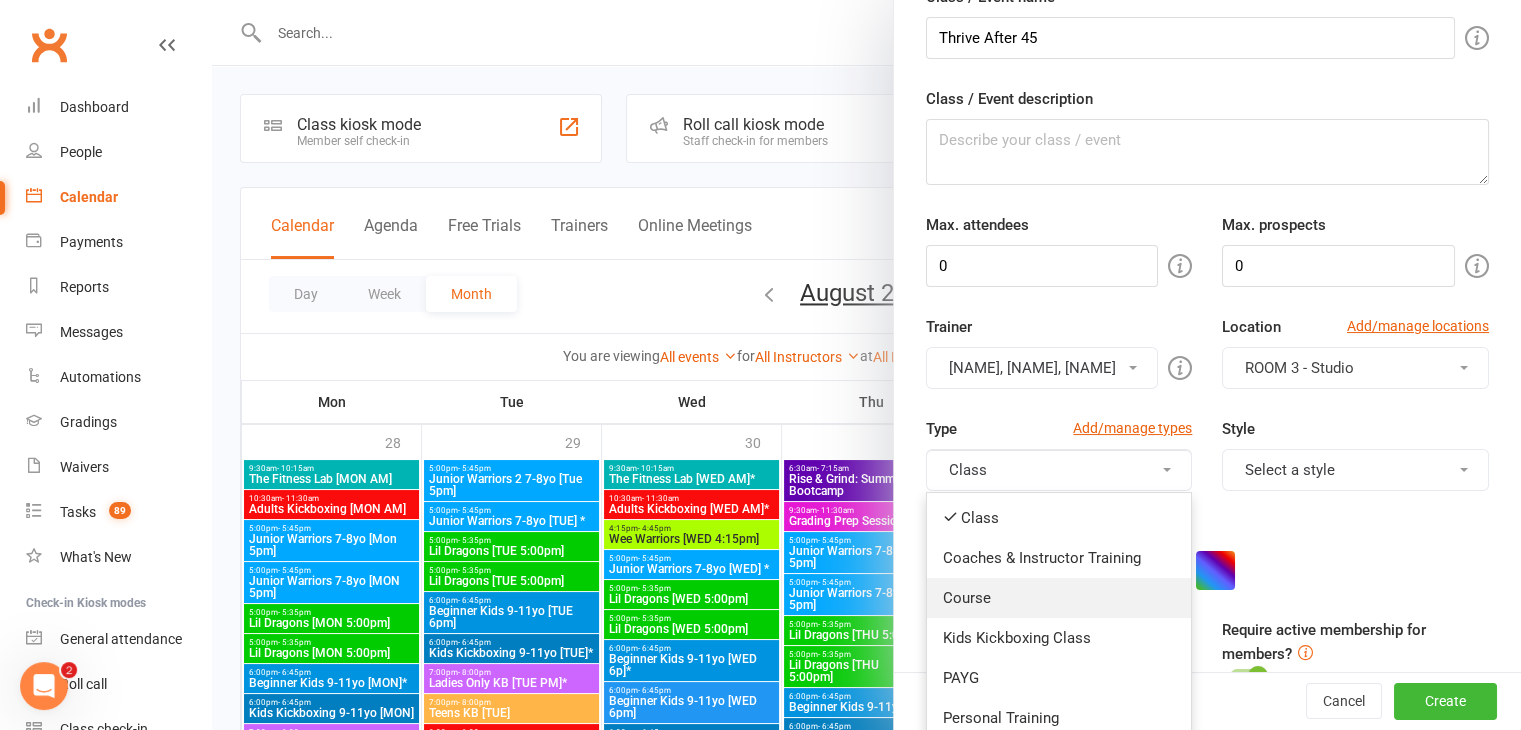 click on "Course" at bounding box center [1059, 598] 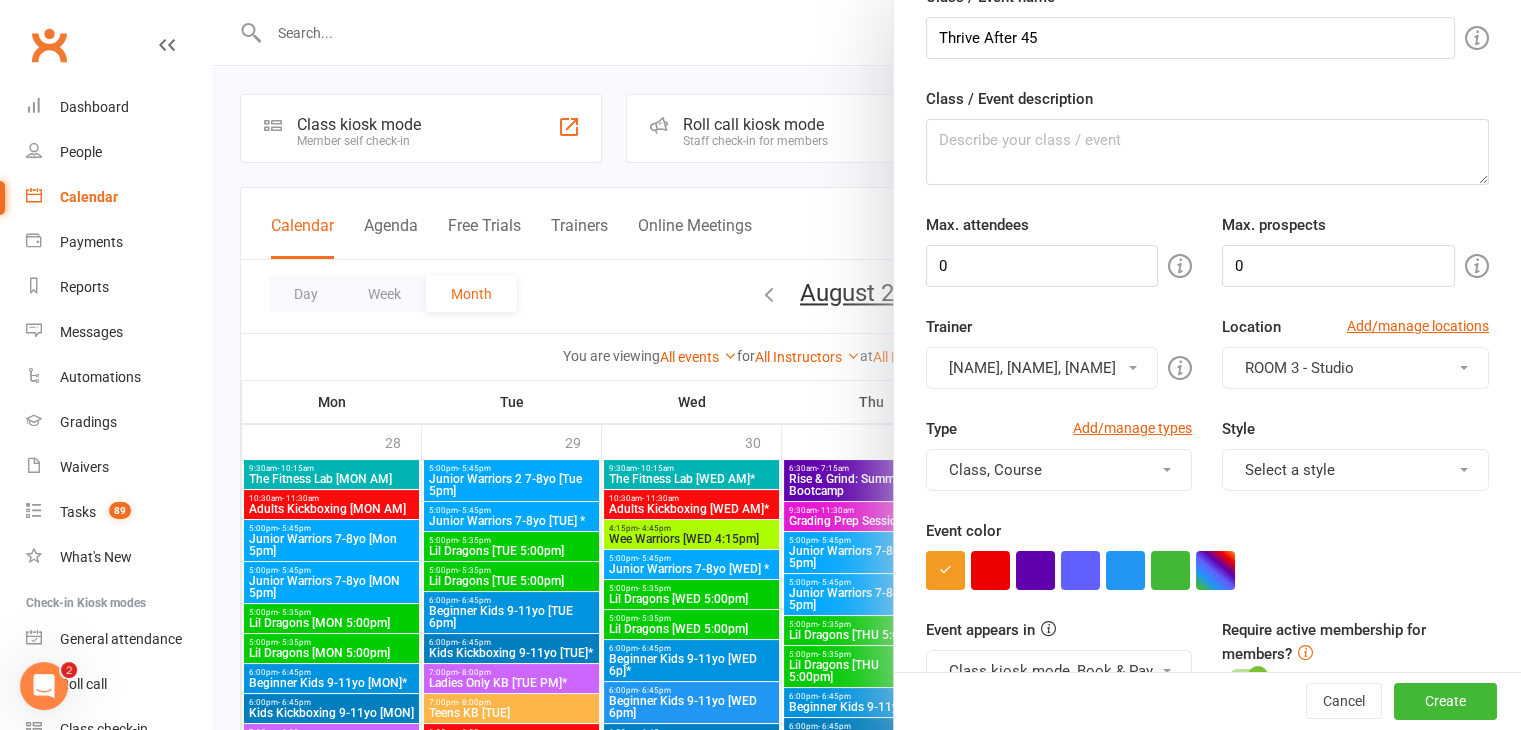 click on "Class, Course" at bounding box center (1059, 470) 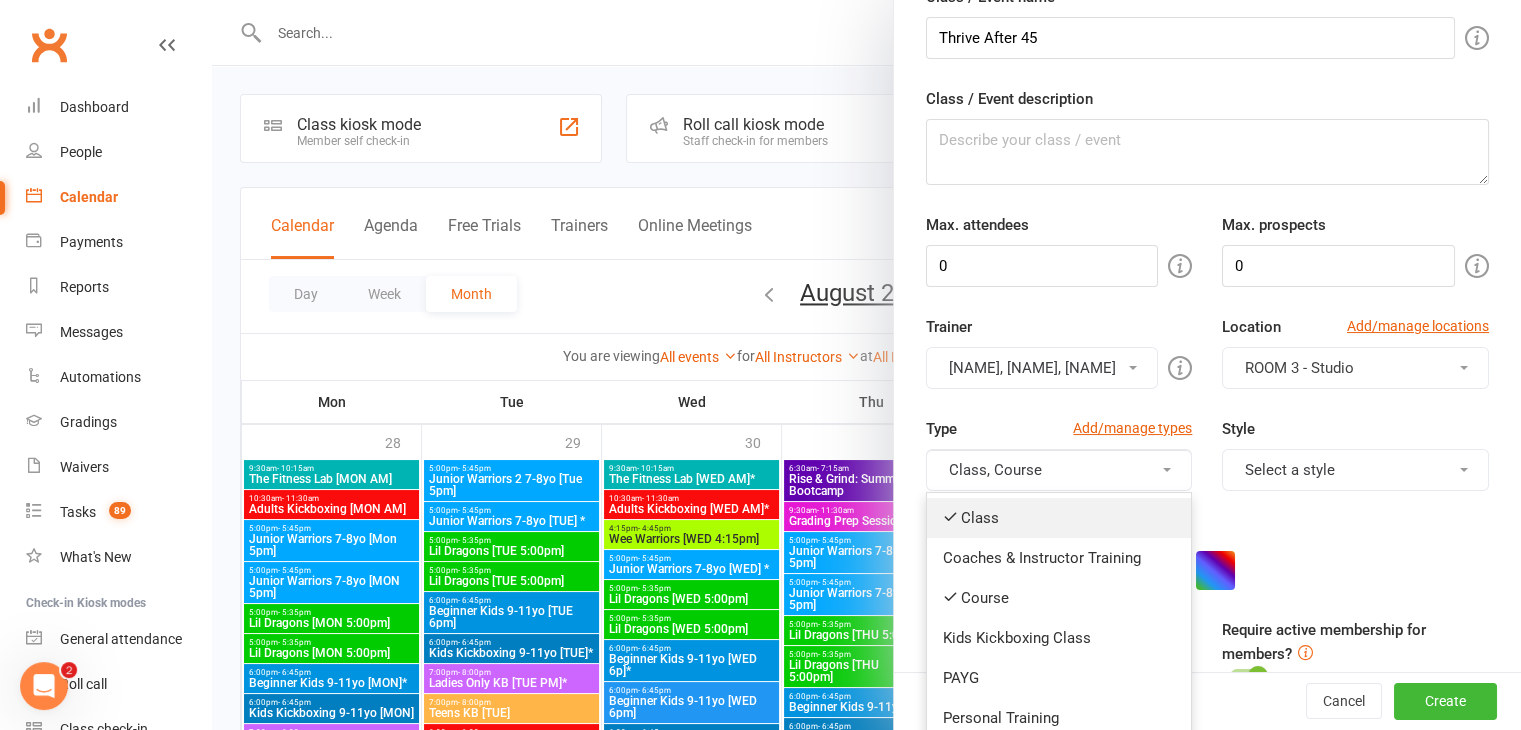 click on "Class" at bounding box center (1059, 518) 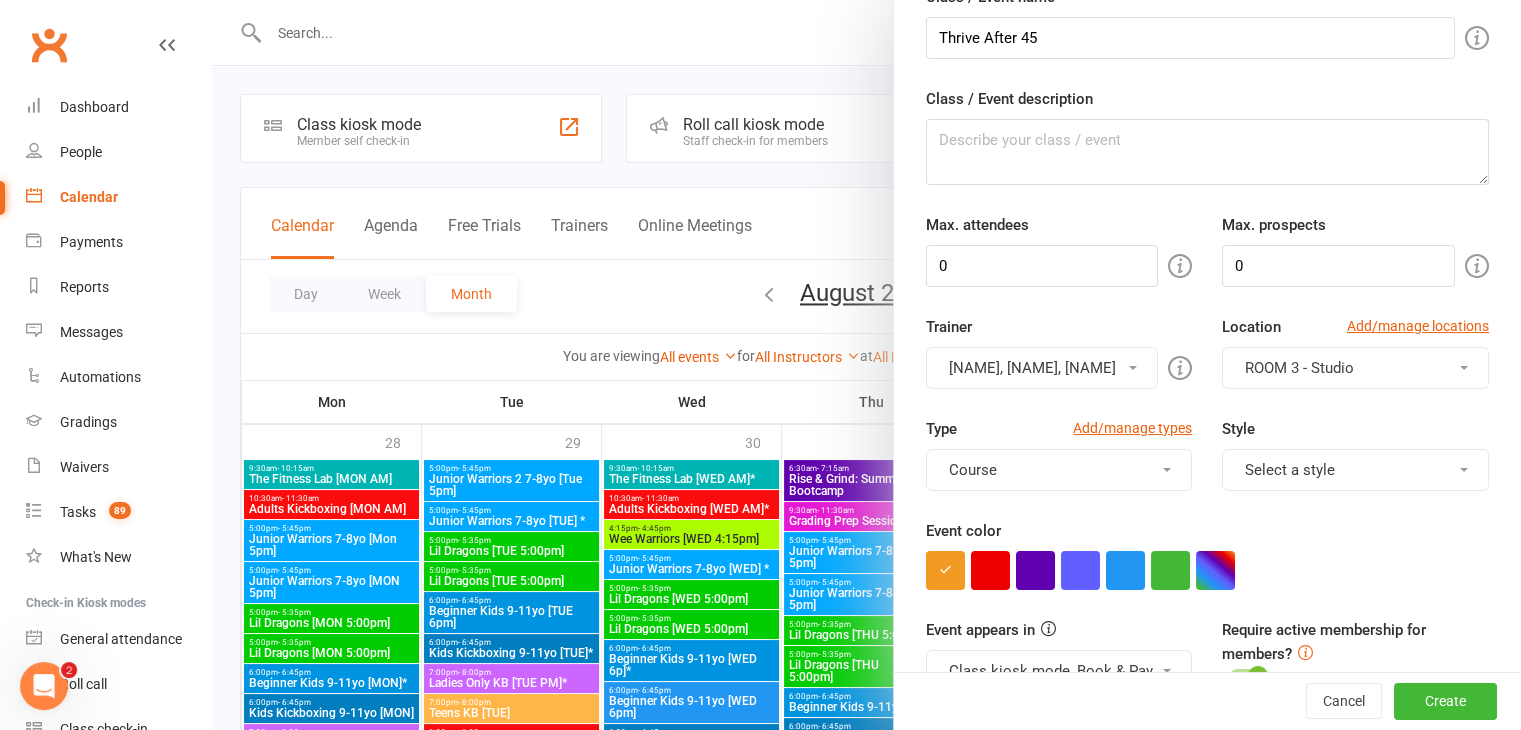 click at bounding box center (1167, 470) 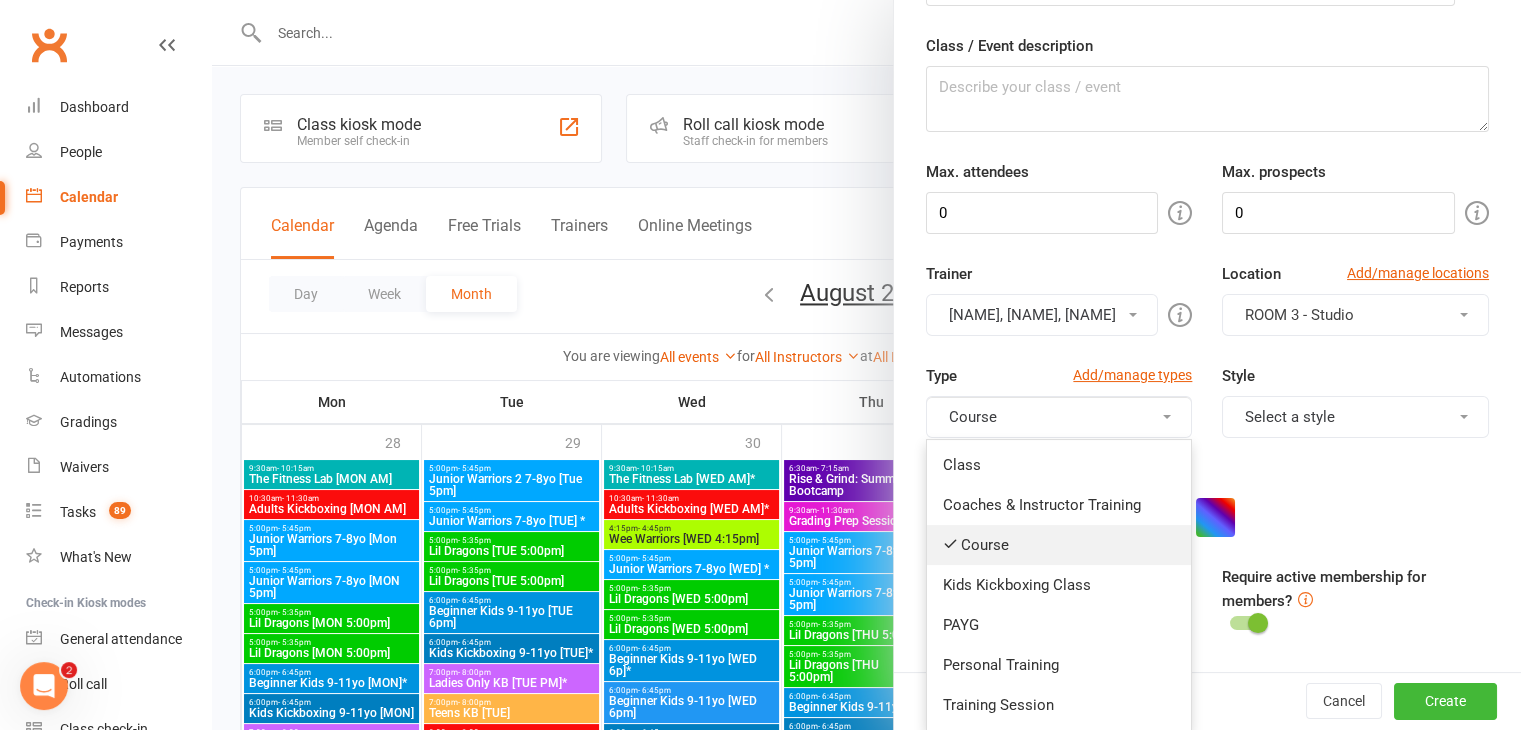 scroll, scrollTop: 200, scrollLeft: 0, axis: vertical 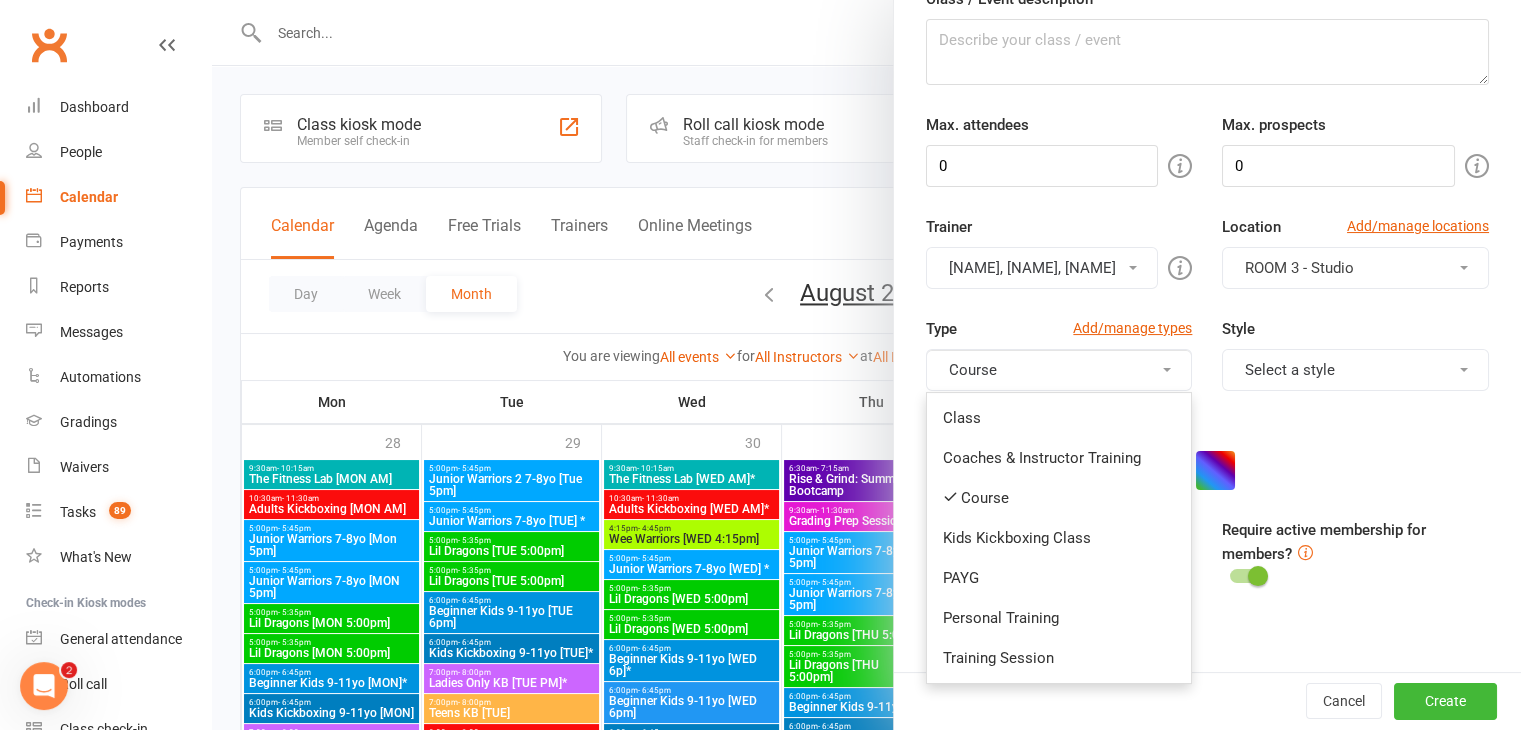 click on "Event color" at bounding box center [1207, 454] 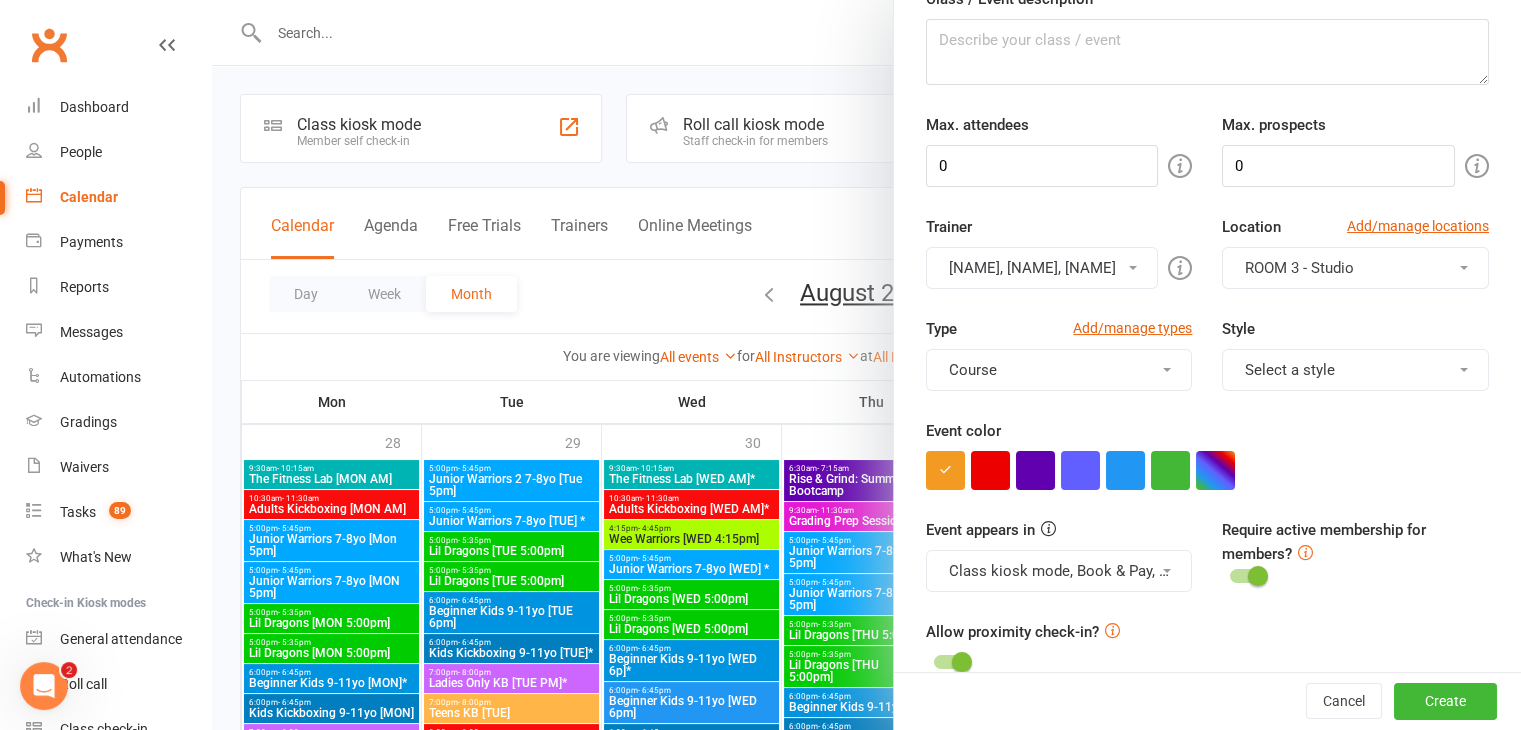 click on "Select a style" at bounding box center [1355, 370] 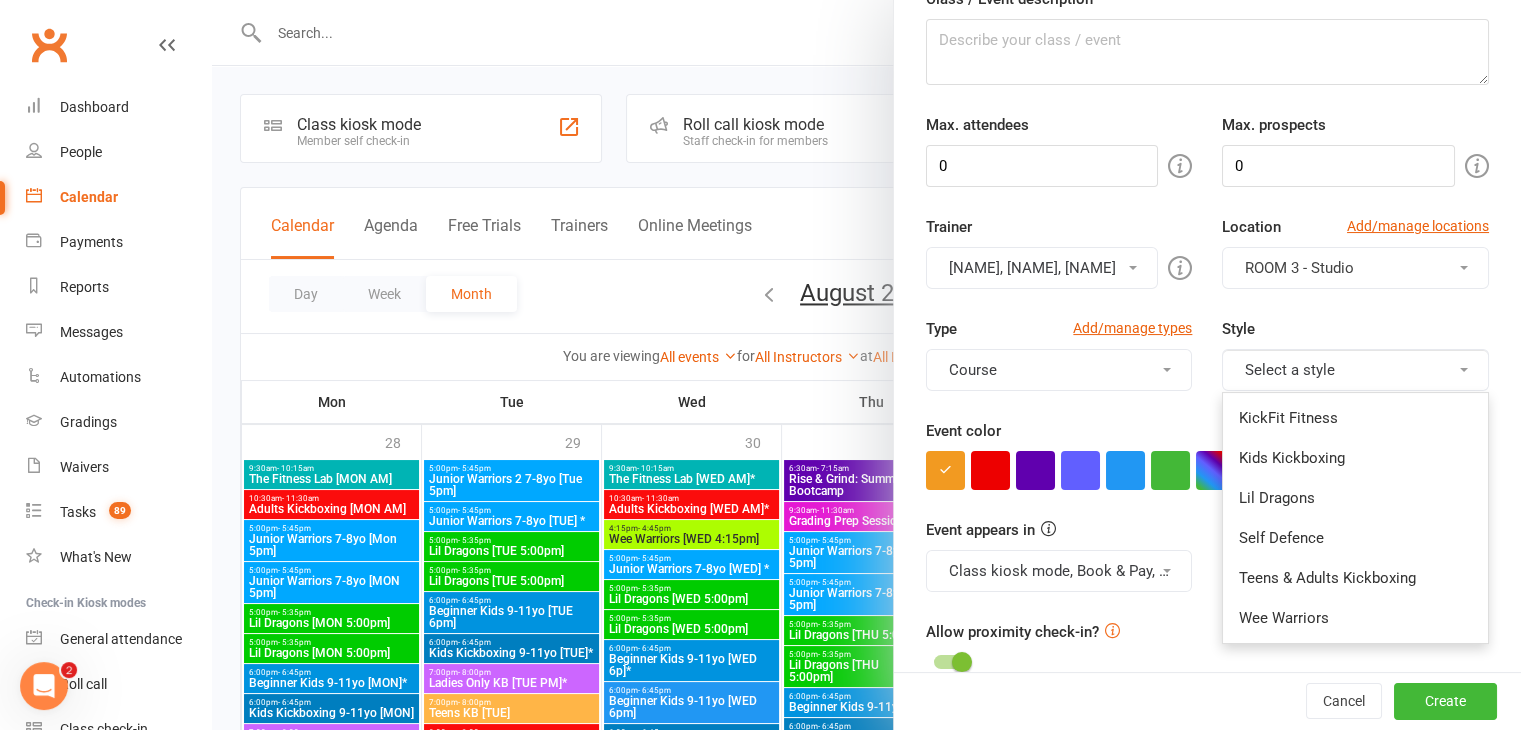 click on "Type Add/manage types Course  Class Coaches & Instructor Training Course Kids Kickboxing Class PAYG Personal Training Training Session Style Select a style  KickFit Fitness Kids Kickboxing Lil Dragons Self Defence Teens & Adults Kickboxing Wee Warriors" at bounding box center (1207, 368) 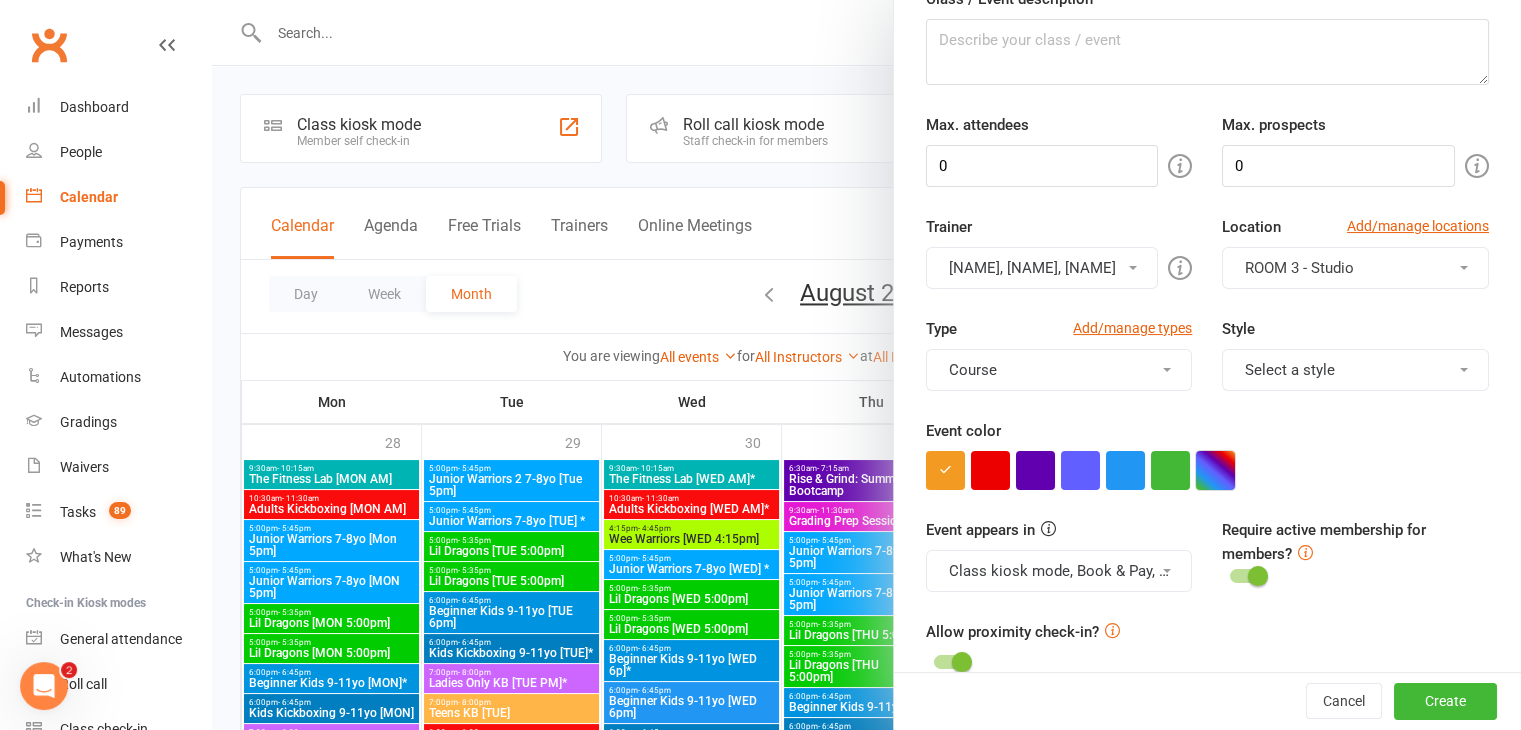 click at bounding box center [1215, 470] 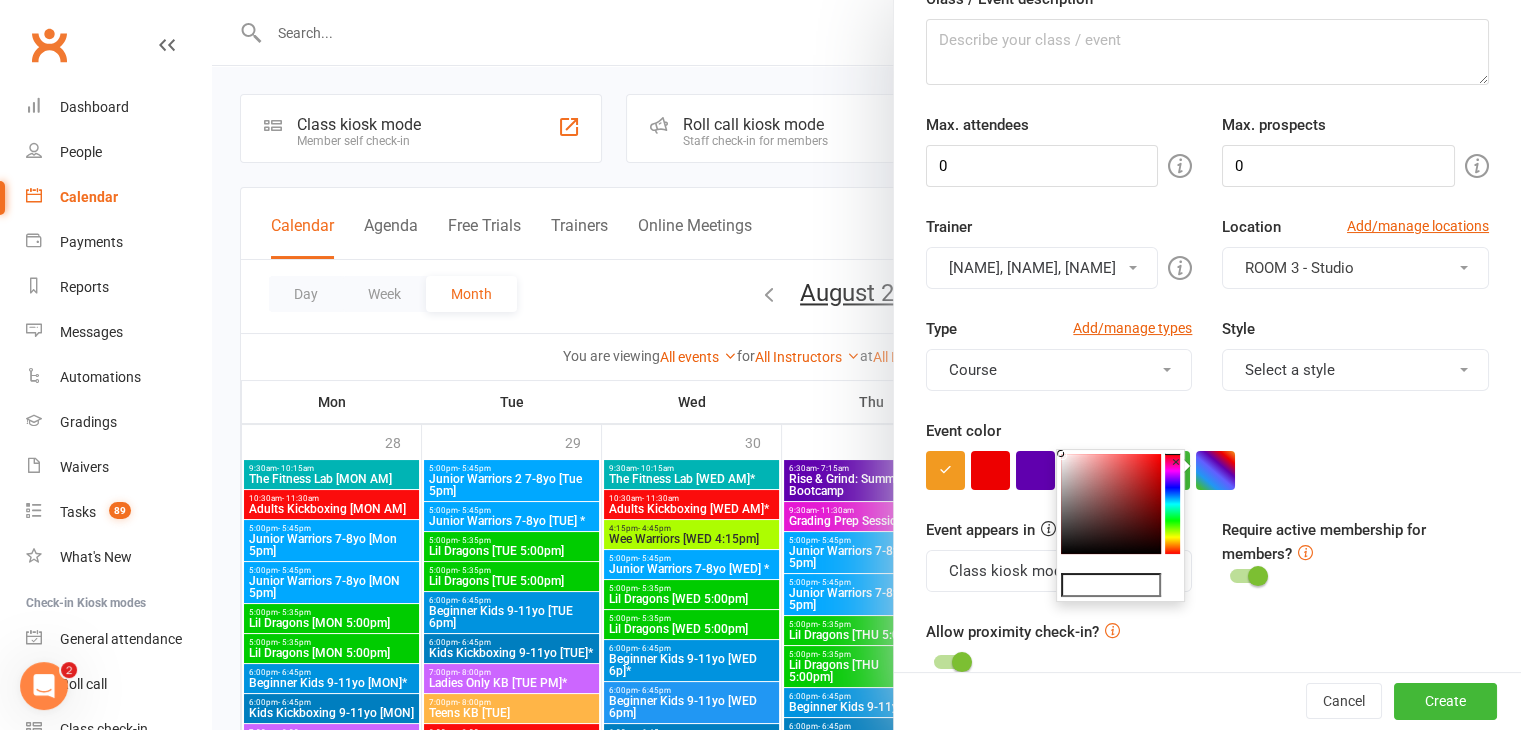 click 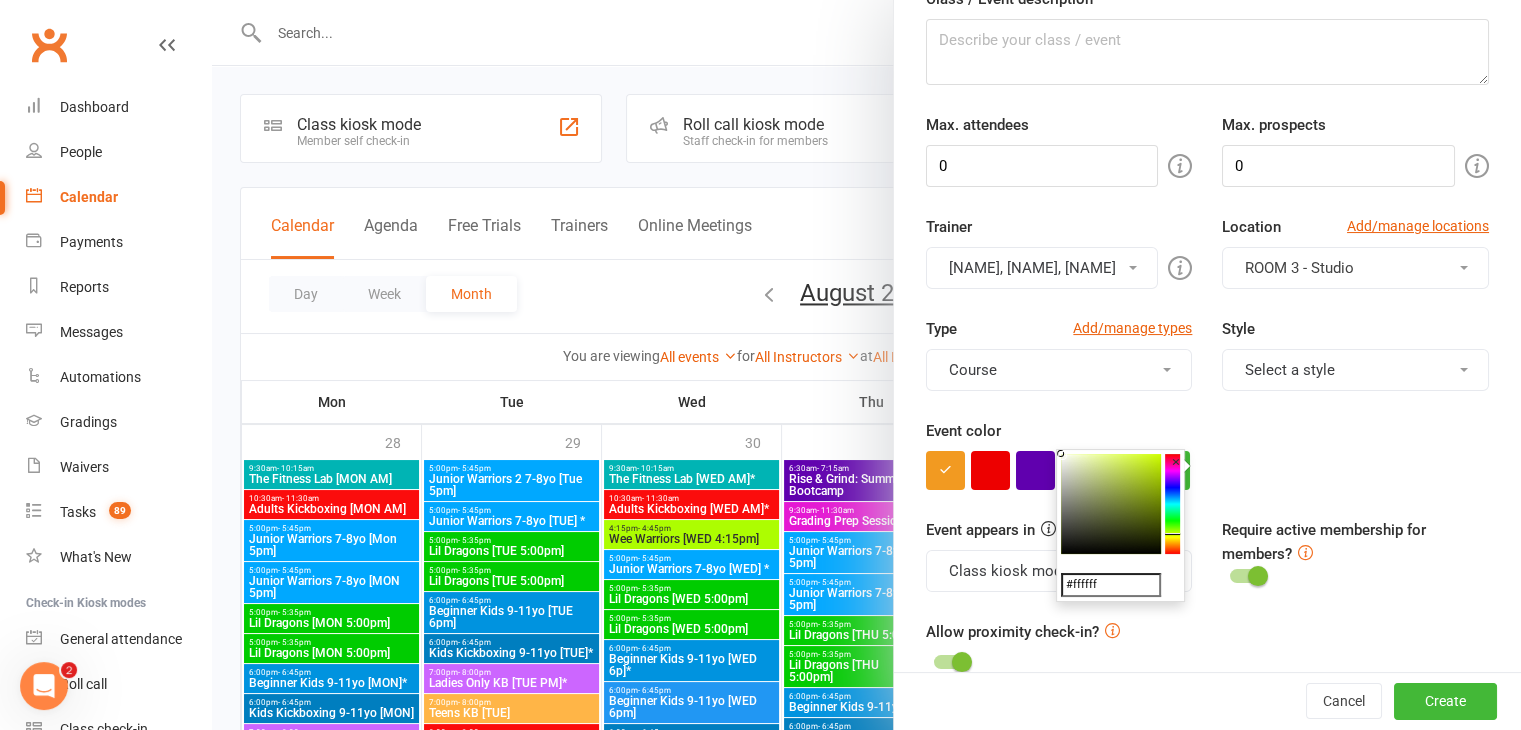 click at bounding box center (1111, 504) 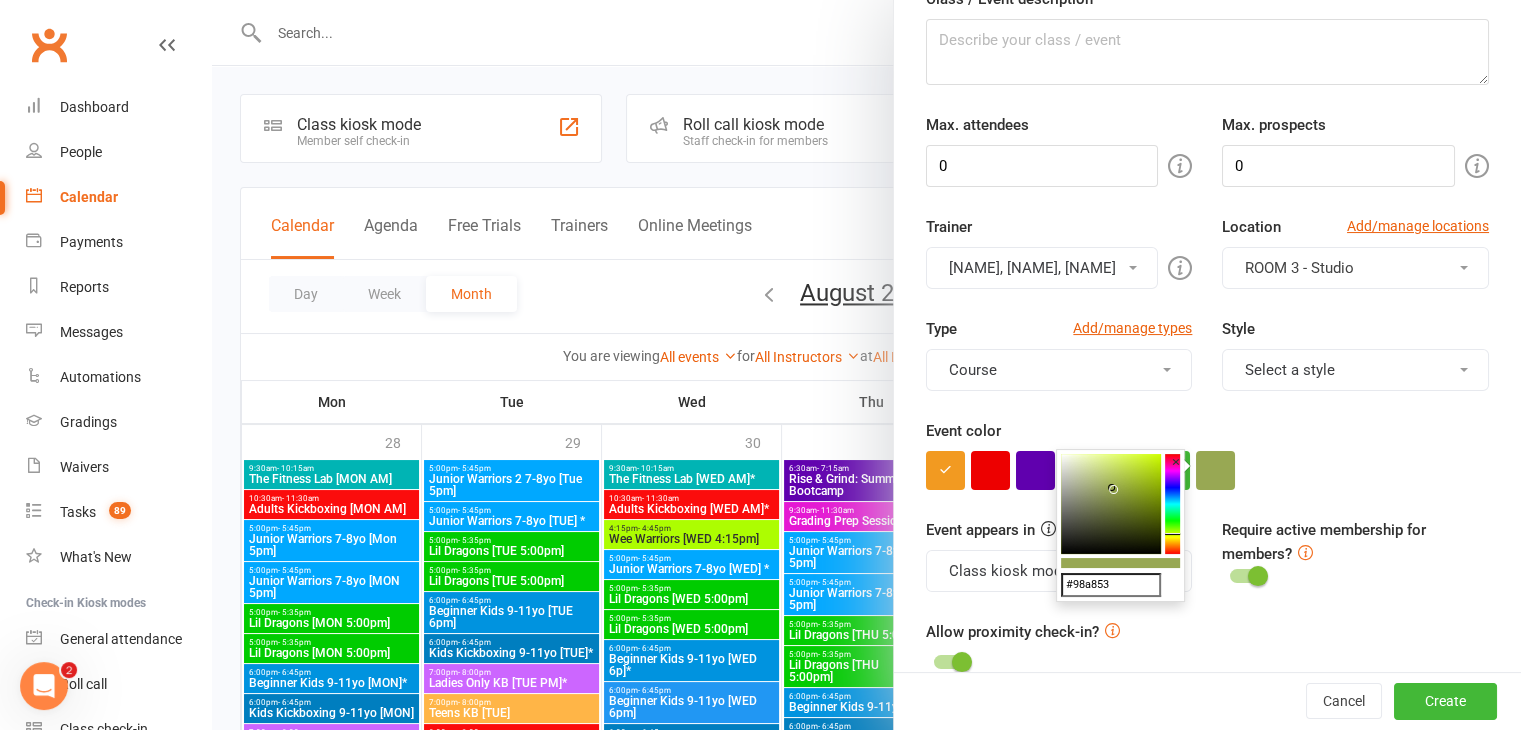 click at bounding box center [1111, 504] 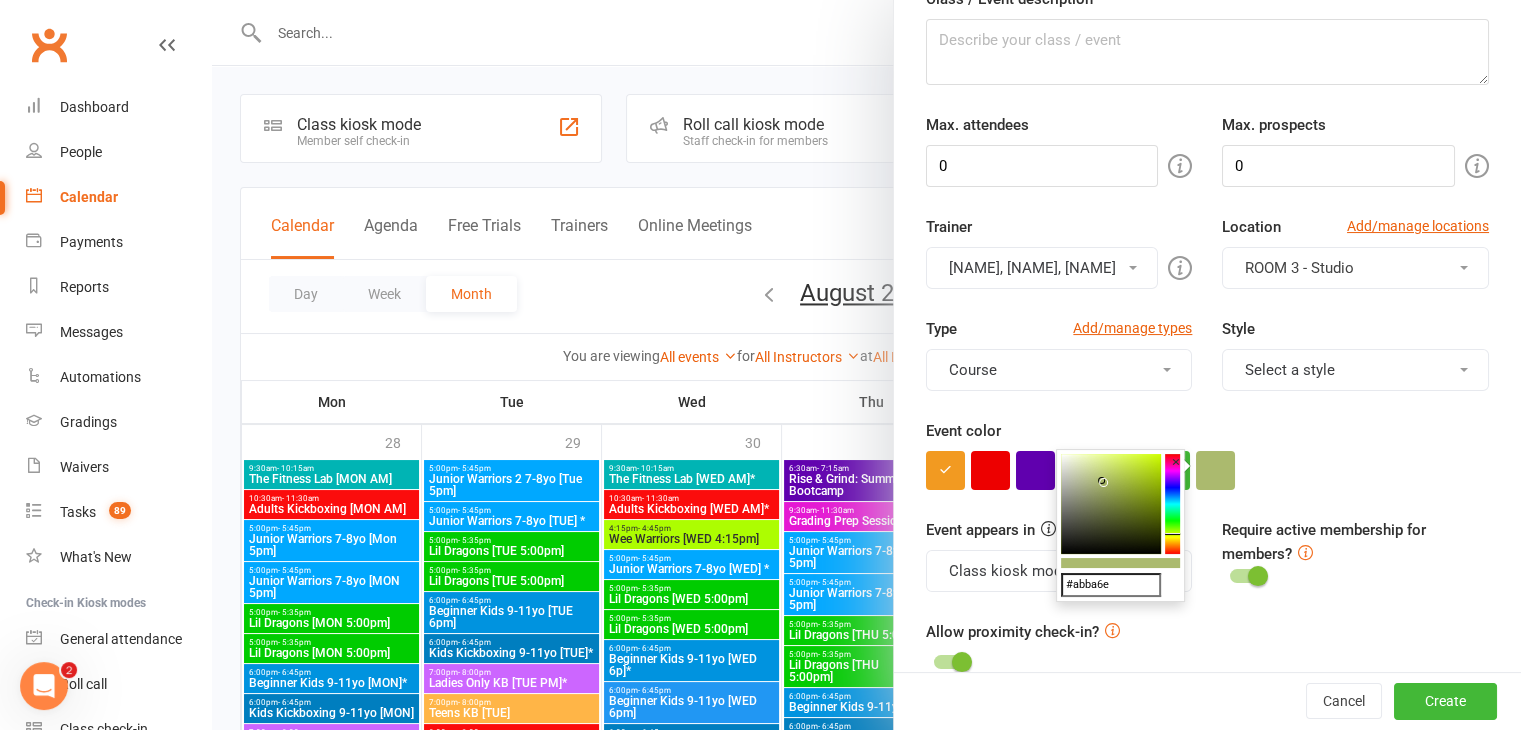 click at bounding box center [1111, 504] 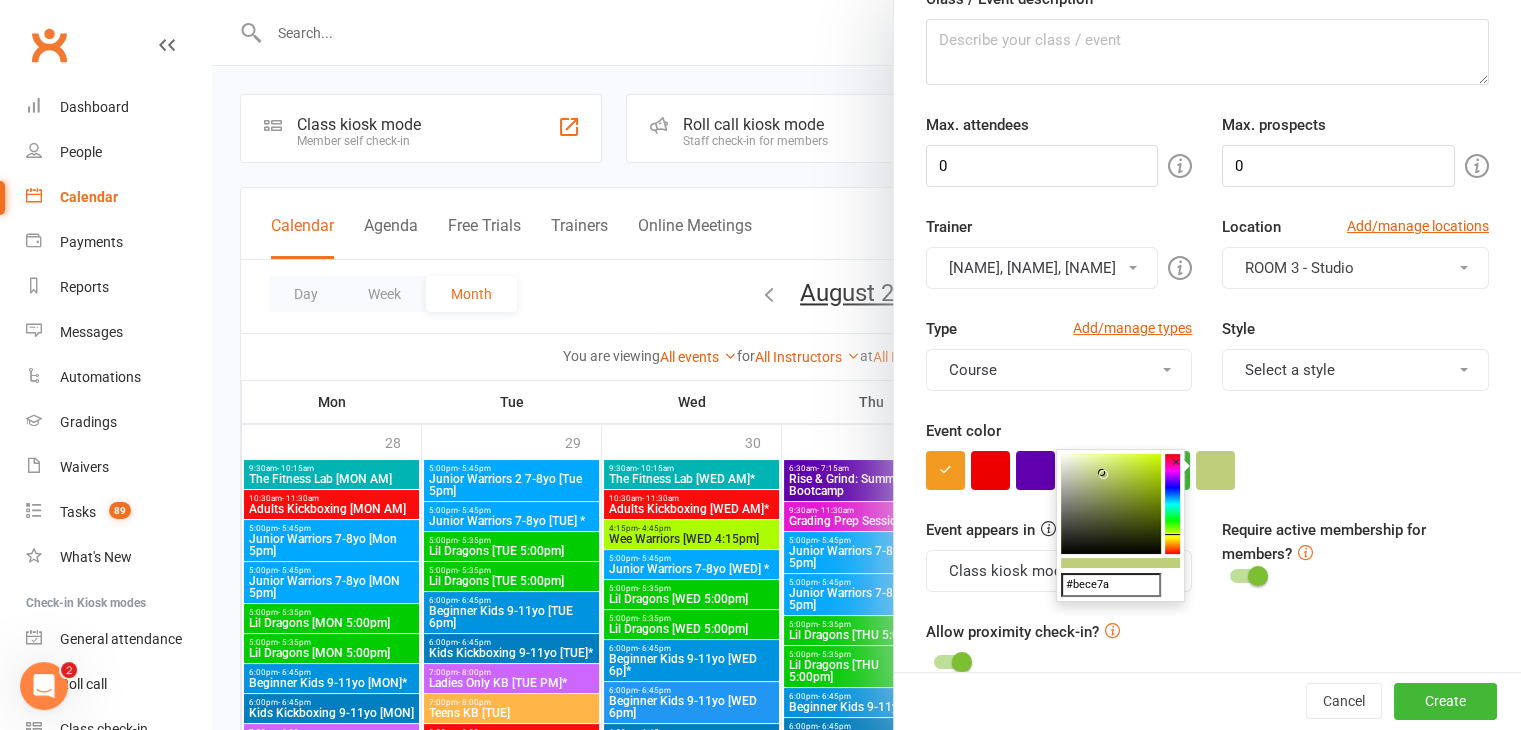 drag, startPoint x: 1120, startPoint y: 581, endPoint x: 1062, endPoint y: 583, distance: 58.034473 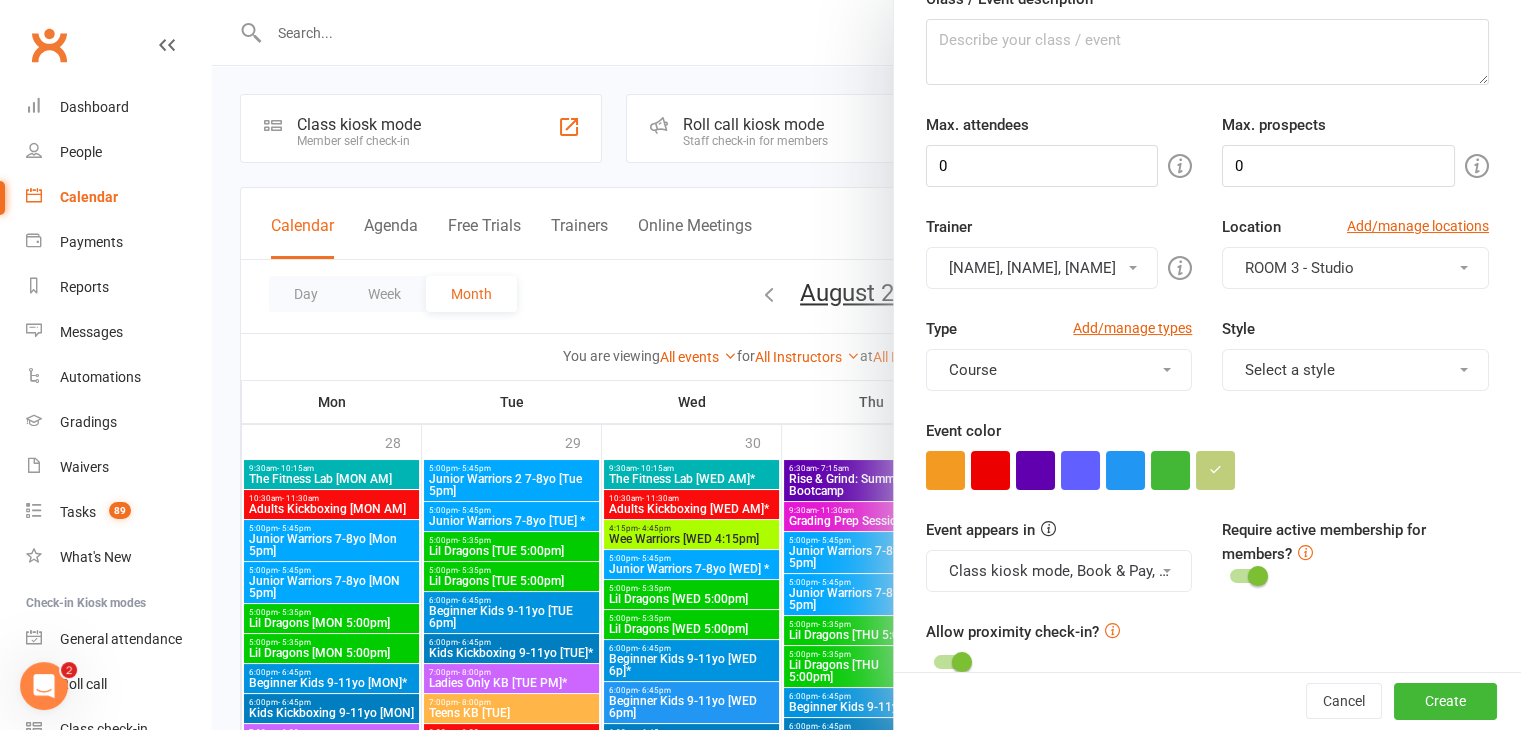 click on "Event appears in Class kiosk mode, Book & Pay, Roll call, Clubworx website calendar and Mobile app Clubworx website calendar and Mobile app Class kiosk mode Book & Pay Roll call
Require active membership for members?" at bounding box center [1207, 569] 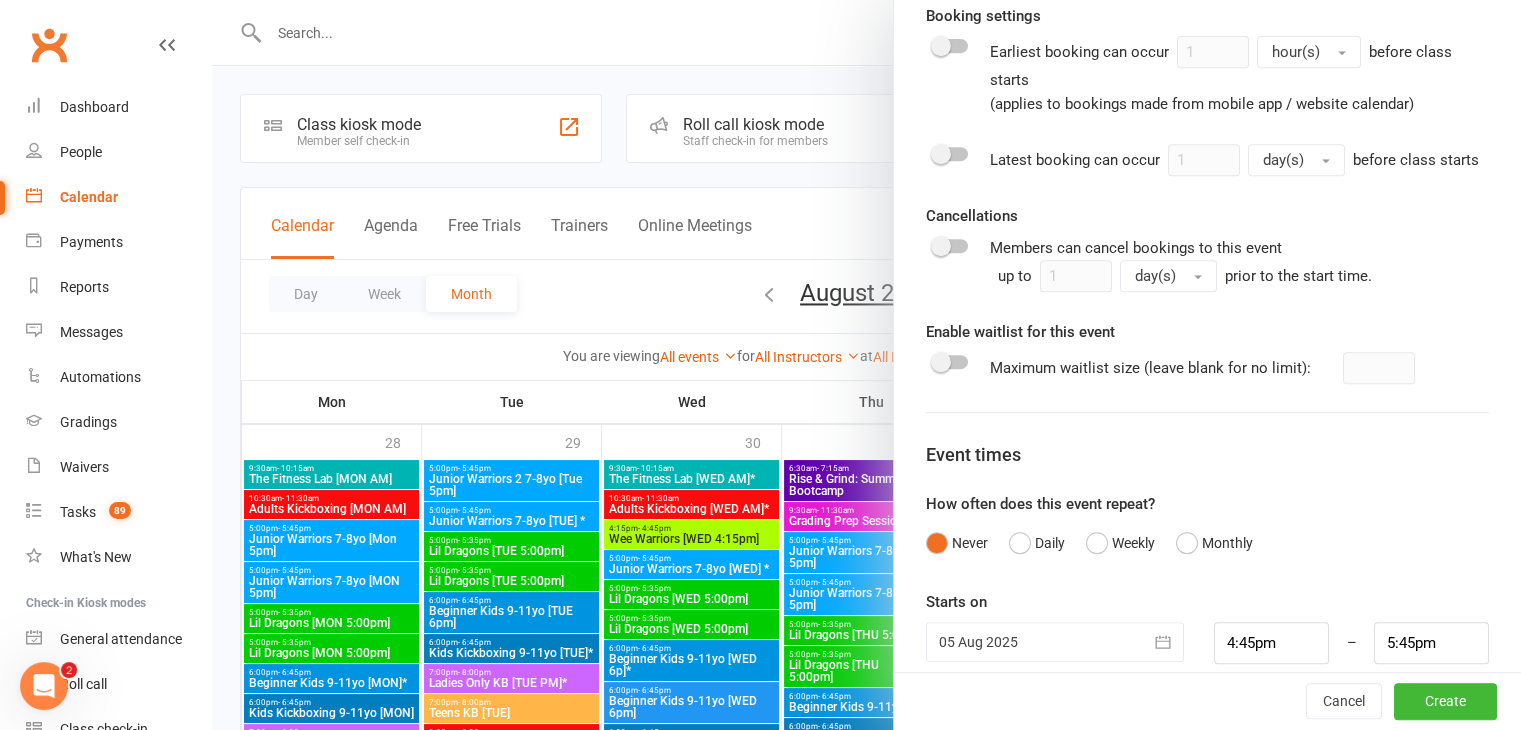 scroll, scrollTop: 944, scrollLeft: 0, axis: vertical 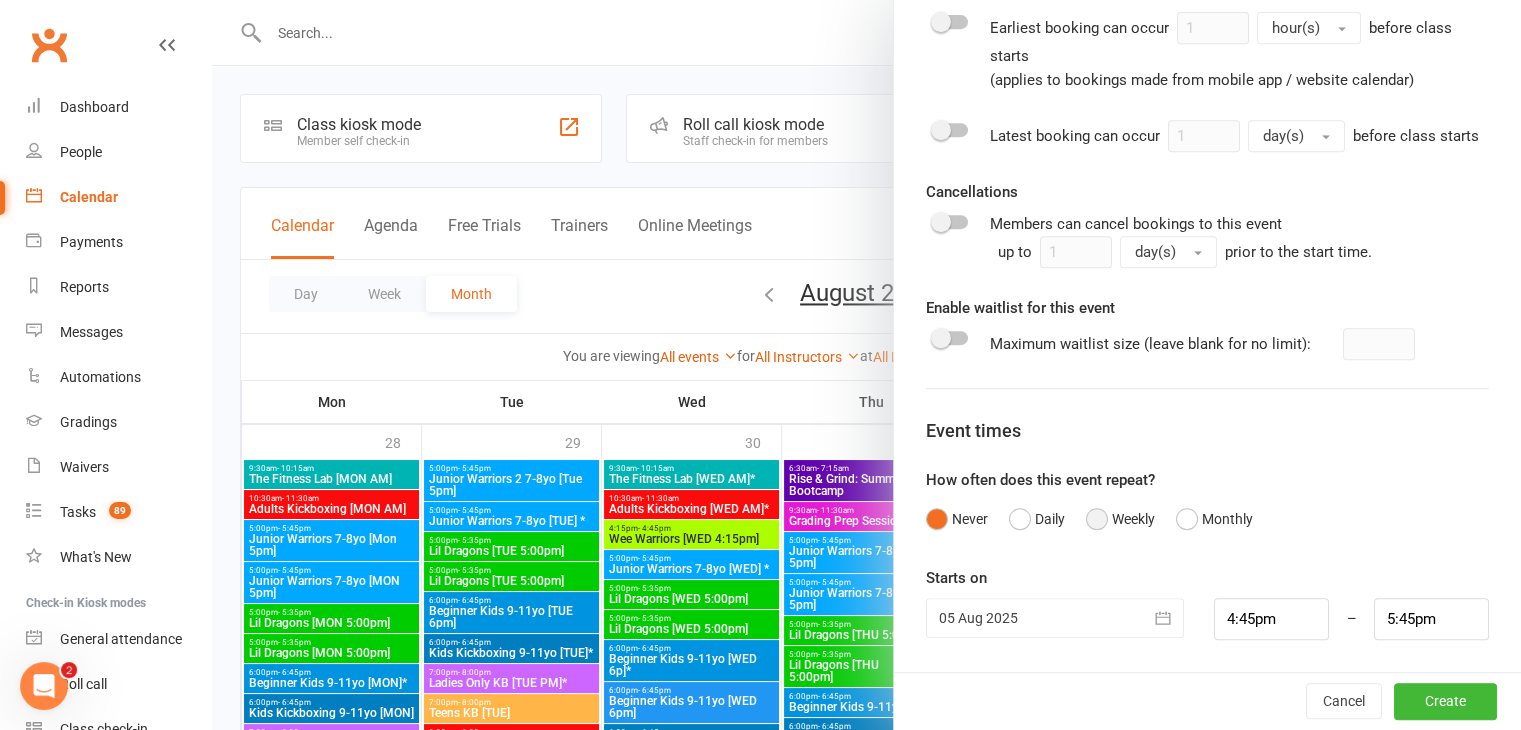 click on "Weekly" at bounding box center (1120, 519) 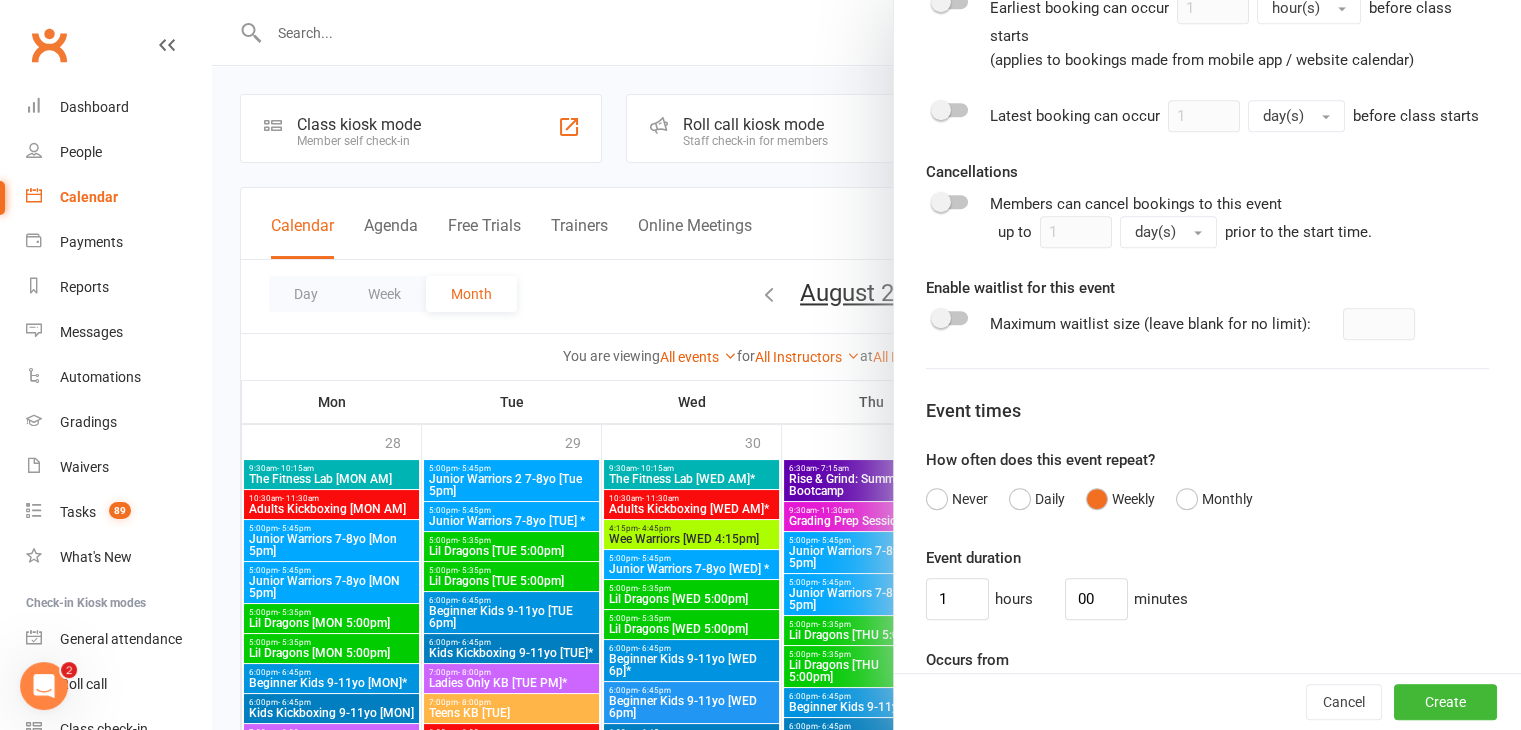 scroll, scrollTop: 1044, scrollLeft: 0, axis: vertical 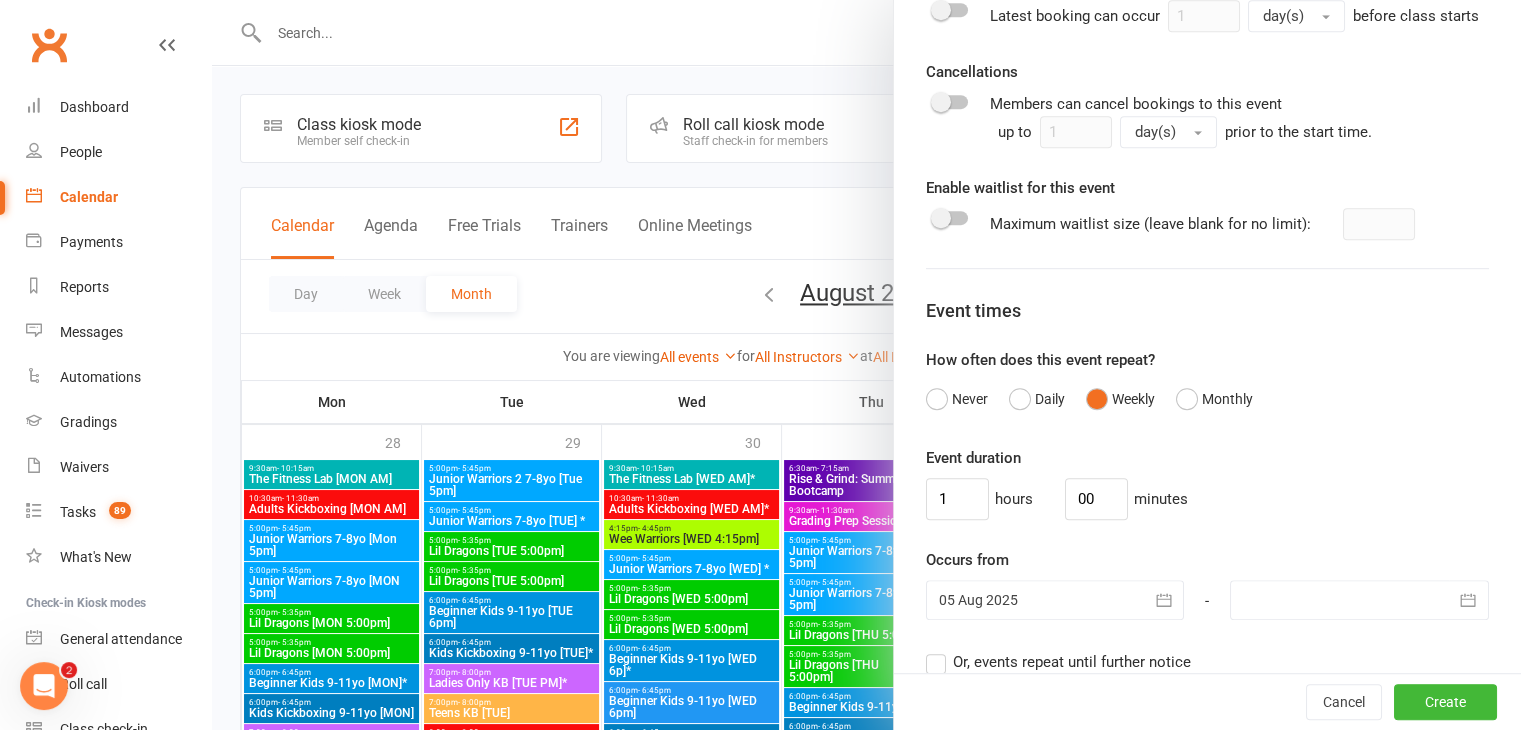 click 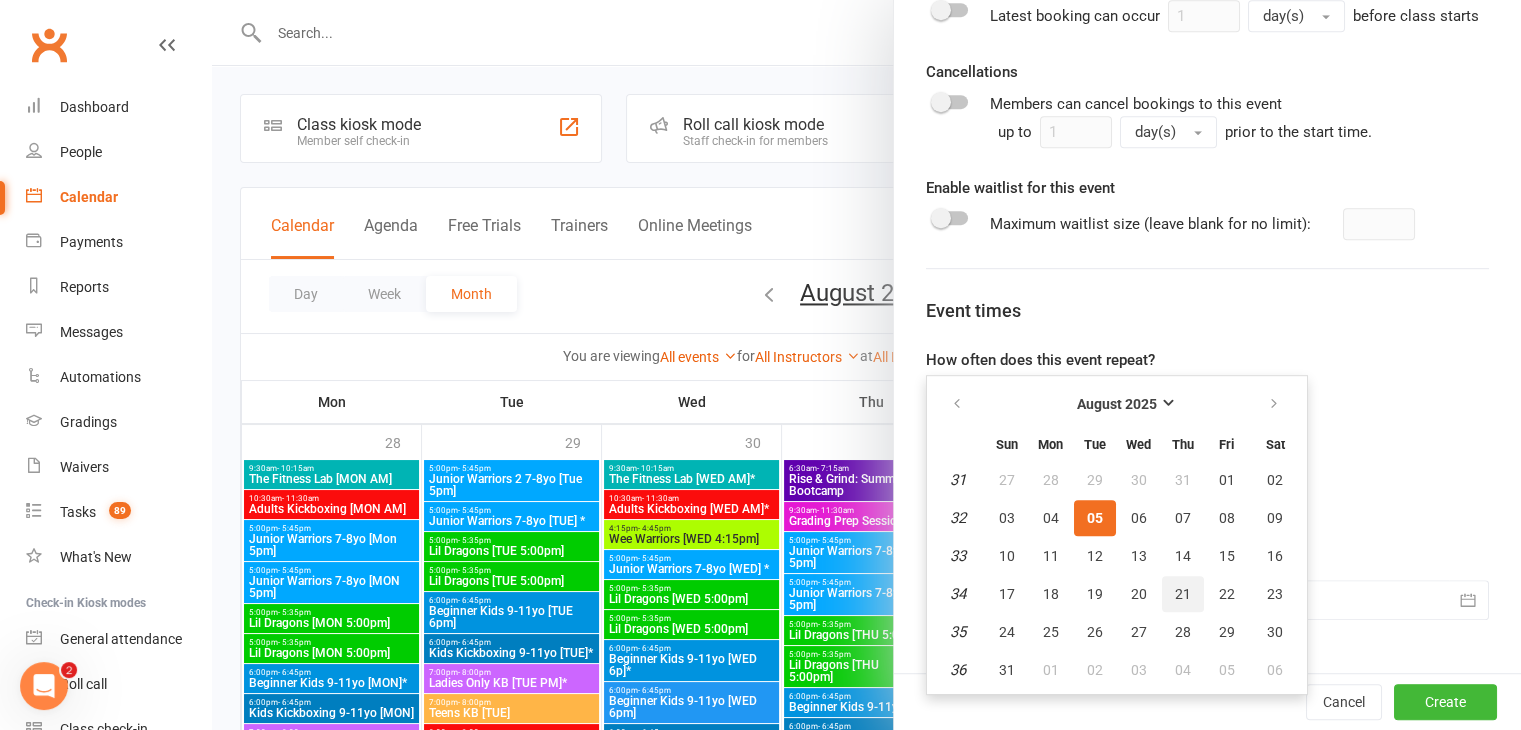 click on "21" at bounding box center (1183, 594) 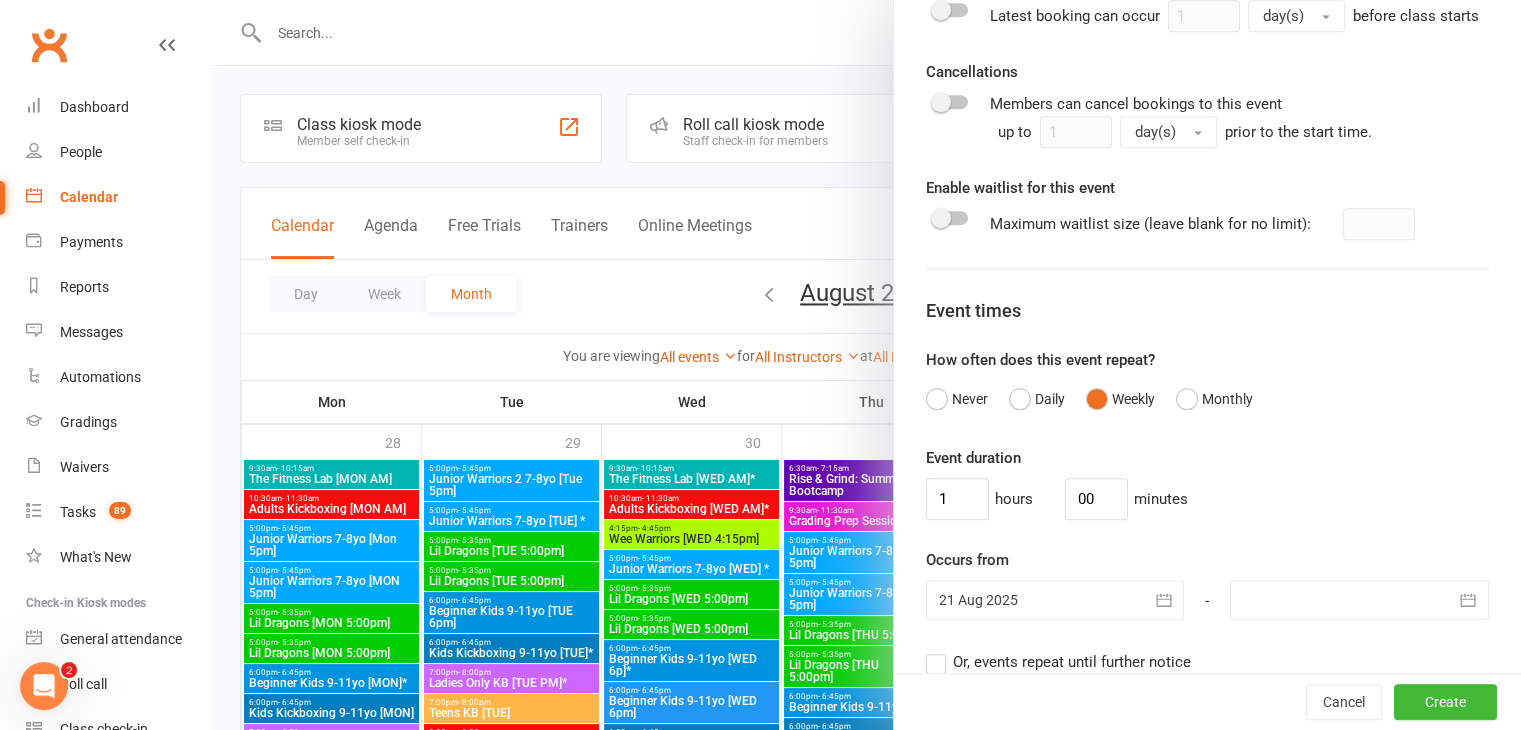 click at bounding box center (1359, 600) 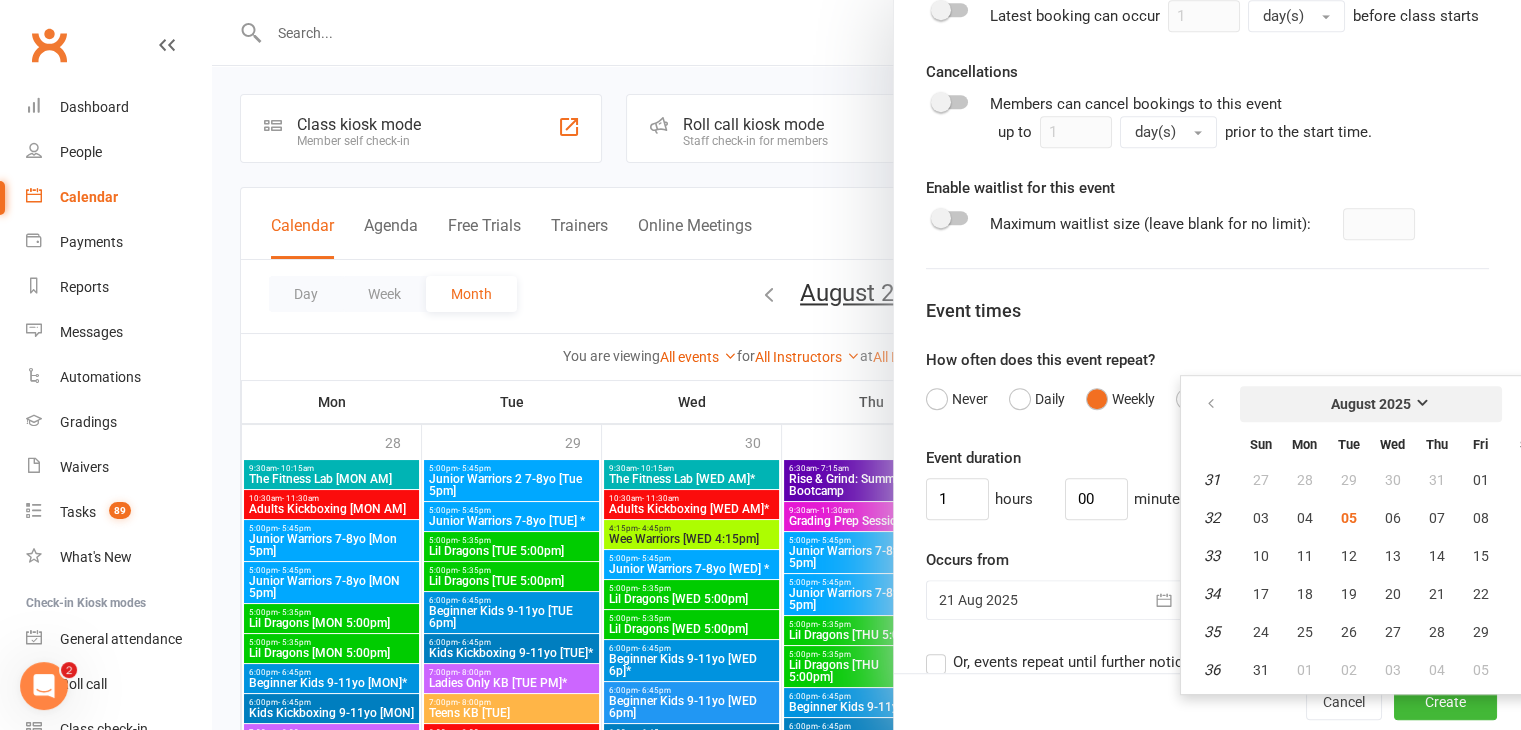 click on "August 2025" at bounding box center [1371, 404] 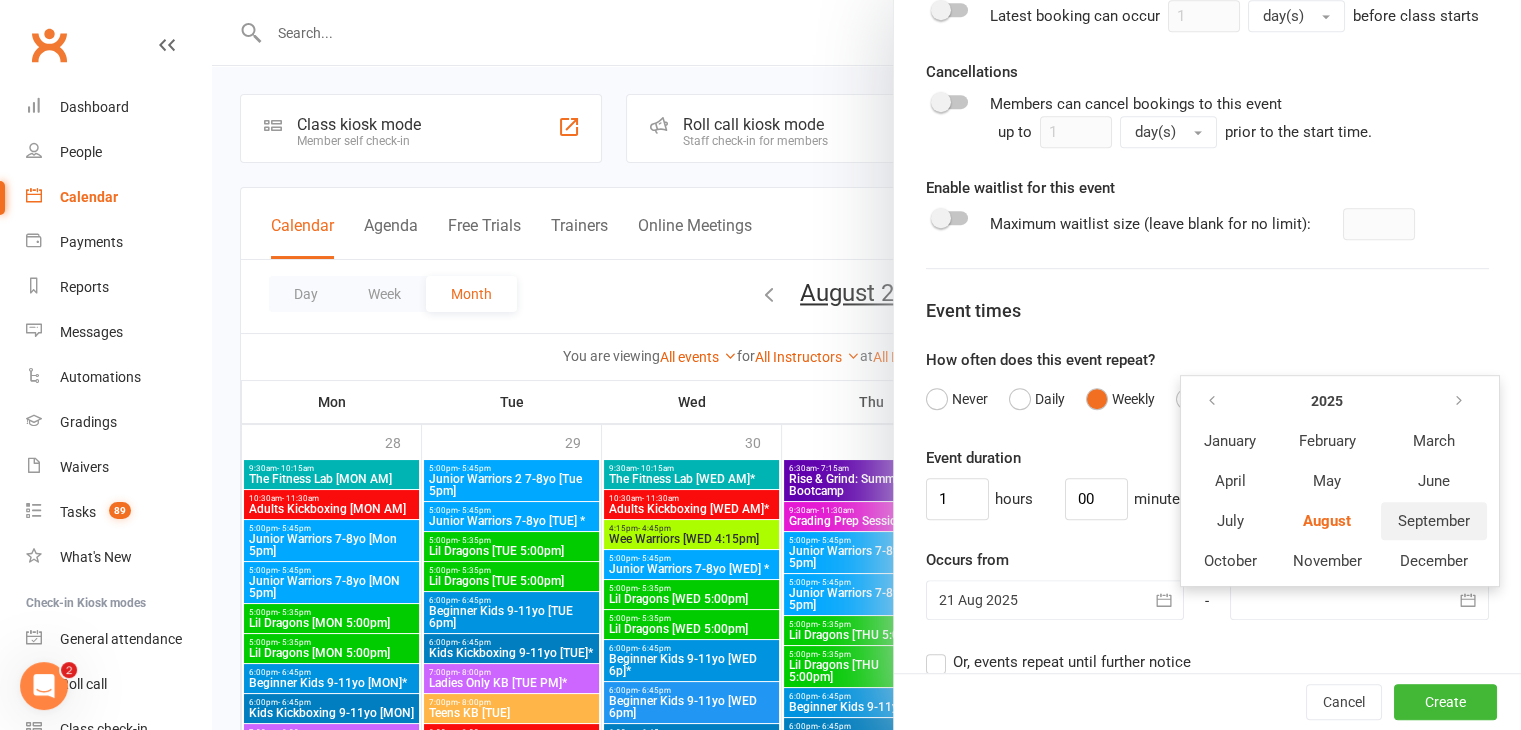 click on "September" at bounding box center [1434, 521] 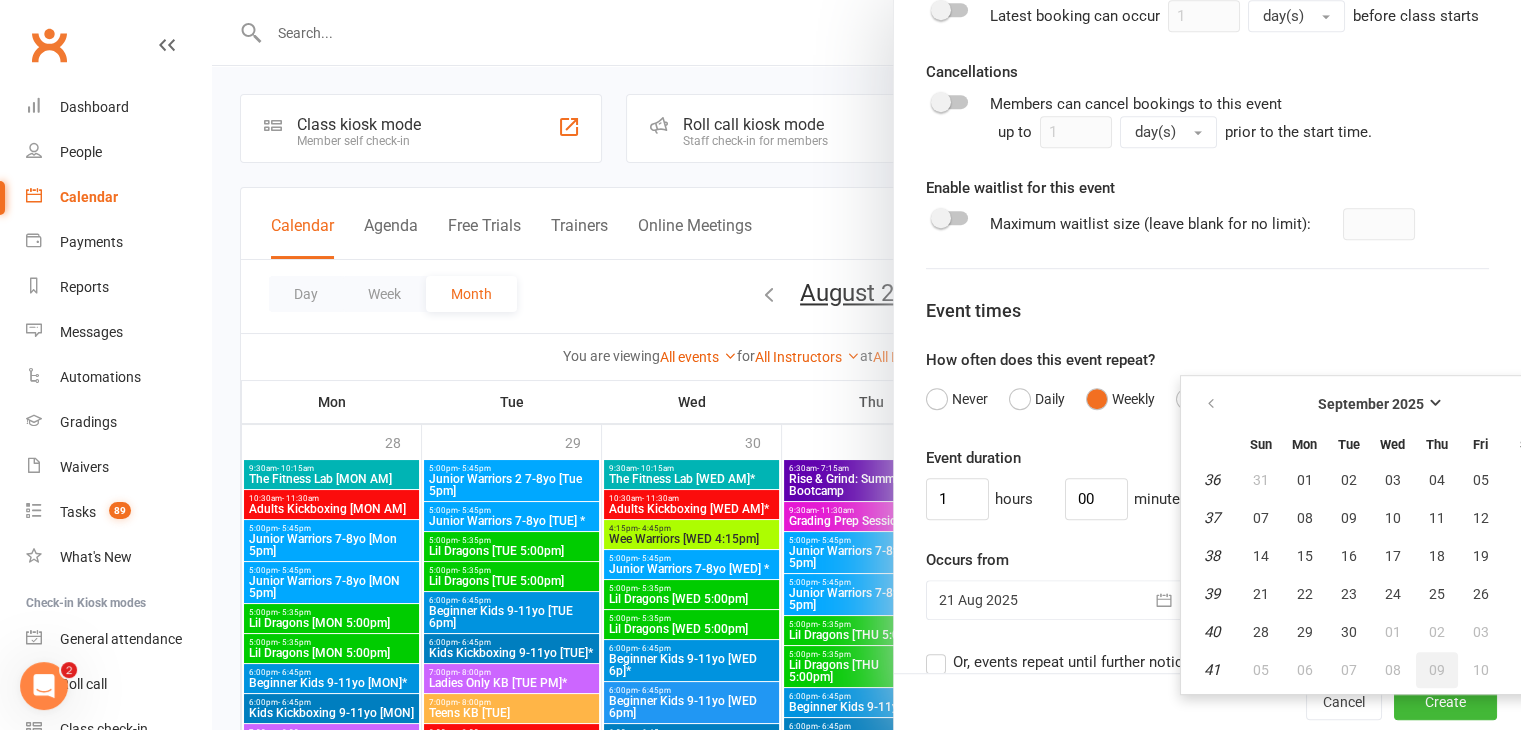 click on "09" at bounding box center [1437, 670] 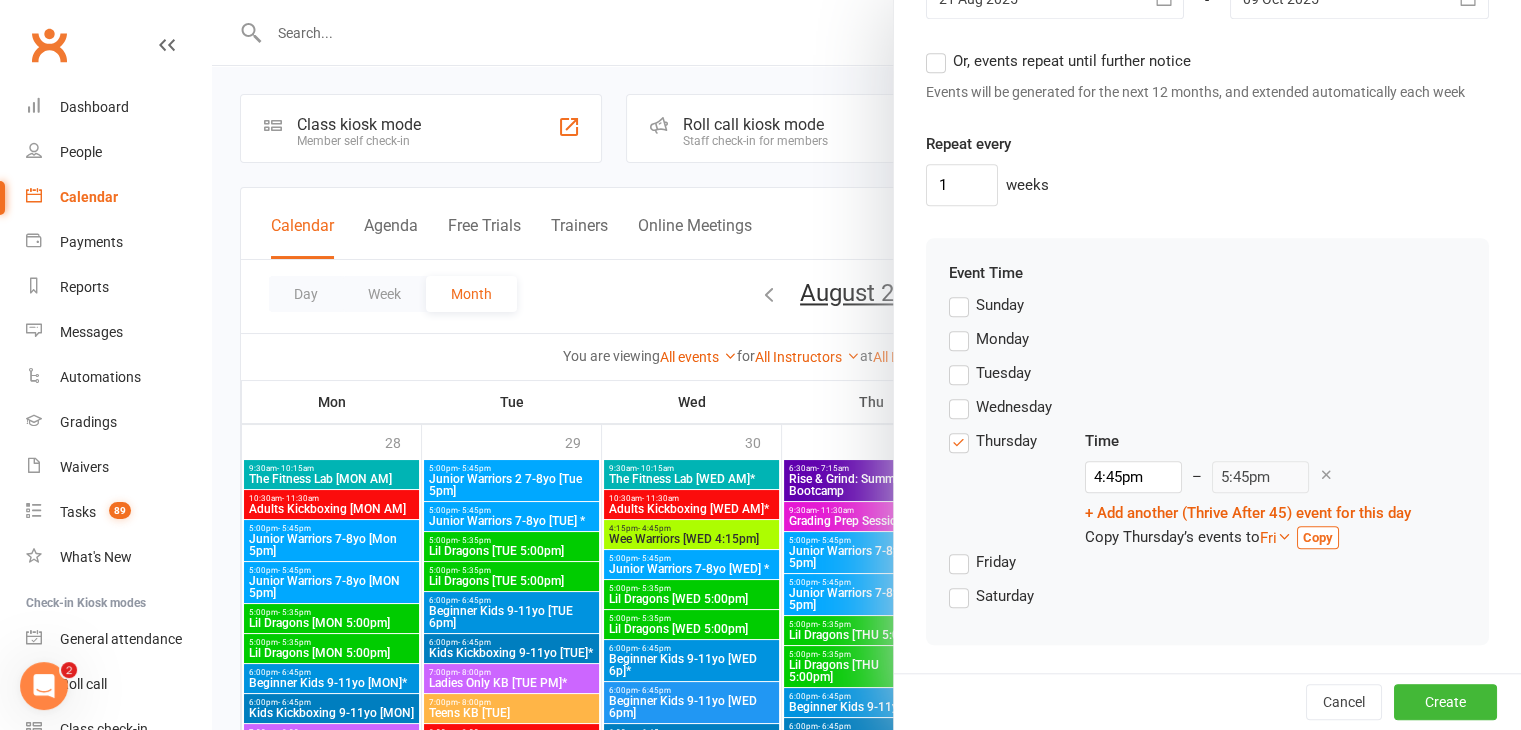 scroll, scrollTop: 1688, scrollLeft: 0, axis: vertical 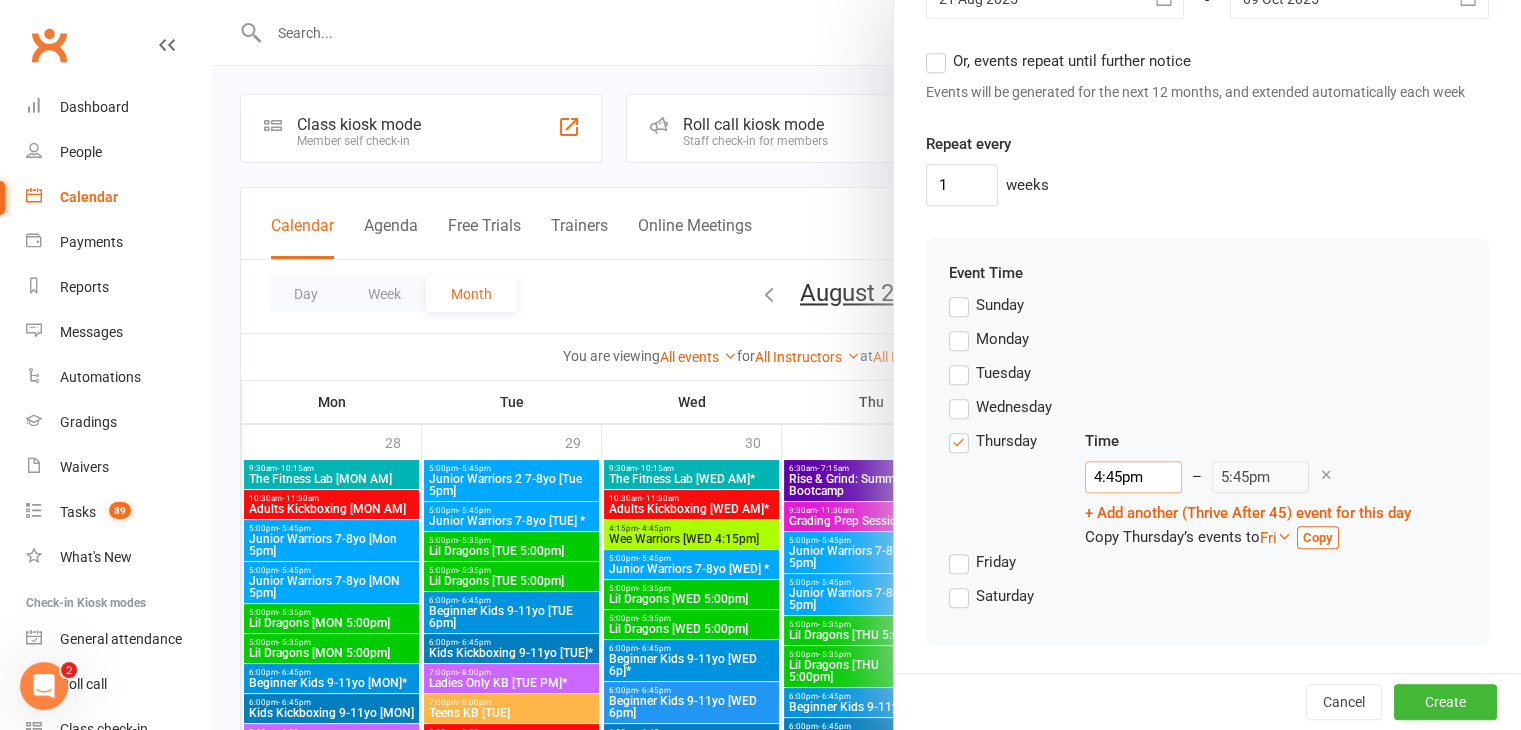 click on "4:45pm" at bounding box center (1133, 477) 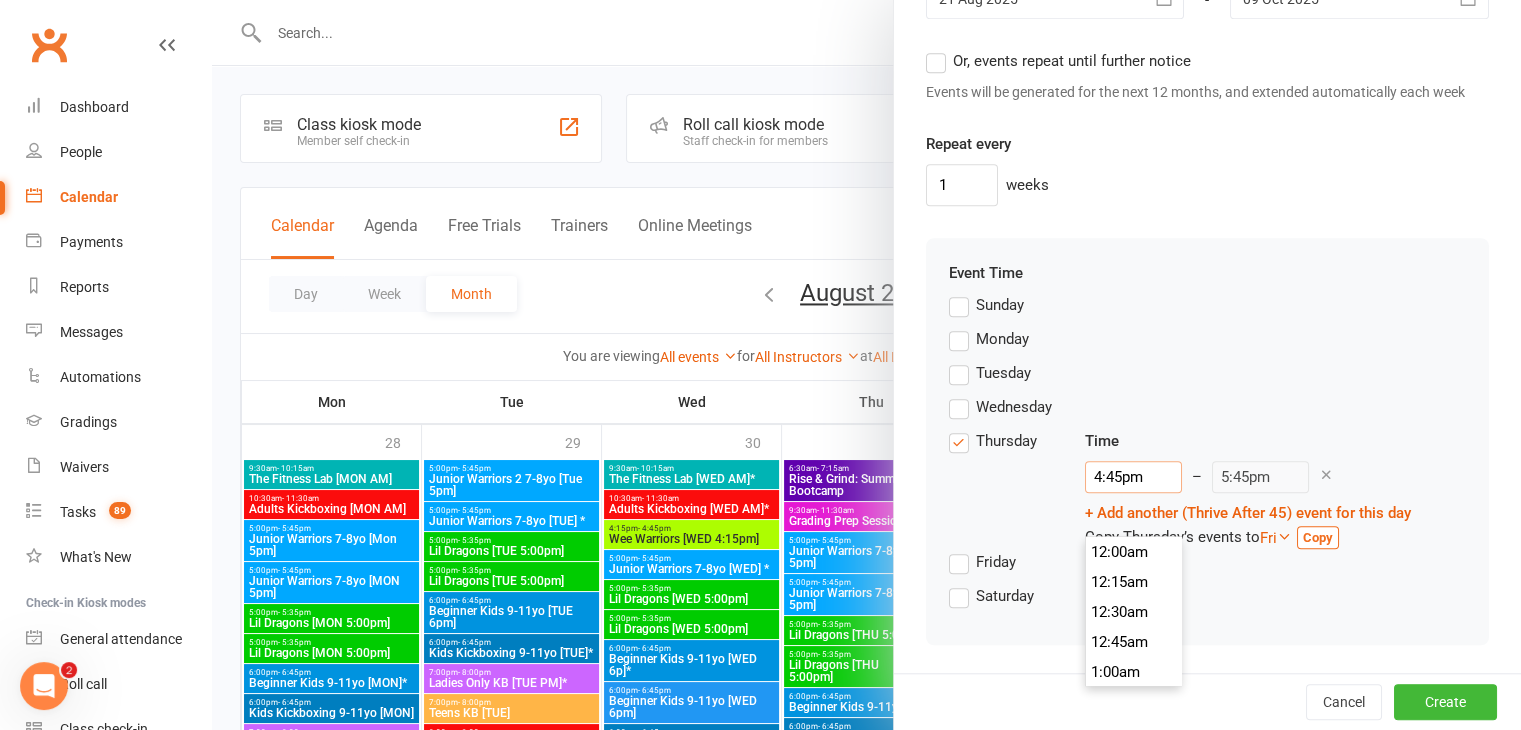 scroll, scrollTop: 1980, scrollLeft: 0, axis: vertical 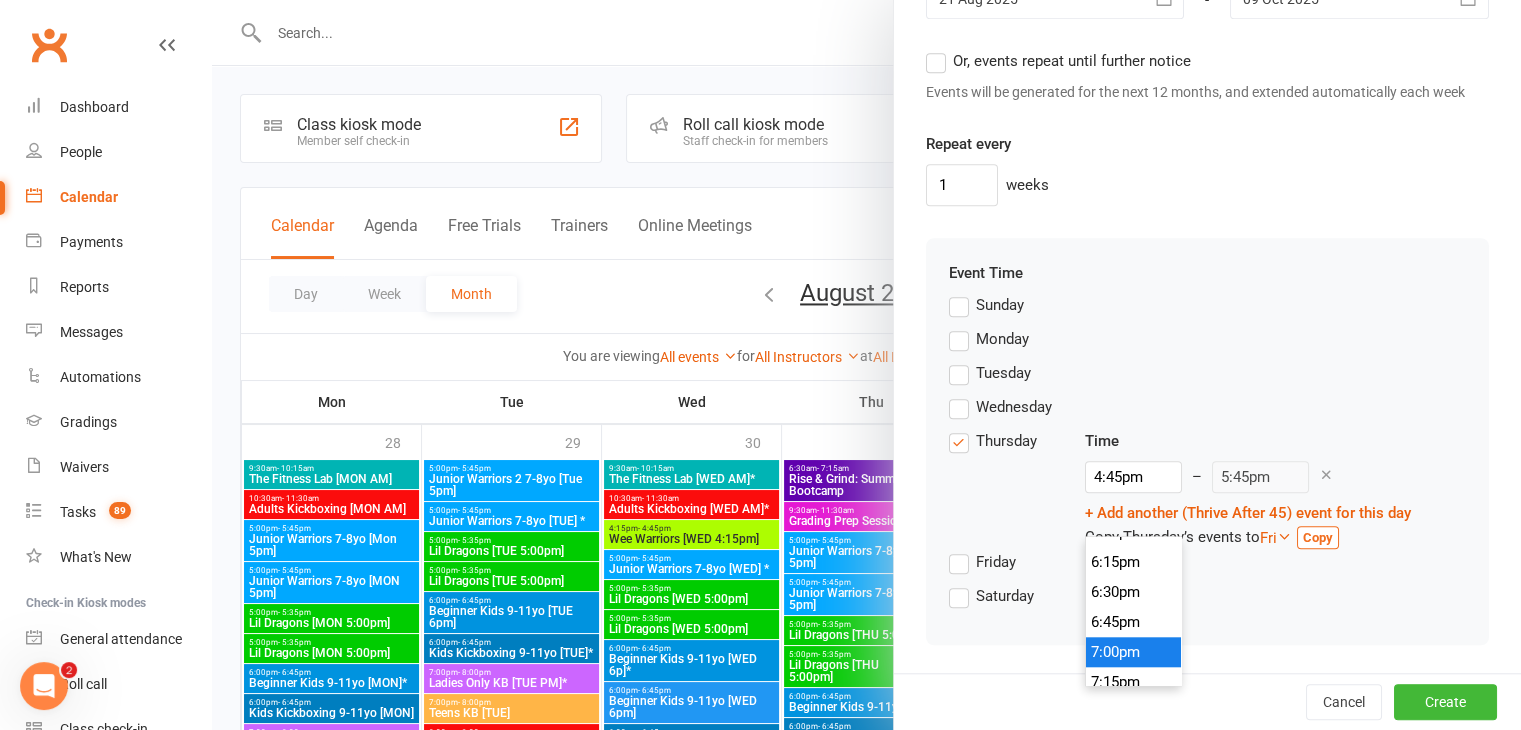 type on "7:00pm" 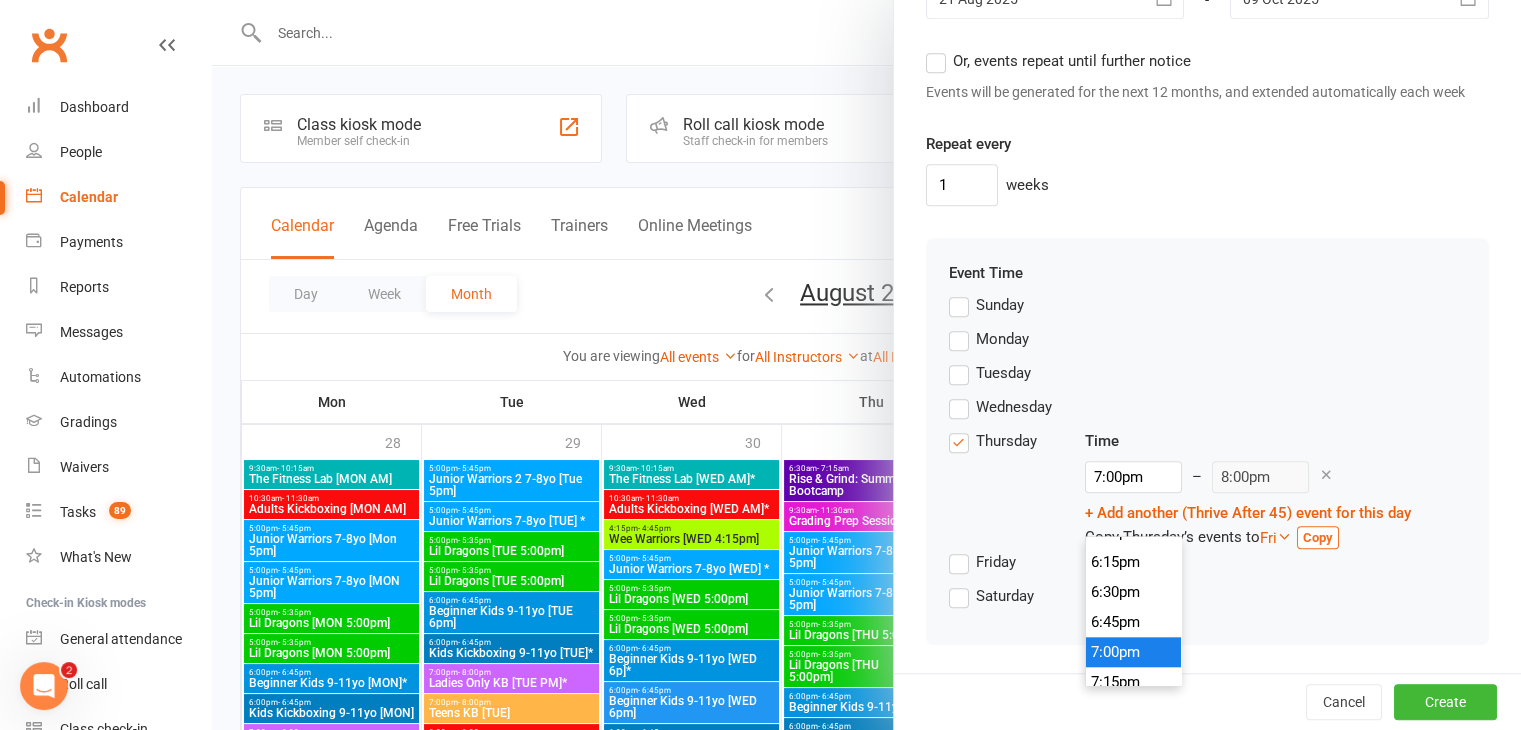 click on "7:00pm" at bounding box center [1134, 652] 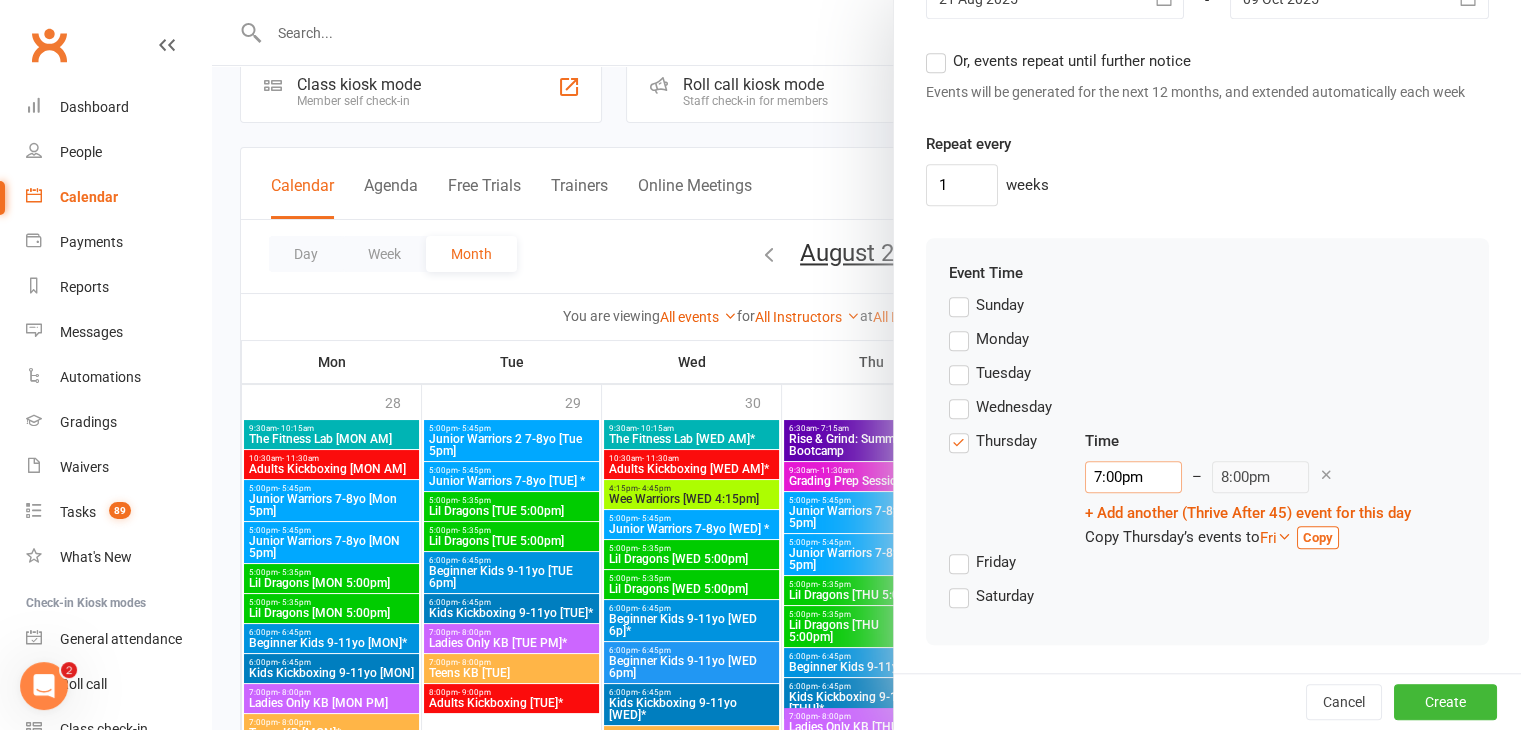 scroll, scrollTop: 100, scrollLeft: 0, axis: vertical 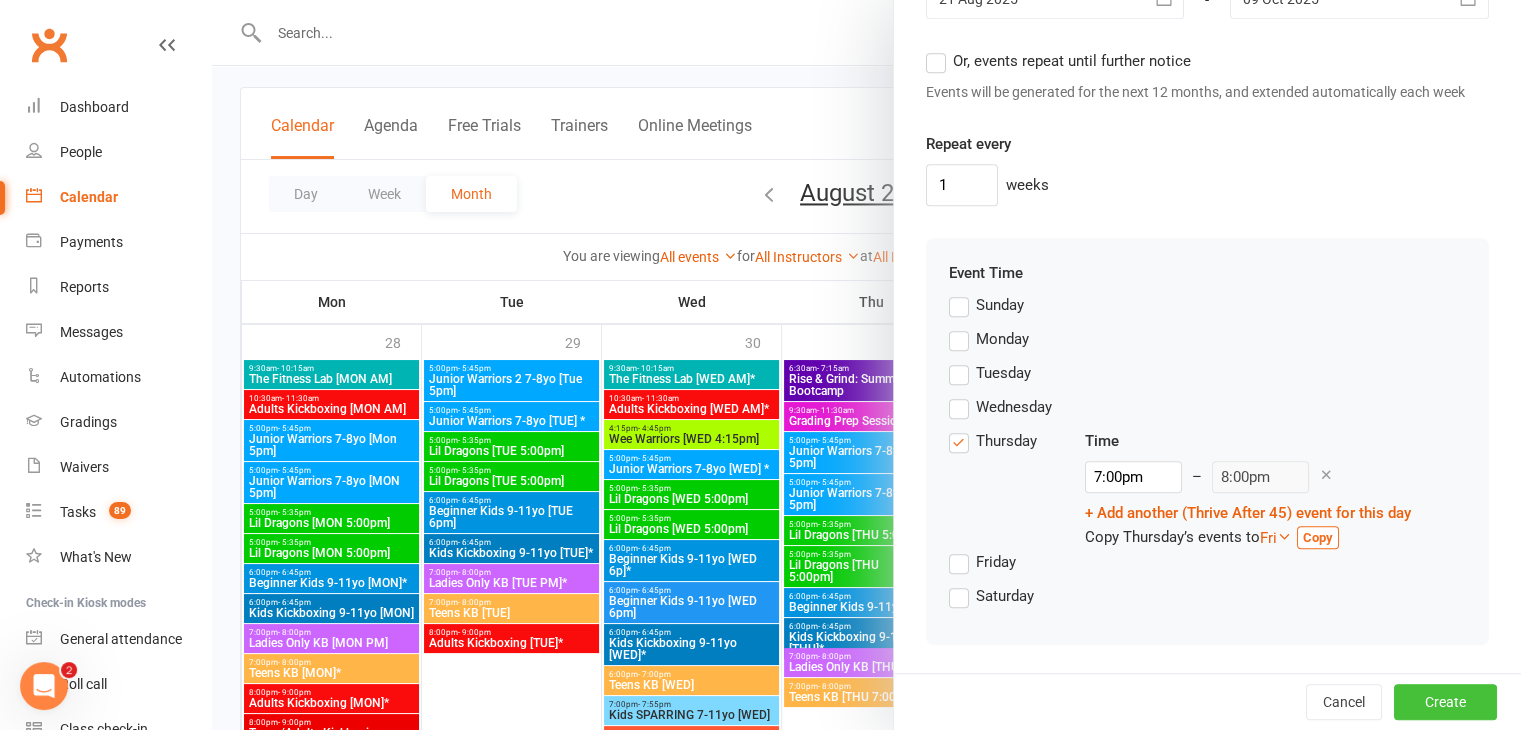 click on "Create" at bounding box center (1445, 702) 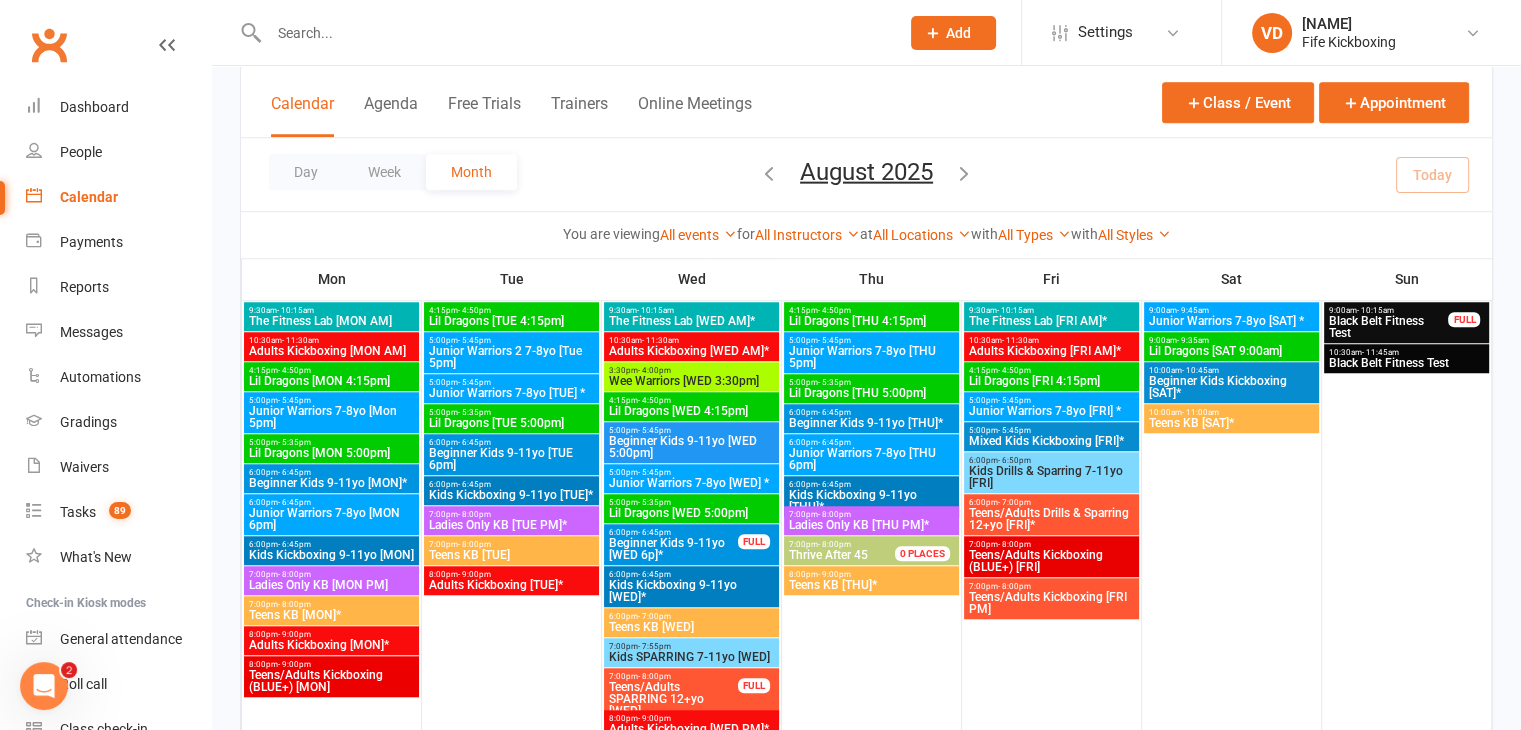 scroll, scrollTop: 1600, scrollLeft: 0, axis: vertical 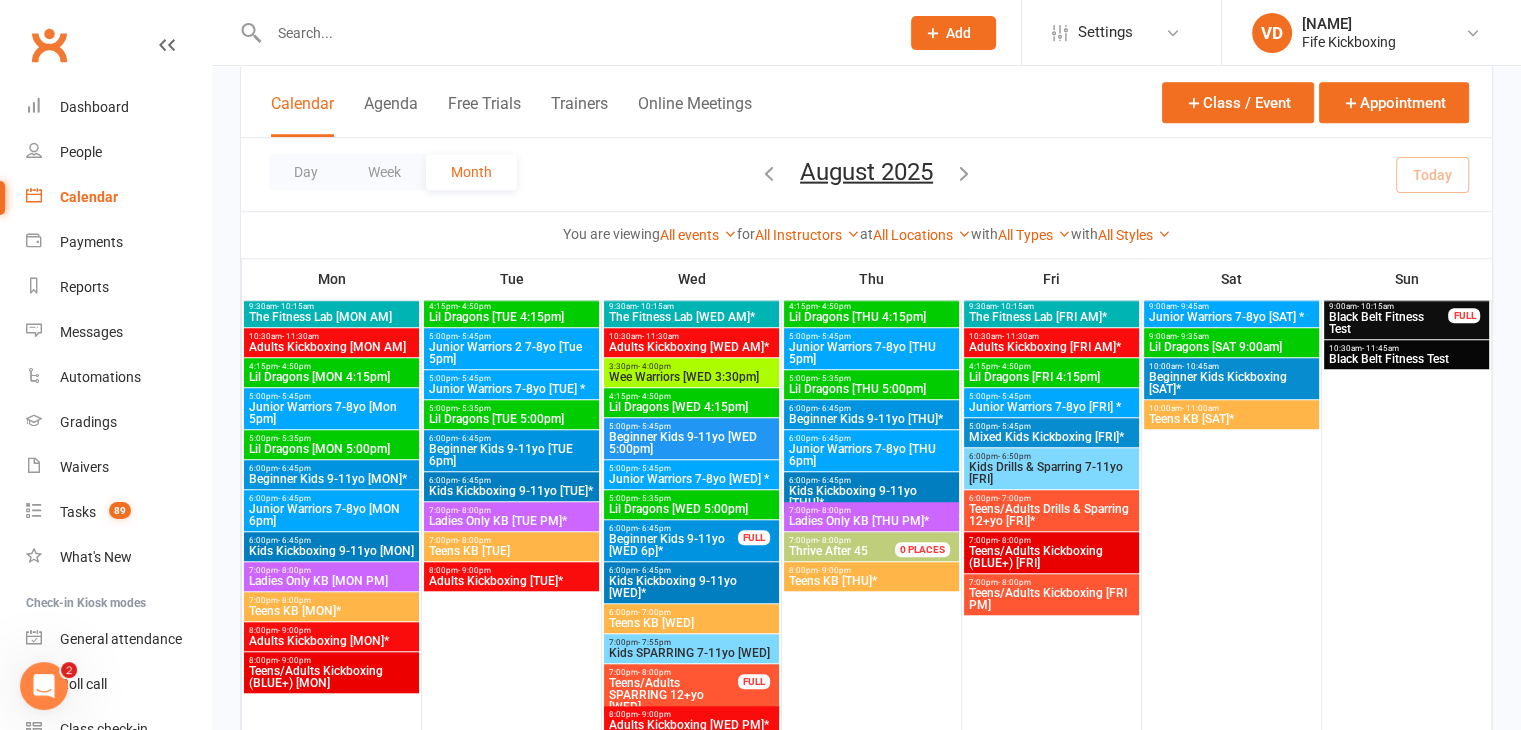 click on "Thrive After 45" at bounding box center (853, 551) 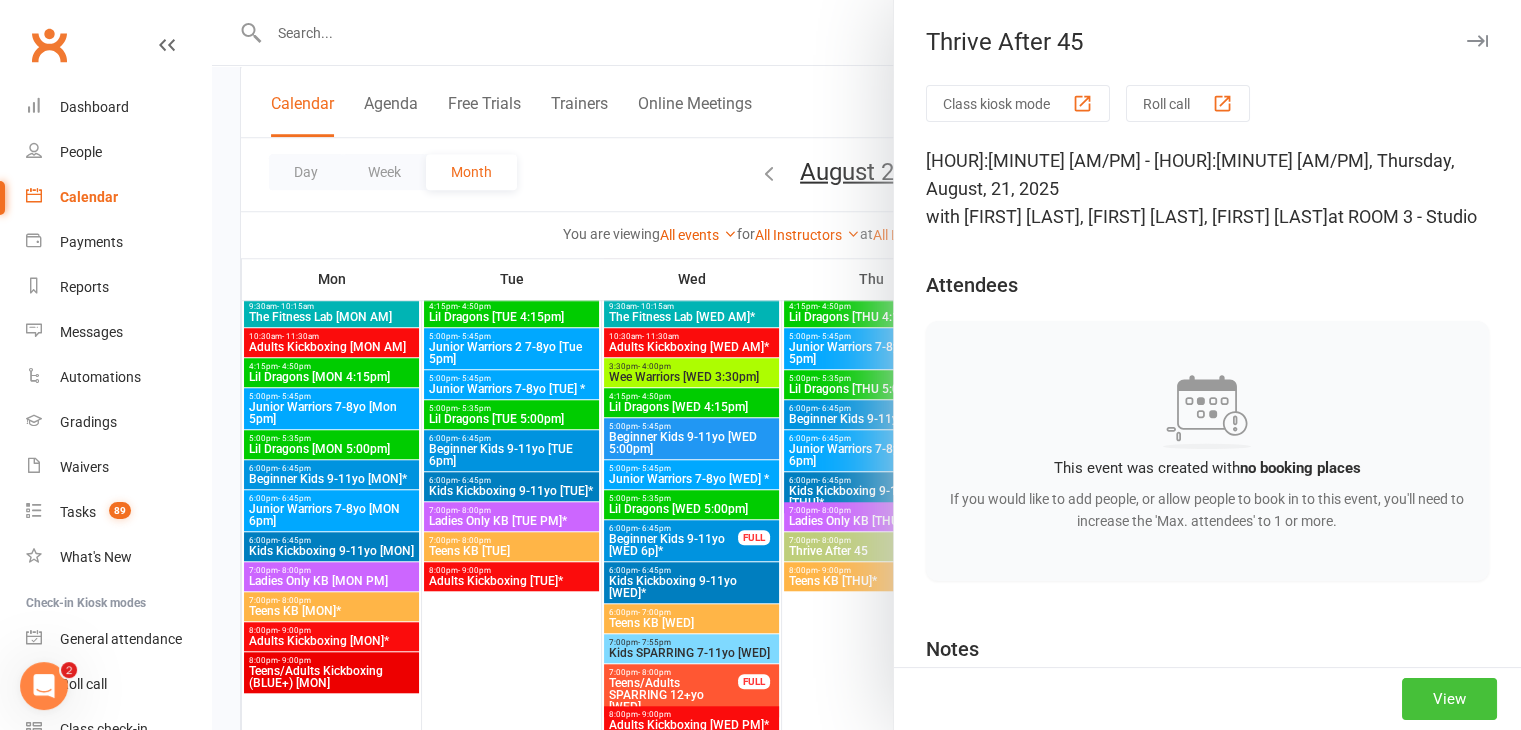 click on "View" at bounding box center [1449, 699] 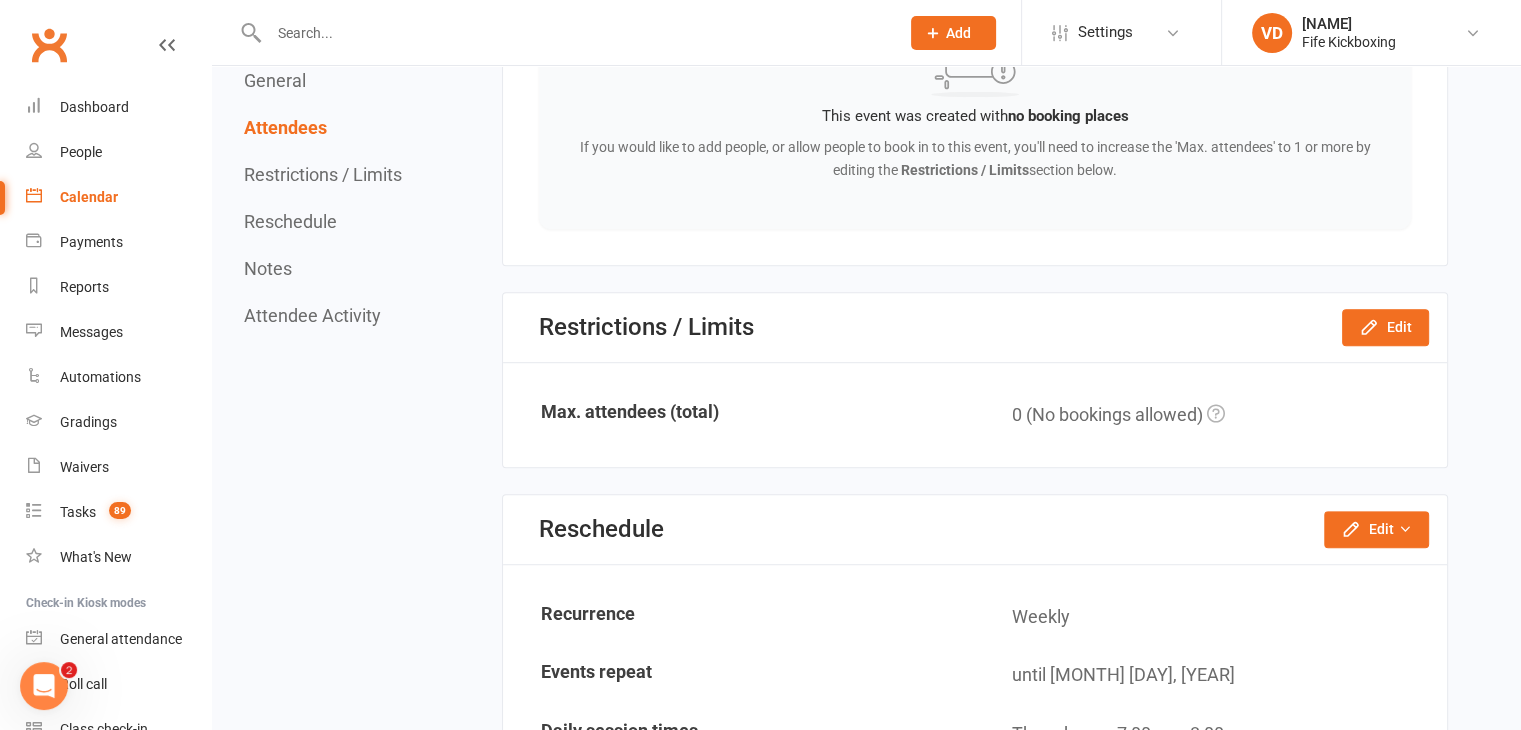scroll, scrollTop: 1300, scrollLeft: 0, axis: vertical 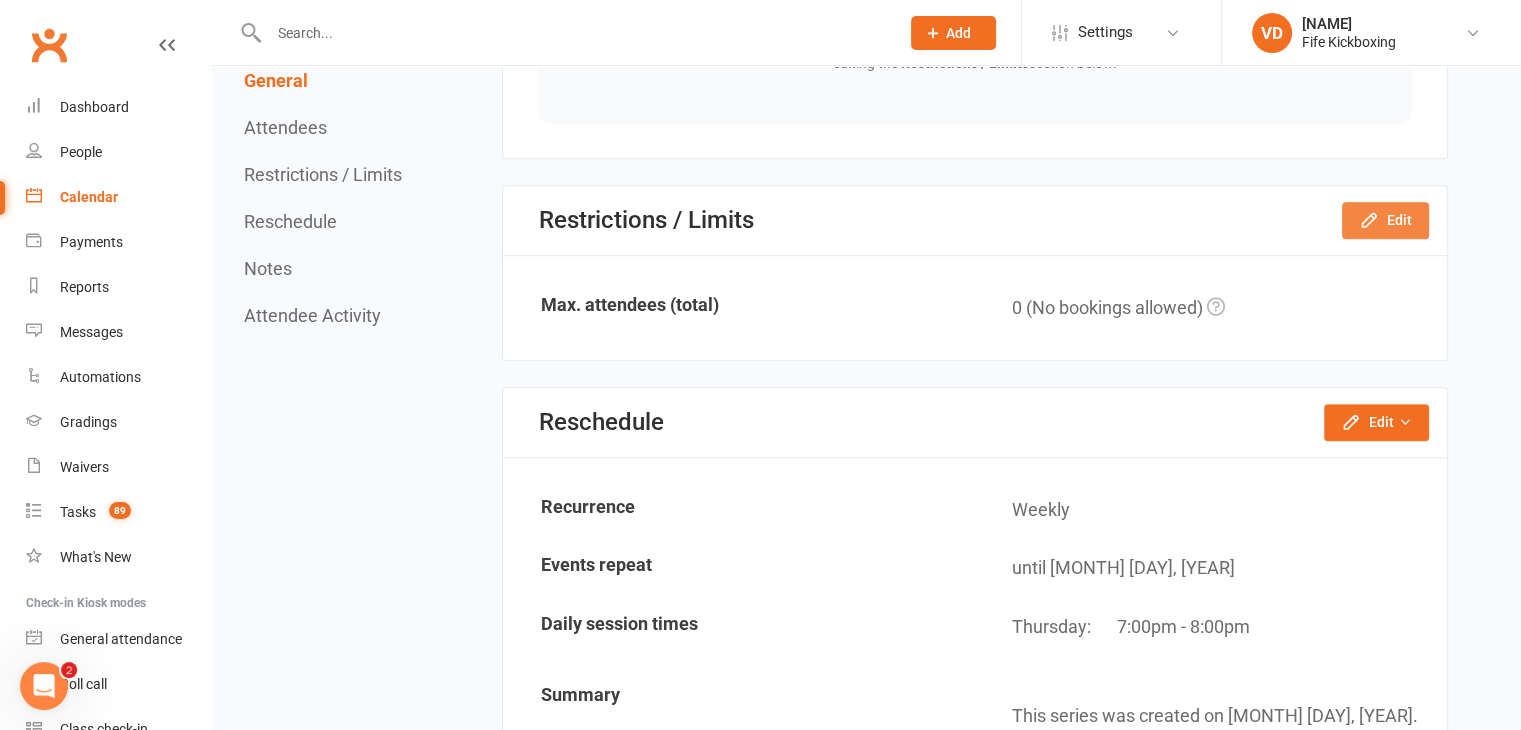 click 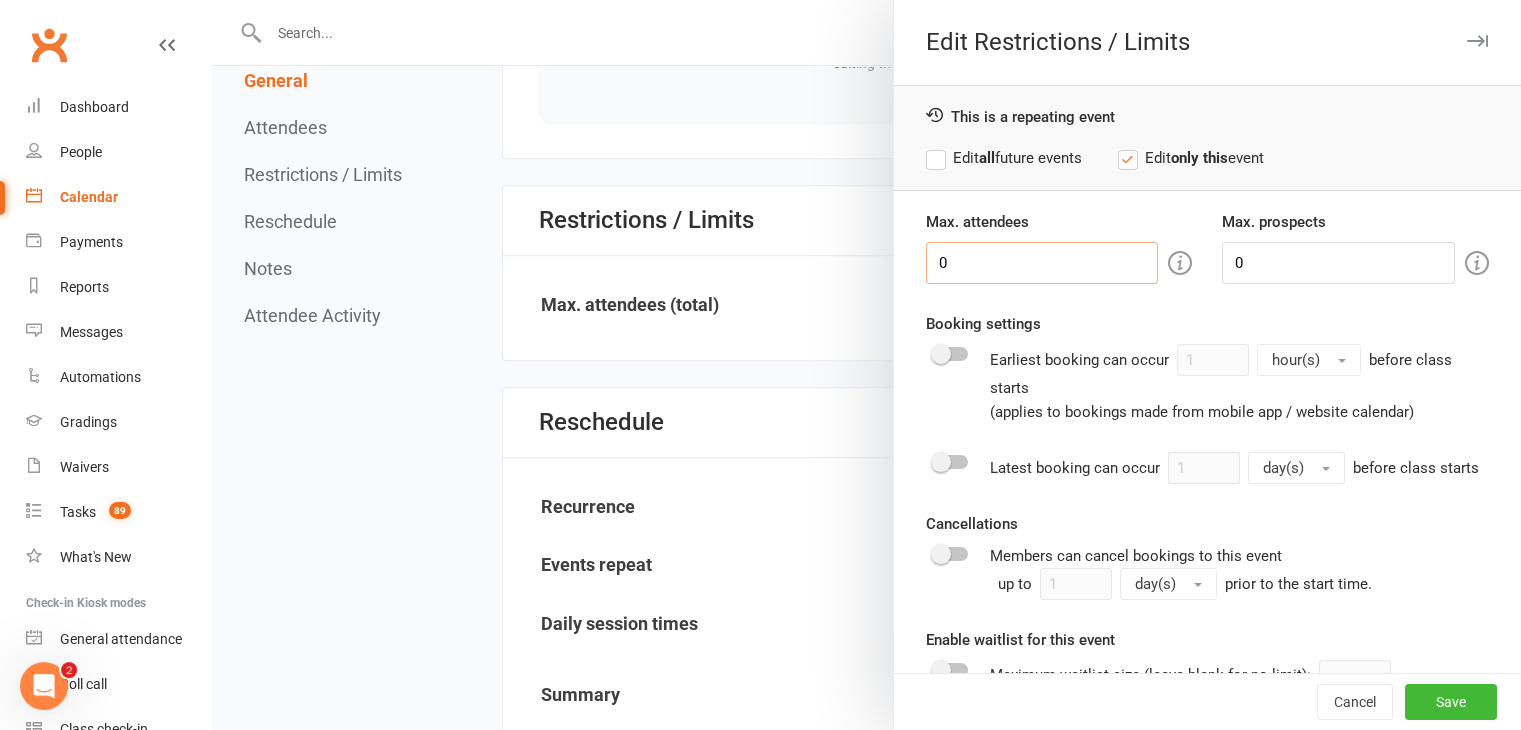 drag, startPoint x: 952, startPoint y: 265, endPoint x: 892, endPoint y: 264, distance: 60.00833 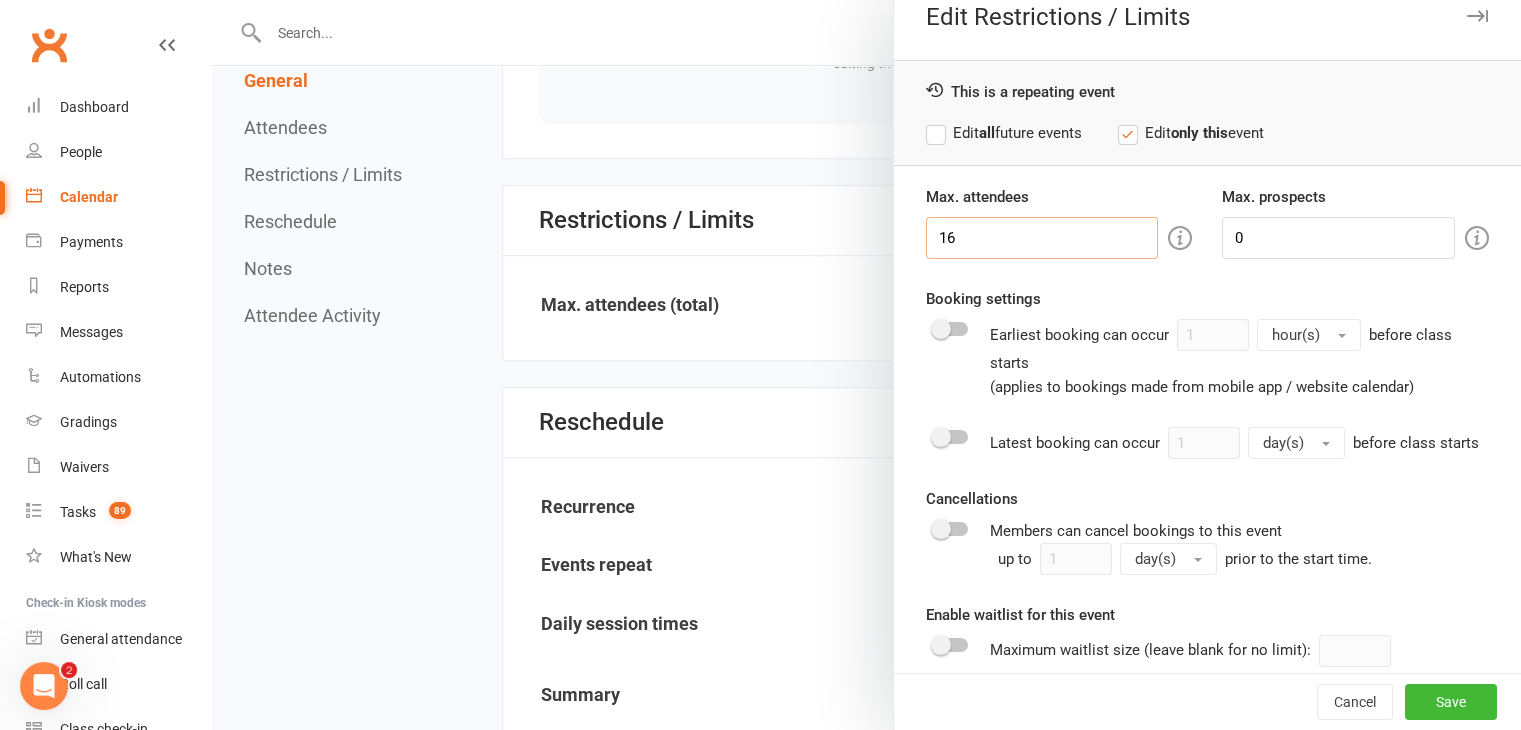 scroll, scrollTop: 71, scrollLeft: 0, axis: vertical 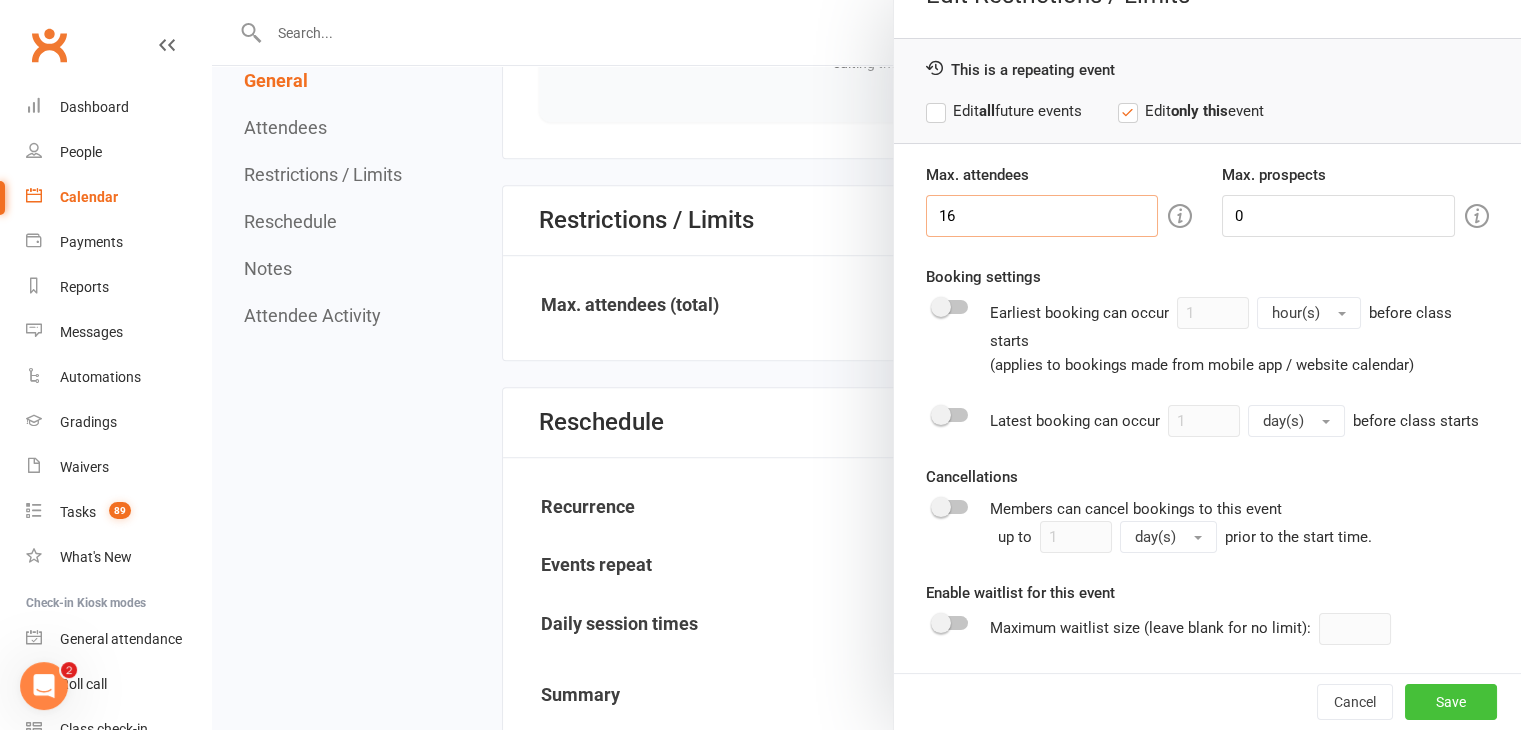 type on "16" 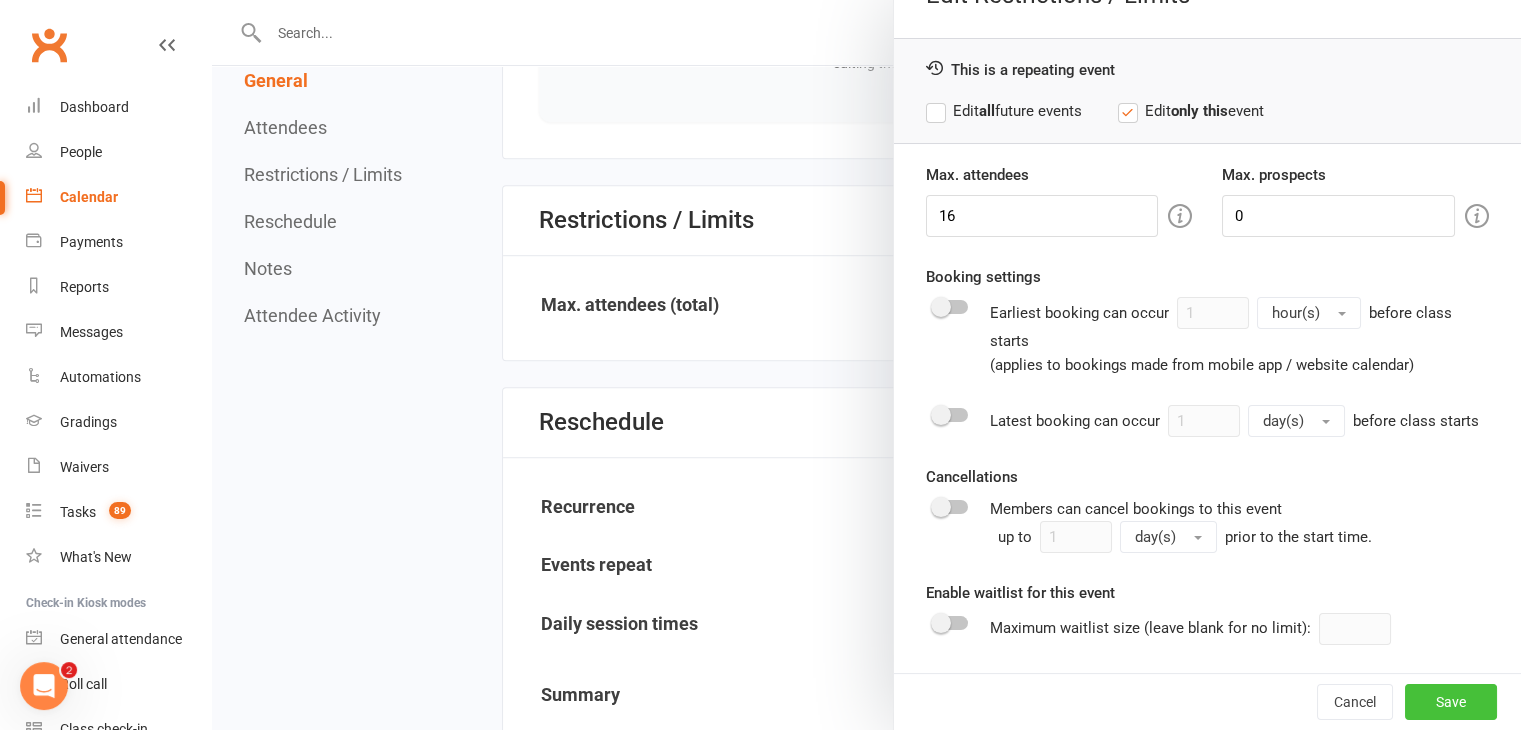 click on "Save" at bounding box center [1451, 702] 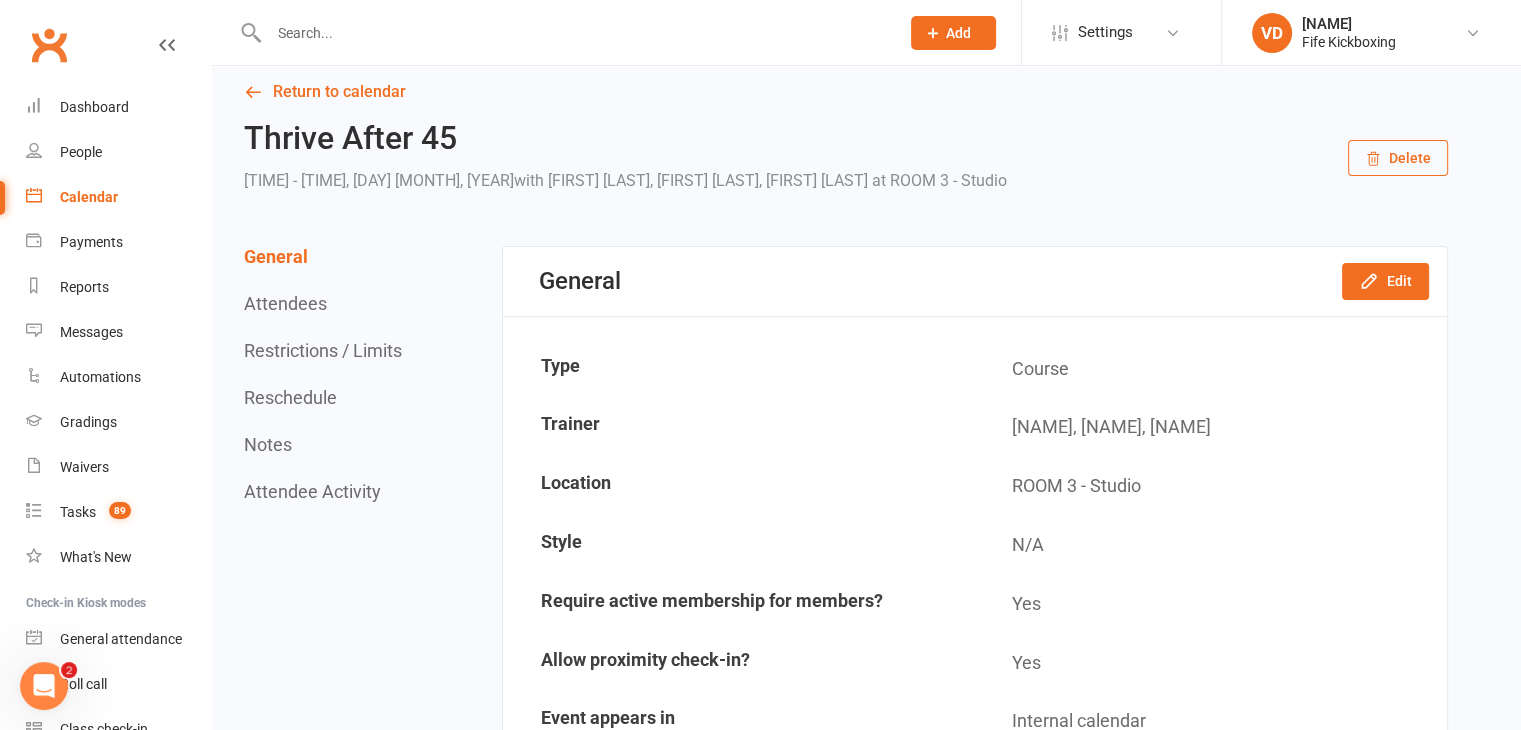 scroll, scrollTop: 0, scrollLeft: 0, axis: both 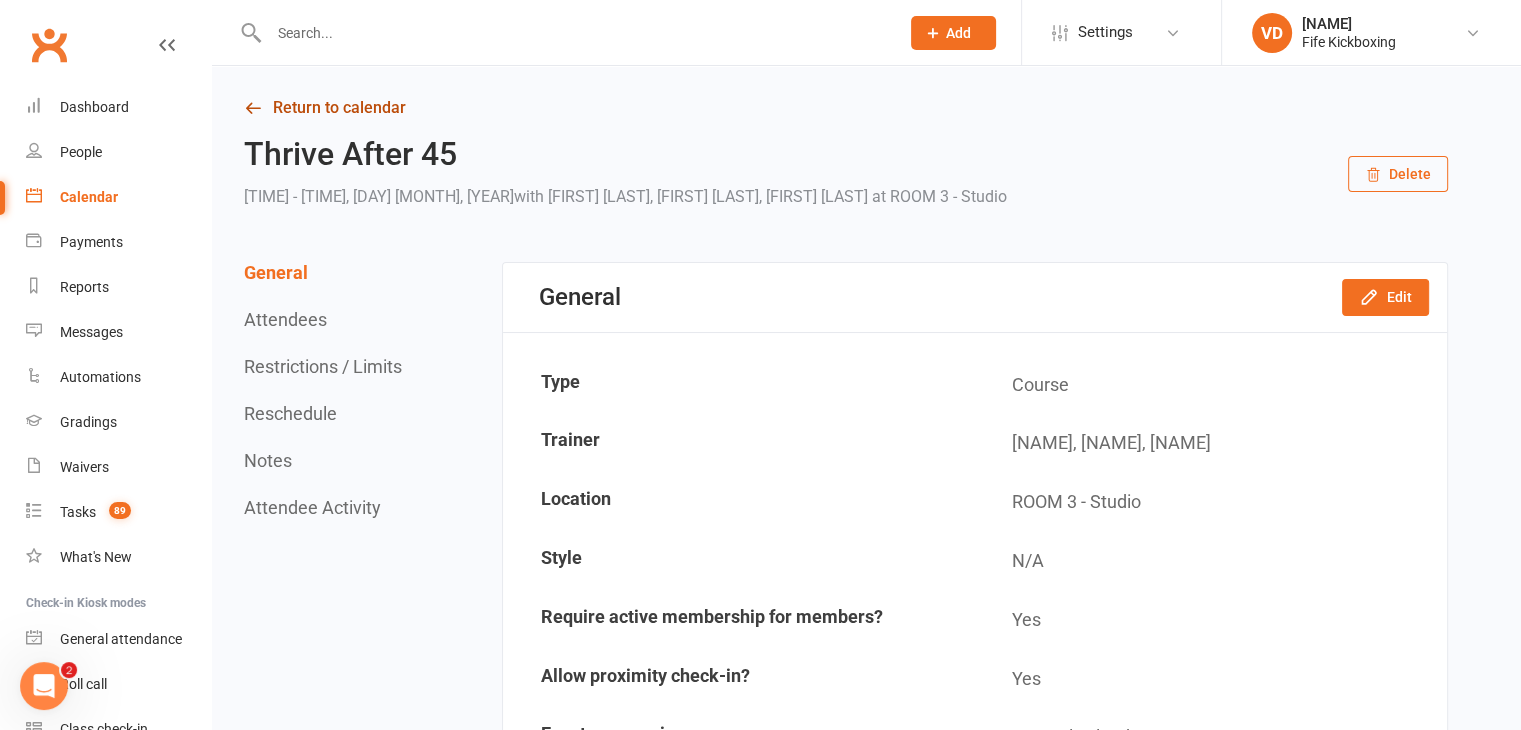 click on "Return to calendar" at bounding box center (846, 108) 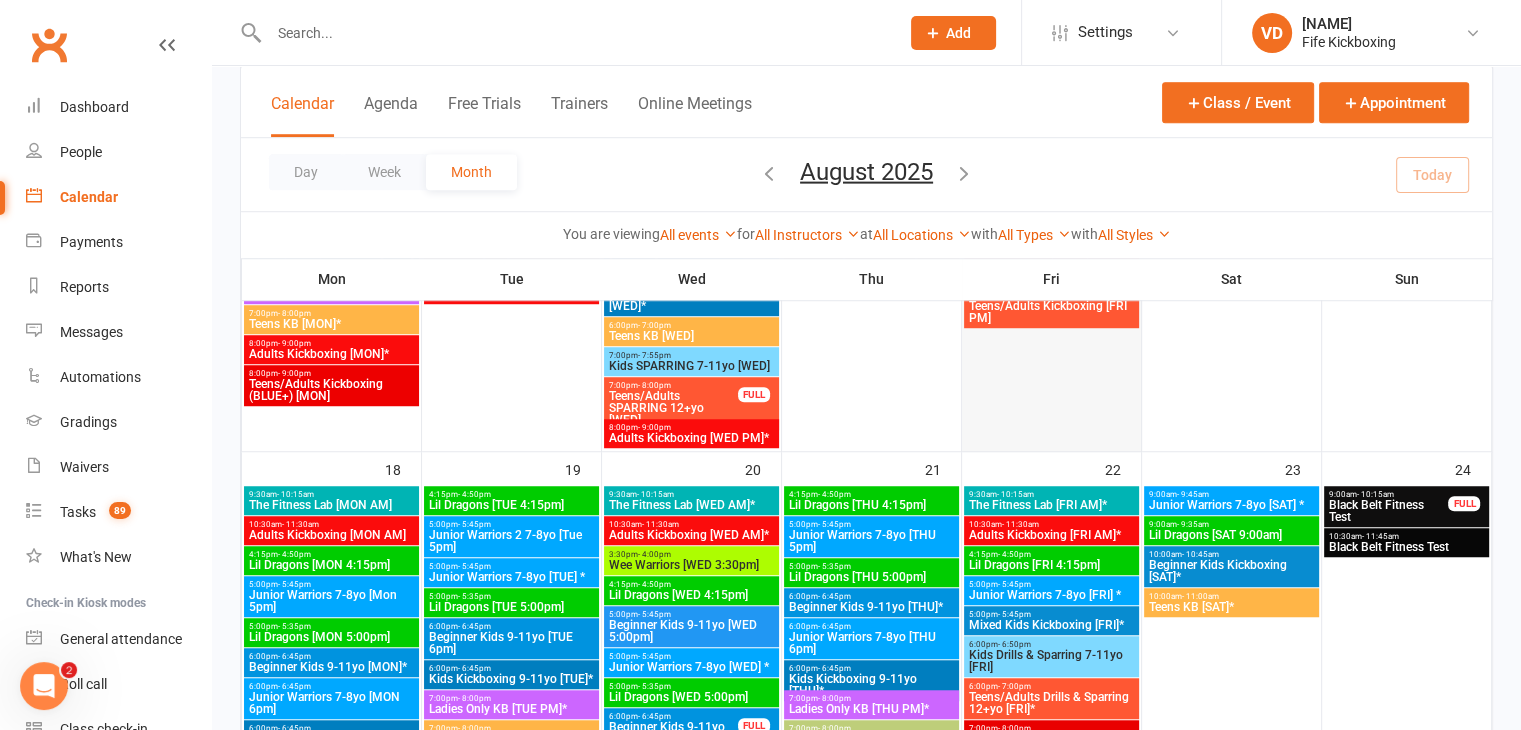 scroll, scrollTop: 1500, scrollLeft: 0, axis: vertical 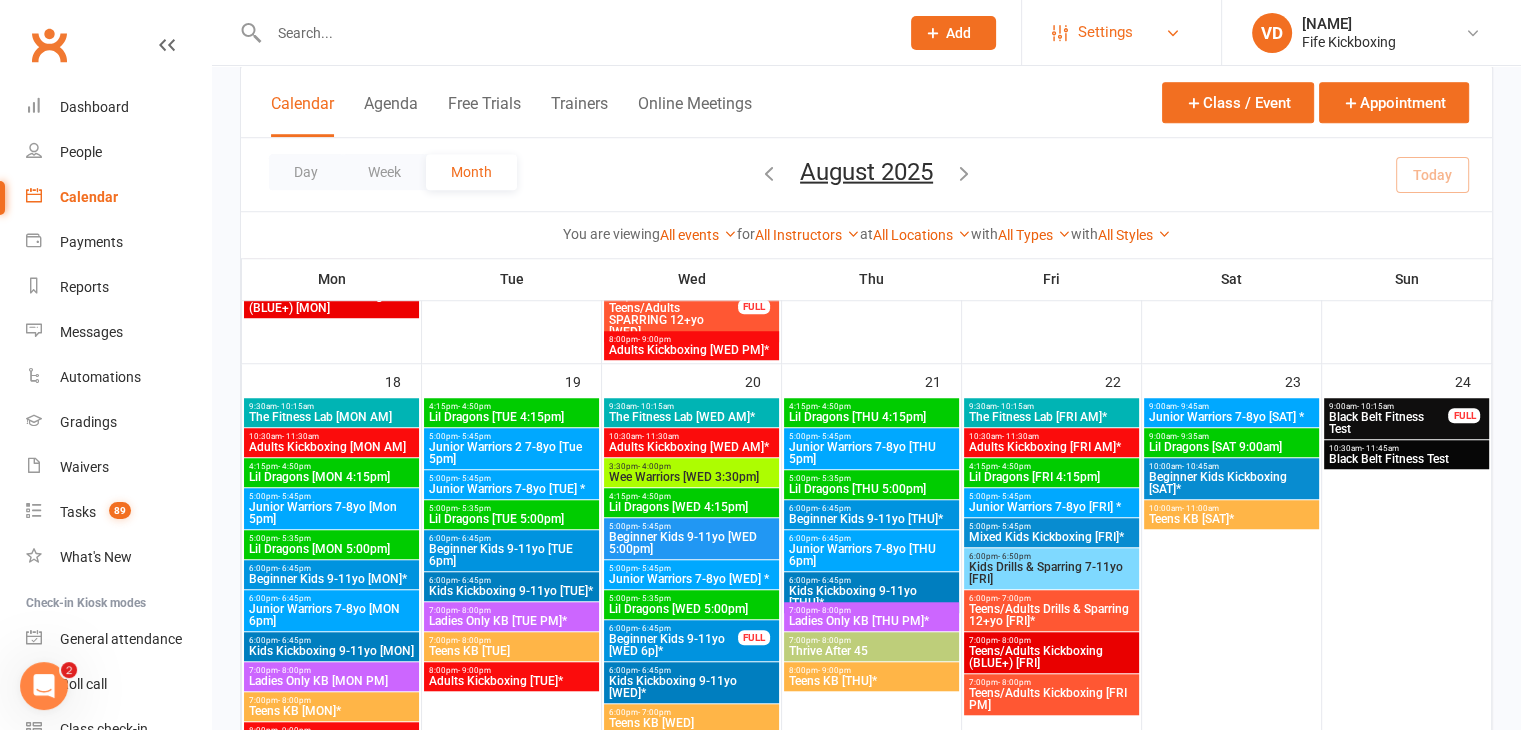 click on "Settings" at bounding box center (1121, 32) 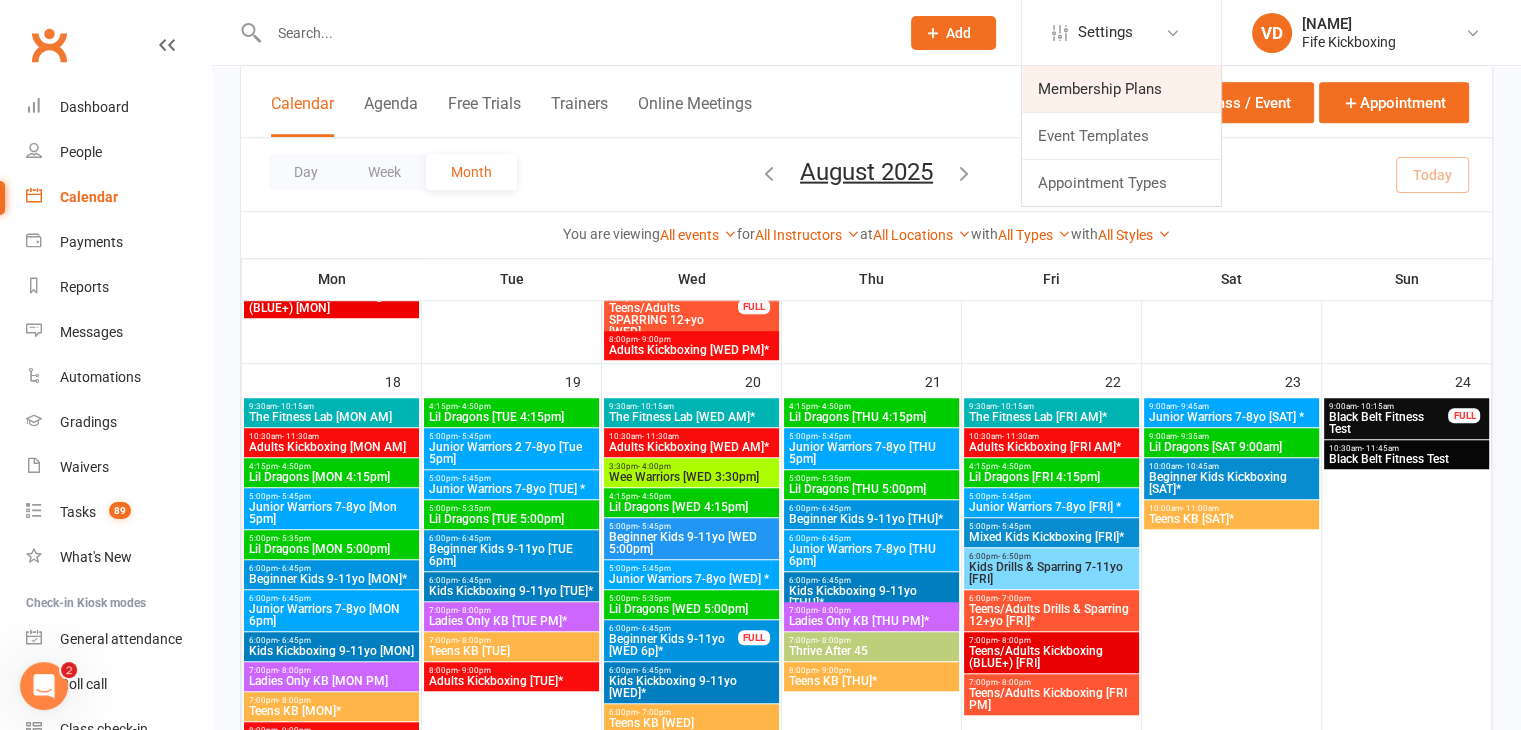 click on "Membership Plans" at bounding box center (1121, 89) 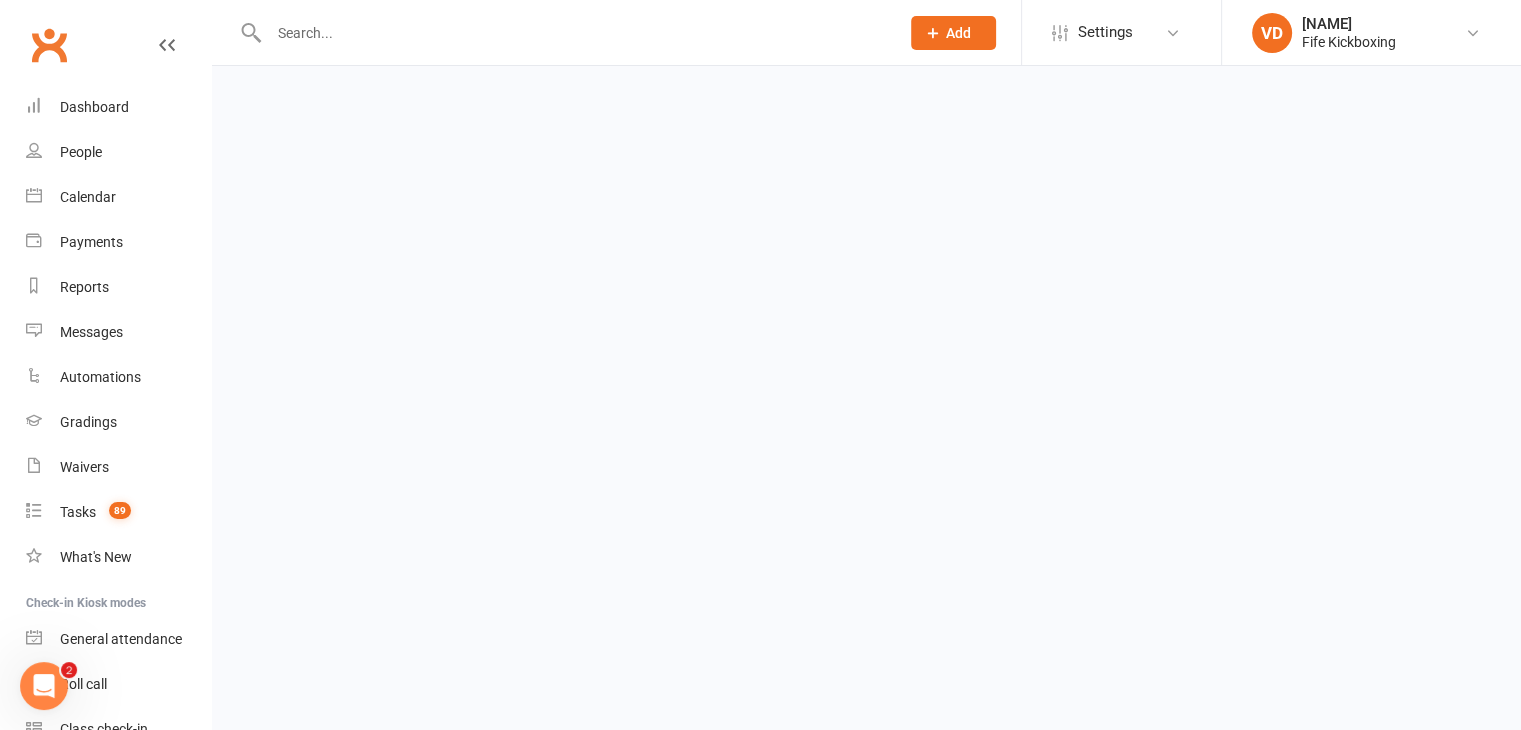 scroll, scrollTop: 0, scrollLeft: 0, axis: both 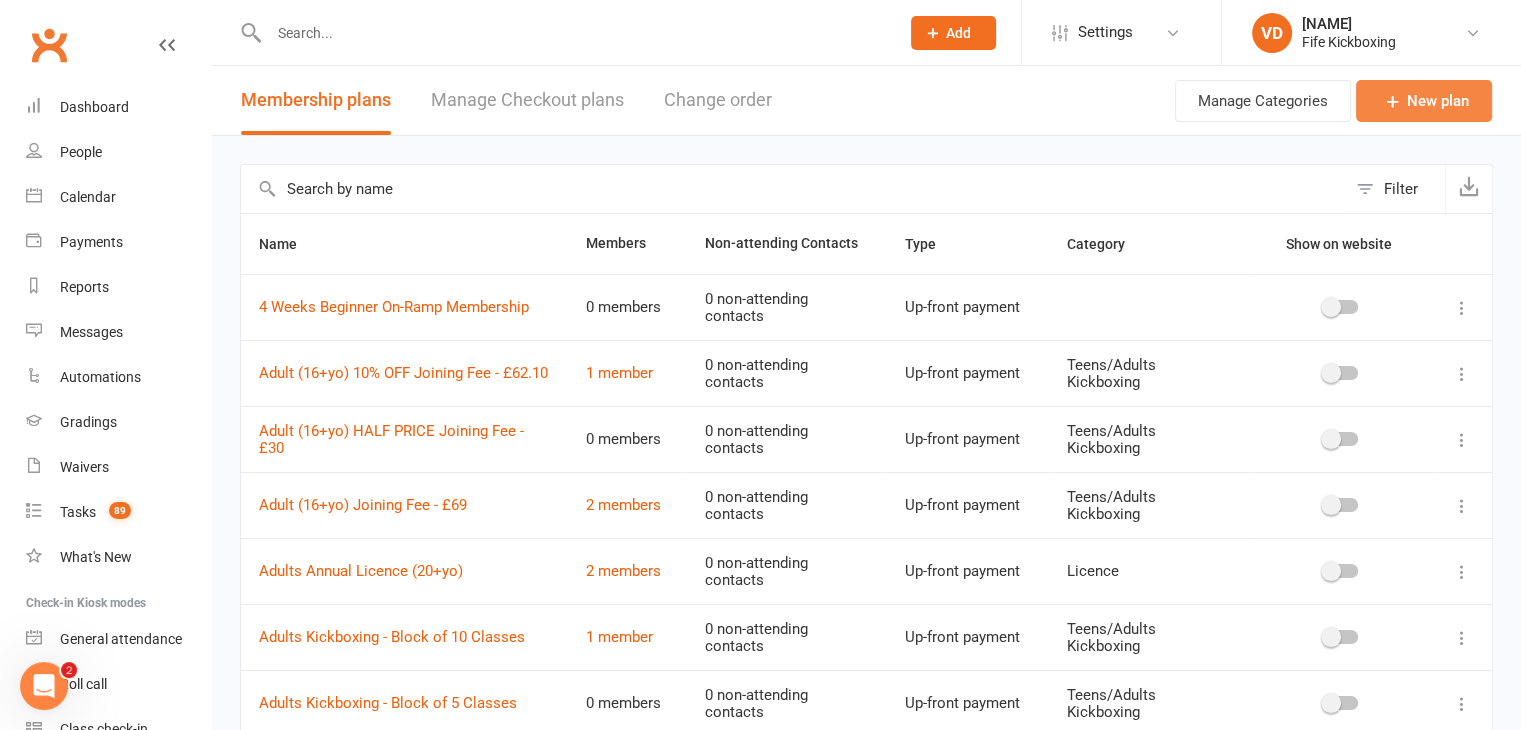click on "New plan" at bounding box center [1424, 101] 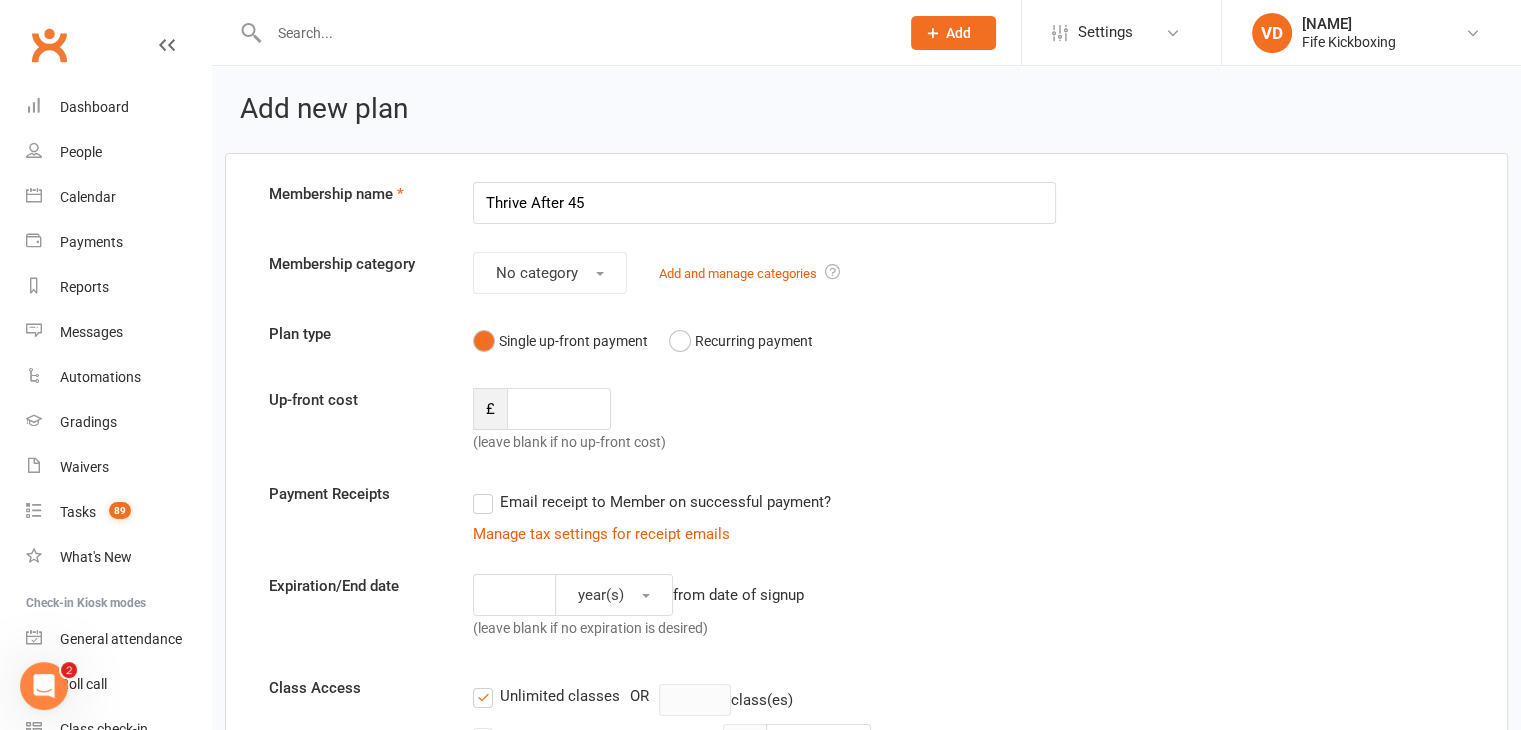 type on "Thrive After 45" 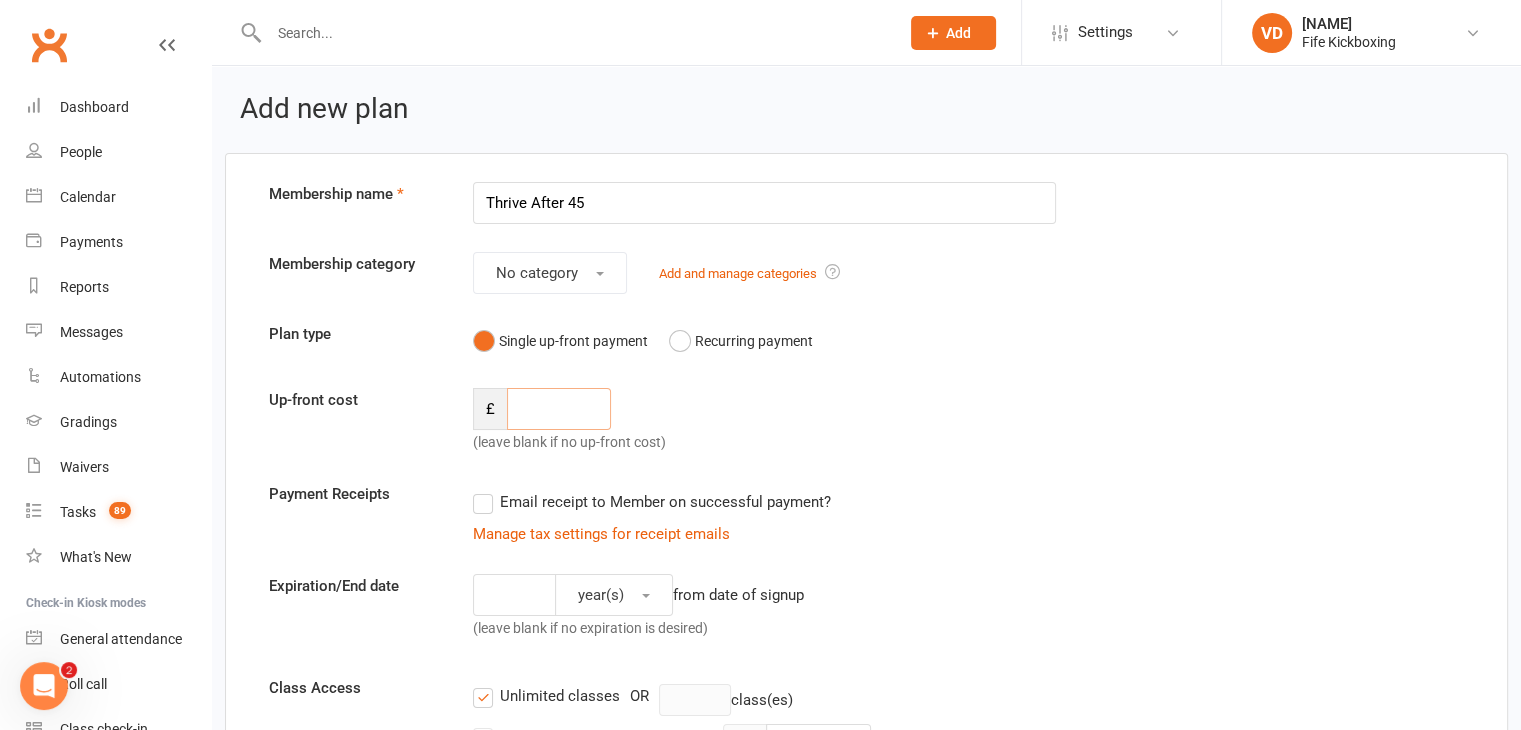 click at bounding box center (559, 409) 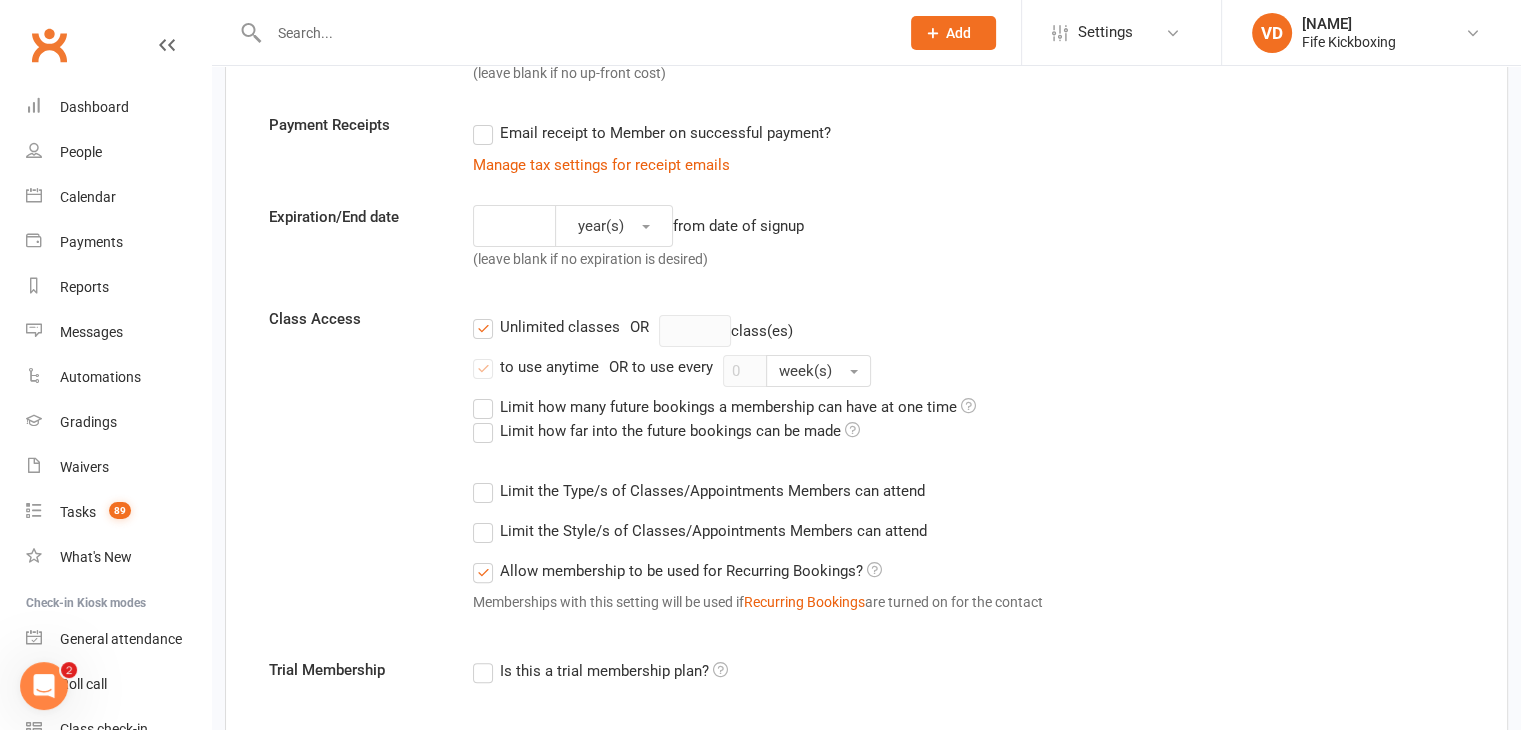 scroll, scrollTop: 400, scrollLeft: 0, axis: vertical 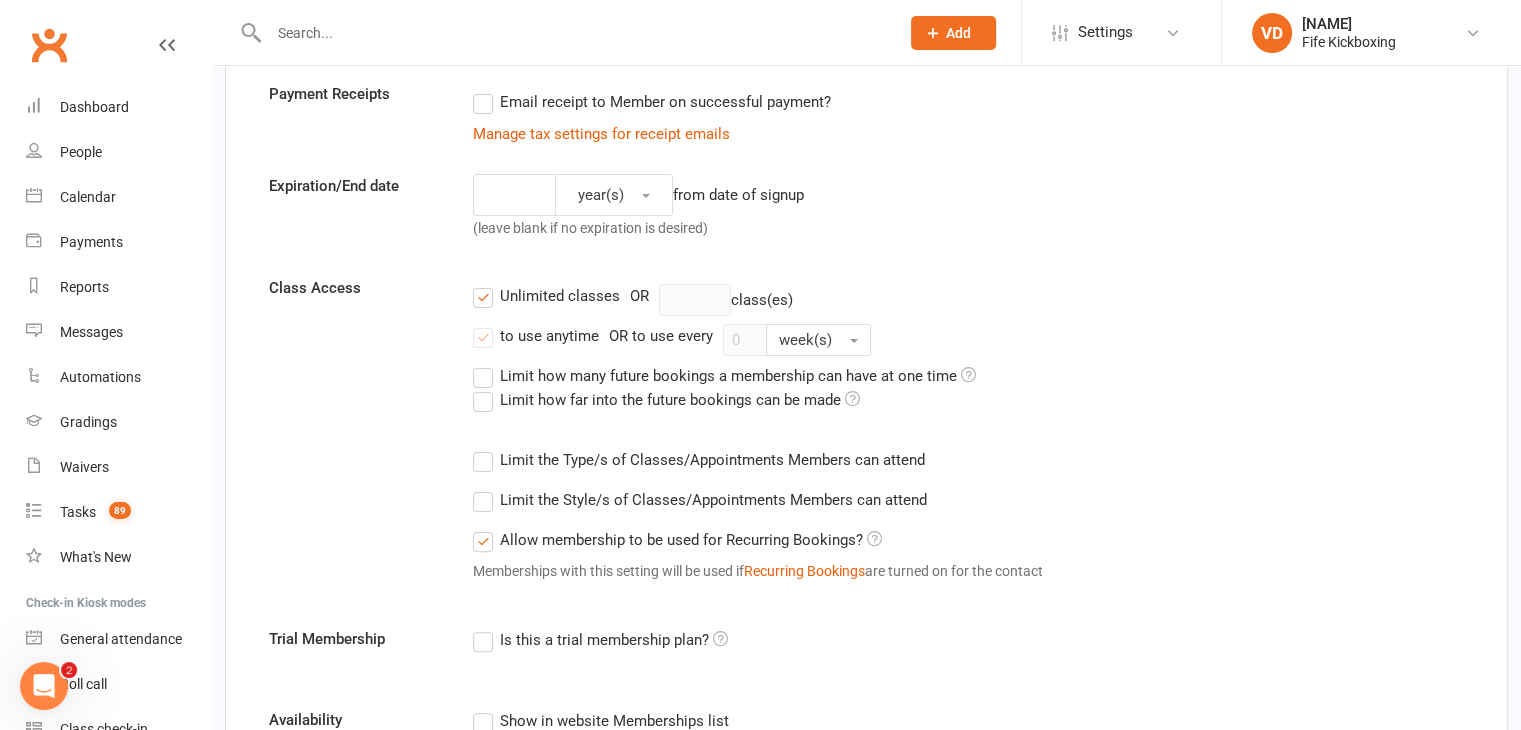 type on "89" 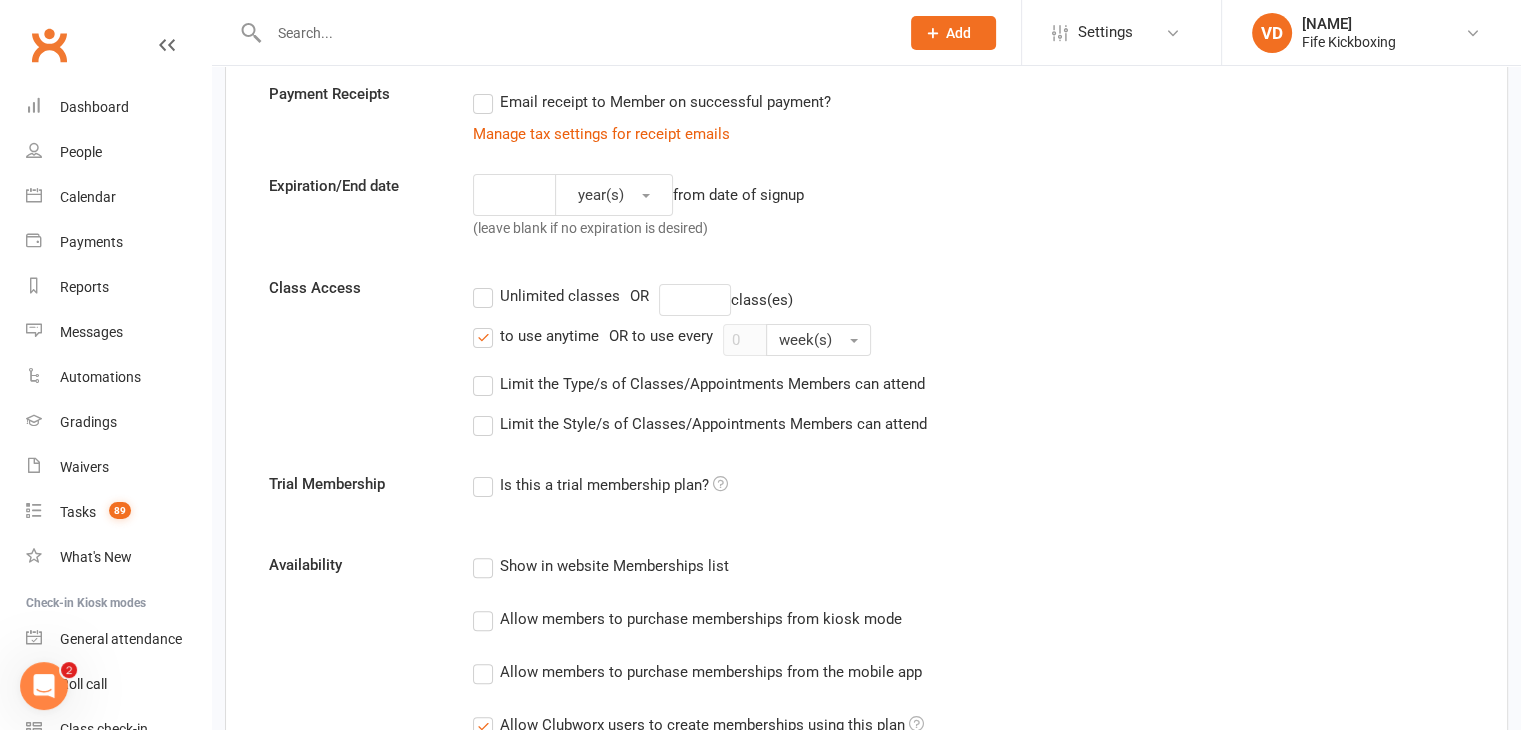 click on "to use anytime" at bounding box center (536, 336) 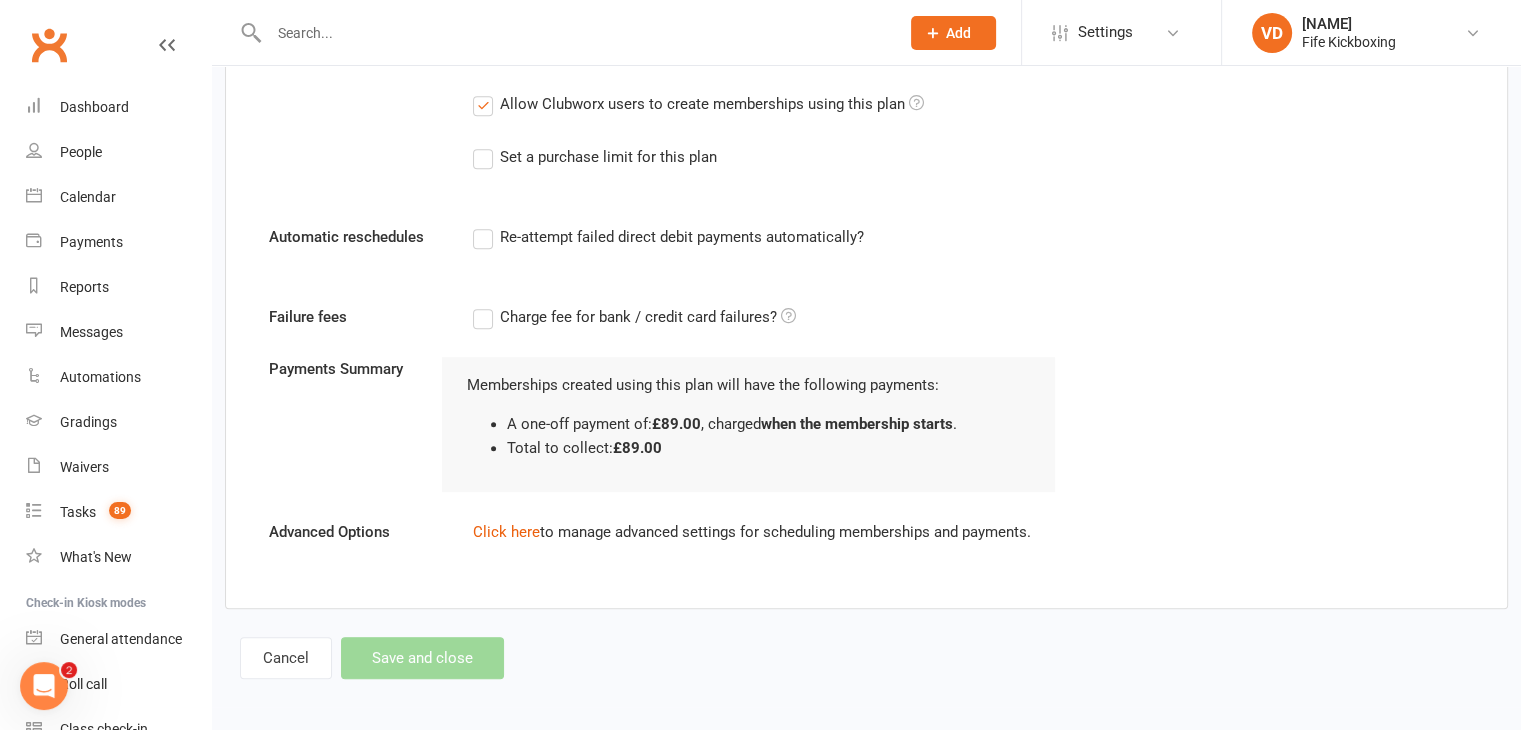scroll, scrollTop: 1024, scrollLeft: 0, axis: vertical 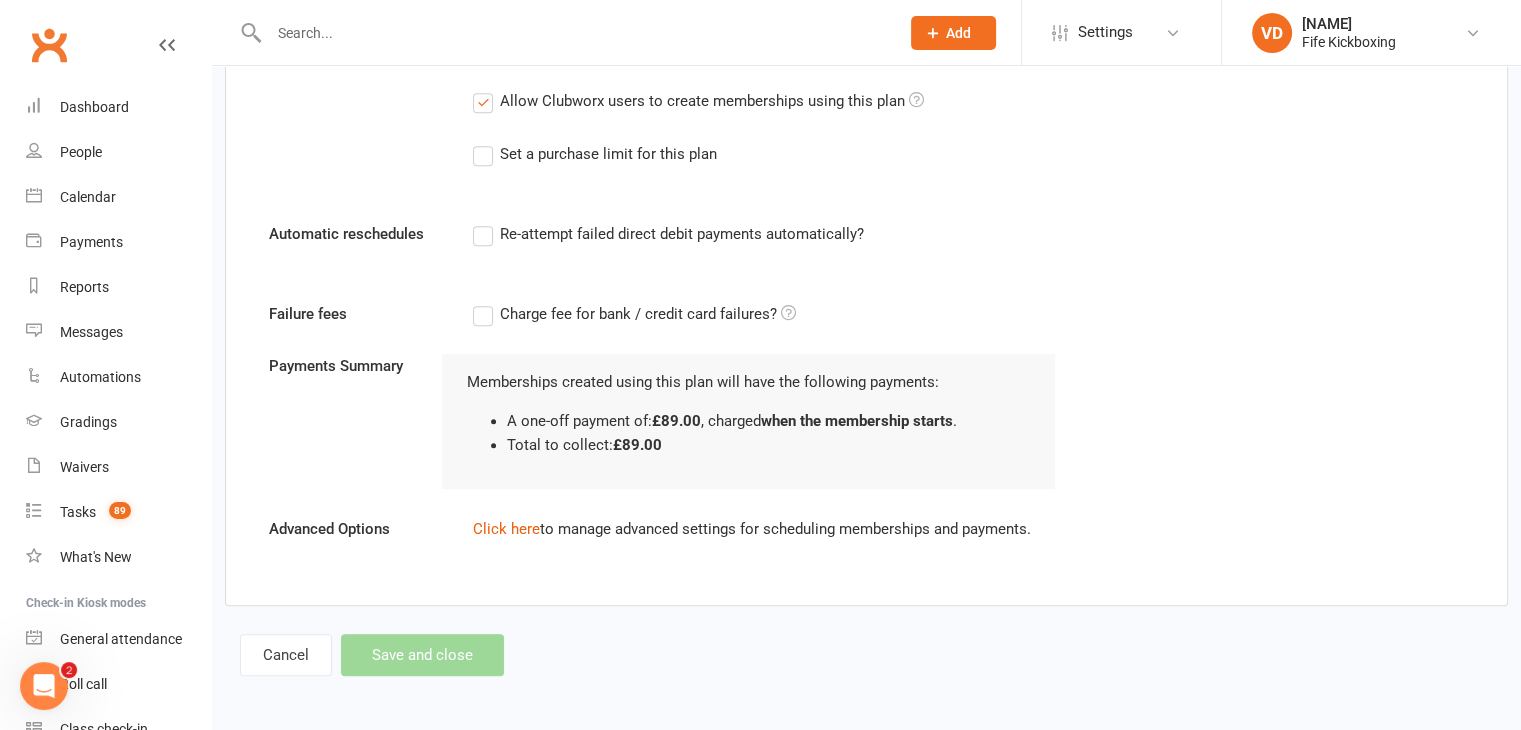 click on "Cancel   Save and close" at bounding box center [372, 655] 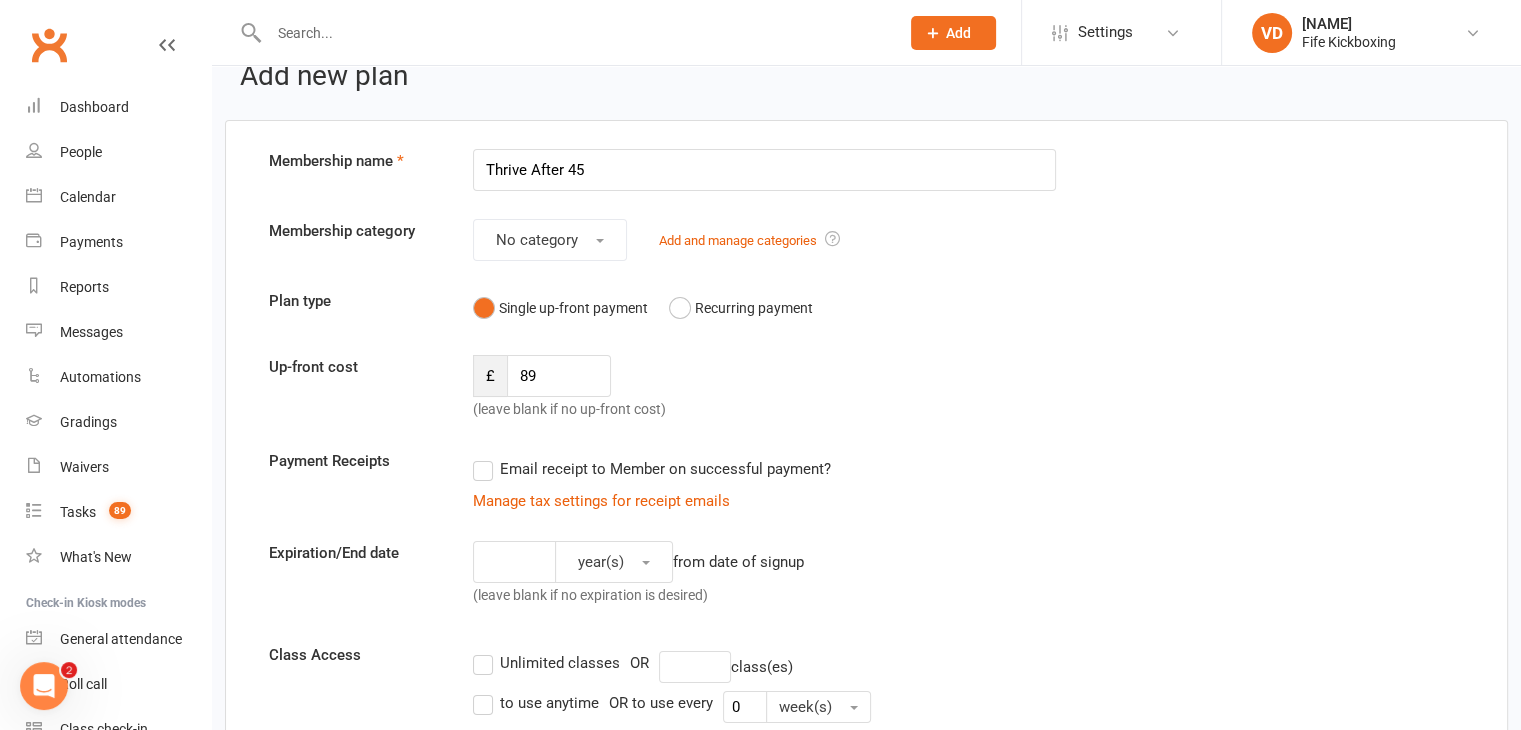 scroll, scrollTop: 0, scrollLeft: 0, axis: both 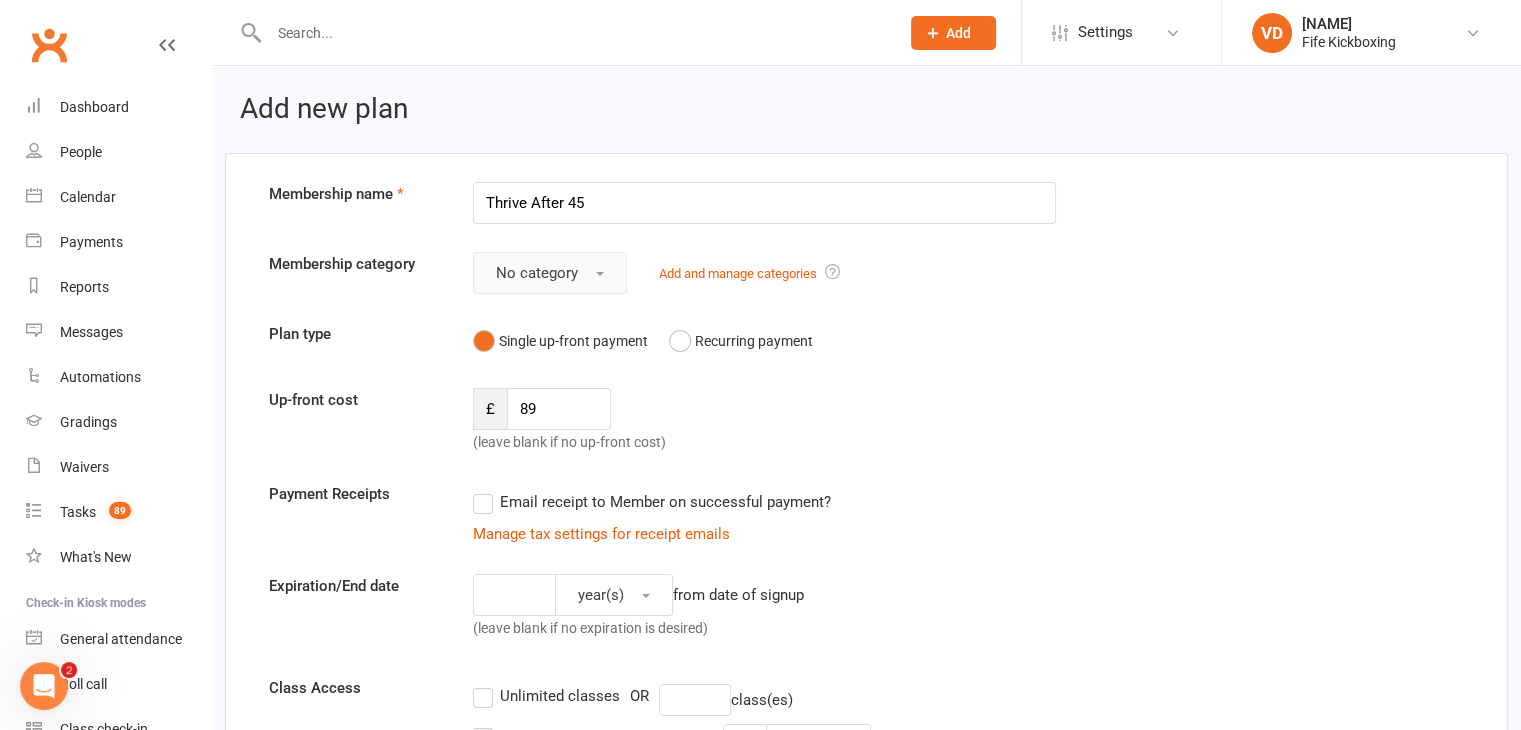 click on "No category" at bounding box center (550, 273) 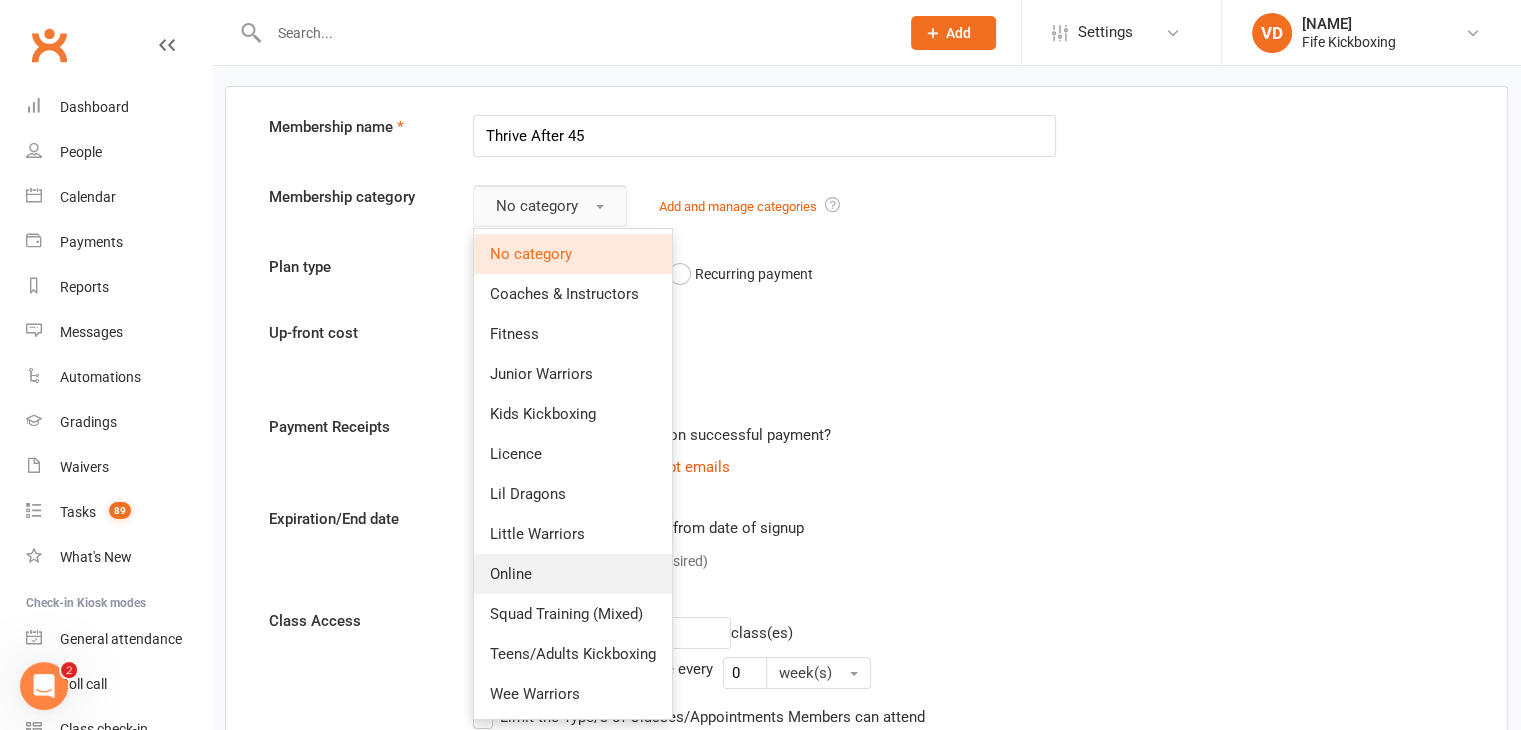 scroll, scrollTop: 100, scrollLeft: 0, axis: vertical 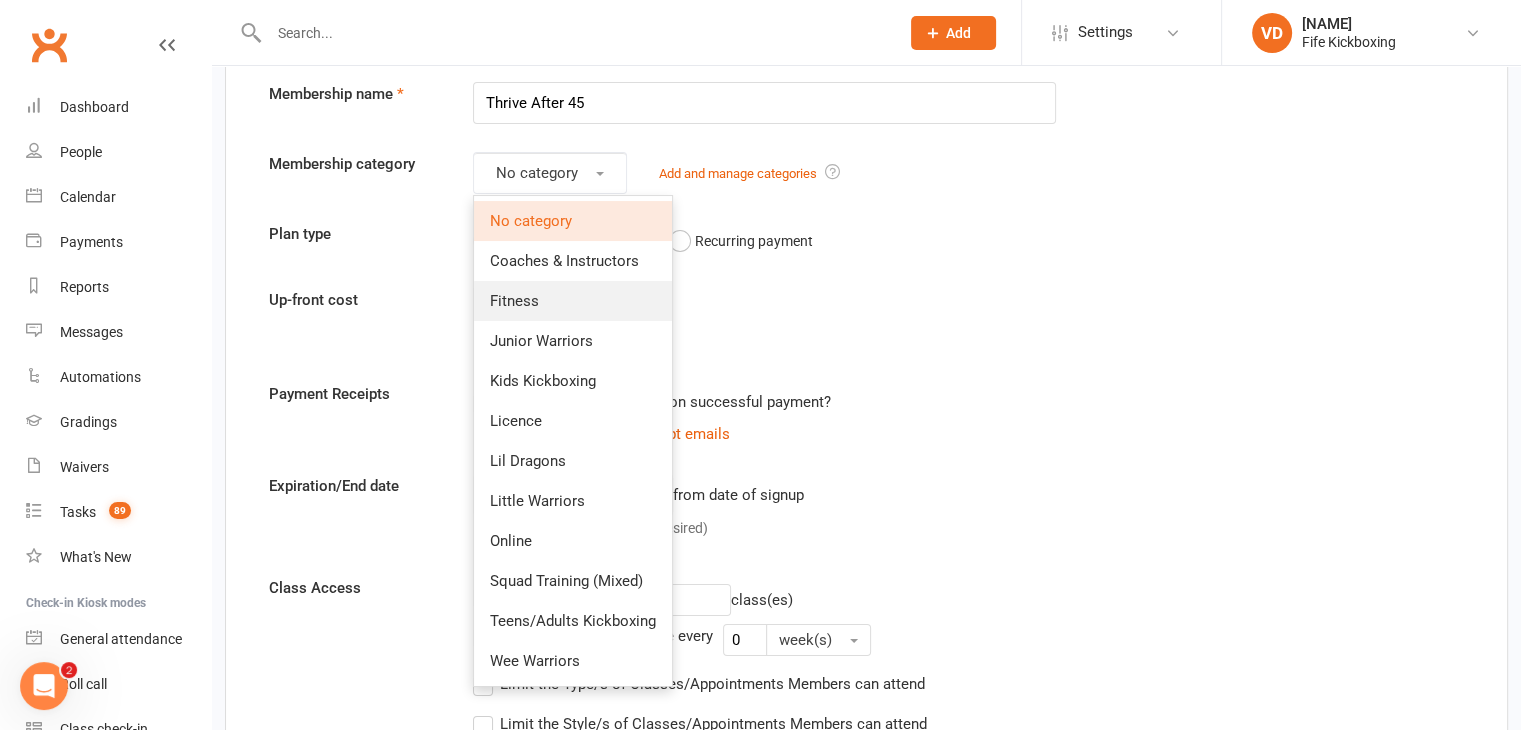 click on "Fitness" at bounding box center [514, 301] 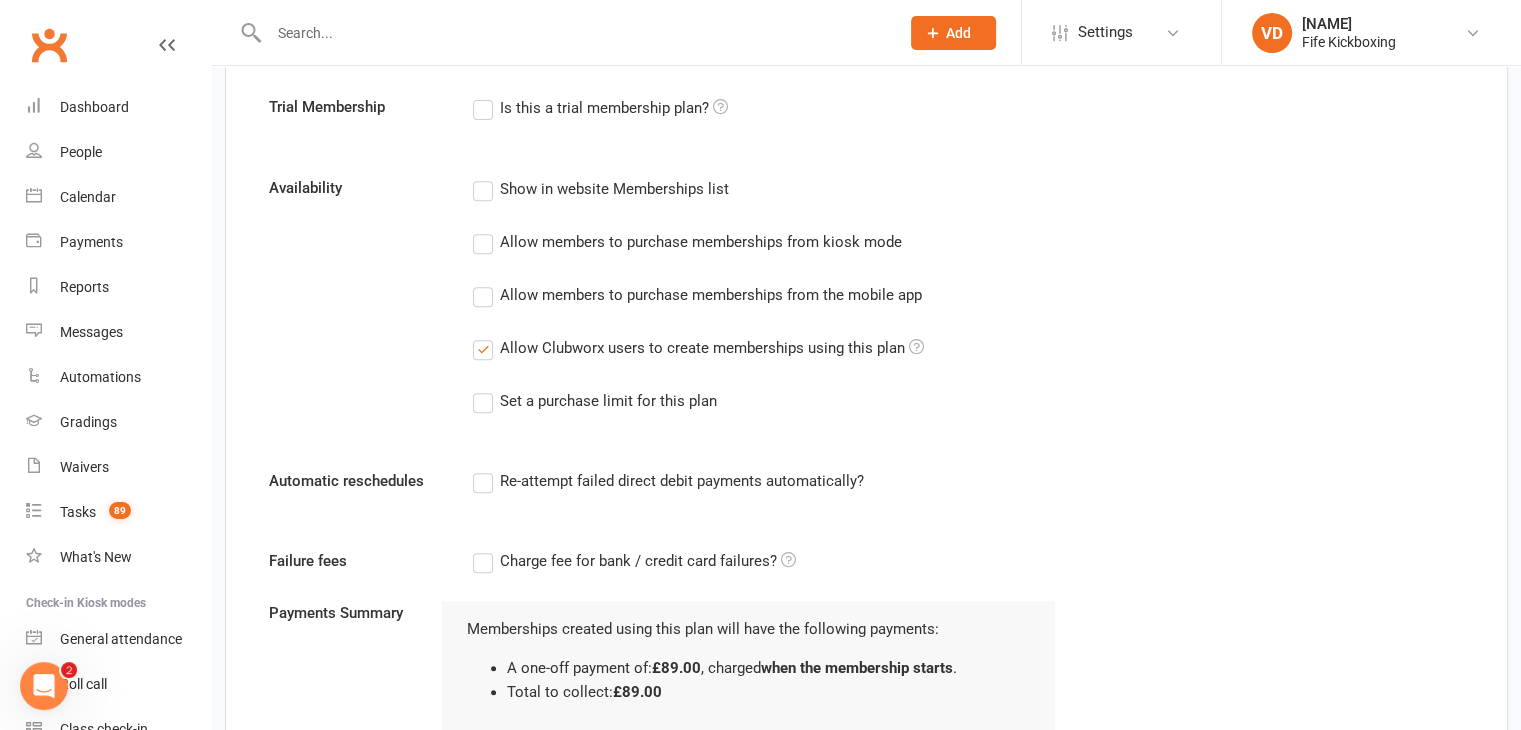 scroll, scrollTop: 1024, scrollLeft: 0, axis: vertical 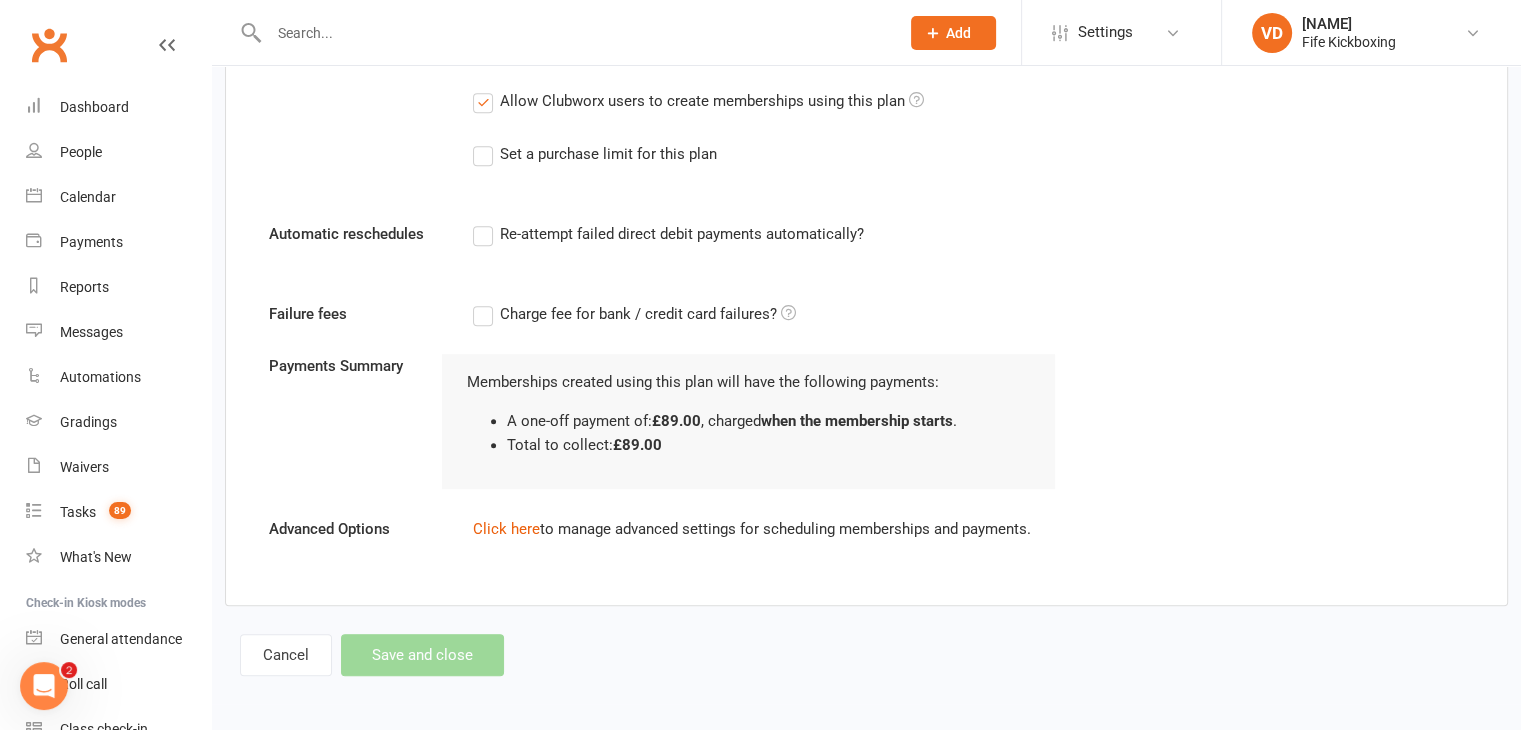 click on "Cancel   Save and close" at bounding box center [372, 655] 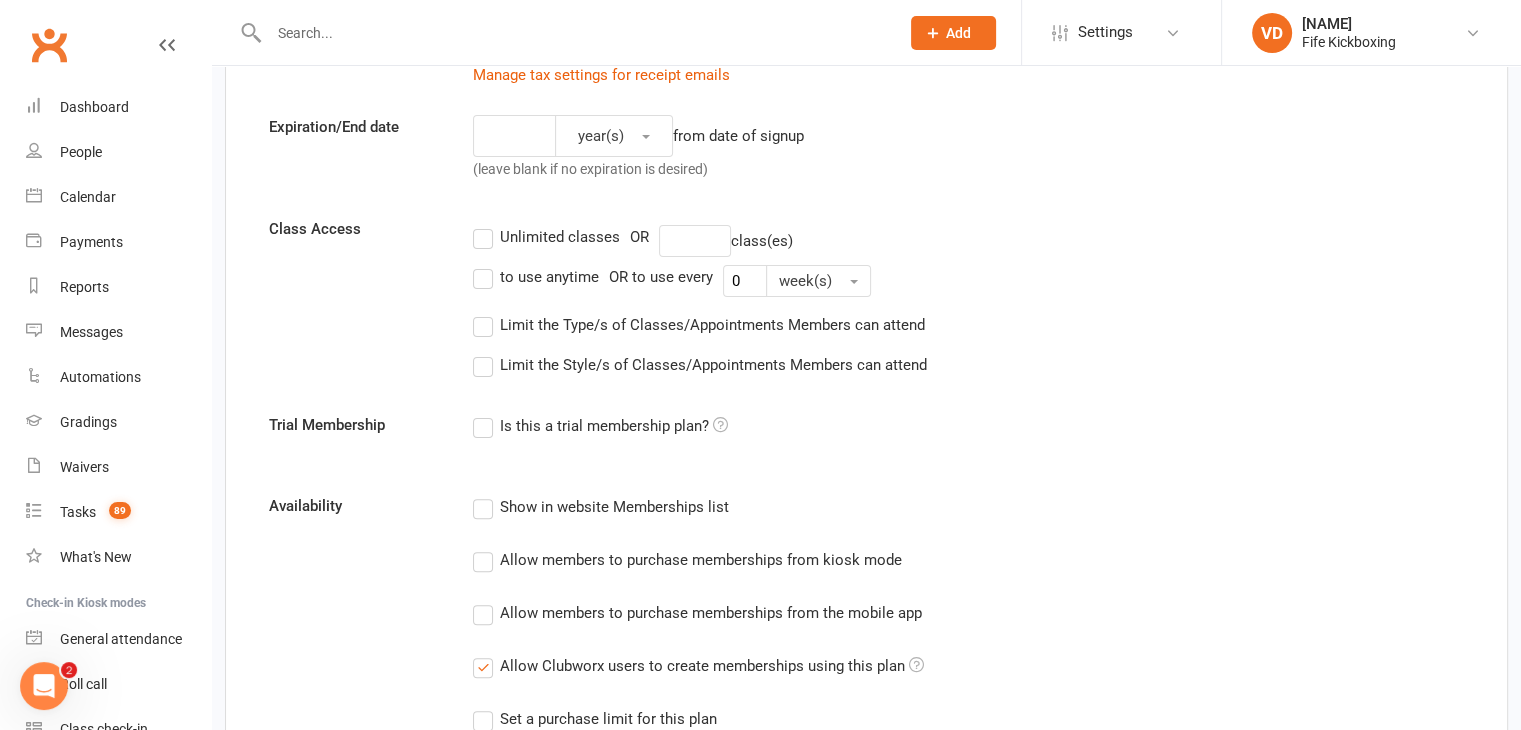 scroll, scrollTop: 424, scrollLeft: 0, axis: vertical 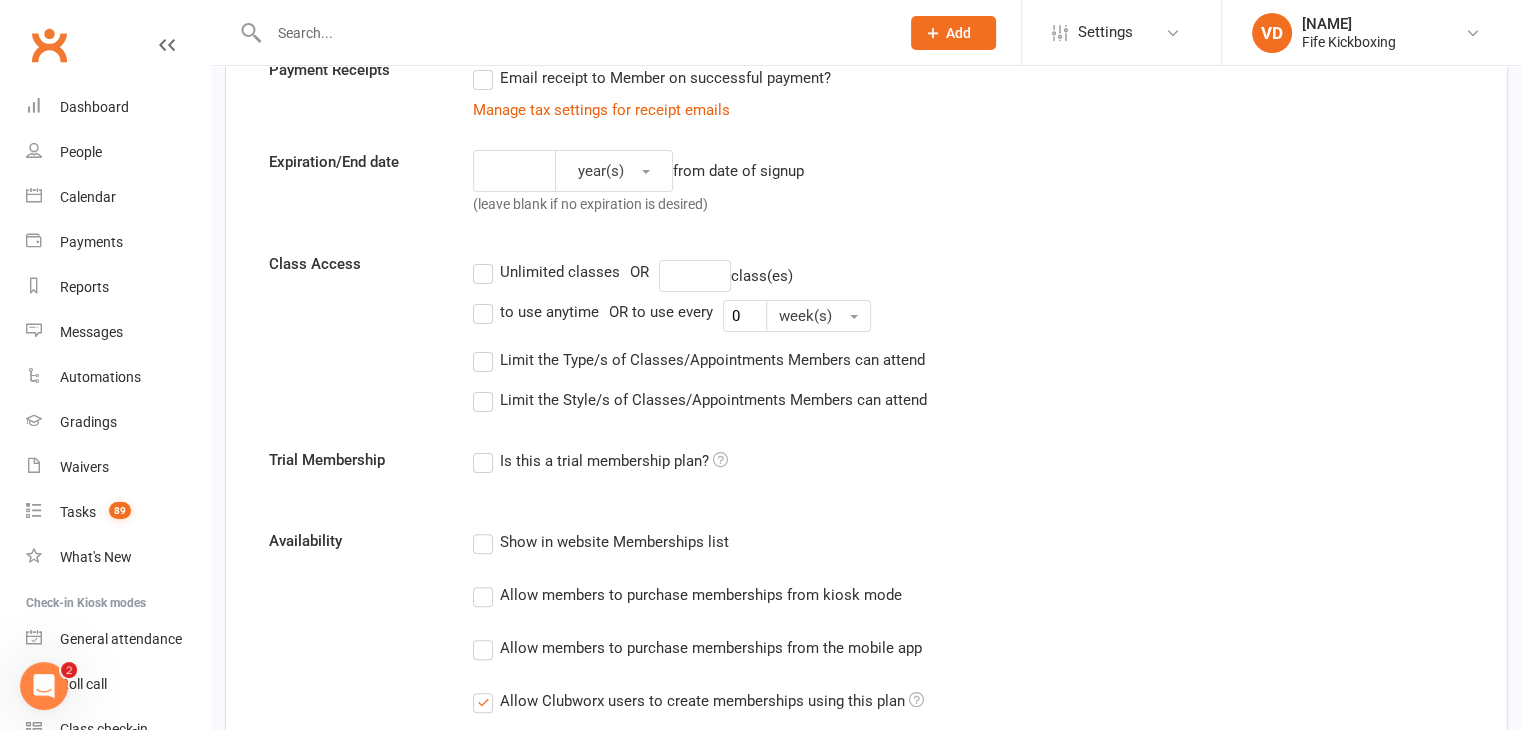 click on "to use anytime" at bounding box center [536, 312] 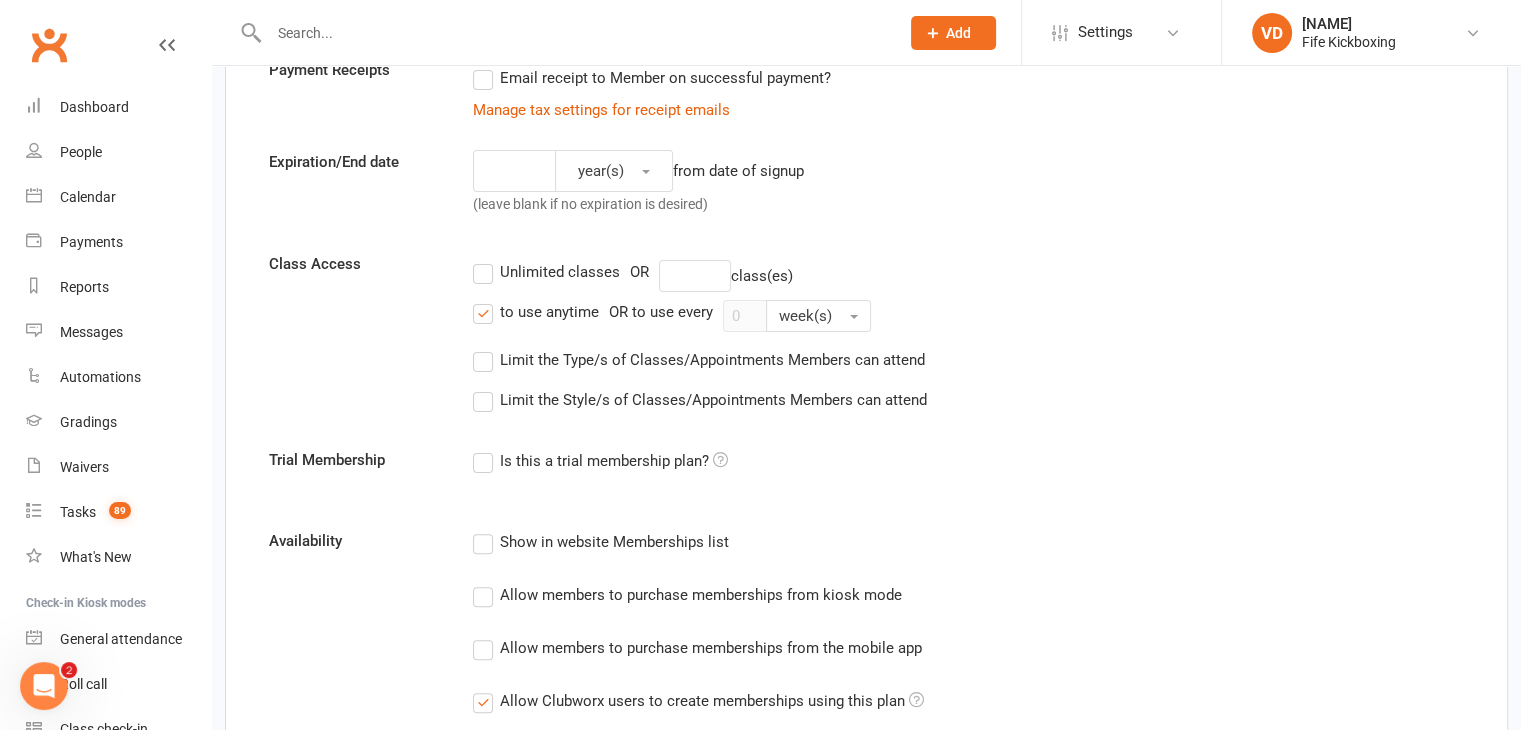 click on "to use anytime" at bounding box center (536, 312) 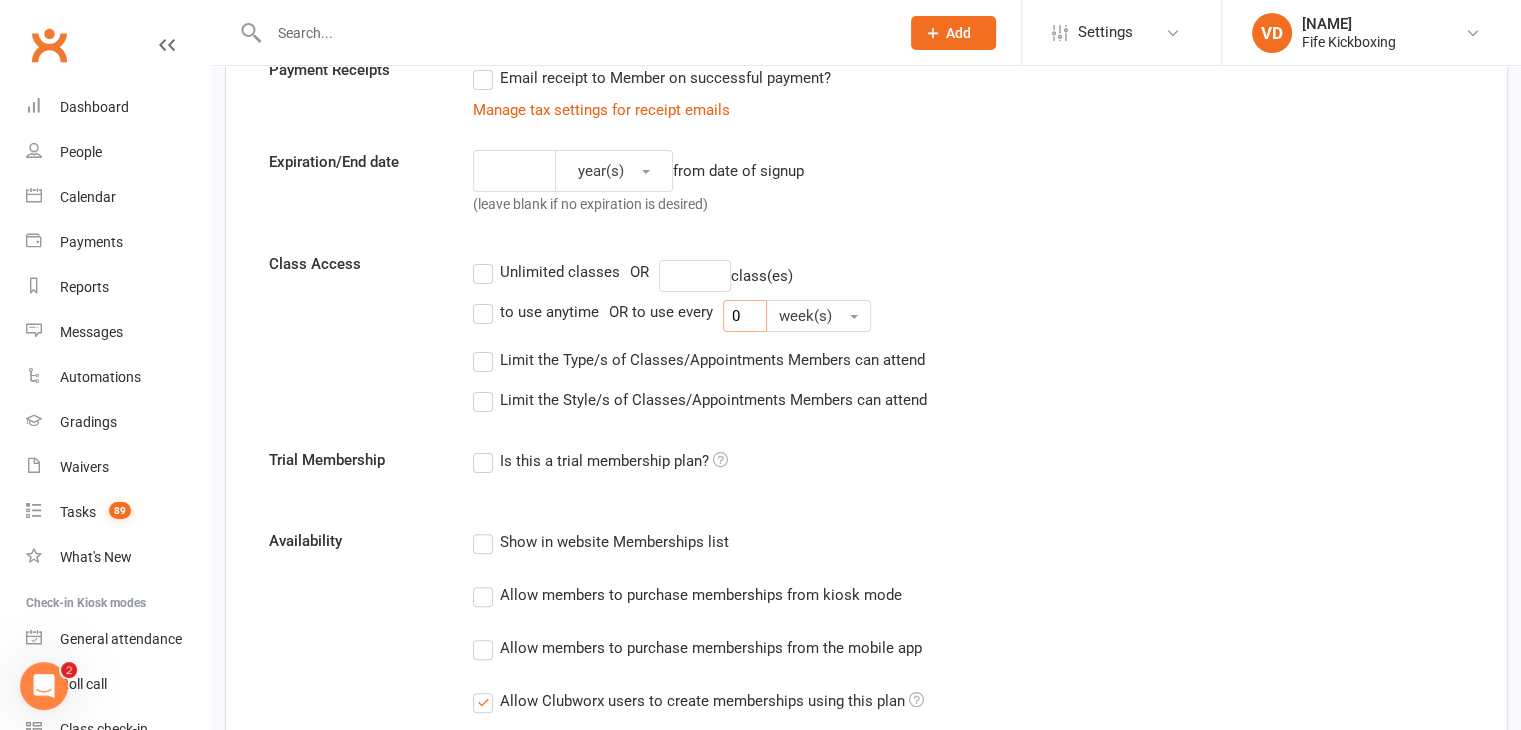 drag, startPoint x: 744, startPoint y: 312, endPoint x: 730, endPoint y: 314, distance: 14.142136 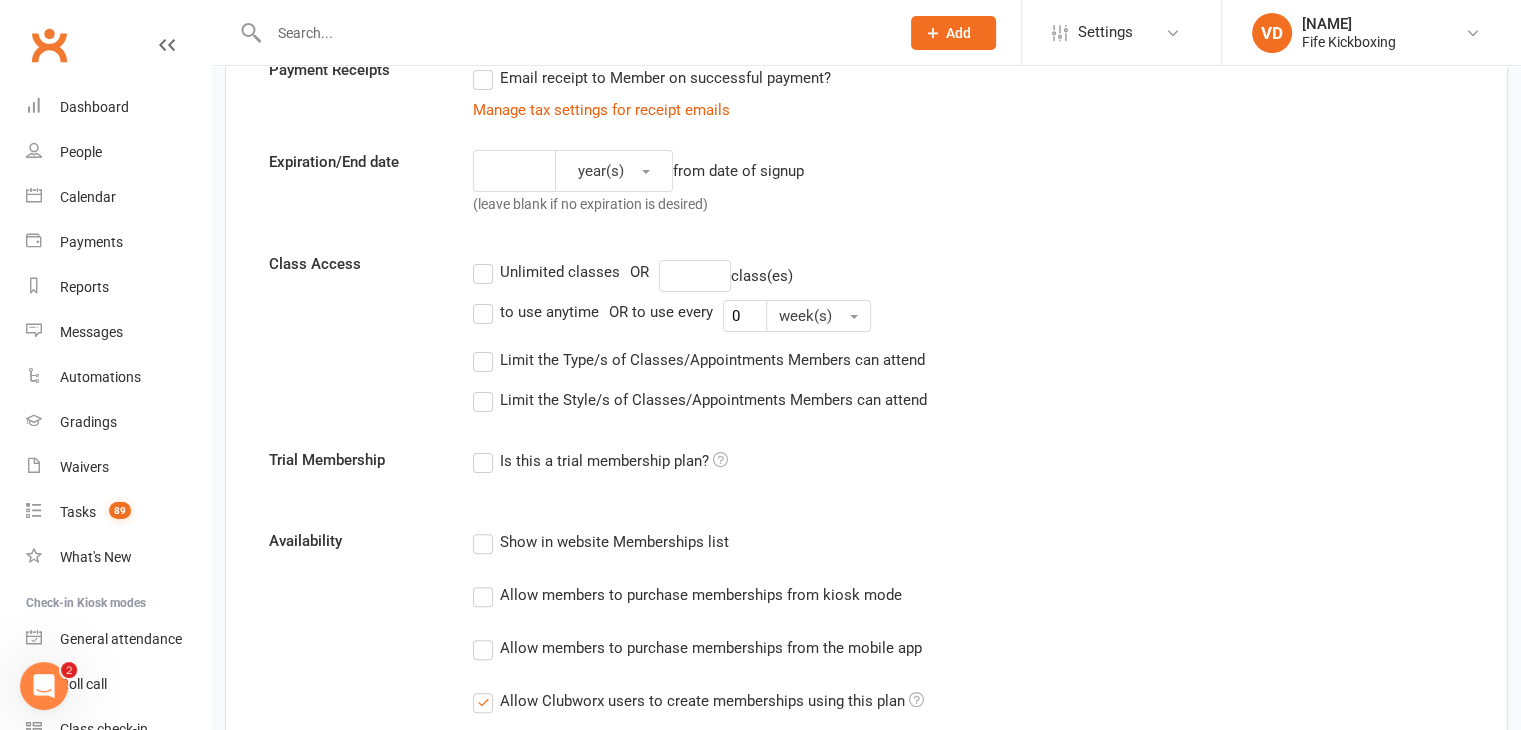 click on "Limit the Type/s of Classes/Appointments Members can attend" at bounding box center (699, 360) 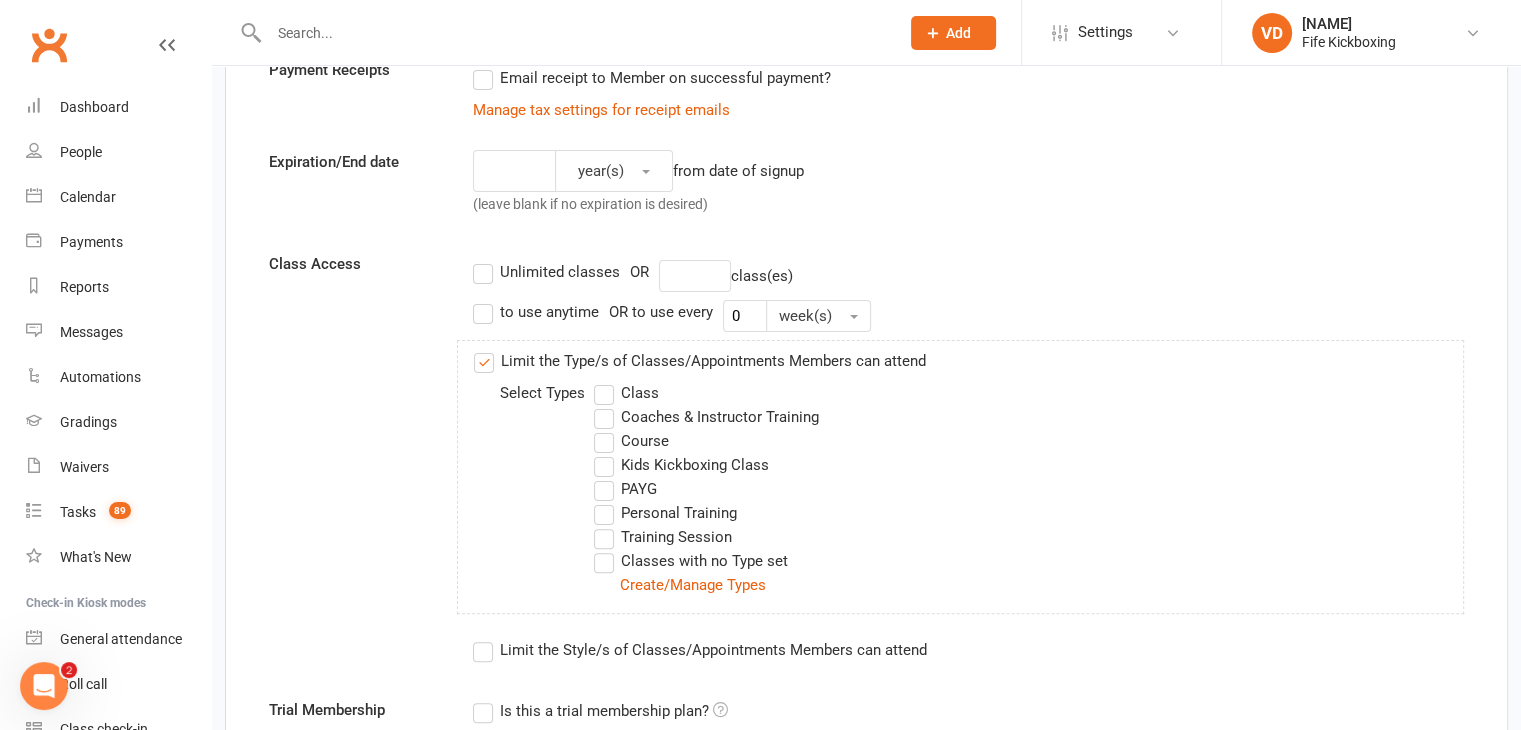 click on "Course" at bounding box center (631, 441) 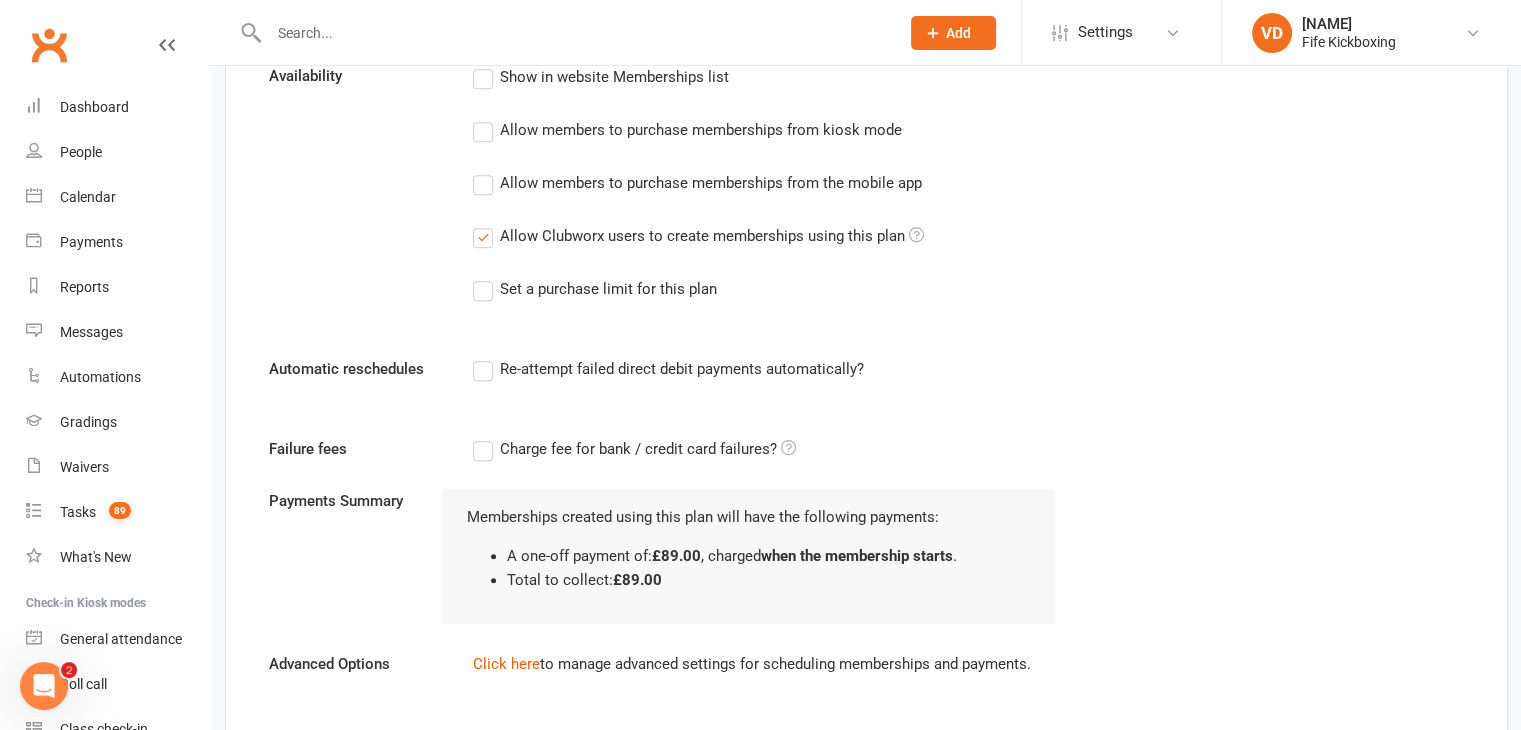 scroll, scrollTop: 1313, scrollLeft: 0, axis: vertical 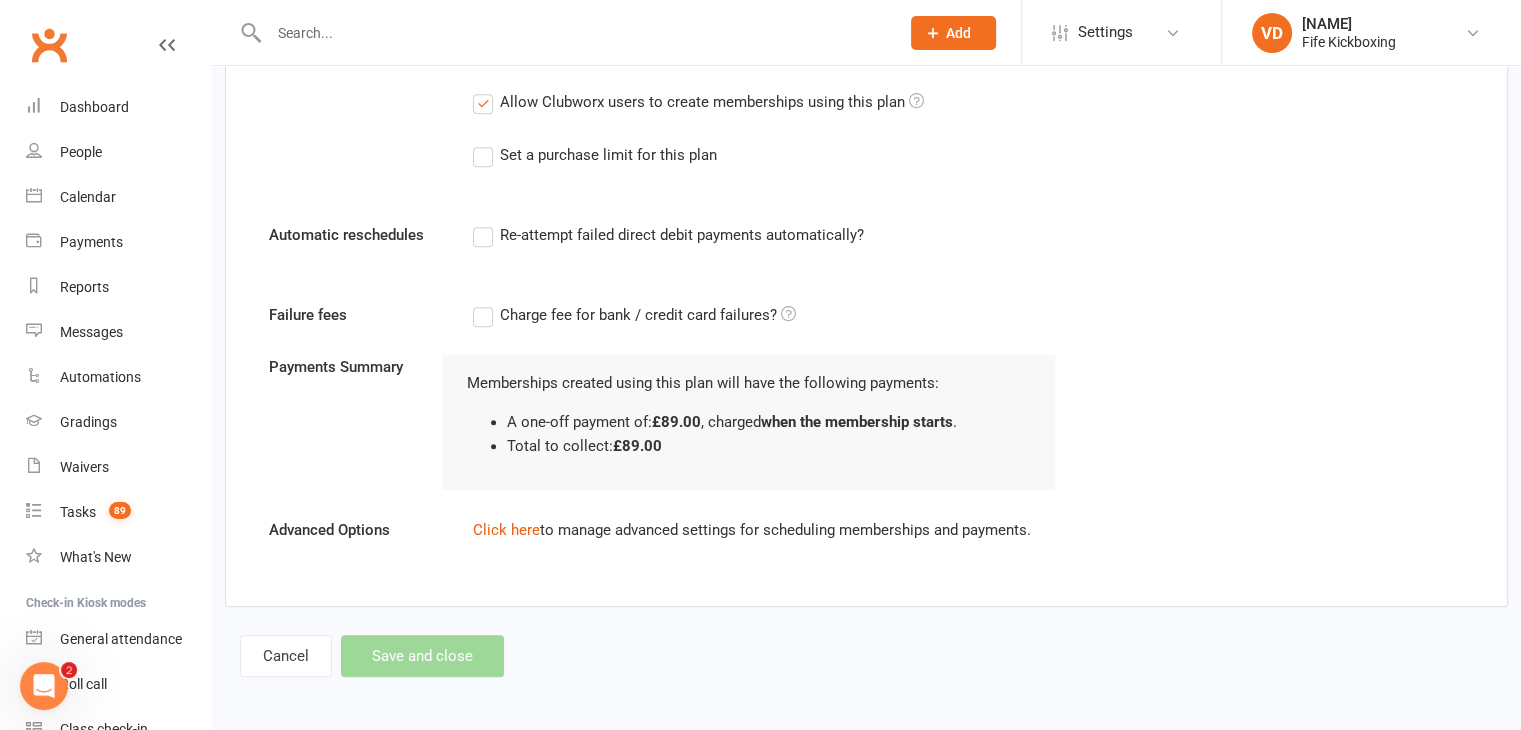 click on "Cancel   Save and close" at bounding box center [372, 656] 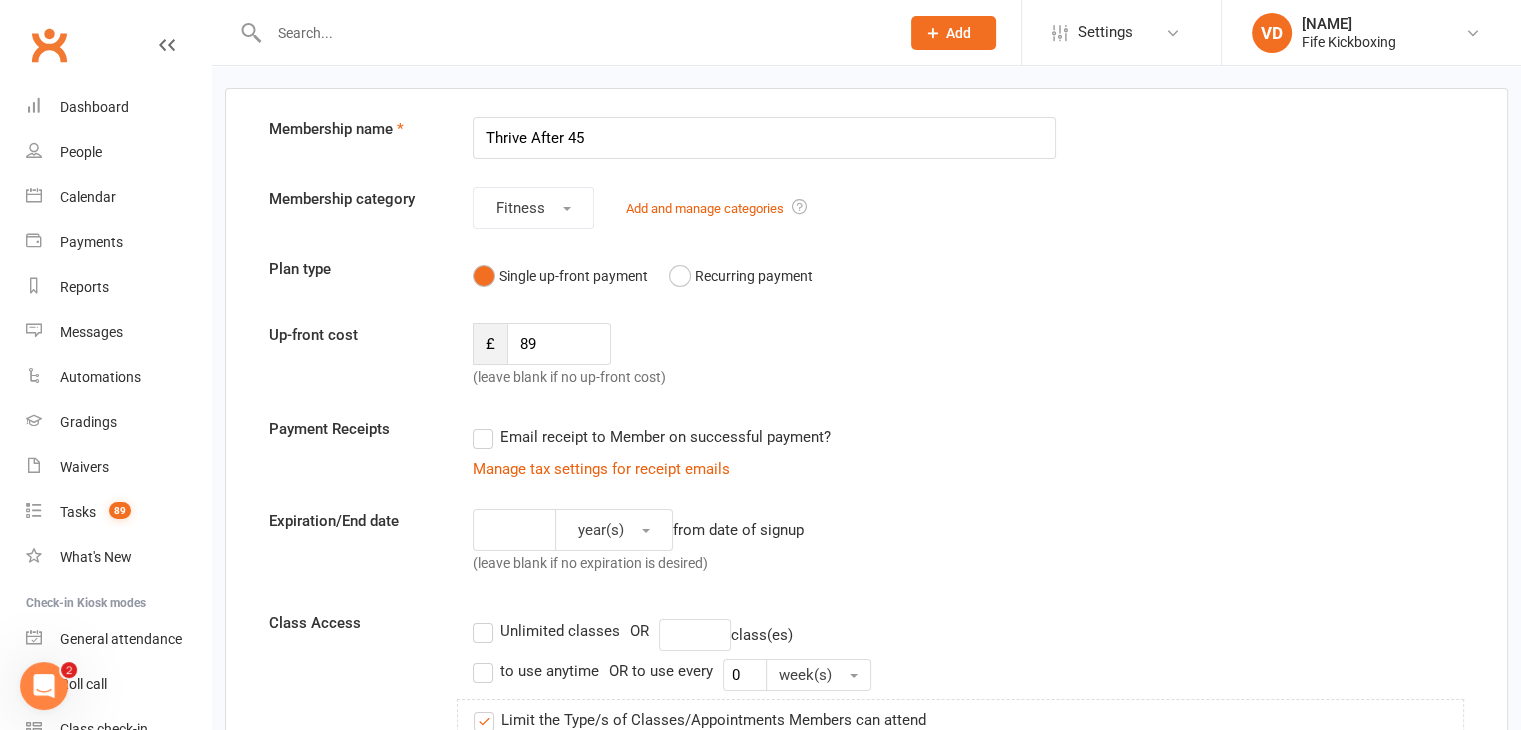 scroll, scrollTop: 100, scrollLeft: 0, axis: vertical 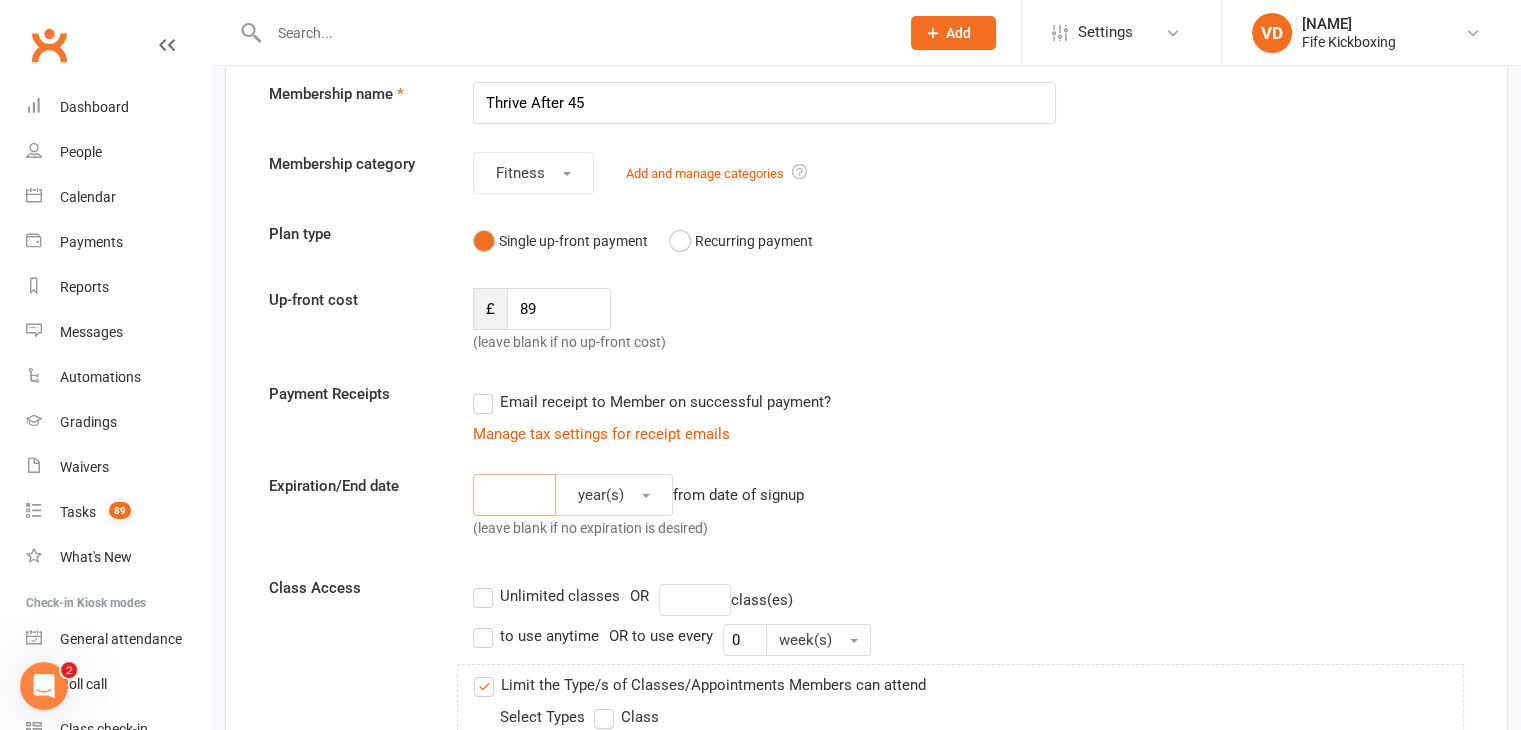 click at bounding box center (514, 495) 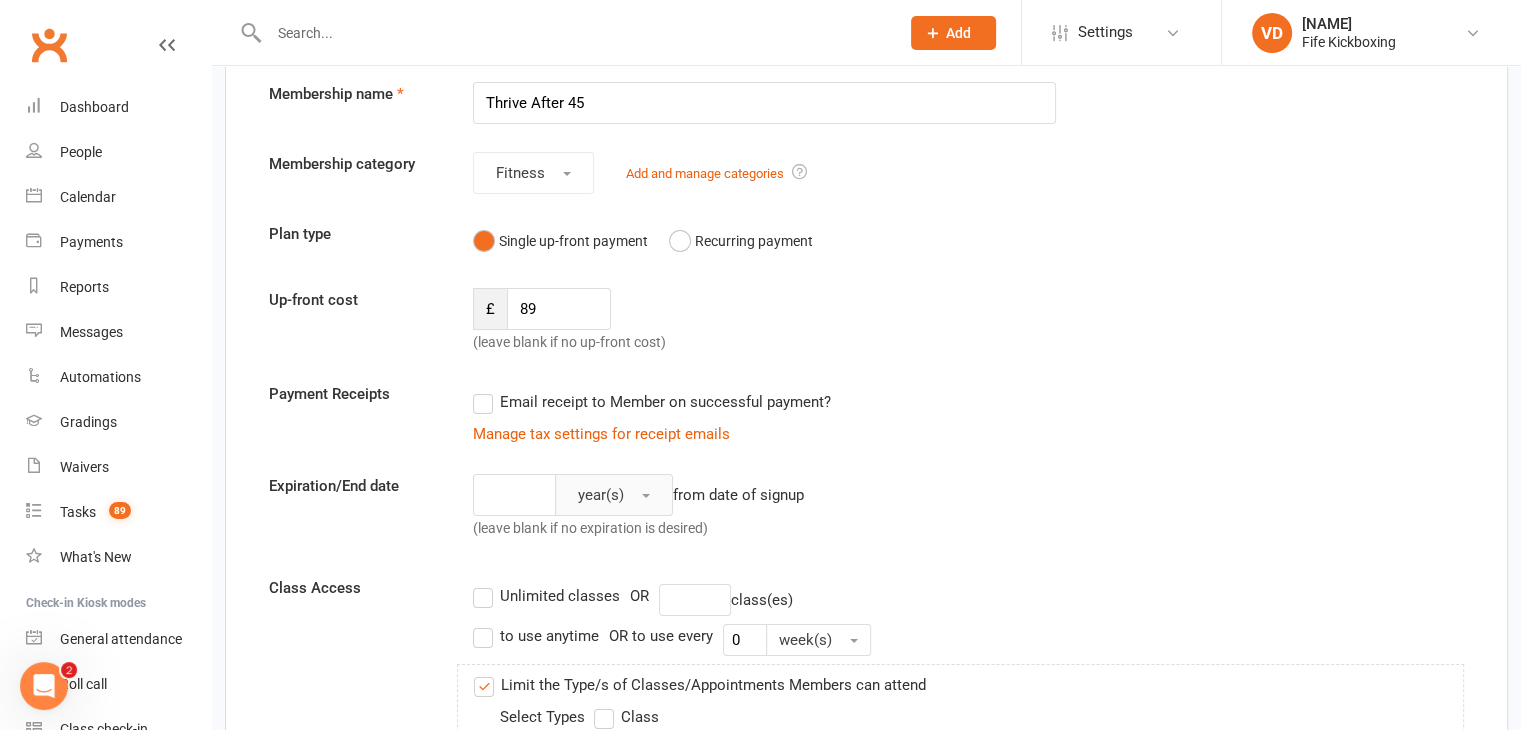 click at bounding box center [646, 496] 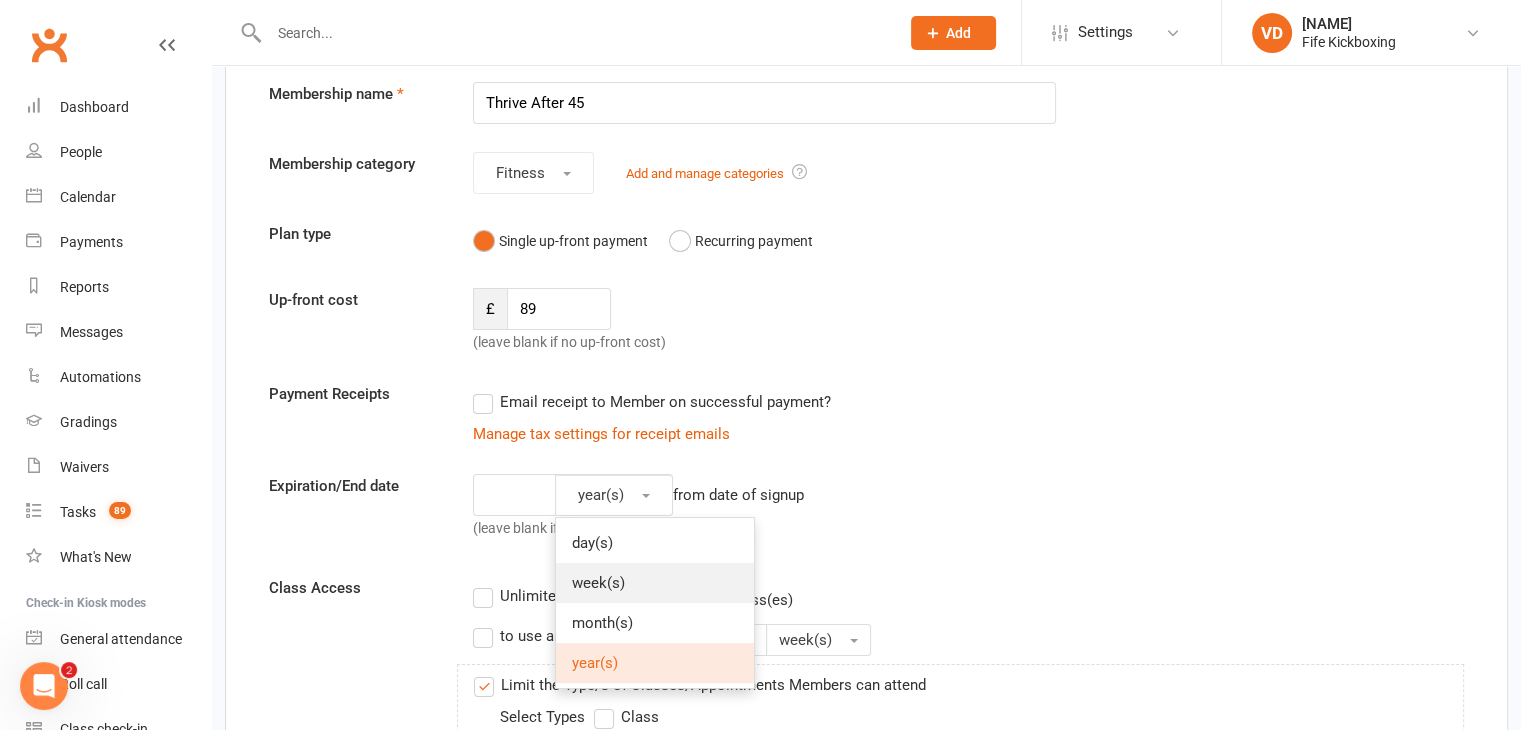 click on "week(s)" at bounding box center [598, 583] 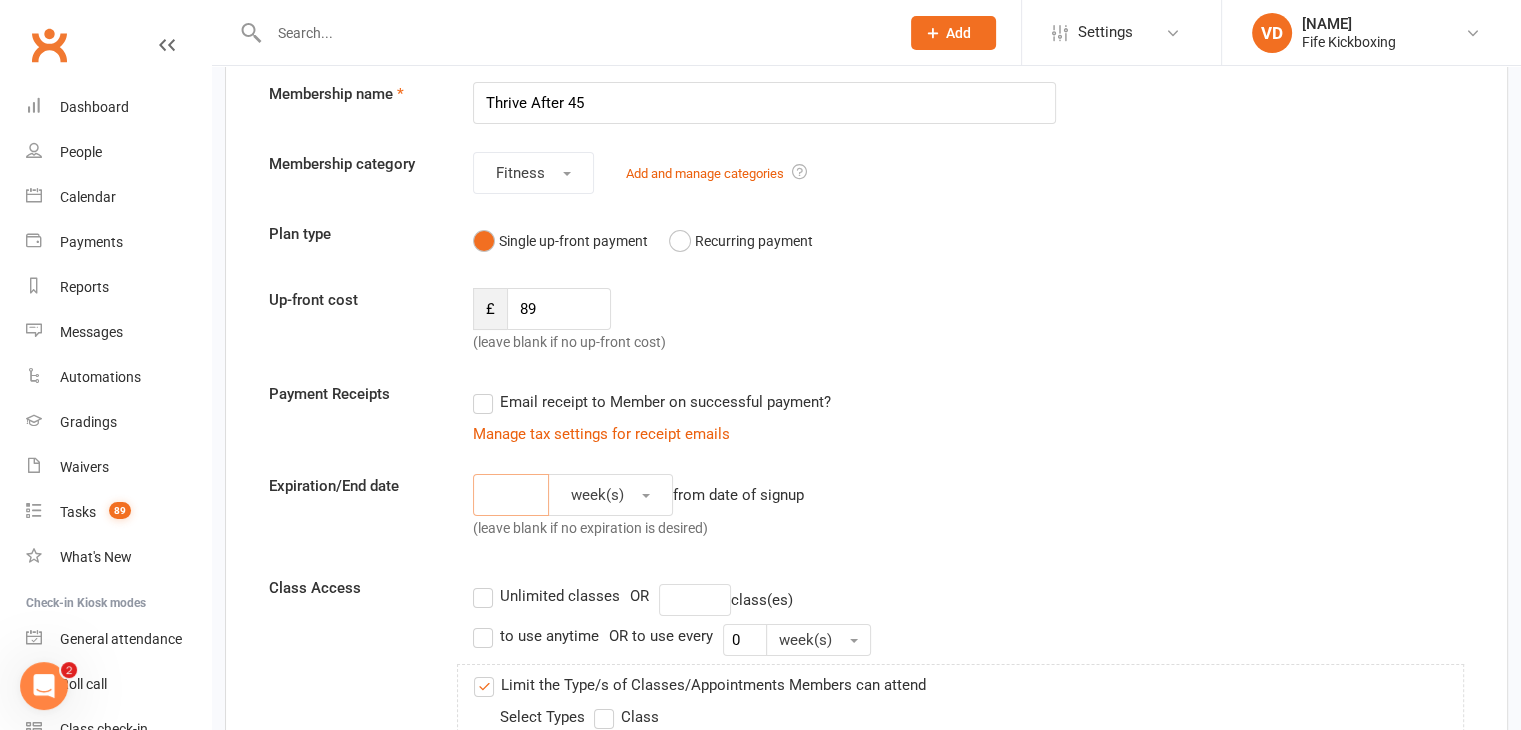 click at bounding box center [511, 495] 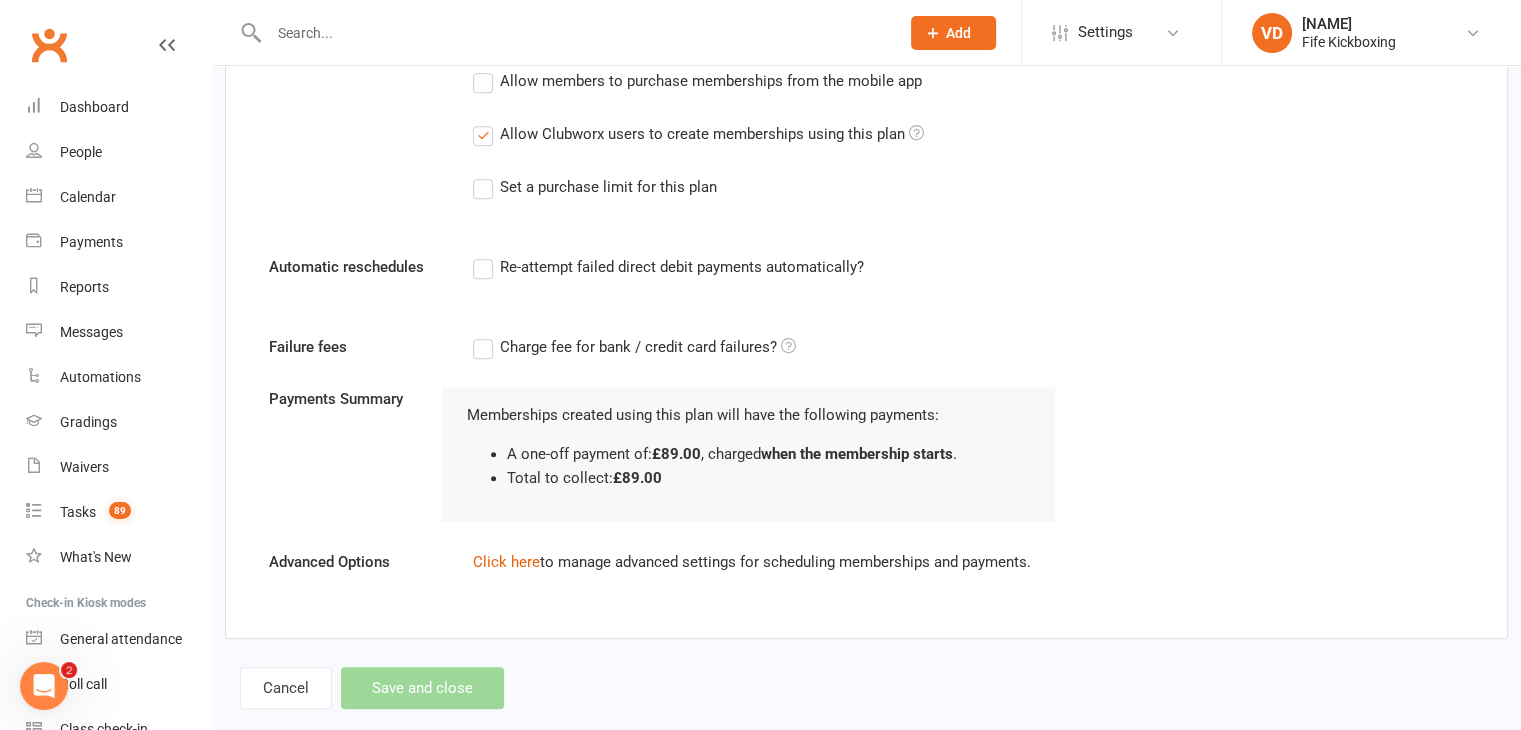 scroll, scrollTop: 1313, scrollLeft: 0, axis: vertical 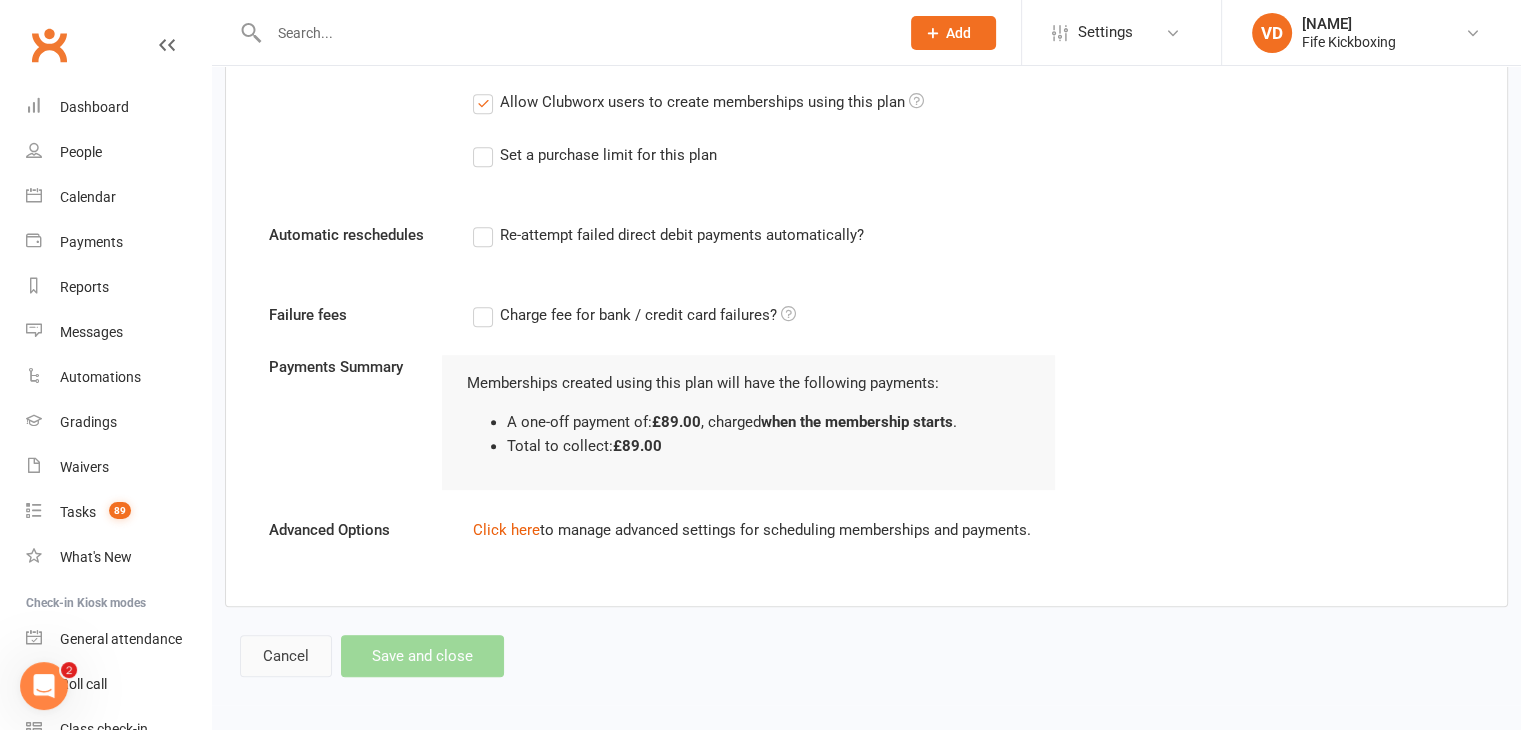 type on "10" 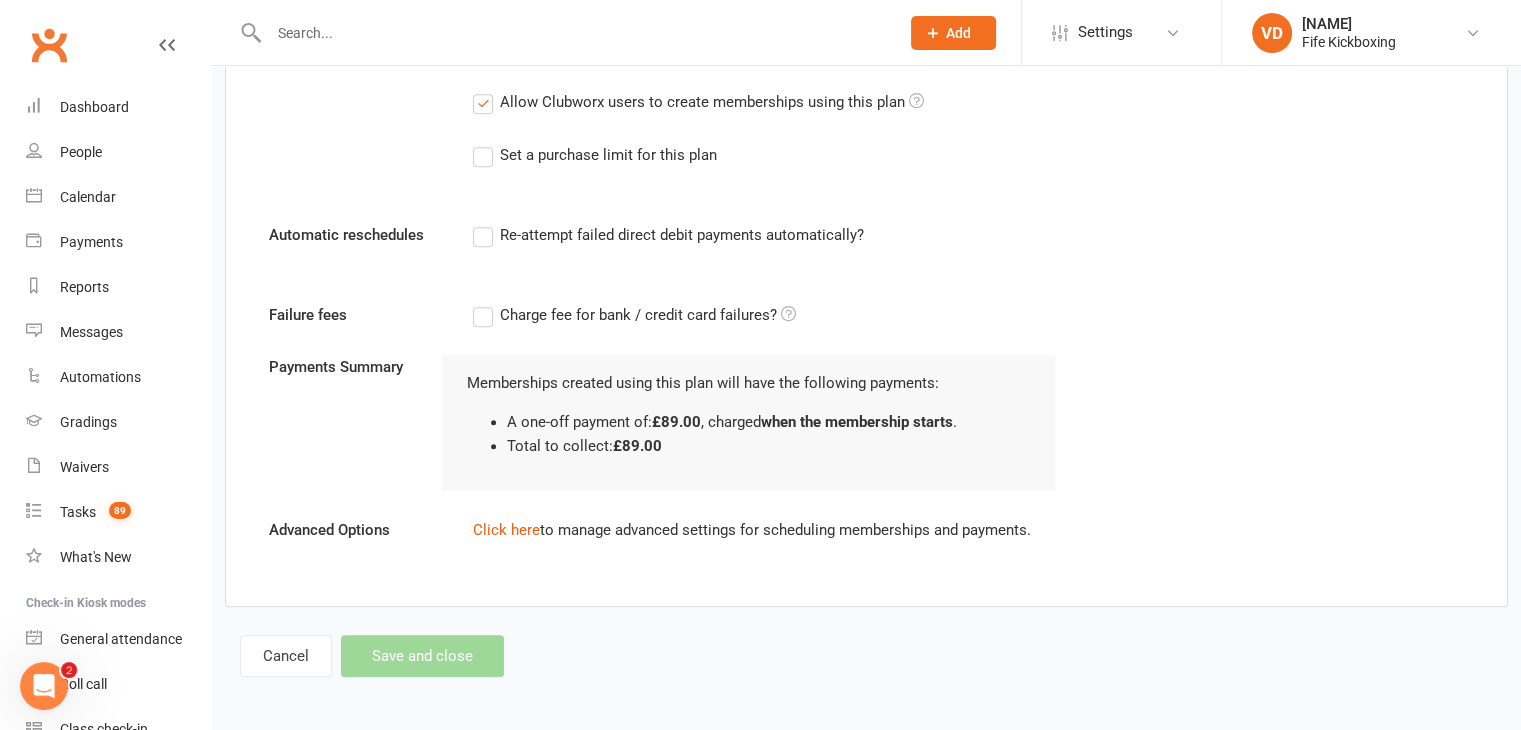 scroll, scrollTop: 0, scrollLeft: 0, axis: both 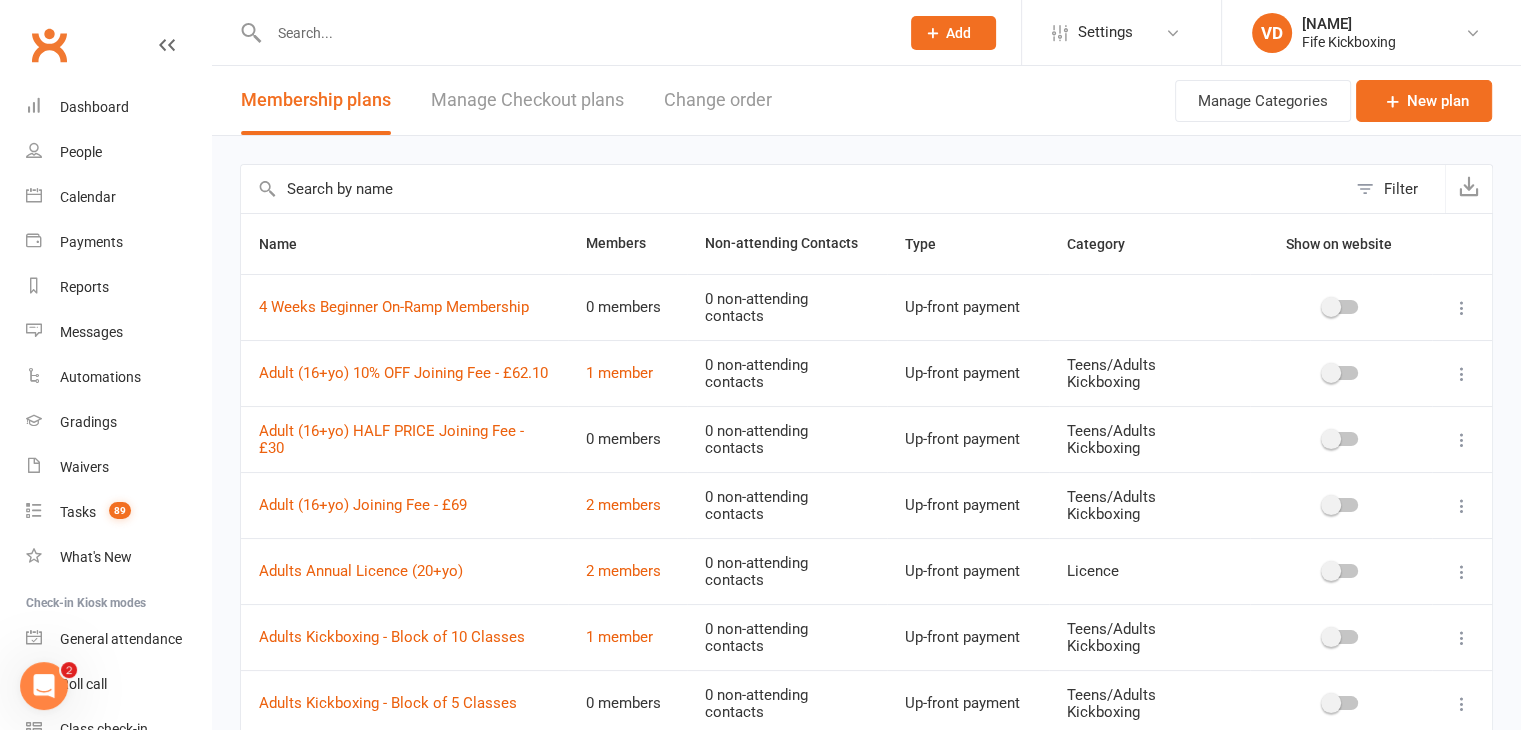 click at bounding box center (1149, 307) 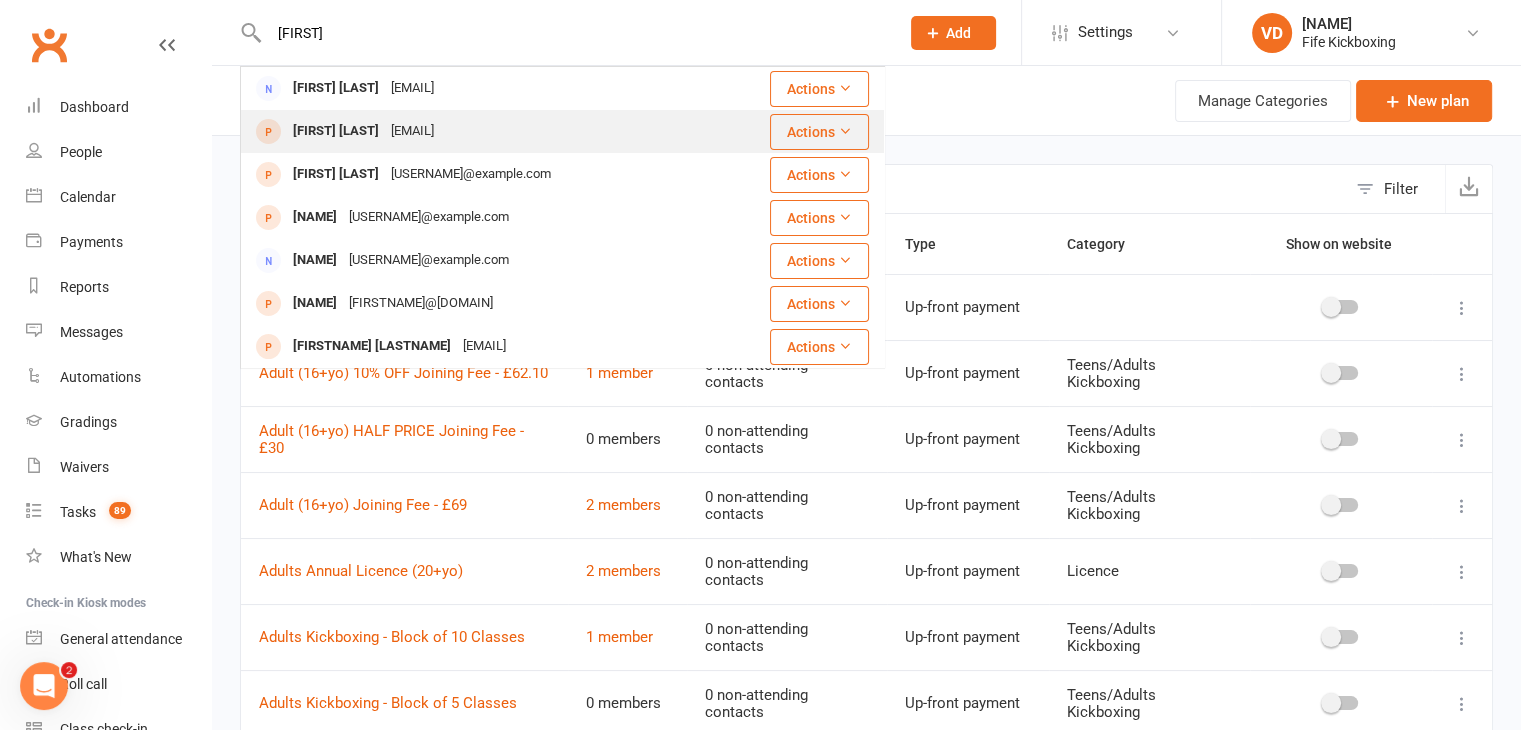 type on "[FIRST]" 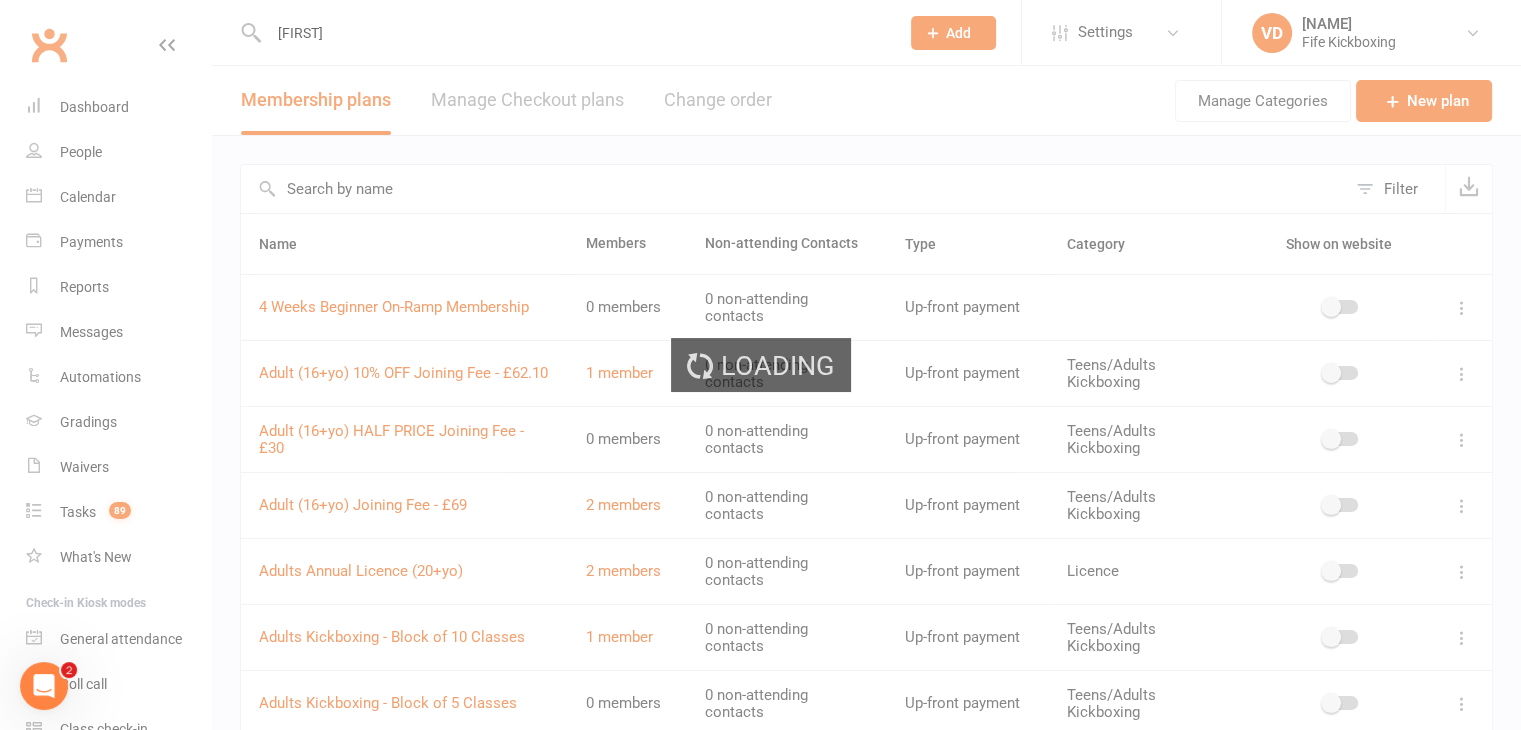 type 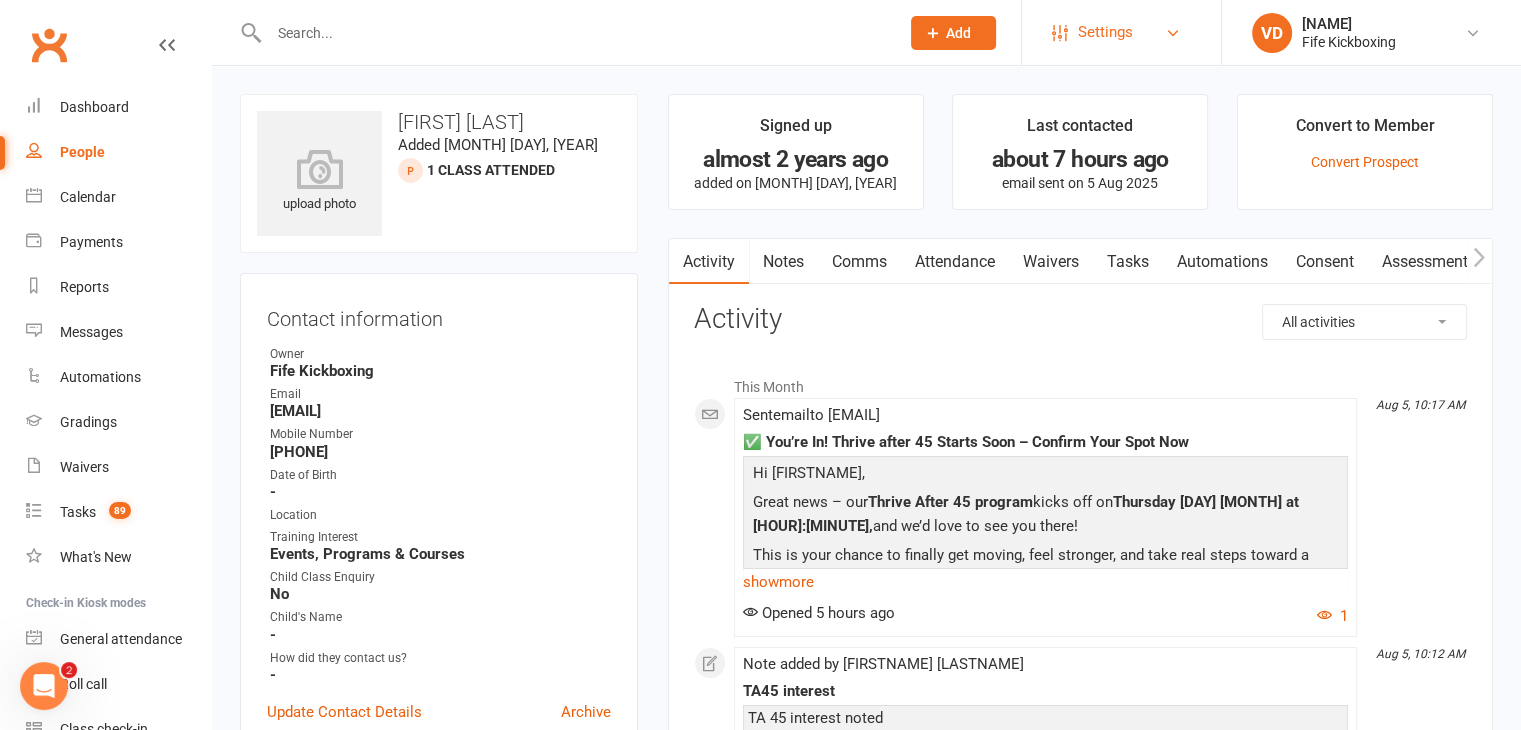 click on "Settings" at bounding box center [1105, 32] 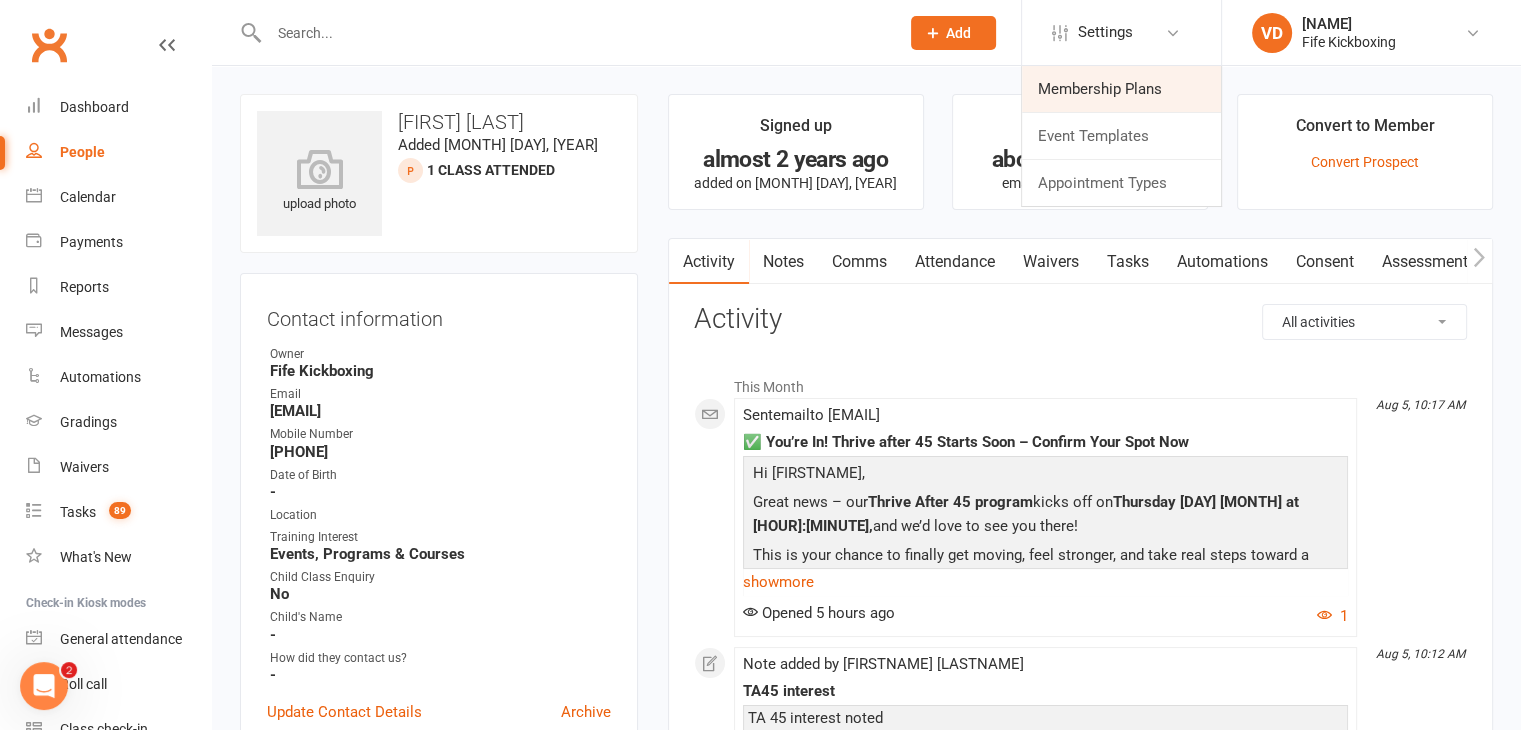 click on "Membership Plans" at bounding box center [1121, 89] 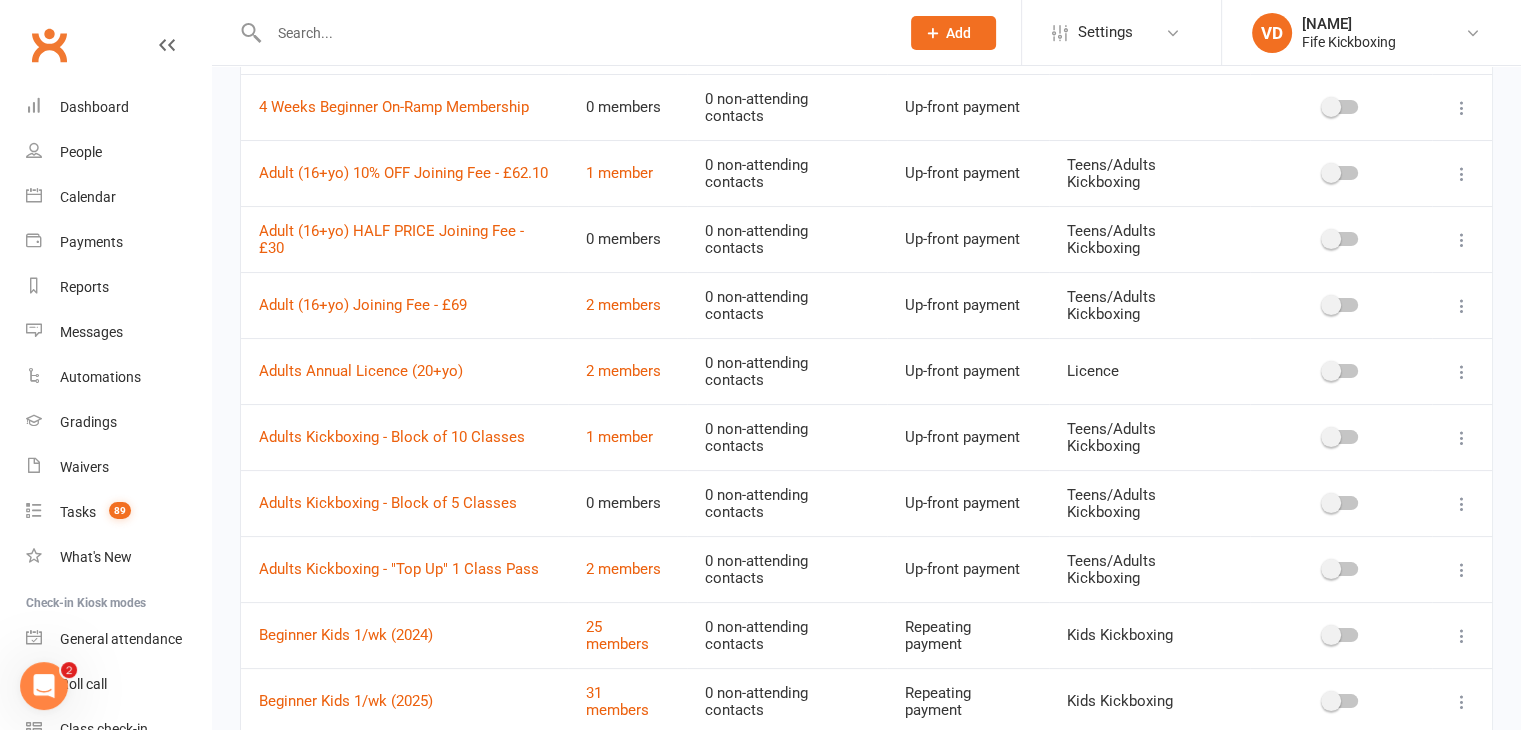 scroll, scrollTop: 356, scrollLeft: 0, axis: vertical 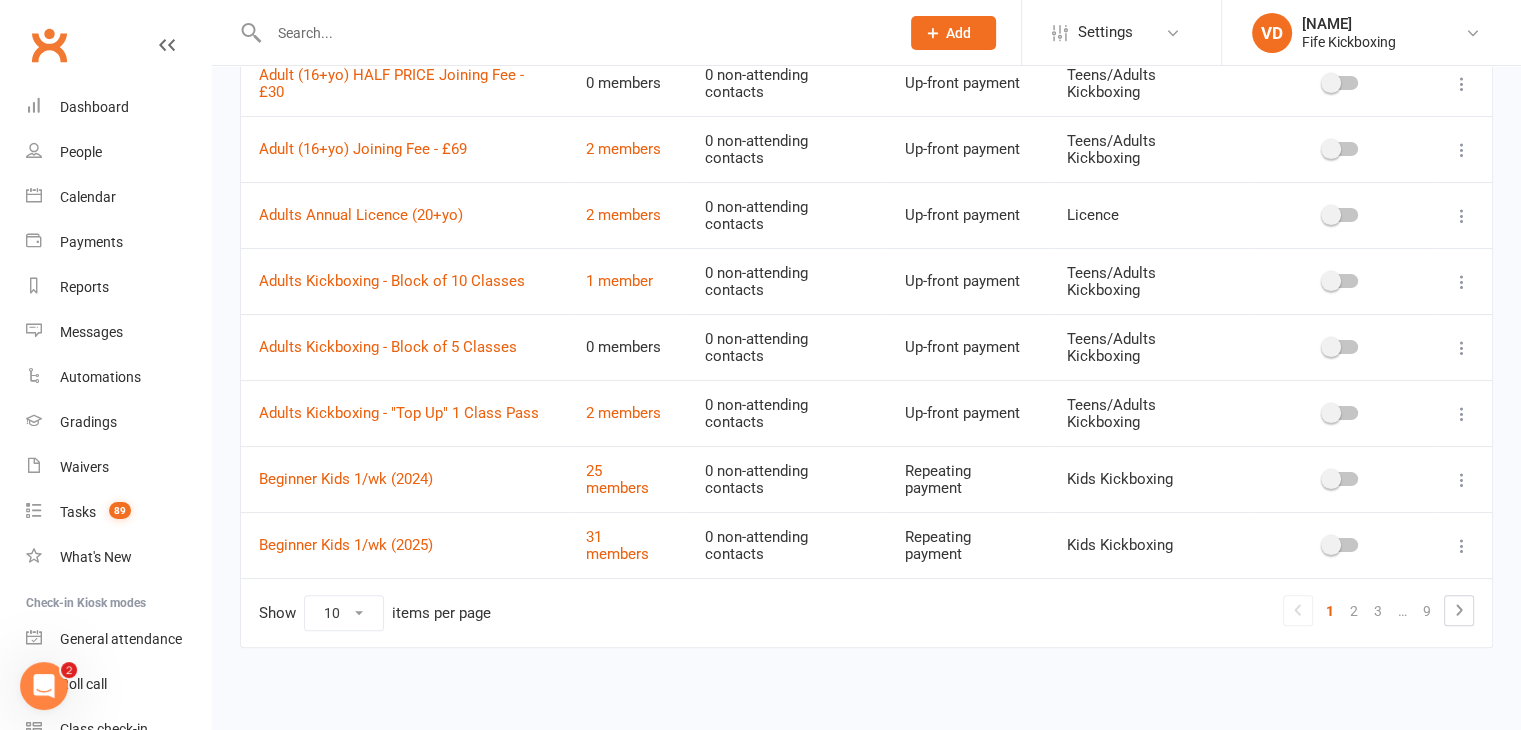 click on "Add" 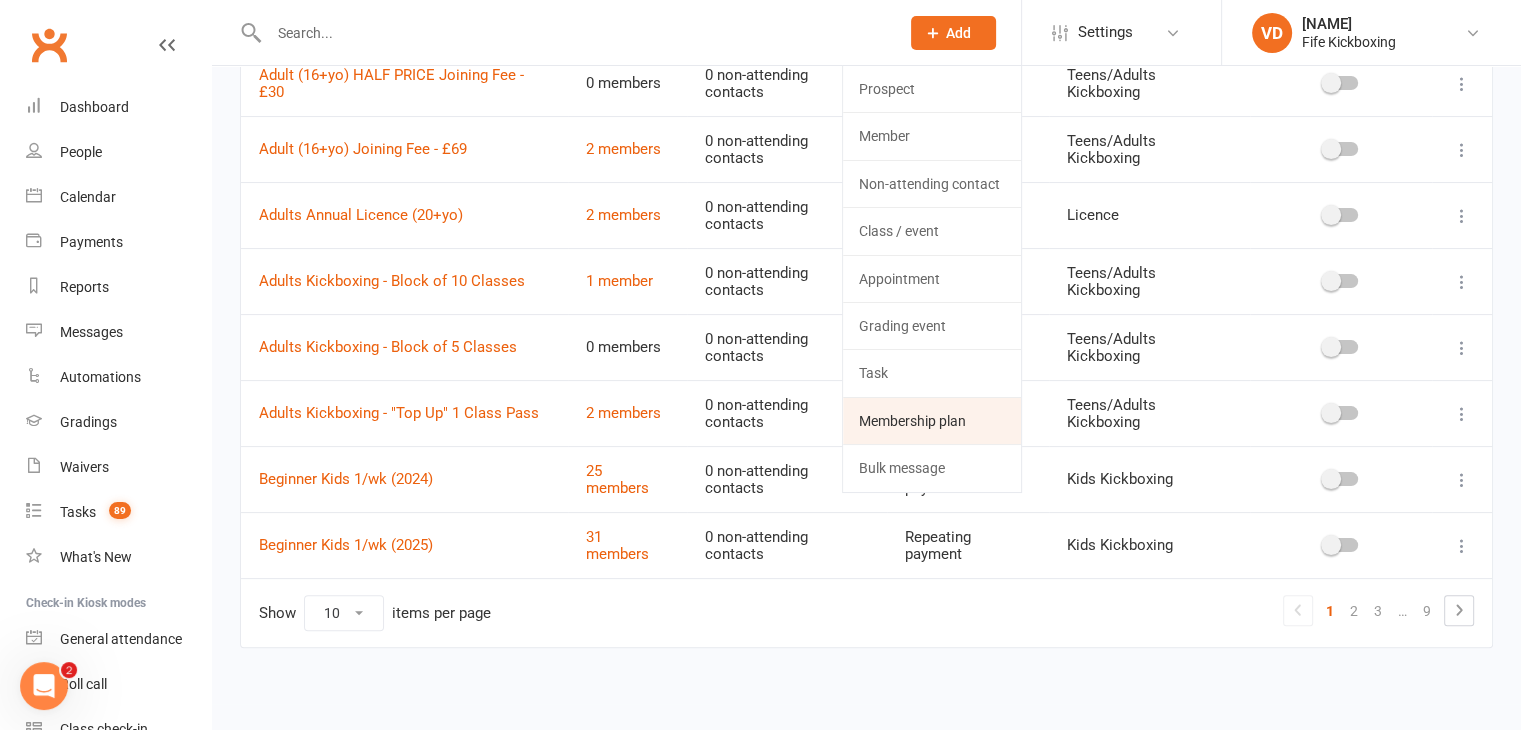 click on "Membership plan" 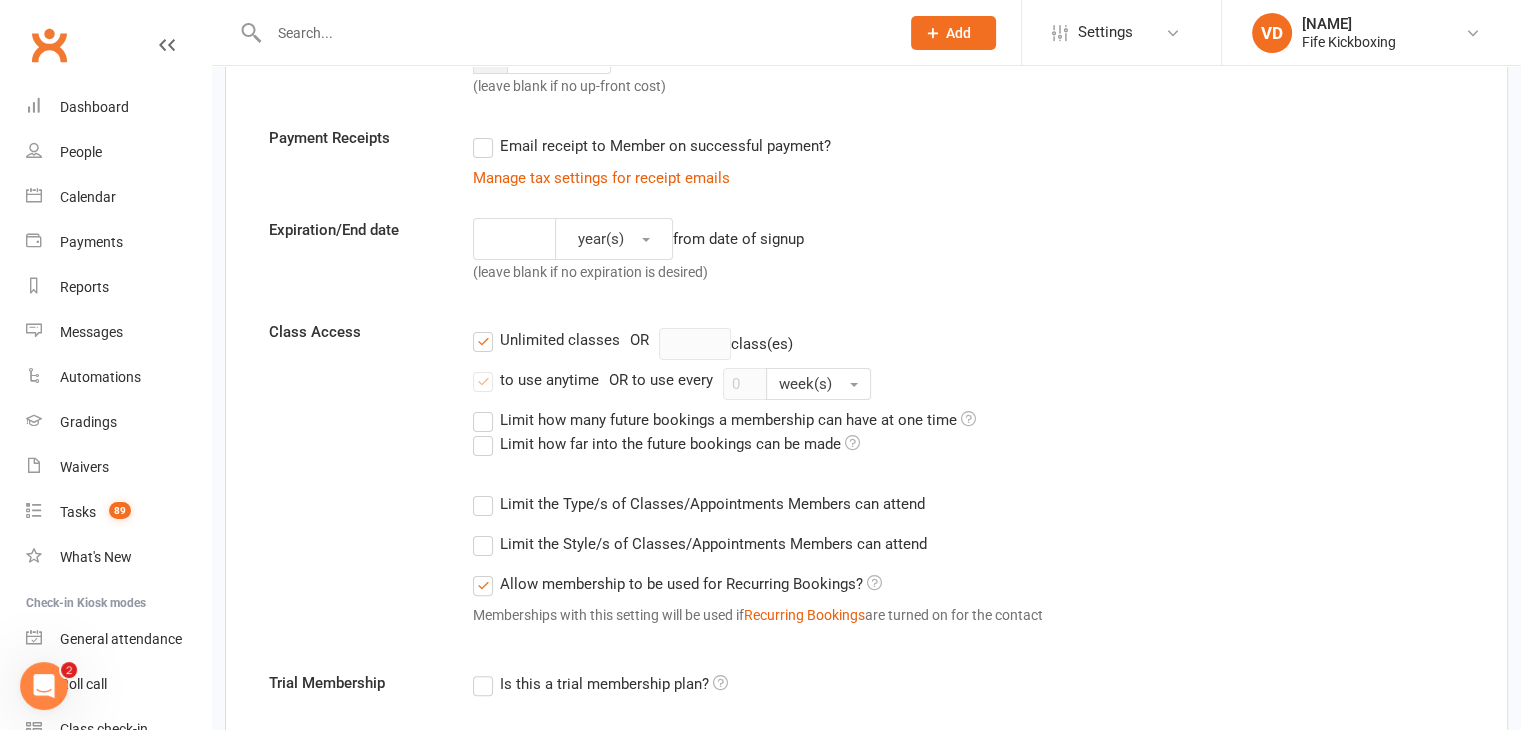 scroll, scrollTop: 0, scrollLeft: 0, axis: both 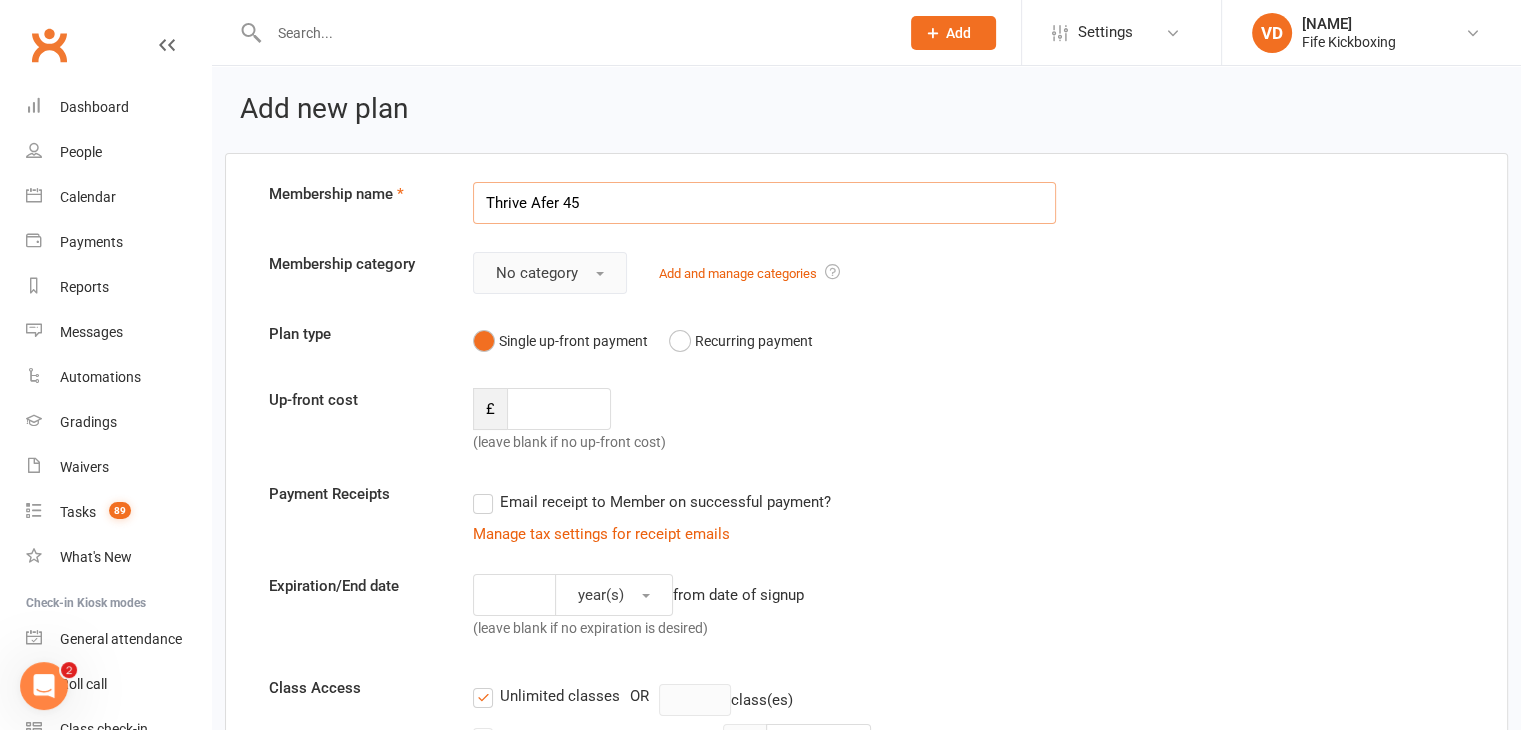 type on "Thrive Afer 45" 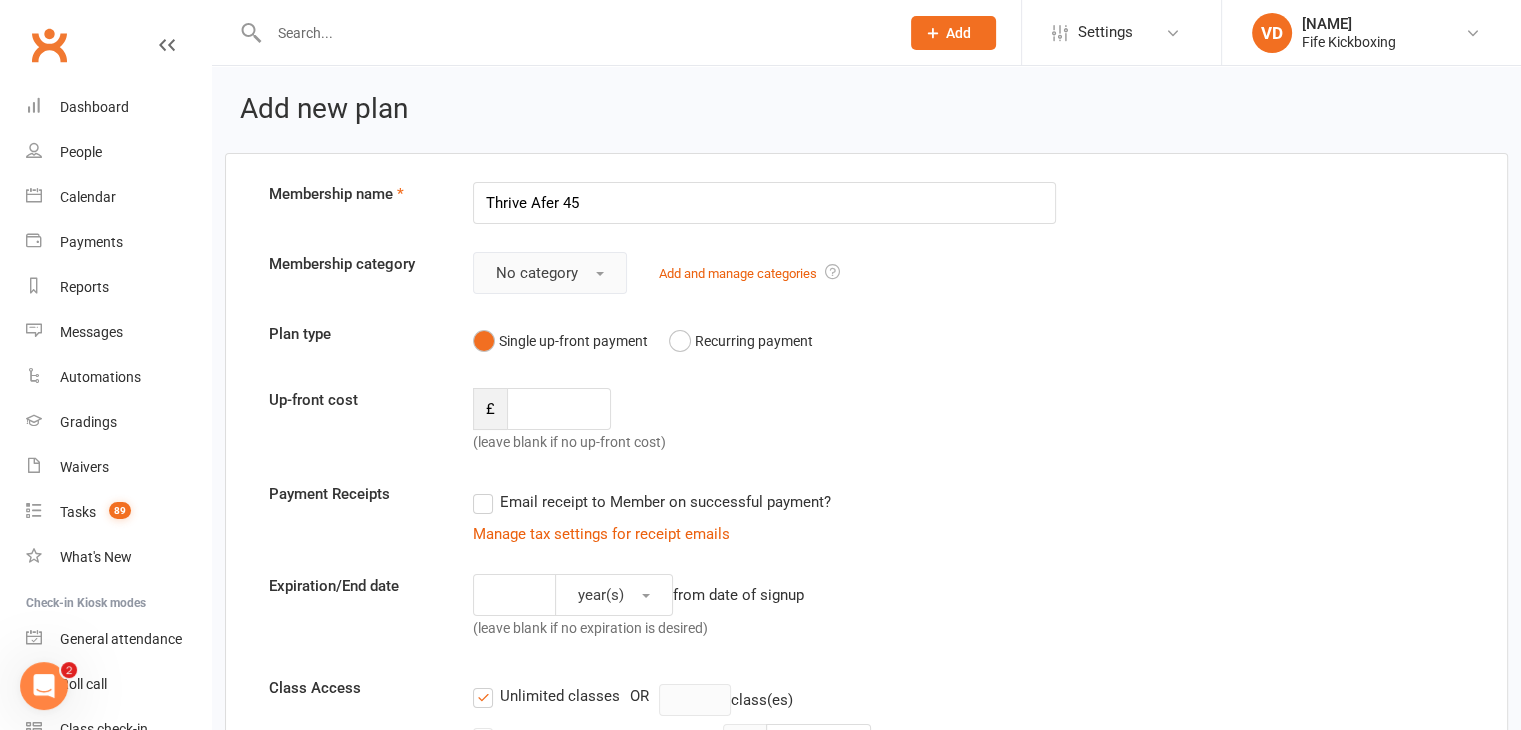 click on "No category" at bounding box center (550, 273) 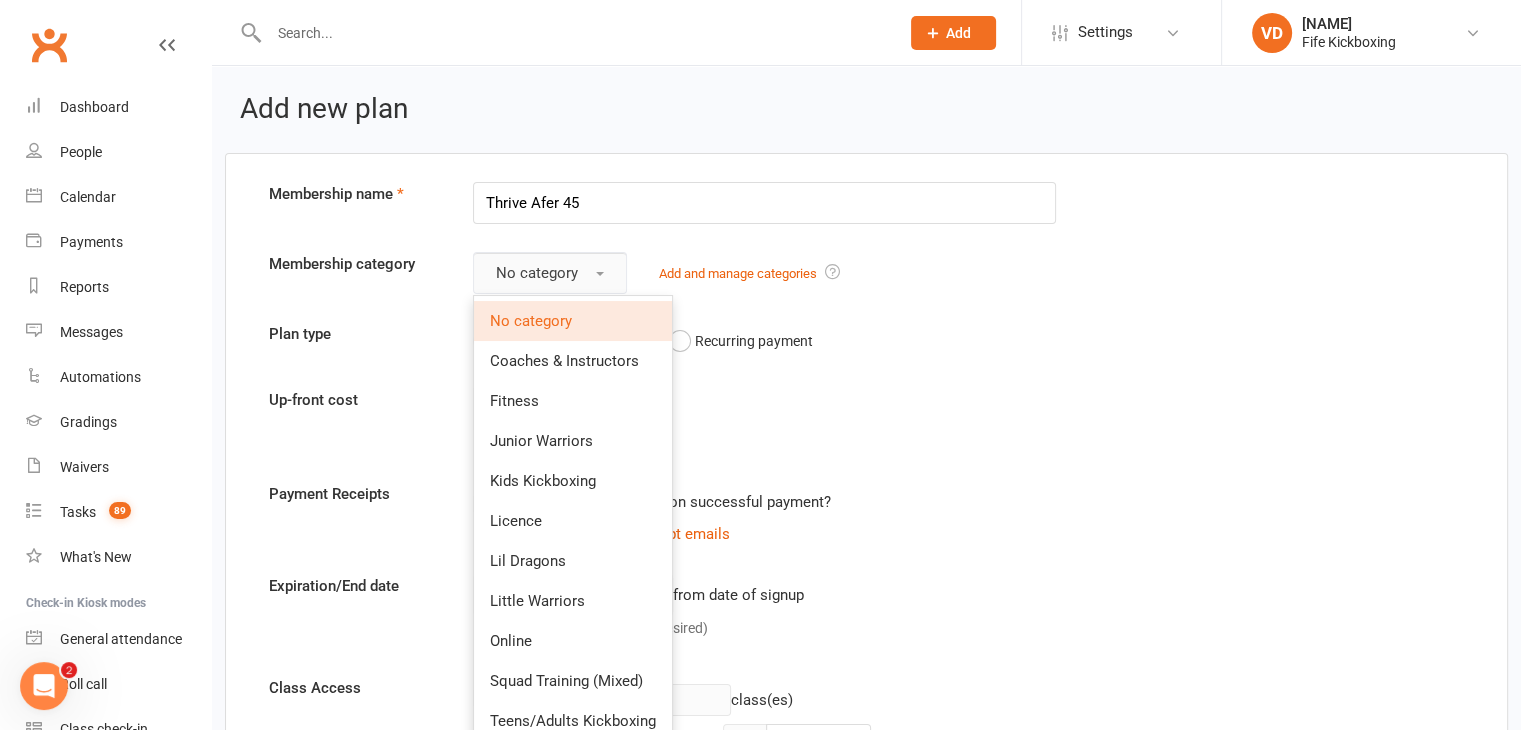 click on "No category" at bounding box center (550, 273) 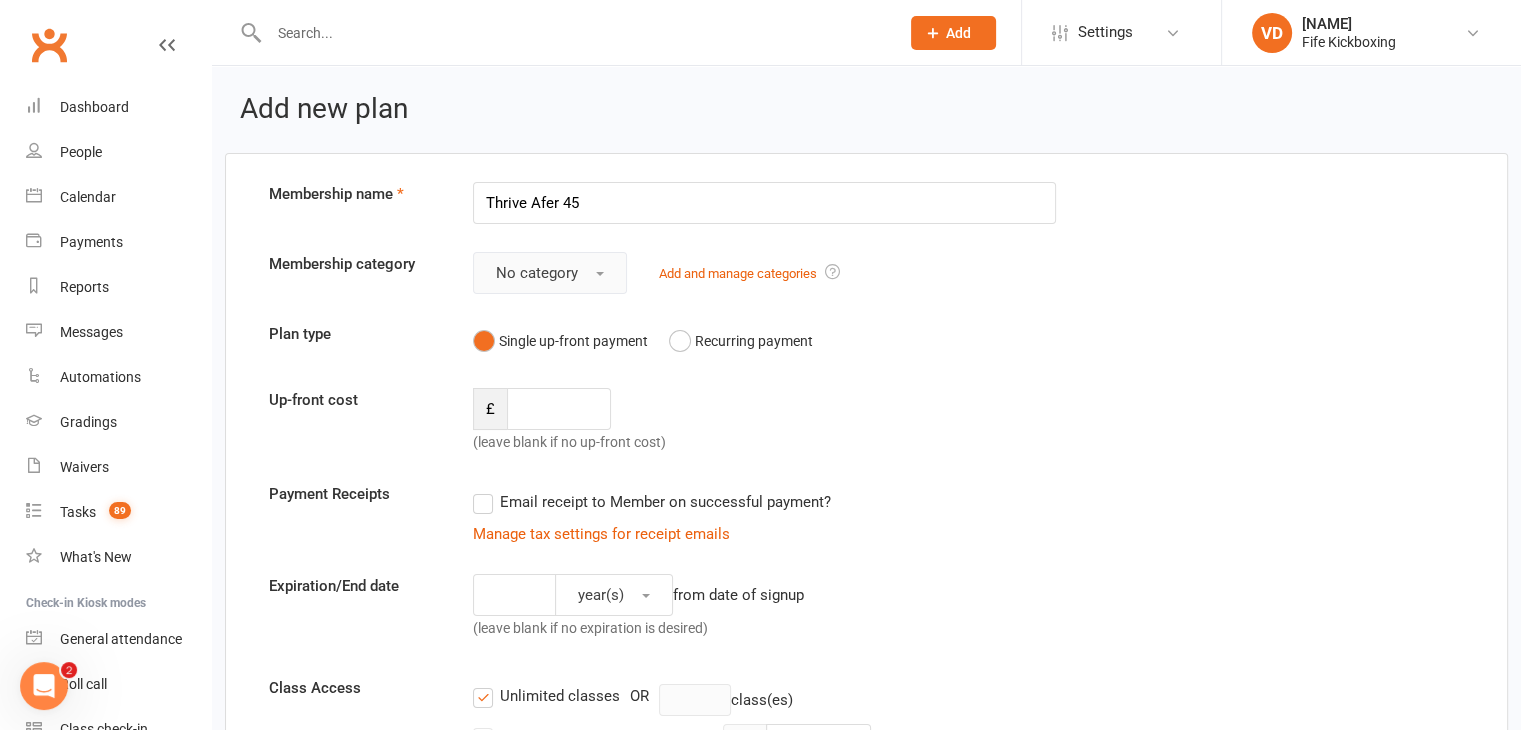 click at bounding box center [600, 274] 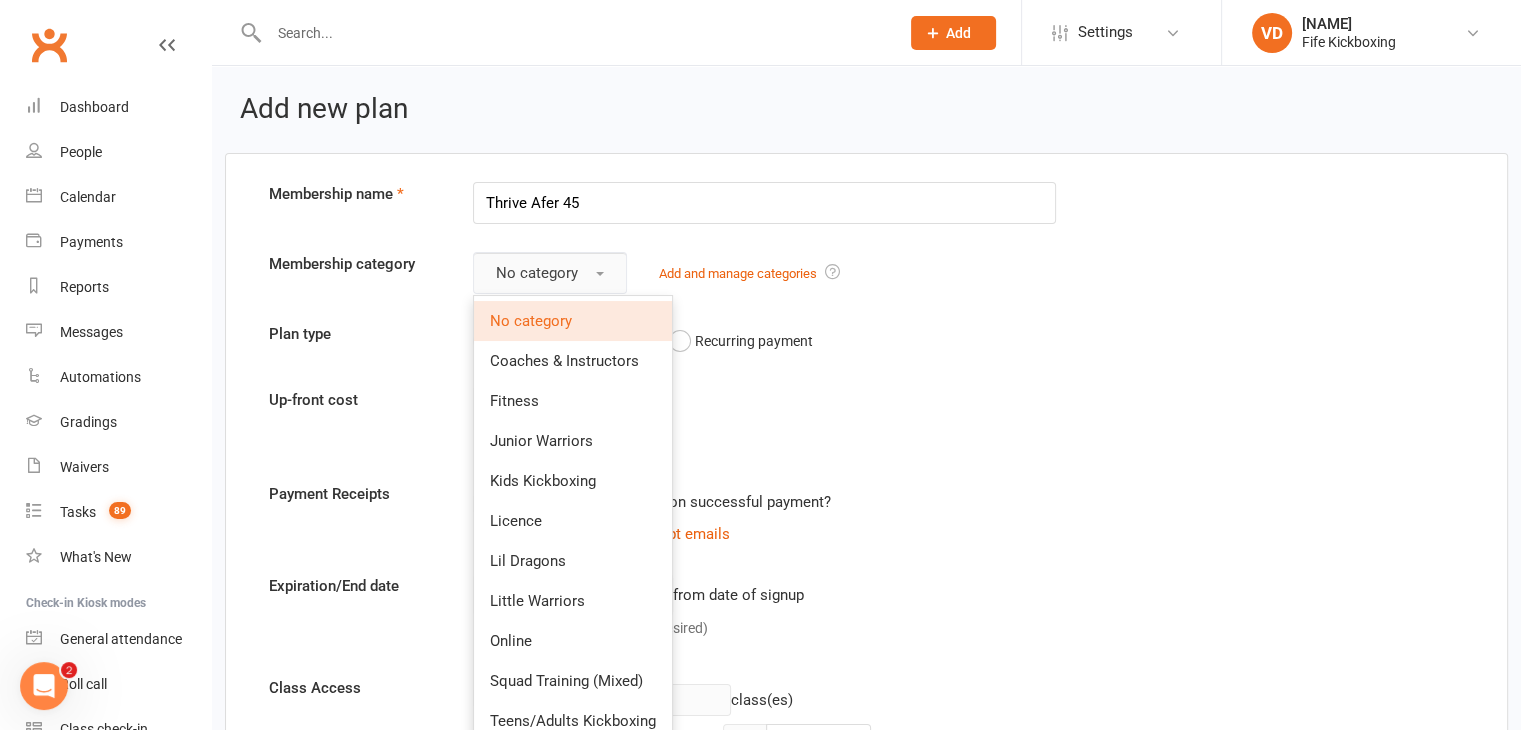 click at bounding box center [600, 274] 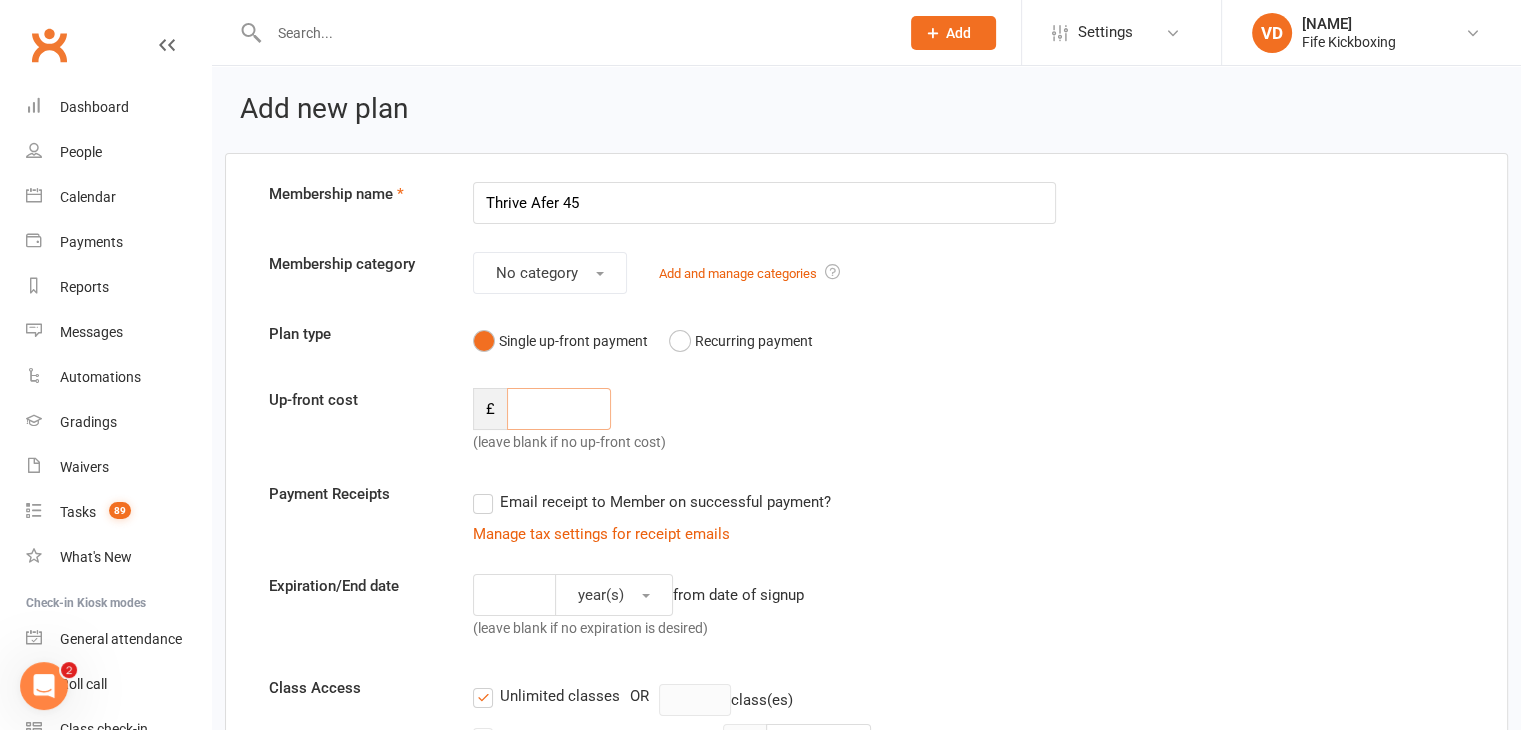 click at bounding box center (559, 409) 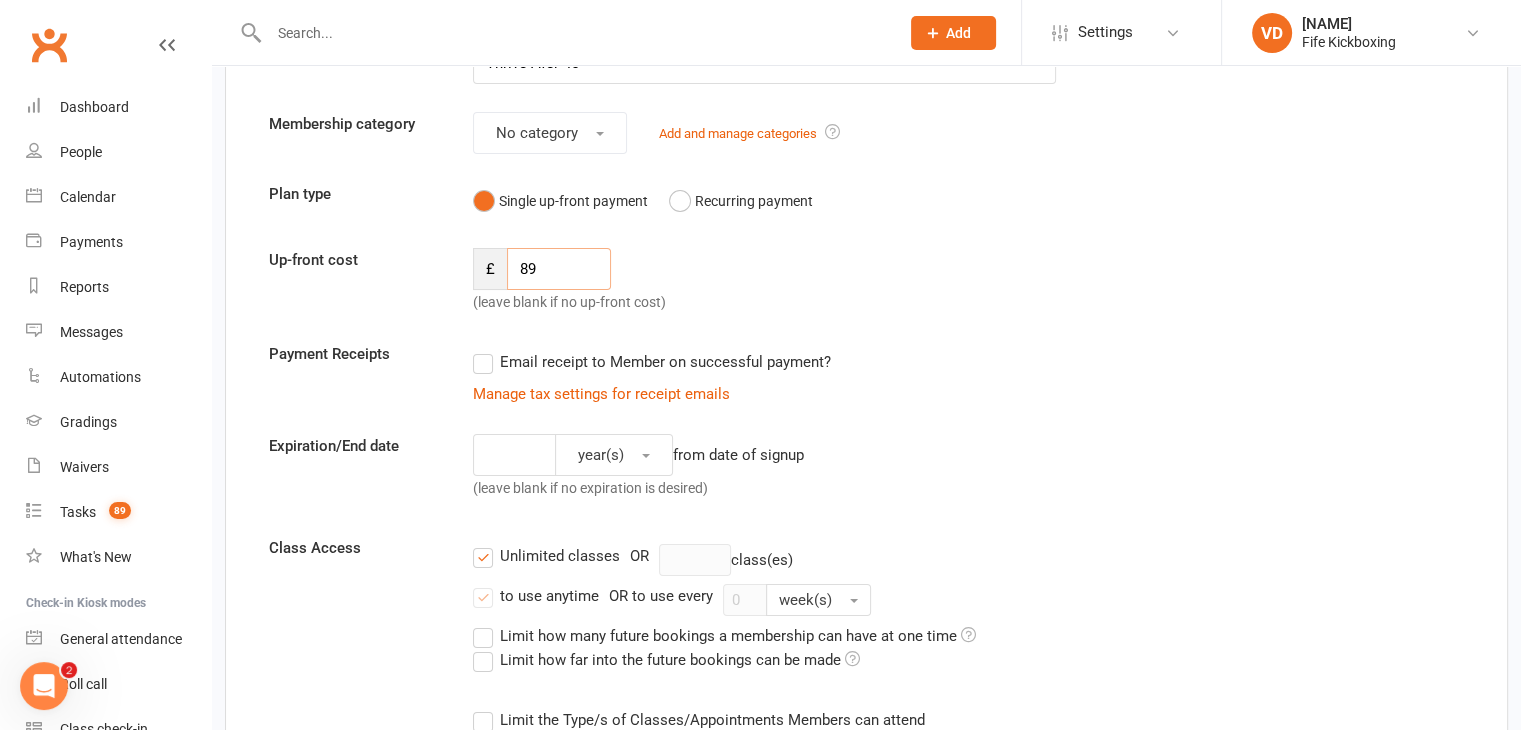 scroll, scrollTop: 200, scrollLeft: 0, axis: vertical 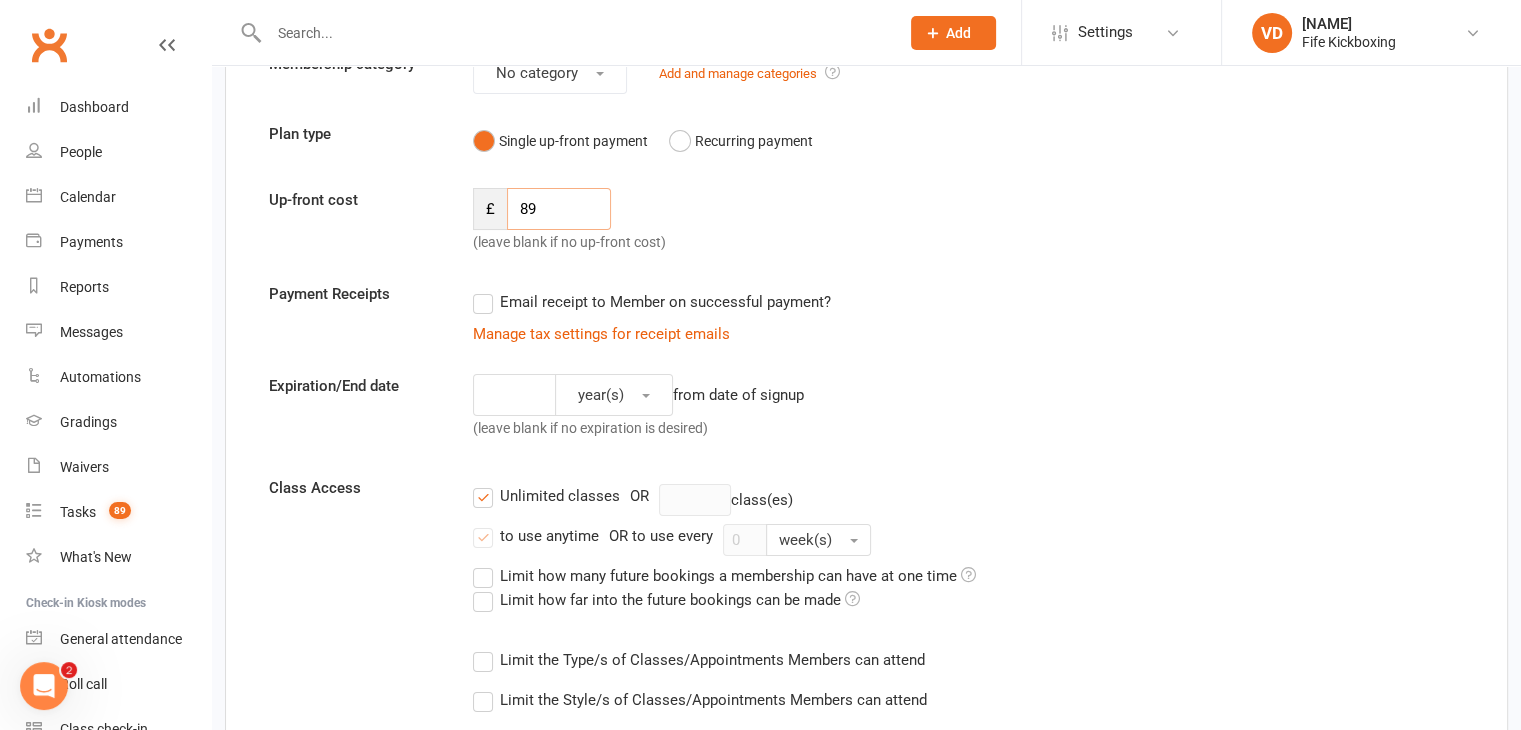 type on "89" 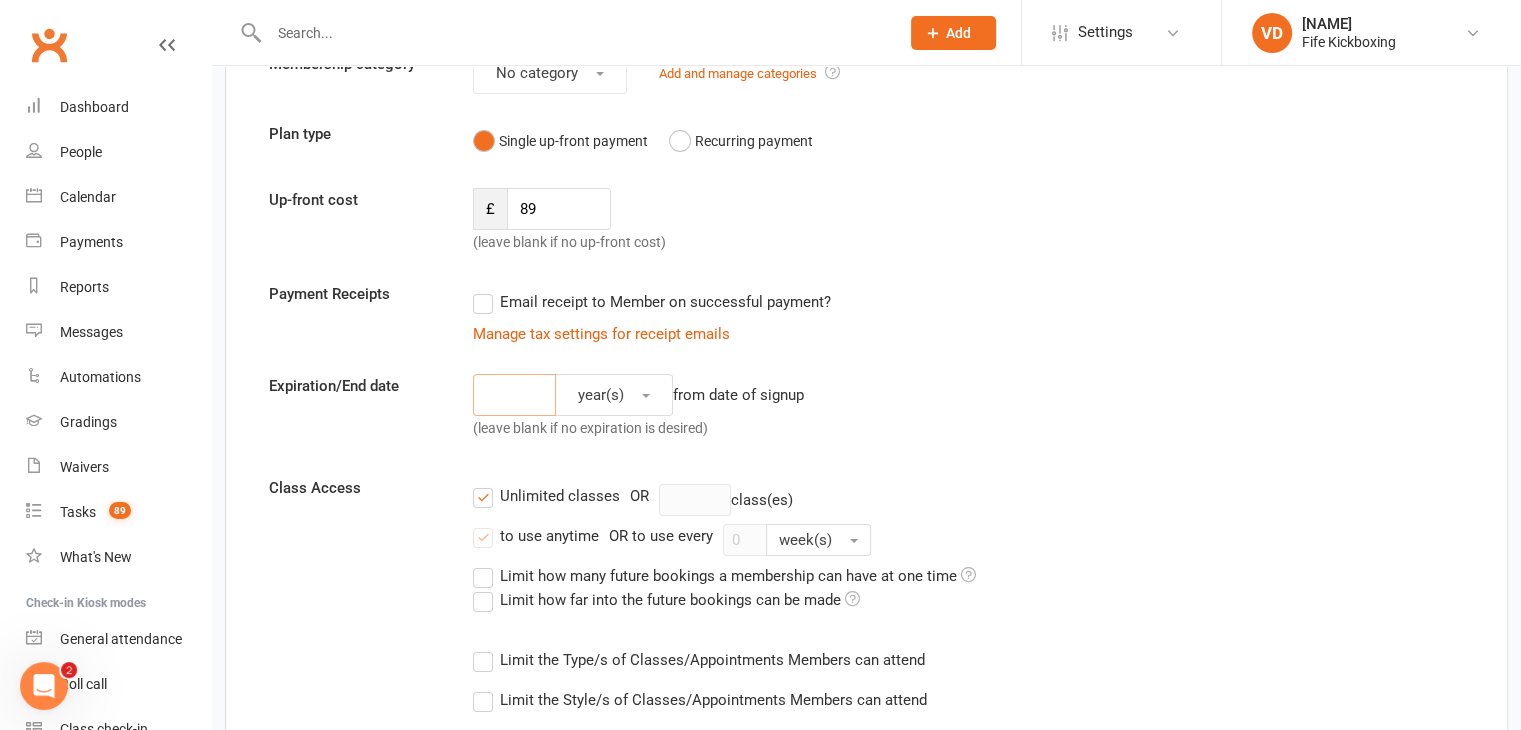 click at bounding box center (514, 395) 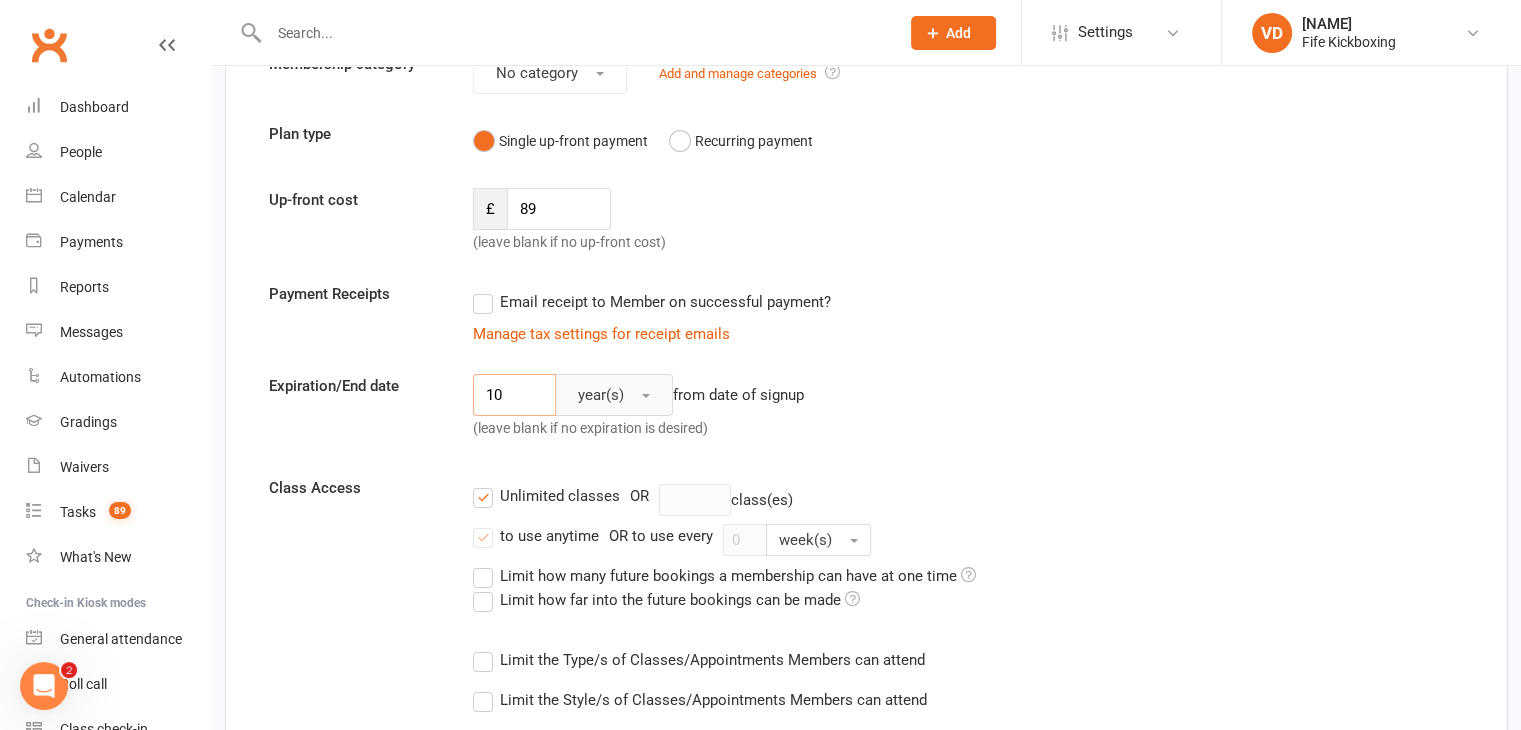 type on "10" 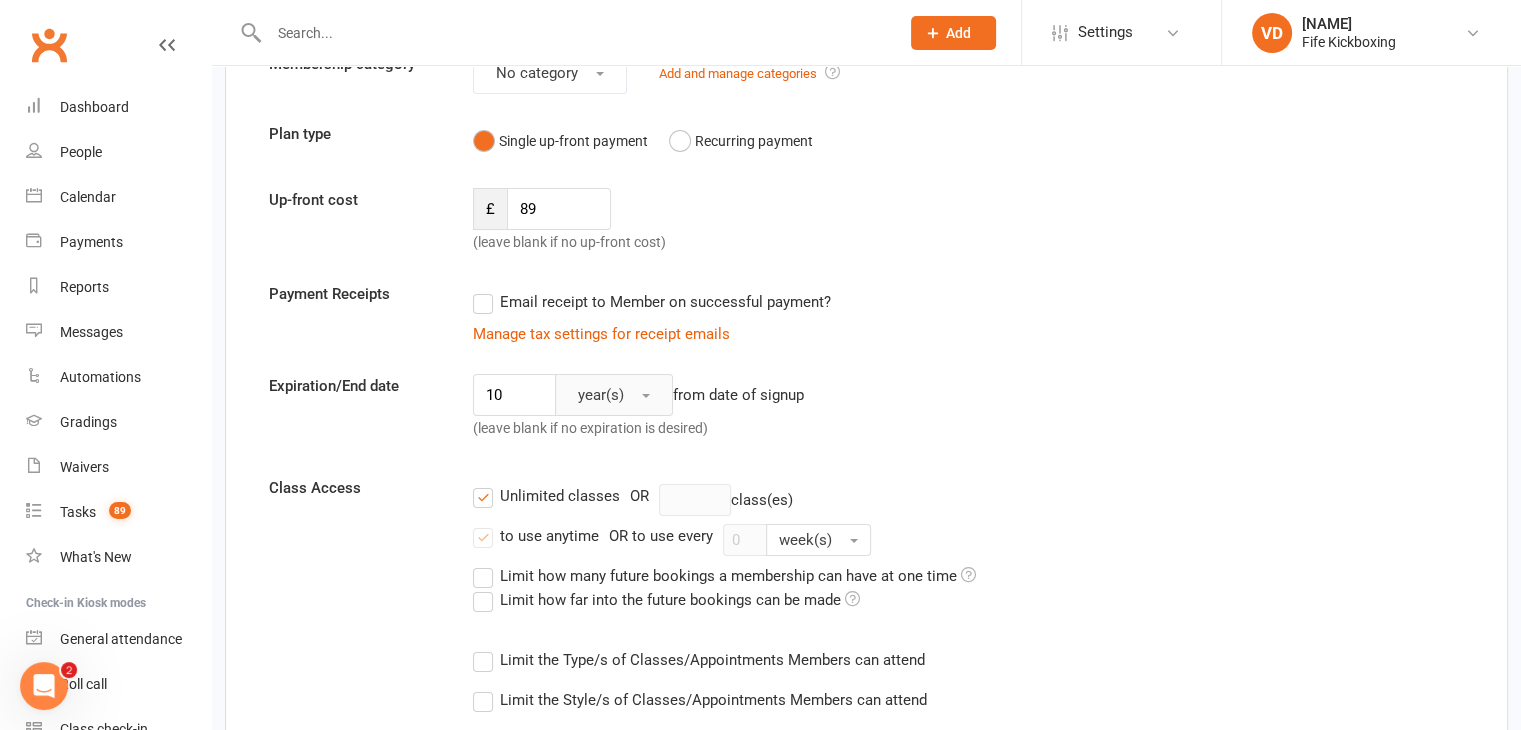 click on "year(s)" at bounding box center [614, 395] 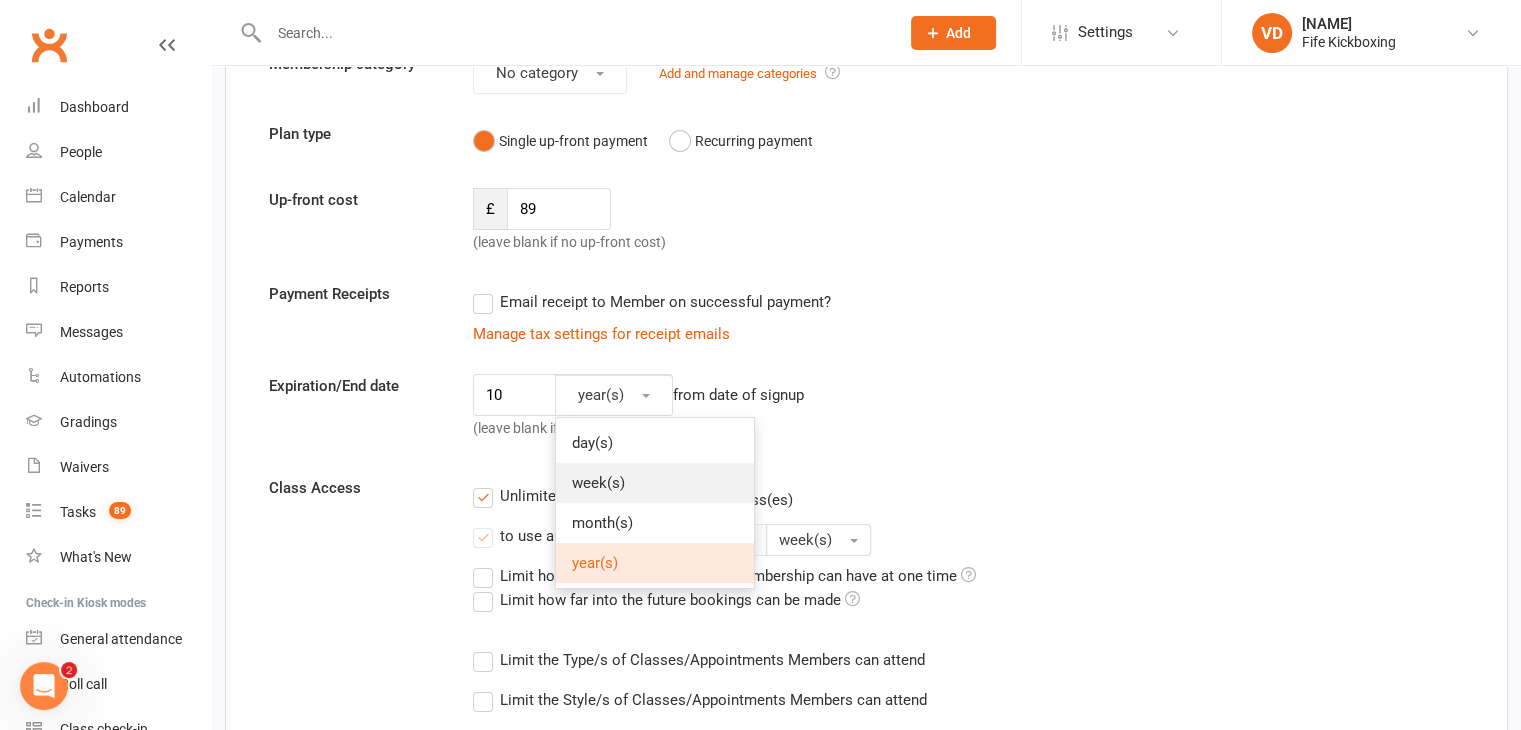 click on "week(s)" at bounding box center (598, 483) 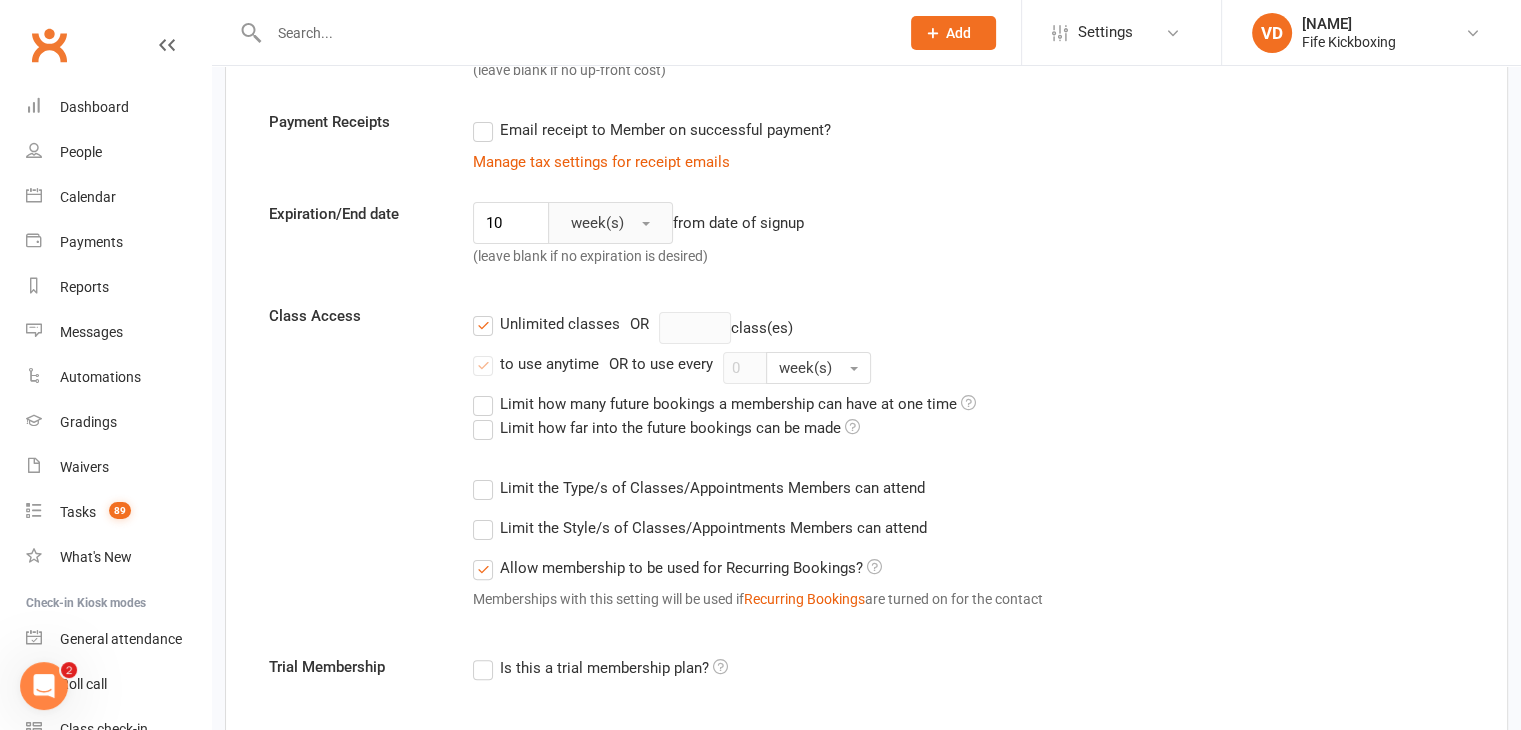 scroll, scrollTop: 400, scrollLeft: 0, axis: vertical 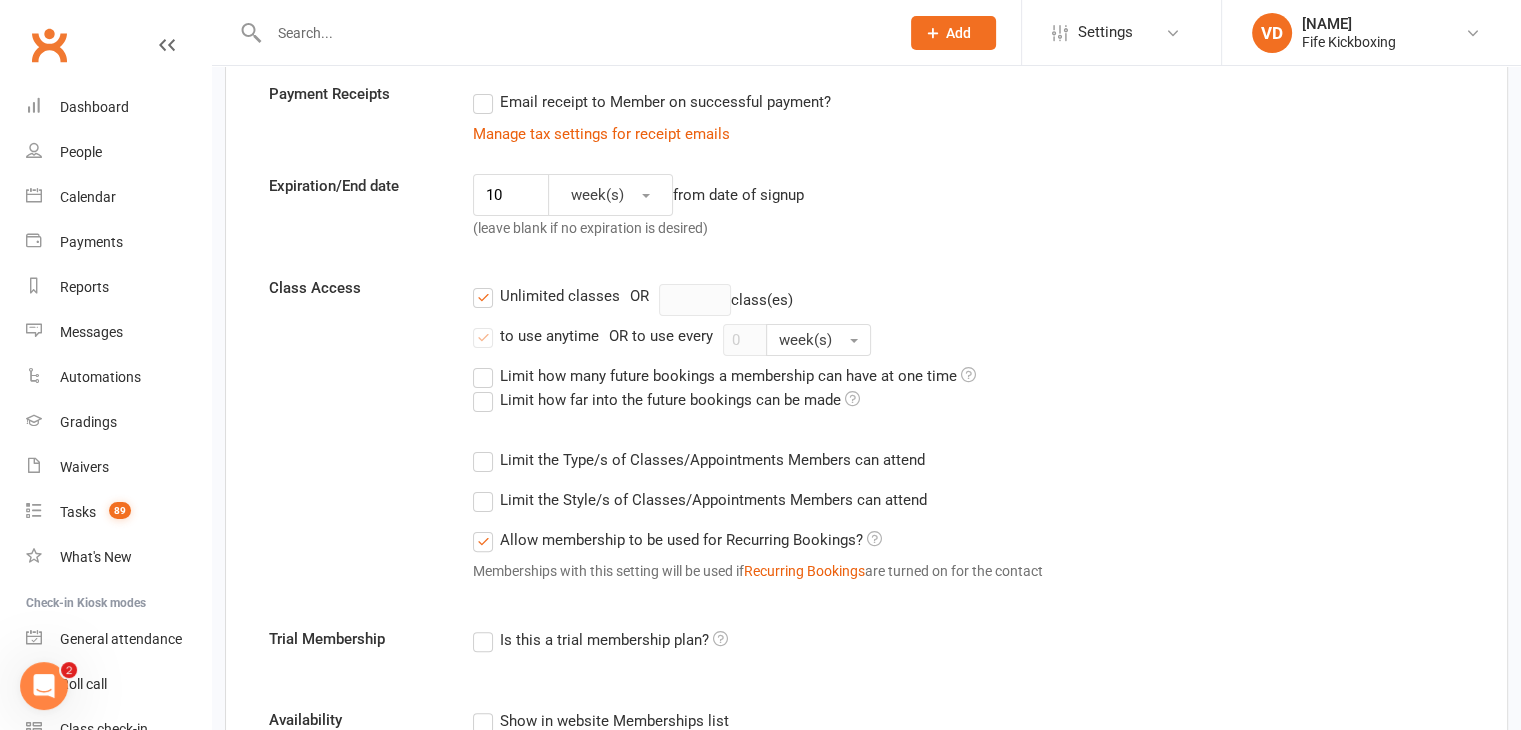 click on "Limit the Type/s of Classes/Appointments Members can attend" at bounding box center (699, 460) 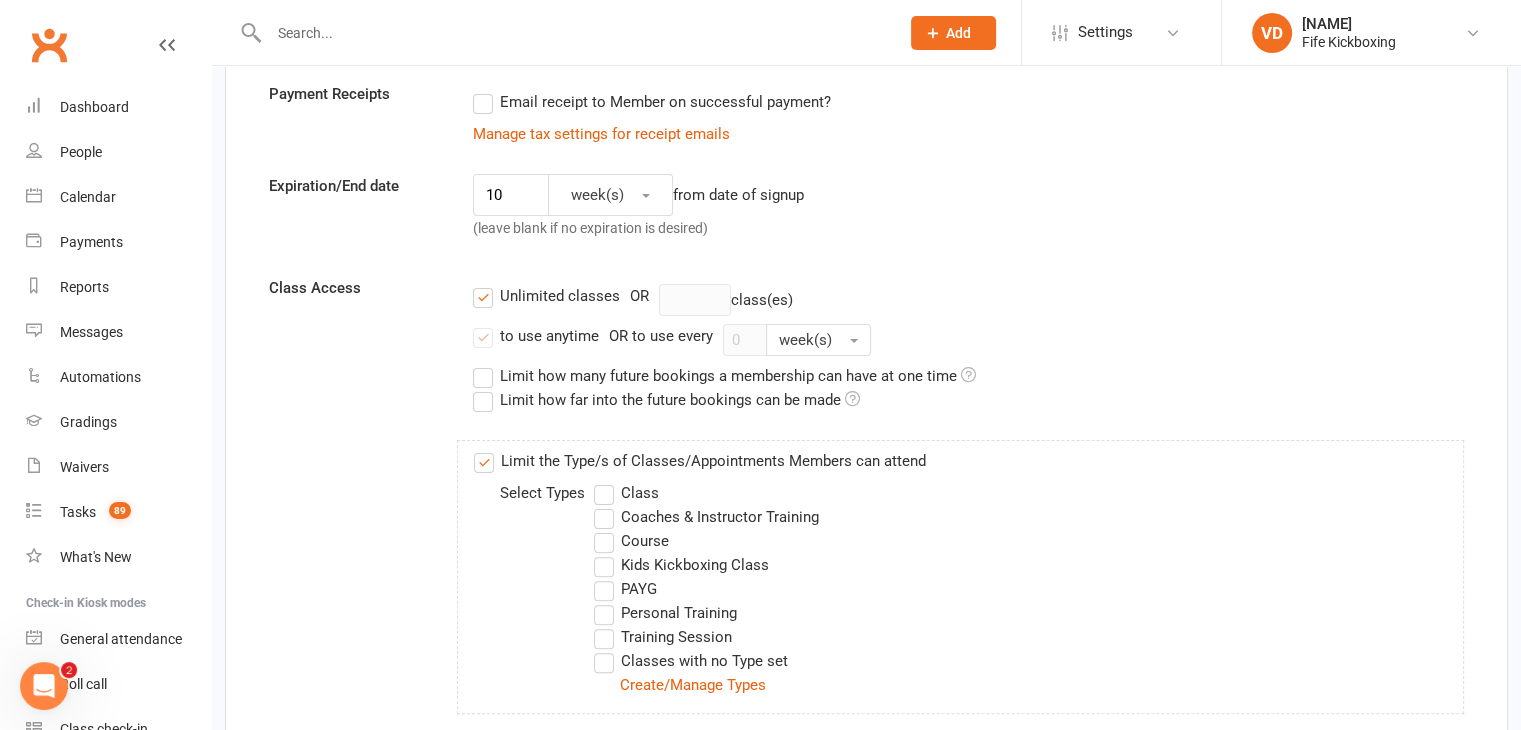 click on "Course" at bounding box center (631, 541) 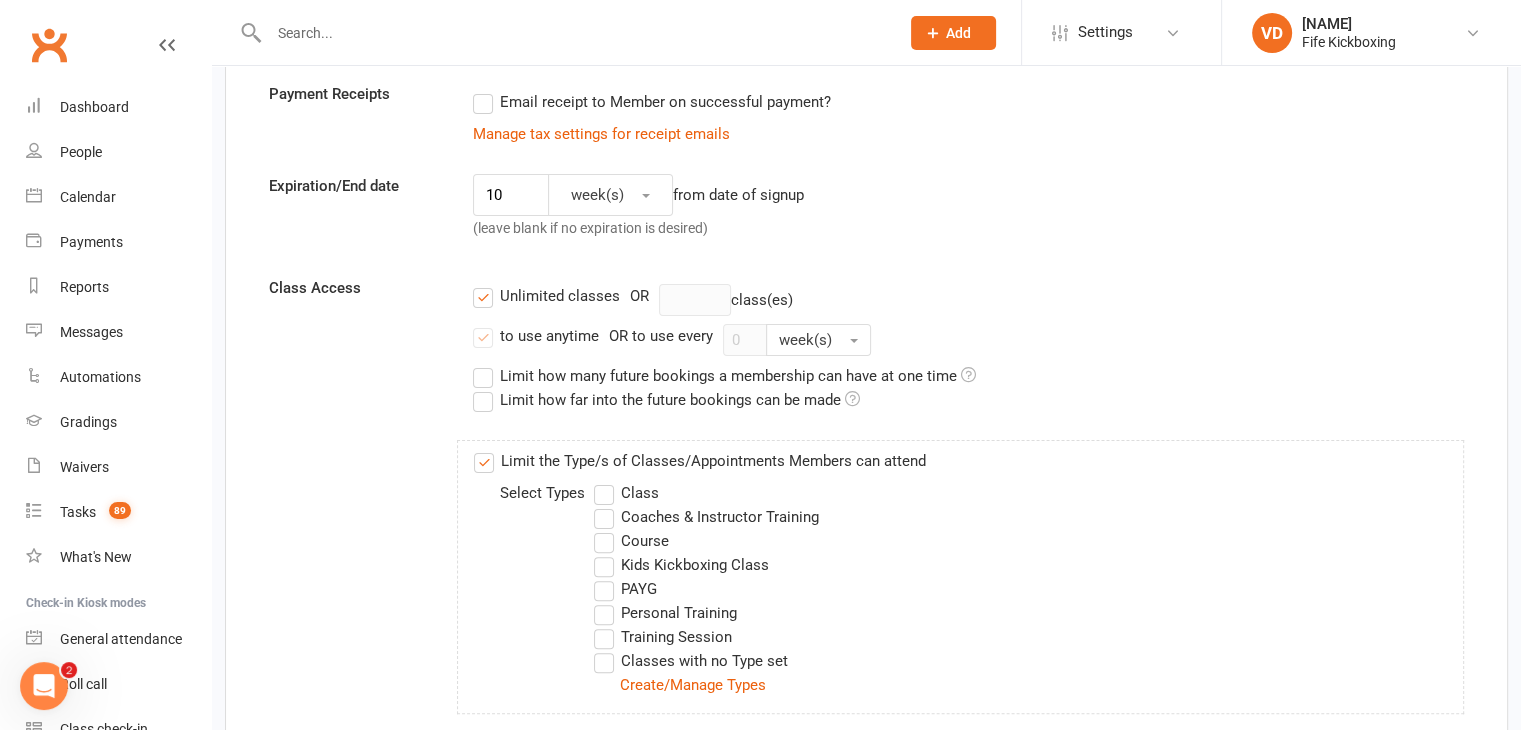 click on "Course" at bounding box center (600, 529) 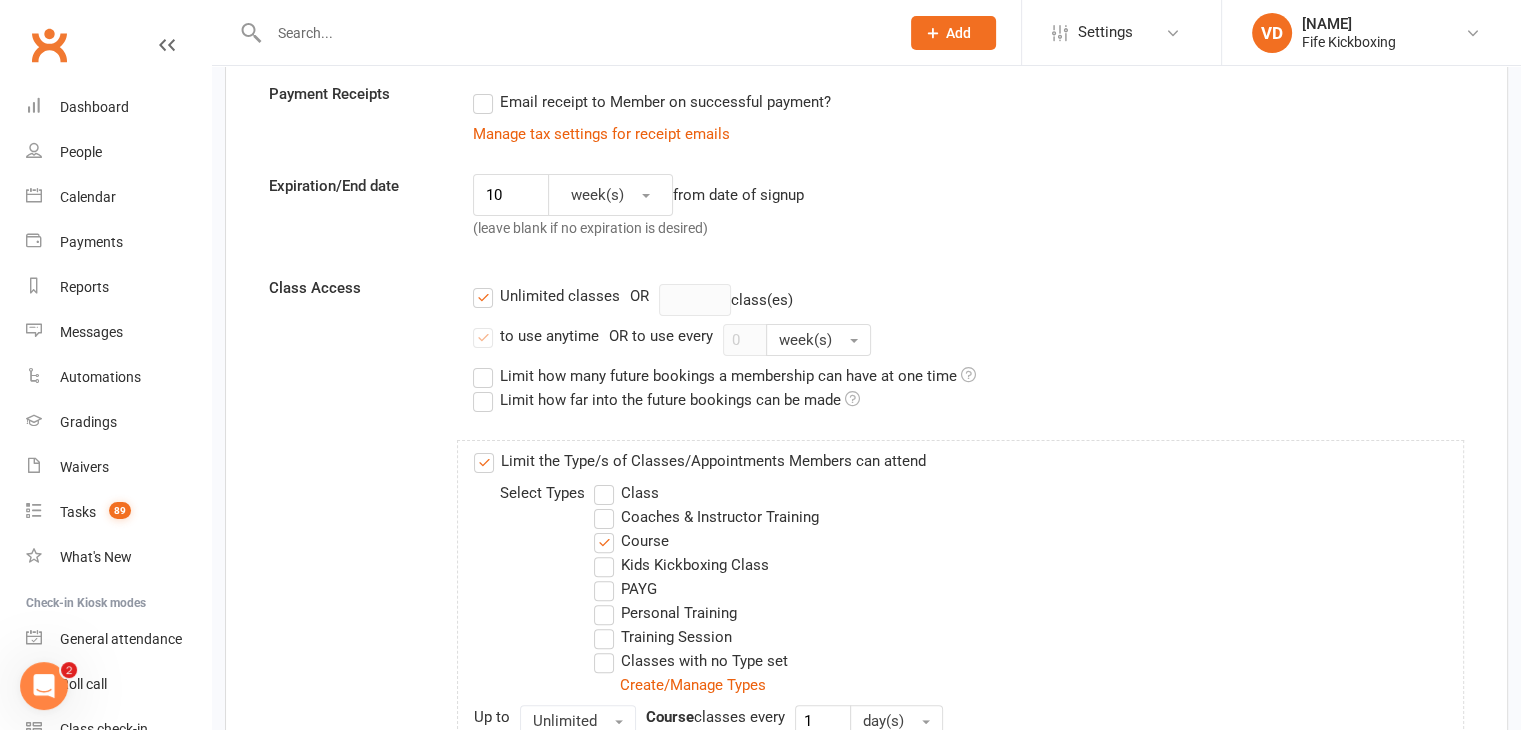 click on "Unlimited classes" at bounding box center (546, 296) 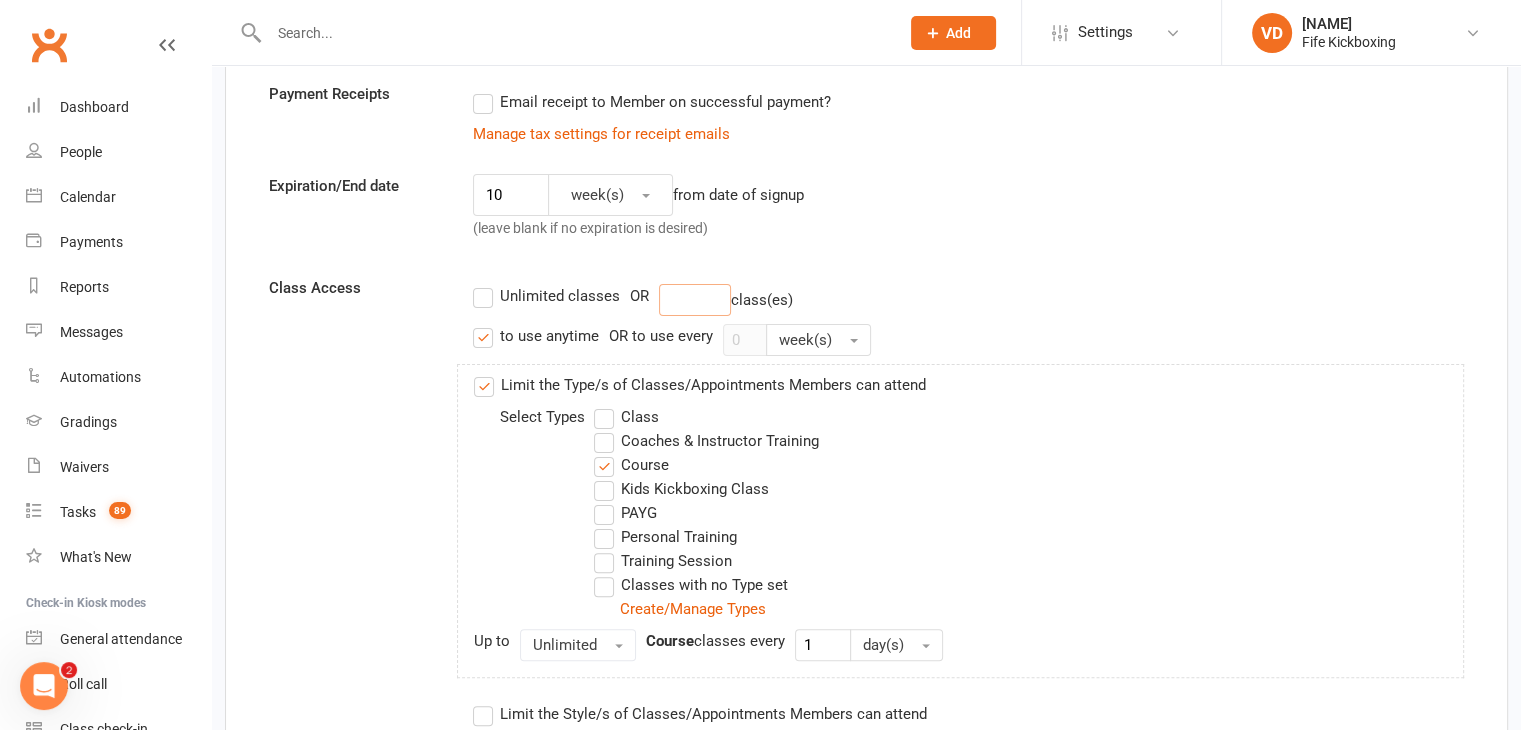 click at bounding box center (695, 300) 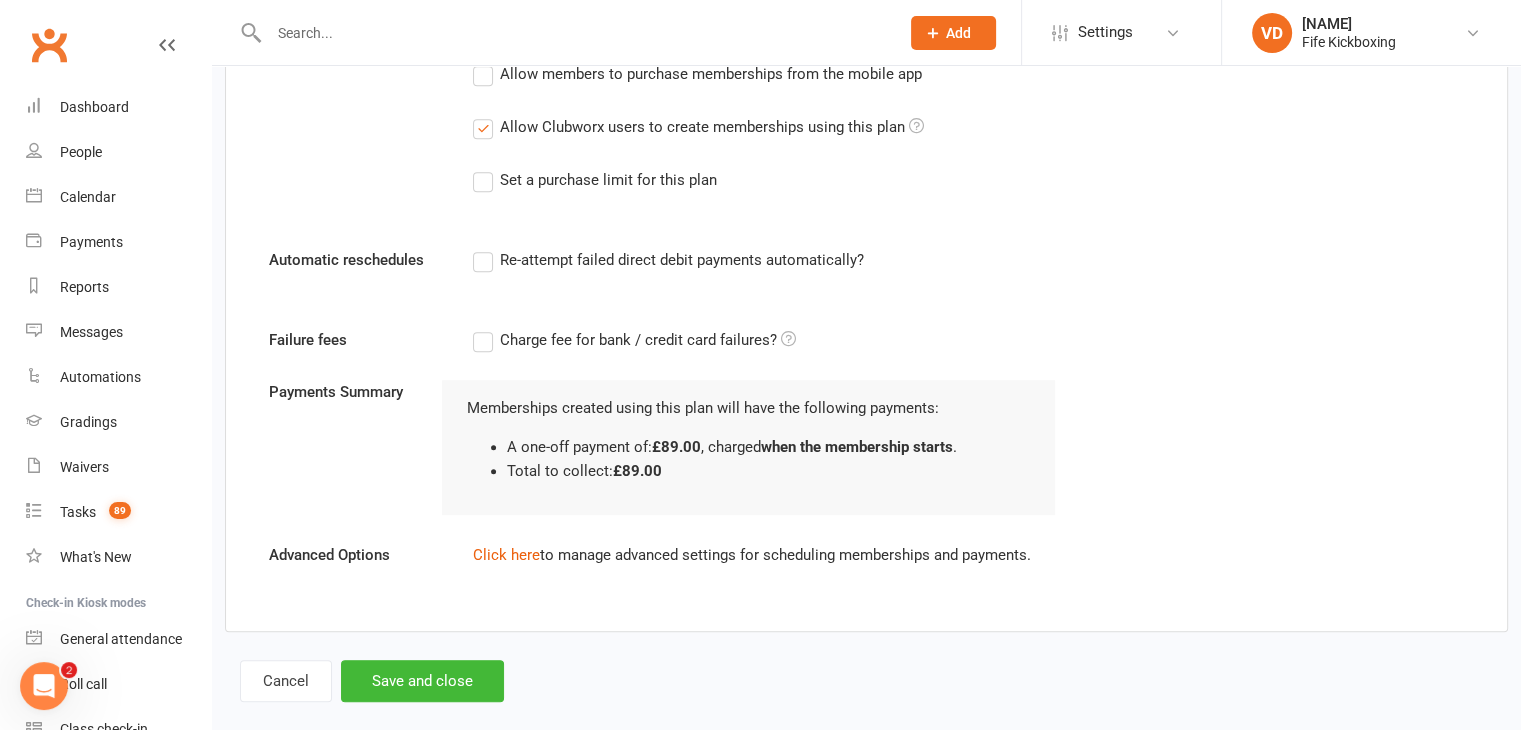 scroll, scrollTop: 1392, scrollLeft: 0, axis: vertical 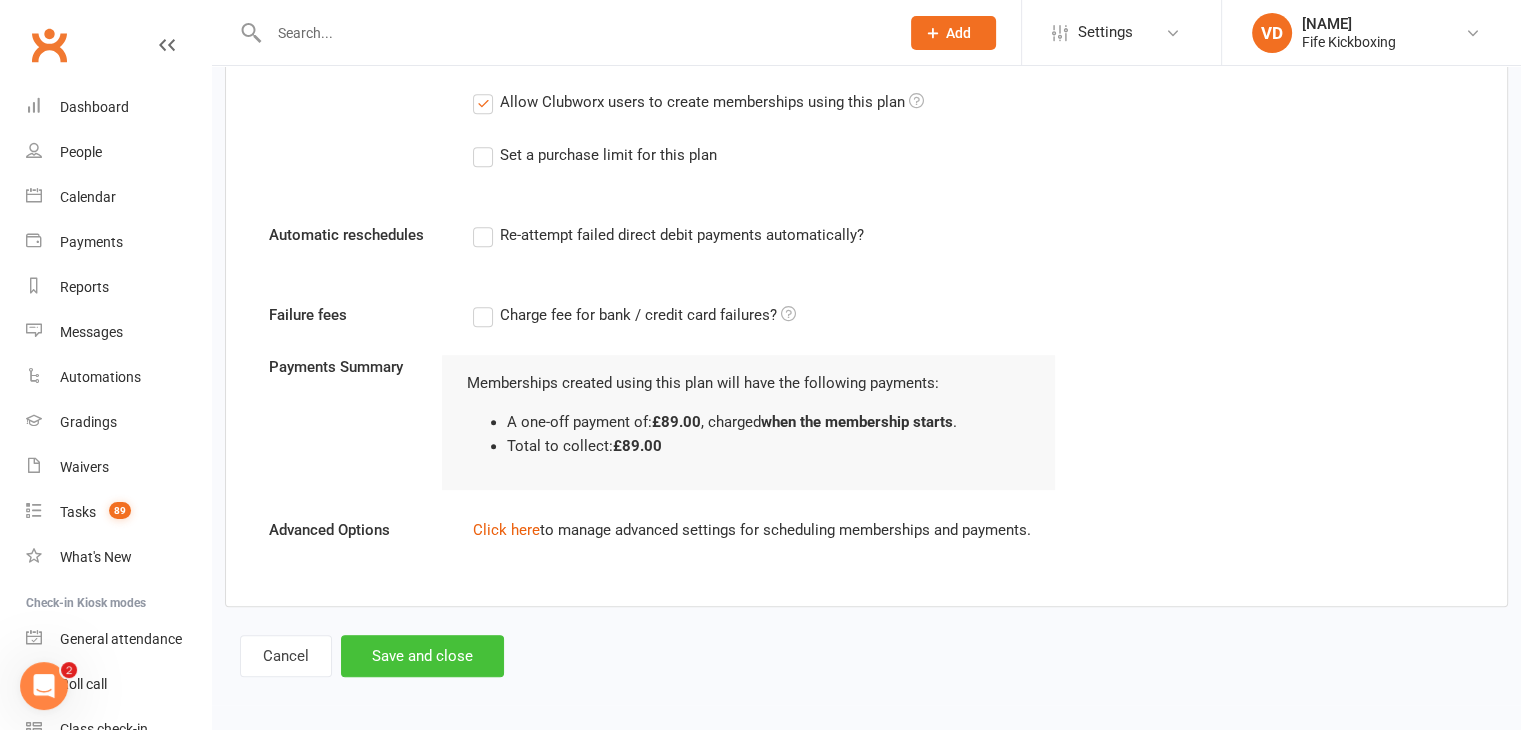 type on "16" 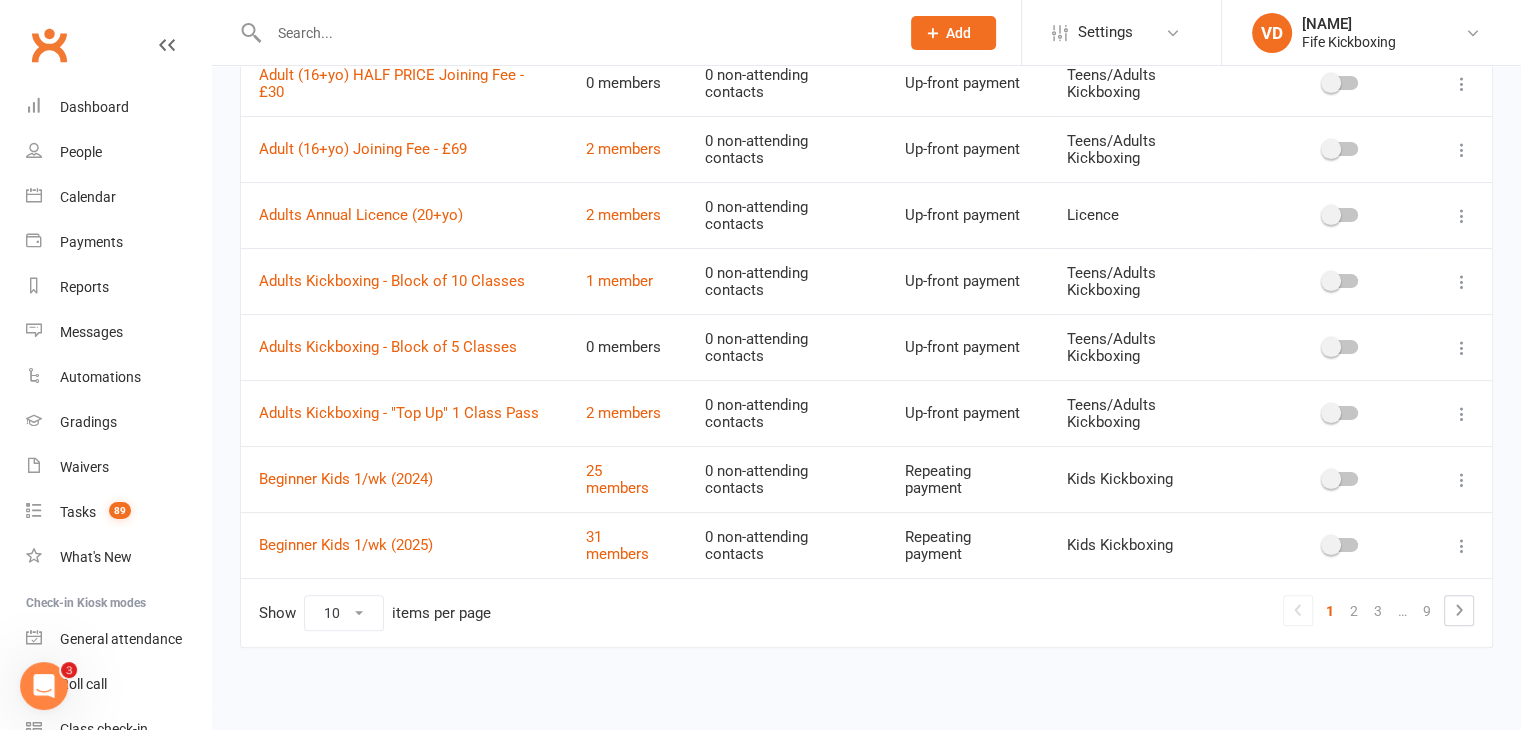 scroll, scrollTop: 56, scrollLeft: 0, axis: vertical 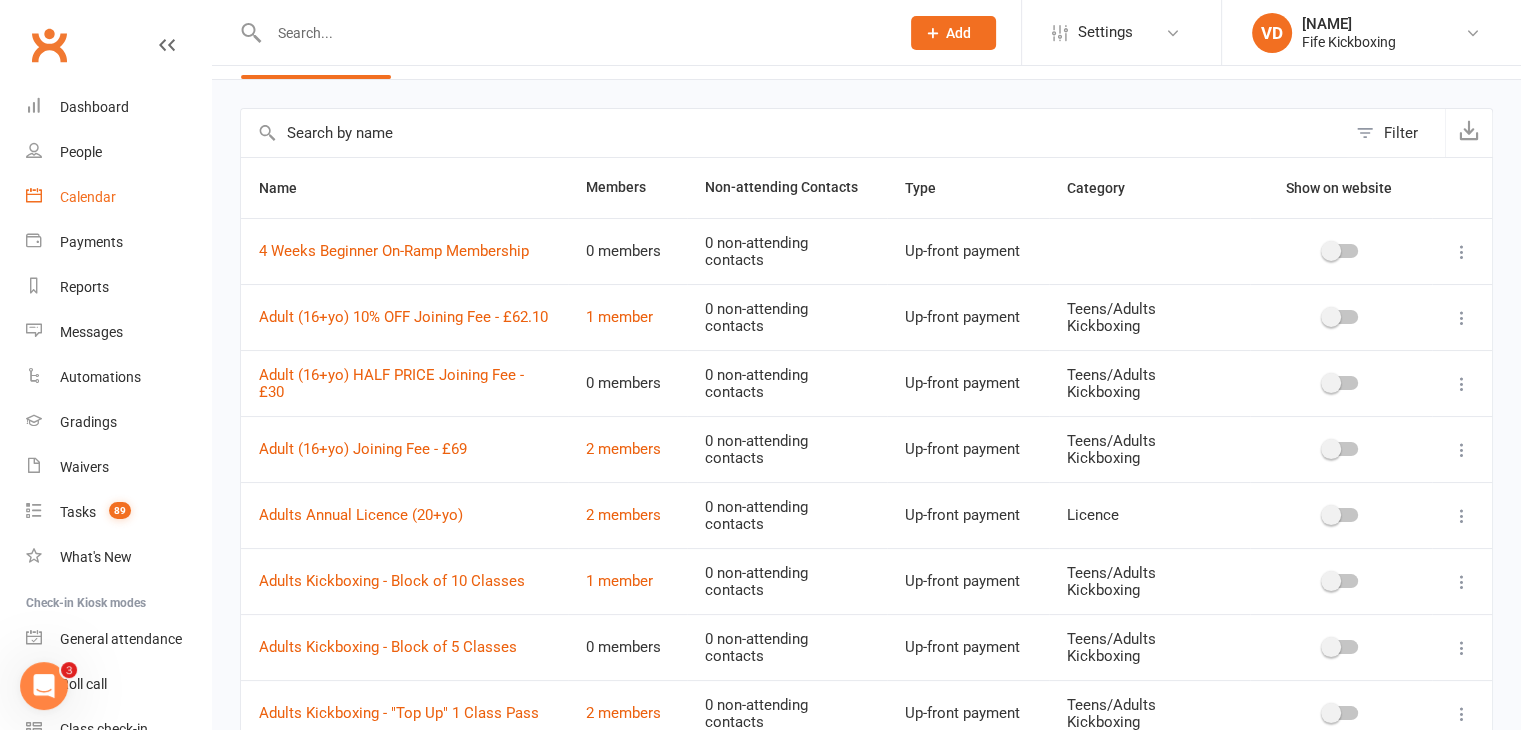 click on "Calendar" at bounding box center (88, 197) 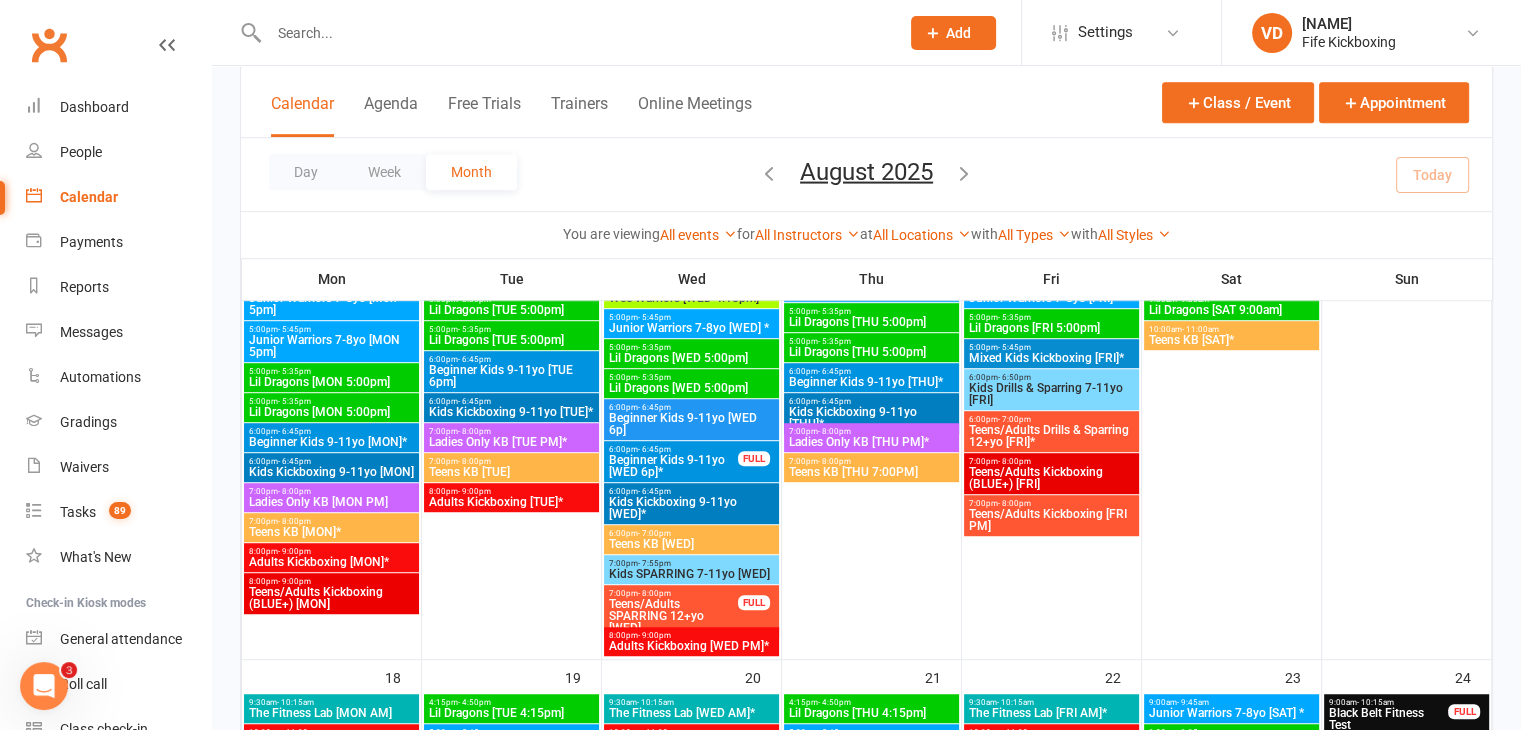 scroll, scrollTop: 1500, scrollLeft: 0, axis: vertical 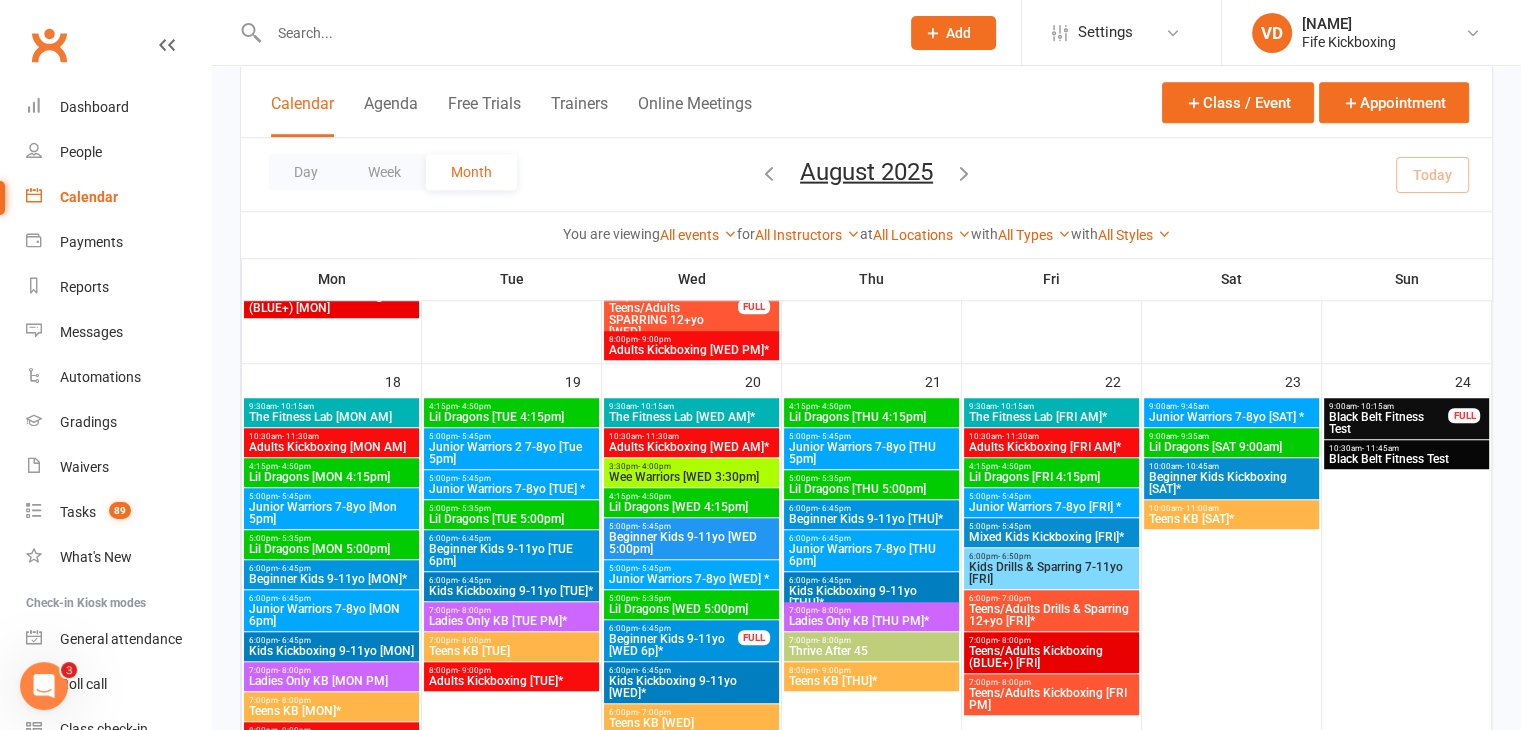 click on "Thrive After 45" at bounding box center [871, 651] 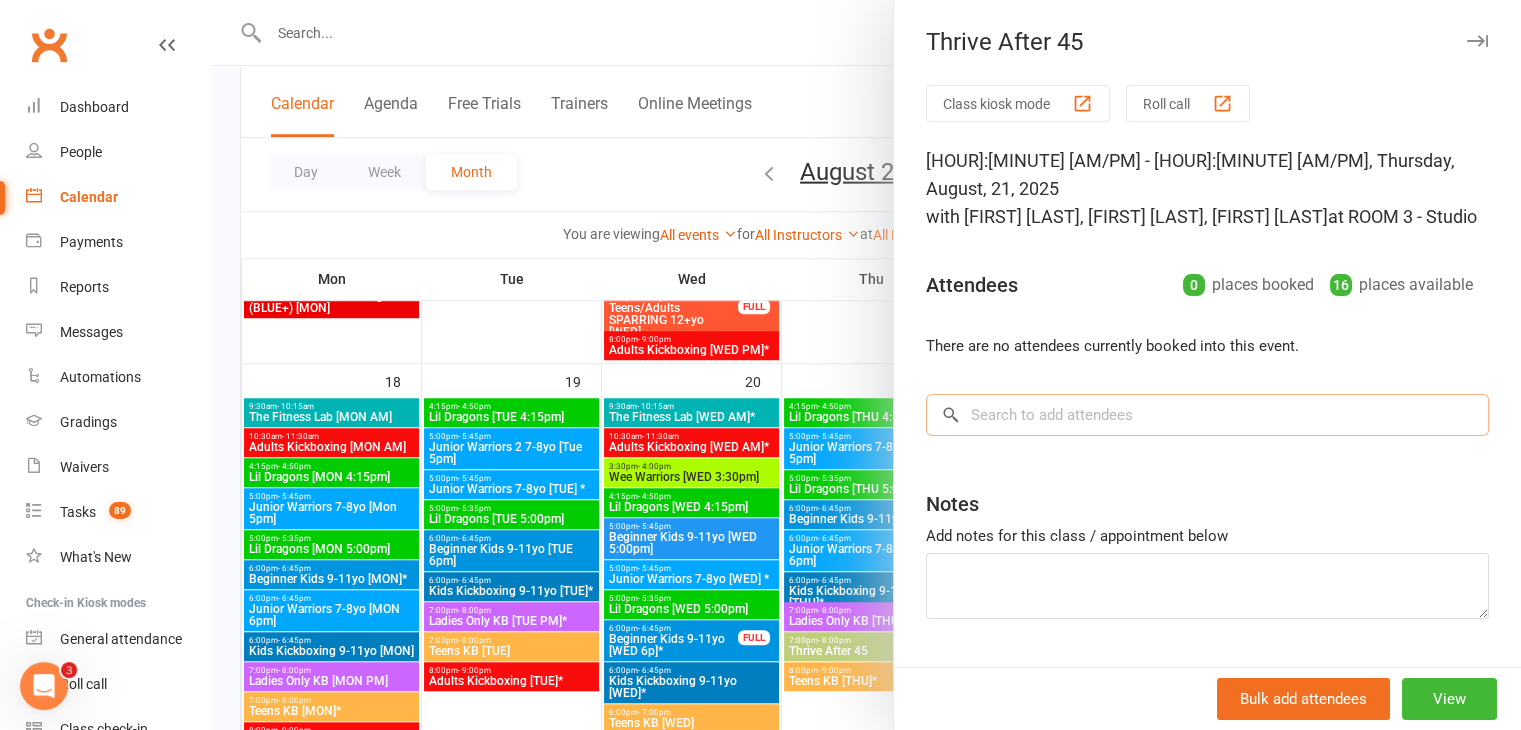 click at bounding box center [1207, 415] 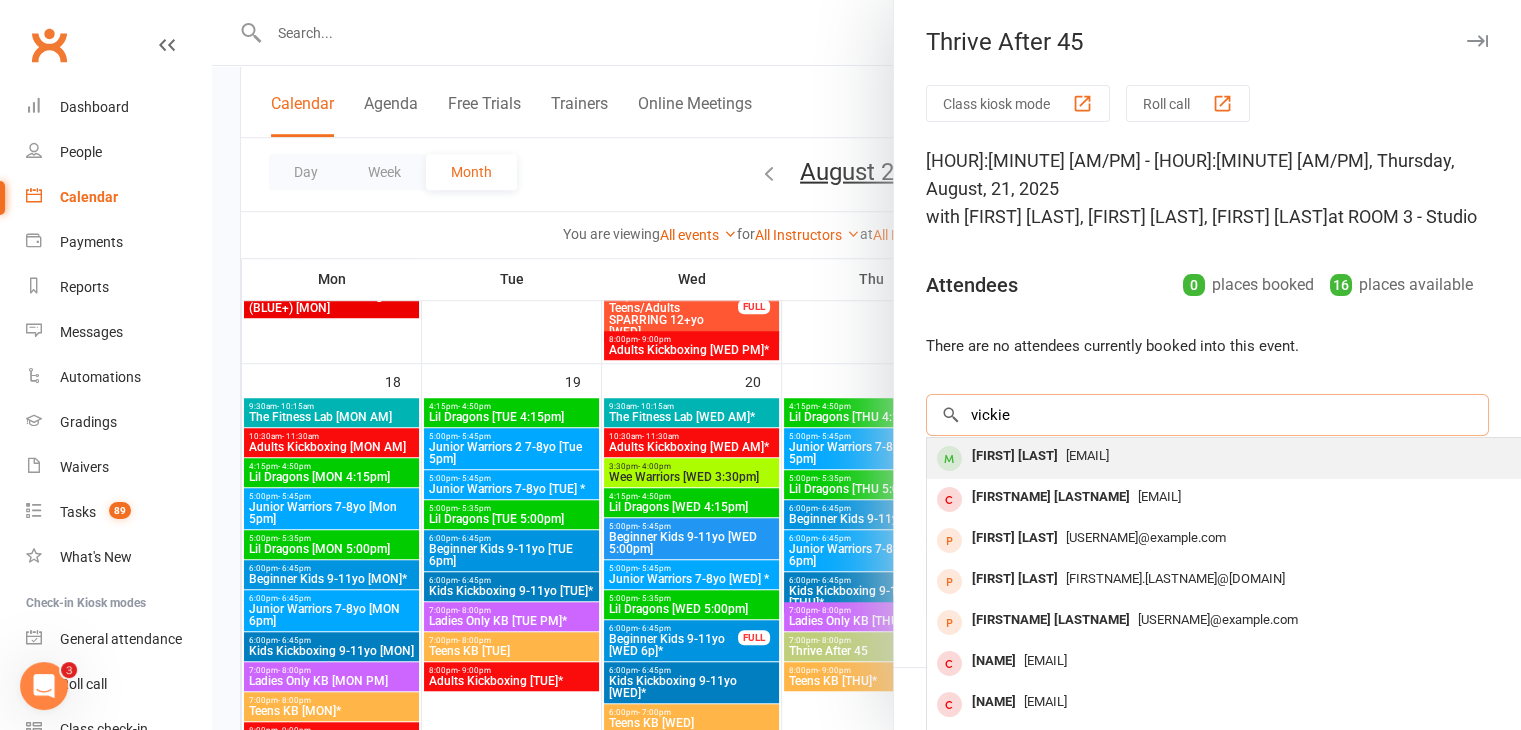 type on "vickie" 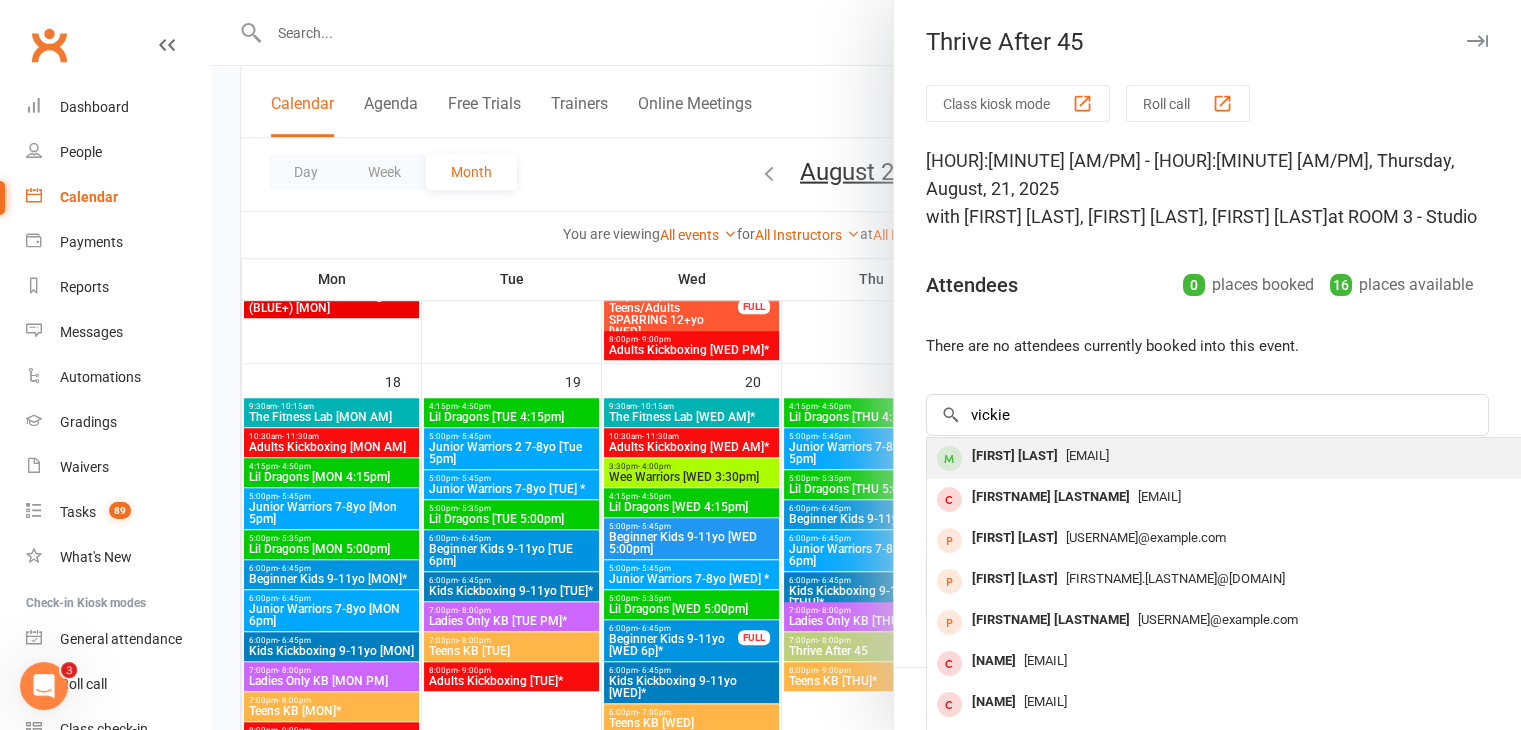 click on "[FIRST] [LAST]" at bounding box center (1015, 456) 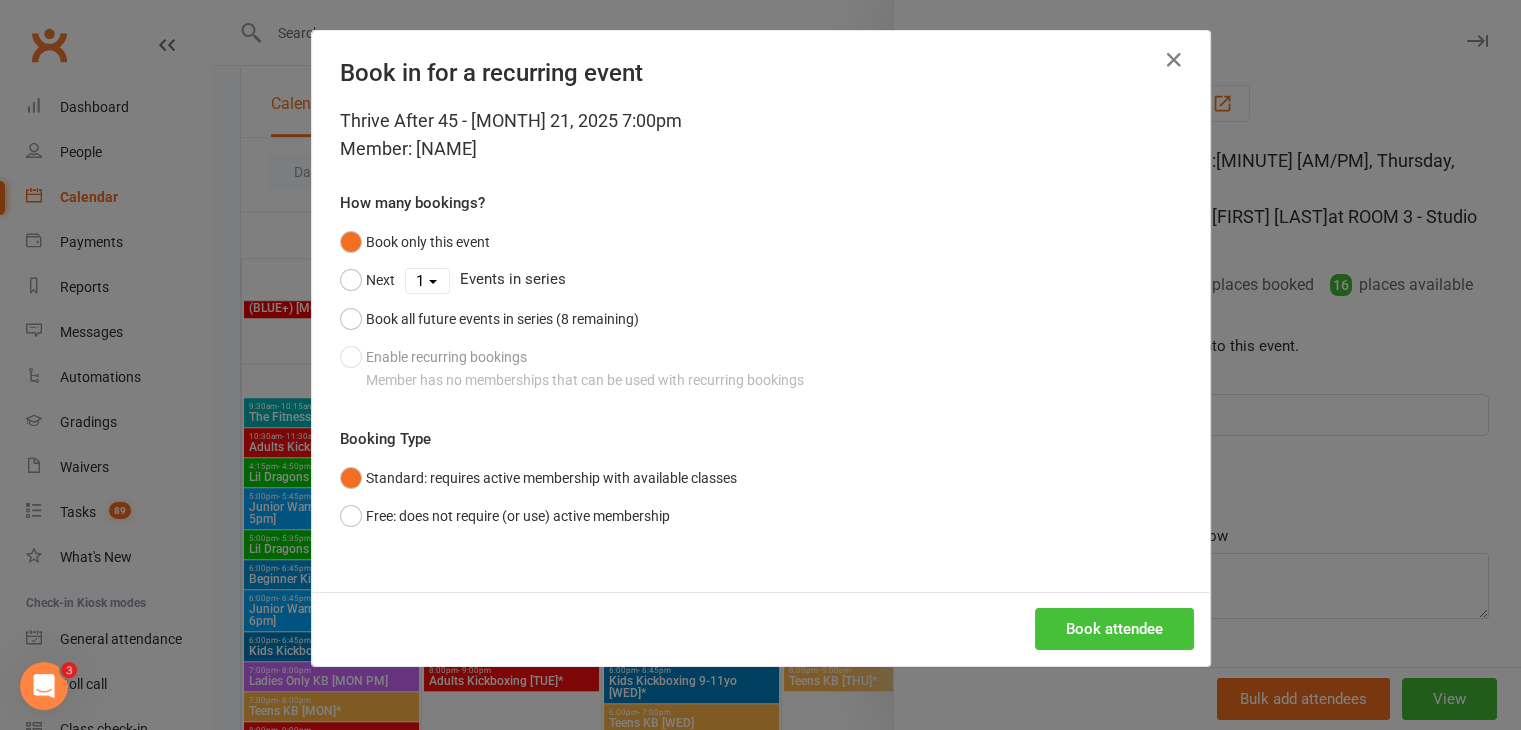 click on "Book attendee" at bounding box center [1114, 629] 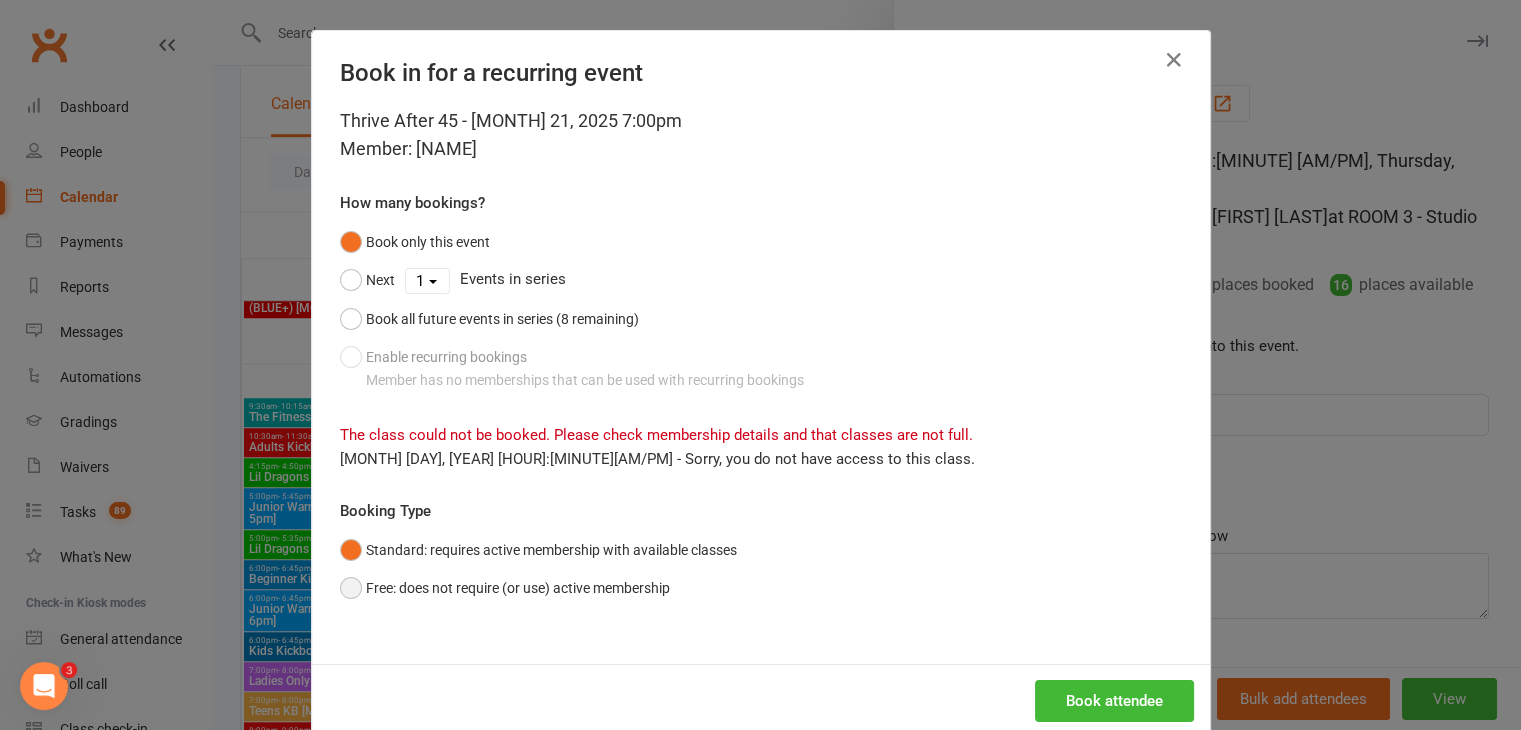 click on "Free: does not require (or use) active membership" at bounding box center [505, 588] 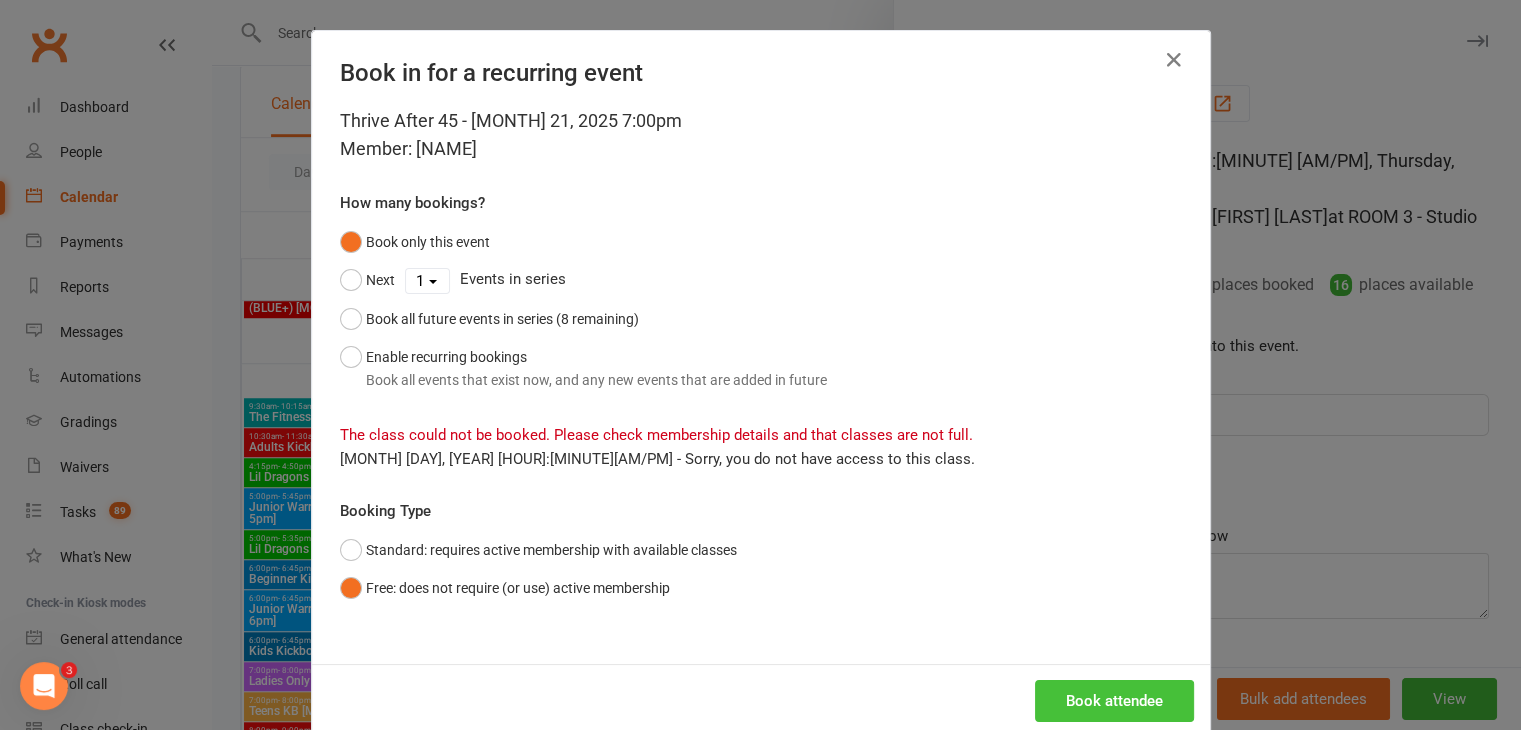 click on "Book attendee" at bounding box center (1114, 701) 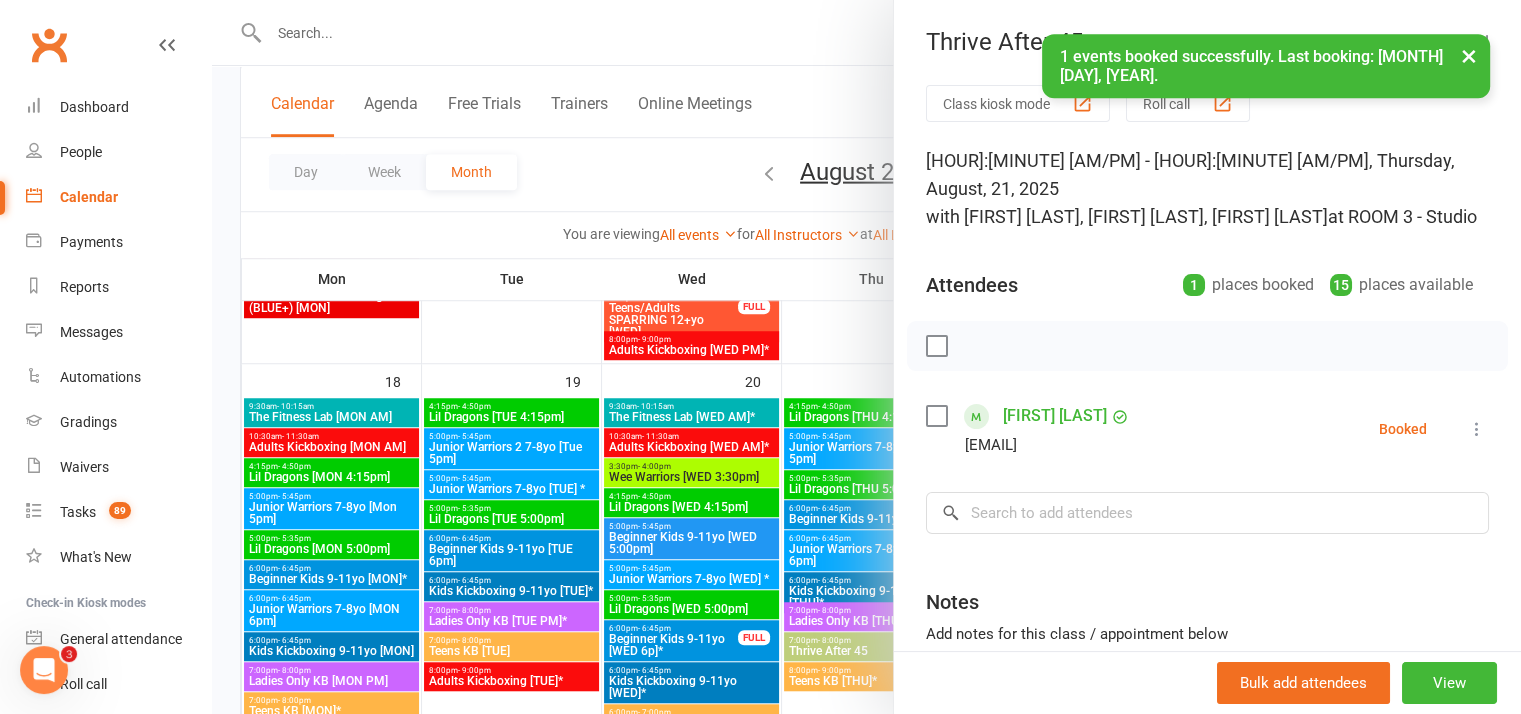 click at bounding box center [1477, 429] 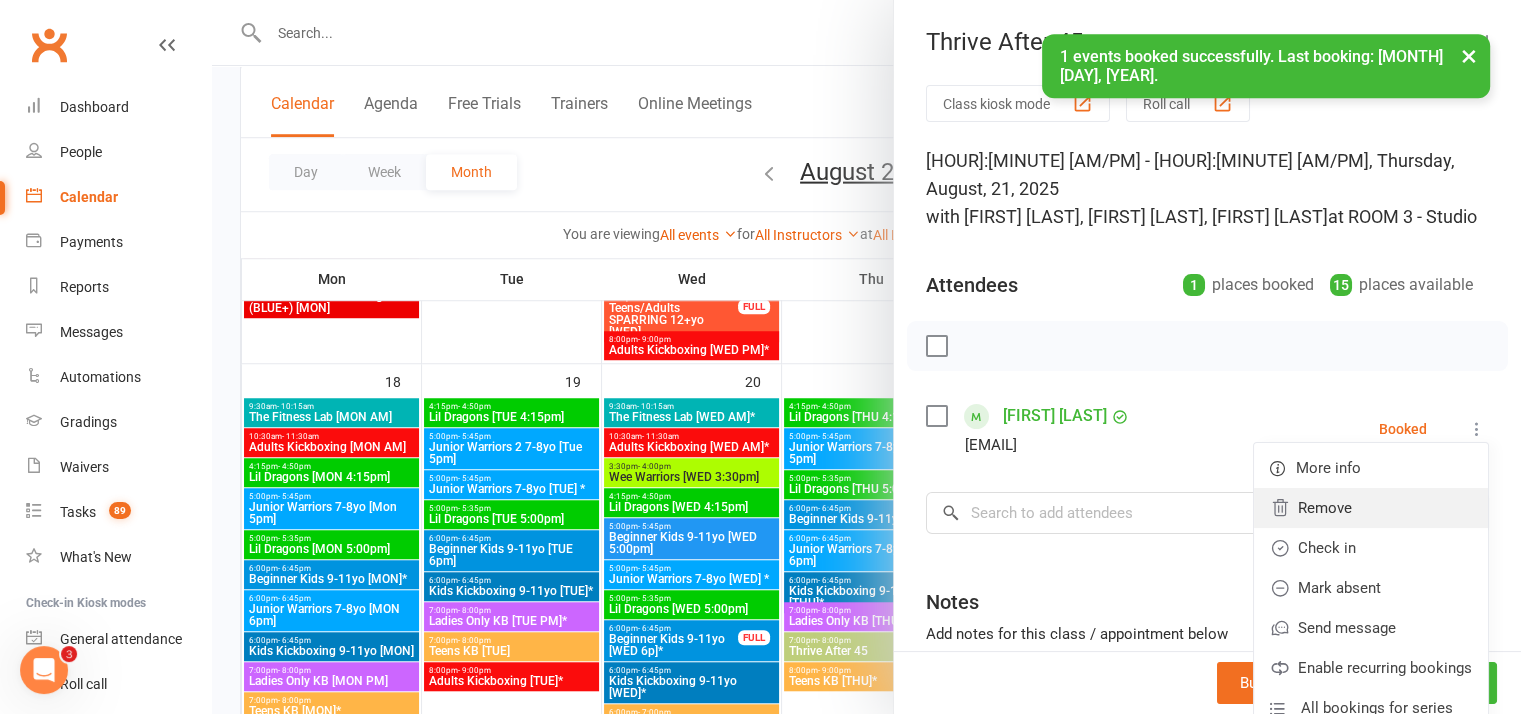 click on "Remove" at bounding box center [1371, 508] 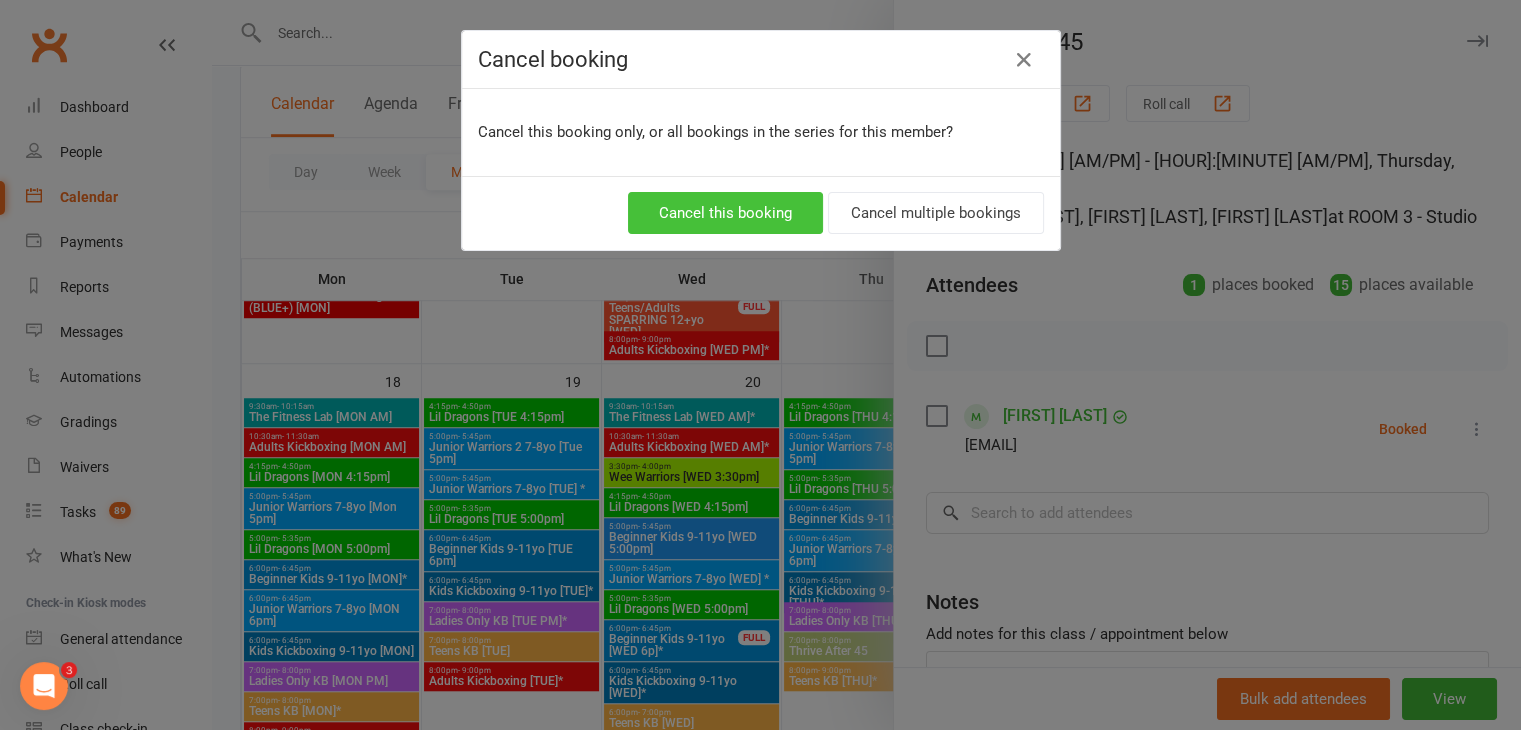 click on "Cancel this booking" at bounding box center (725, 213) 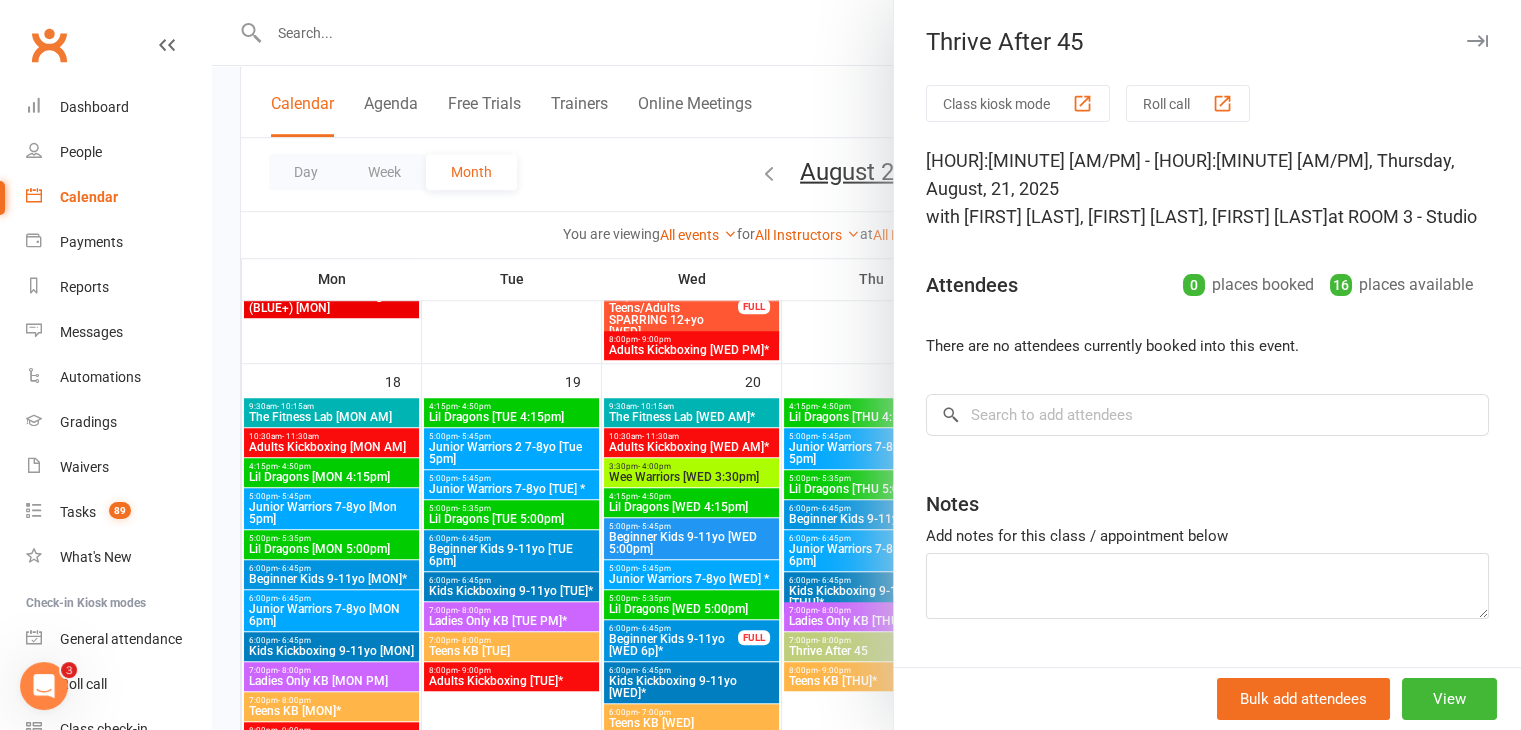 click at bounding box center [866, 365] 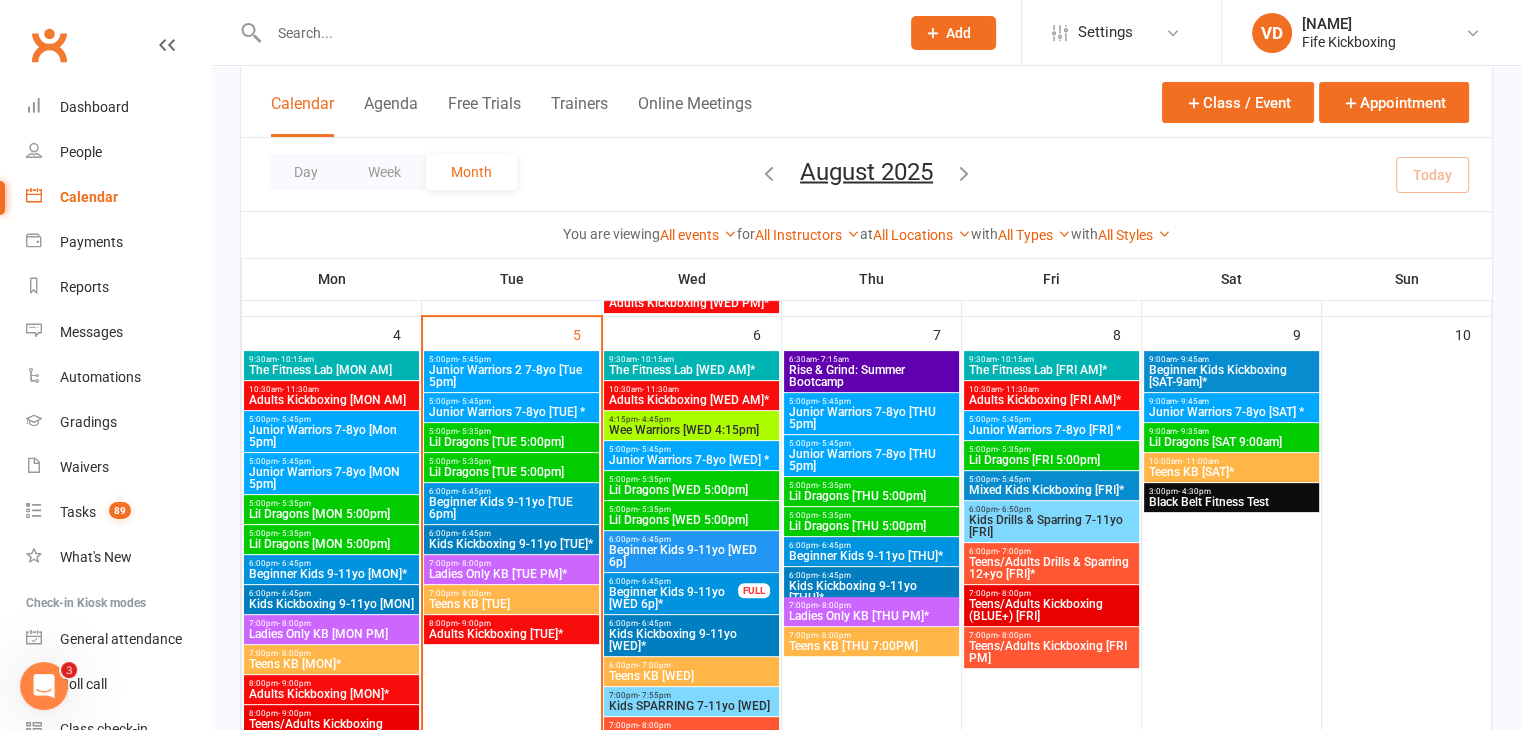 scroll, scrollTop: 600, scrollLeft: 0, axis: vertical 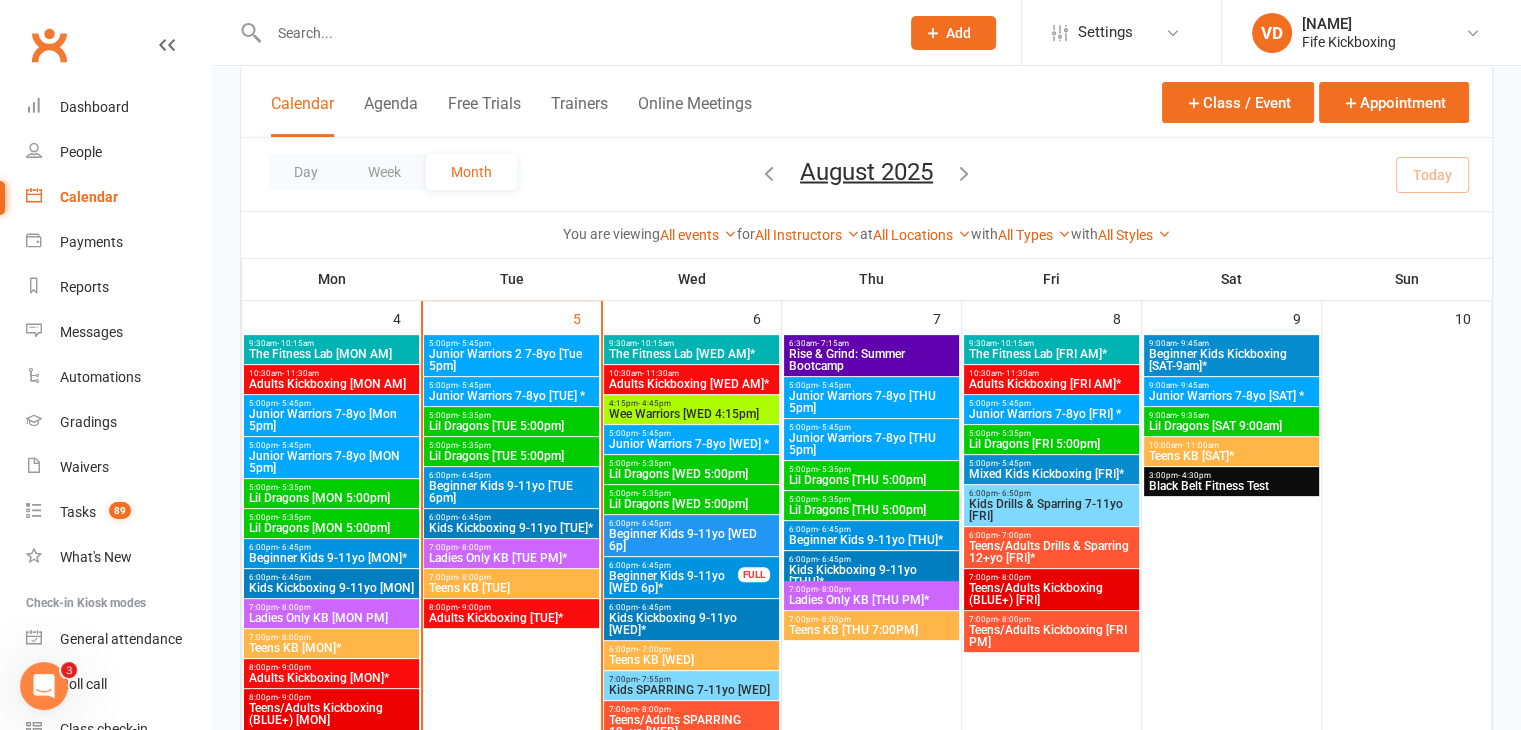 click on "Kids Kickboxing 9-11yo [TUE]*" at bounding box center [511, 528] 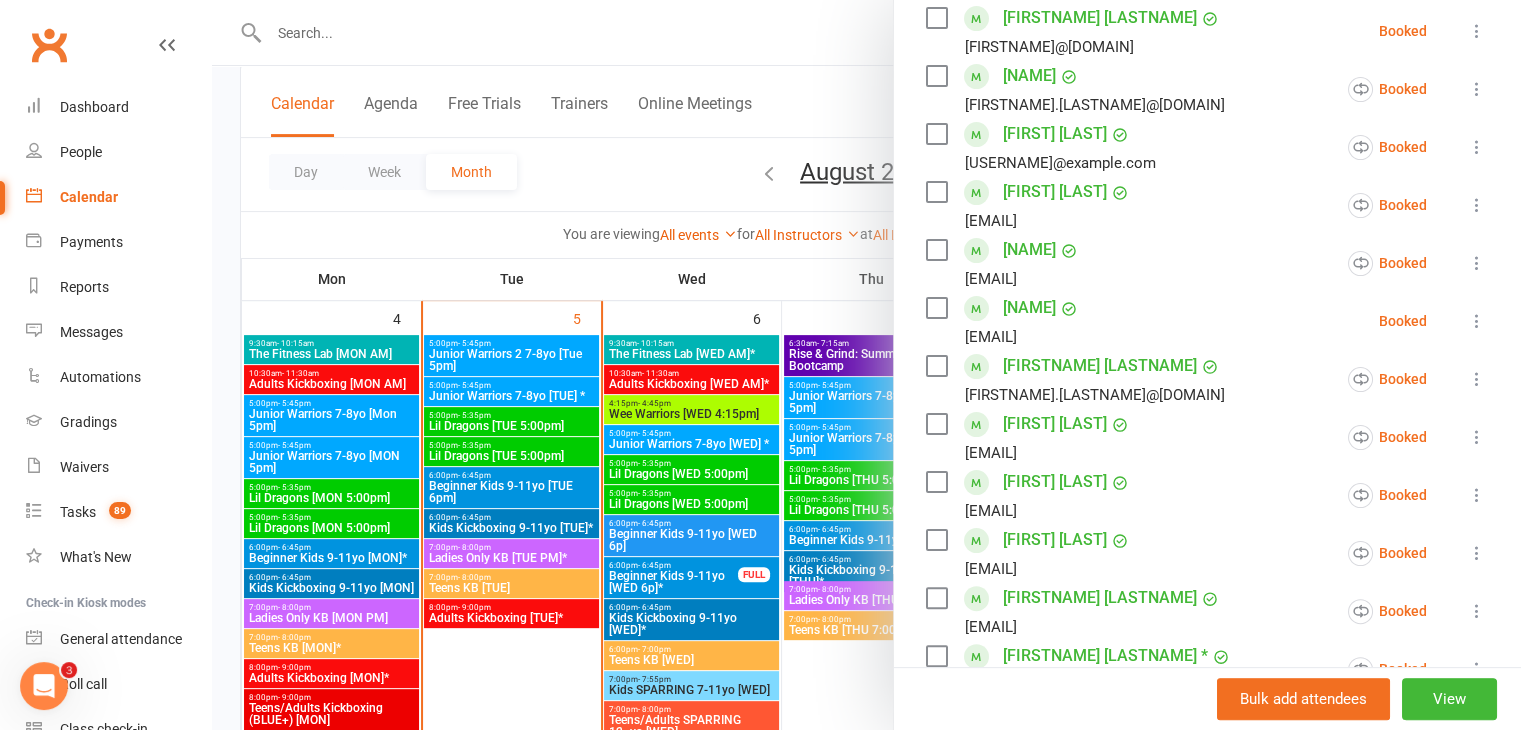 scroll, scrollTop: 400, scrollLeft: 0, axis: vertical 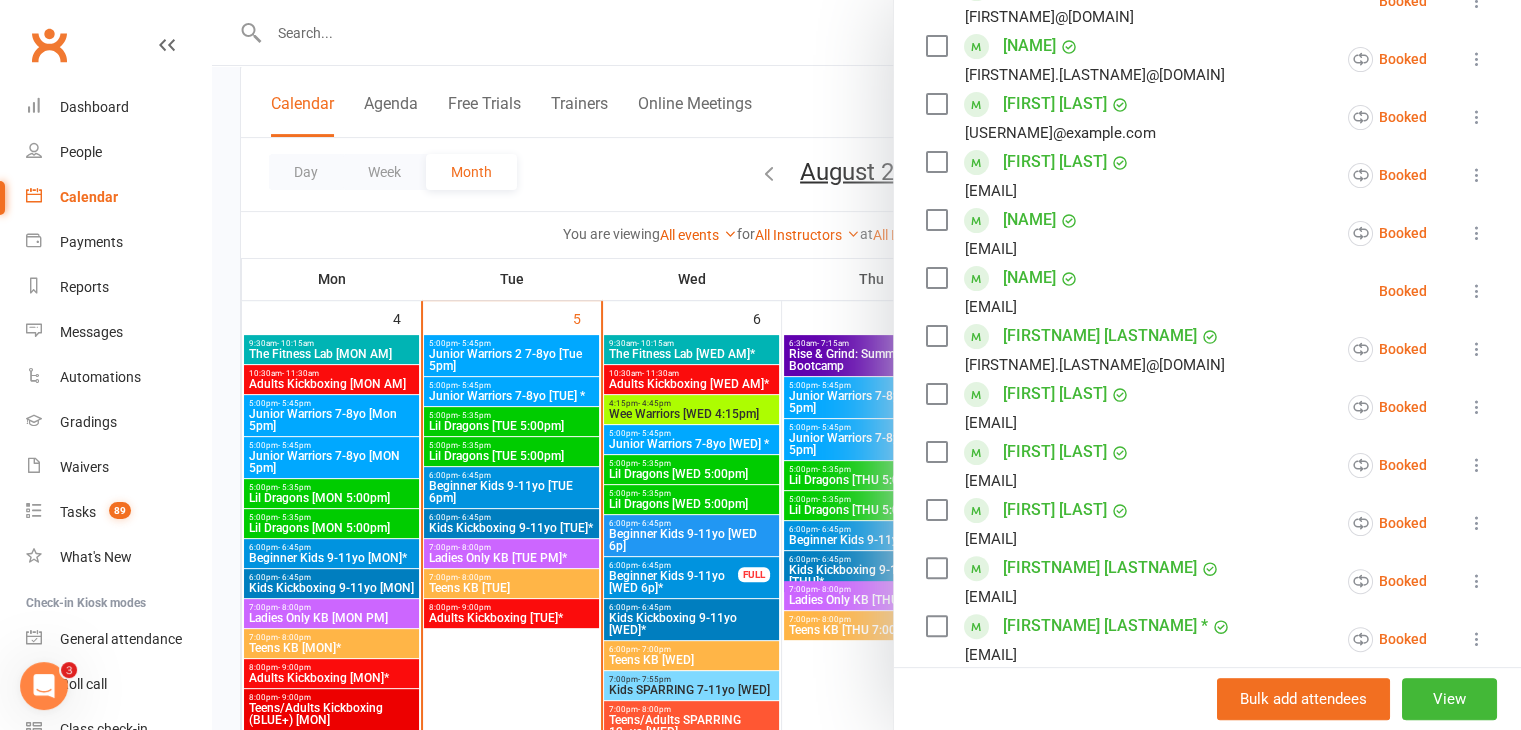 click on "[FIRSTNAME] [LASTNAME]" at bounding box center (1100, 568) 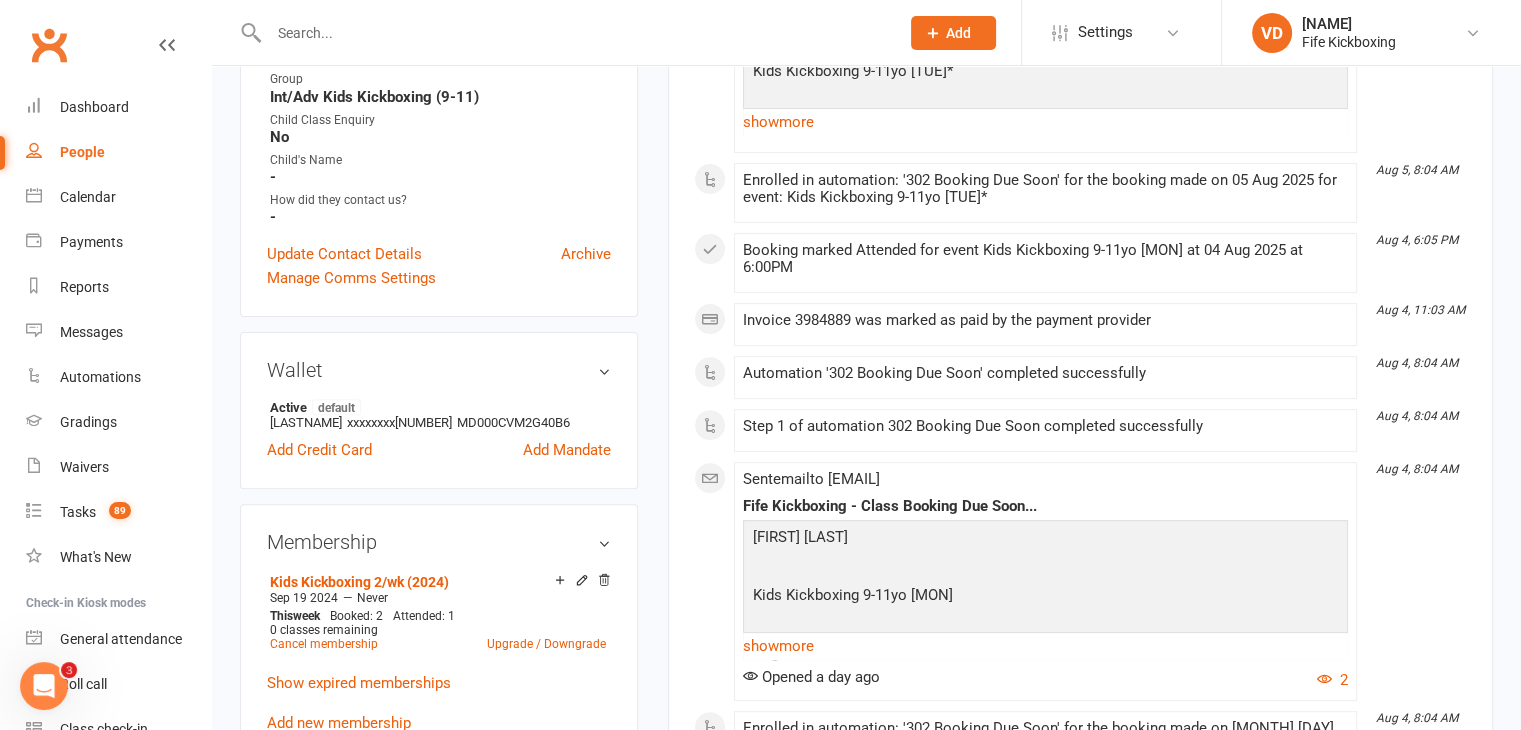 scroll, scrollTop: 0, scrollLeft: 0, axis: both 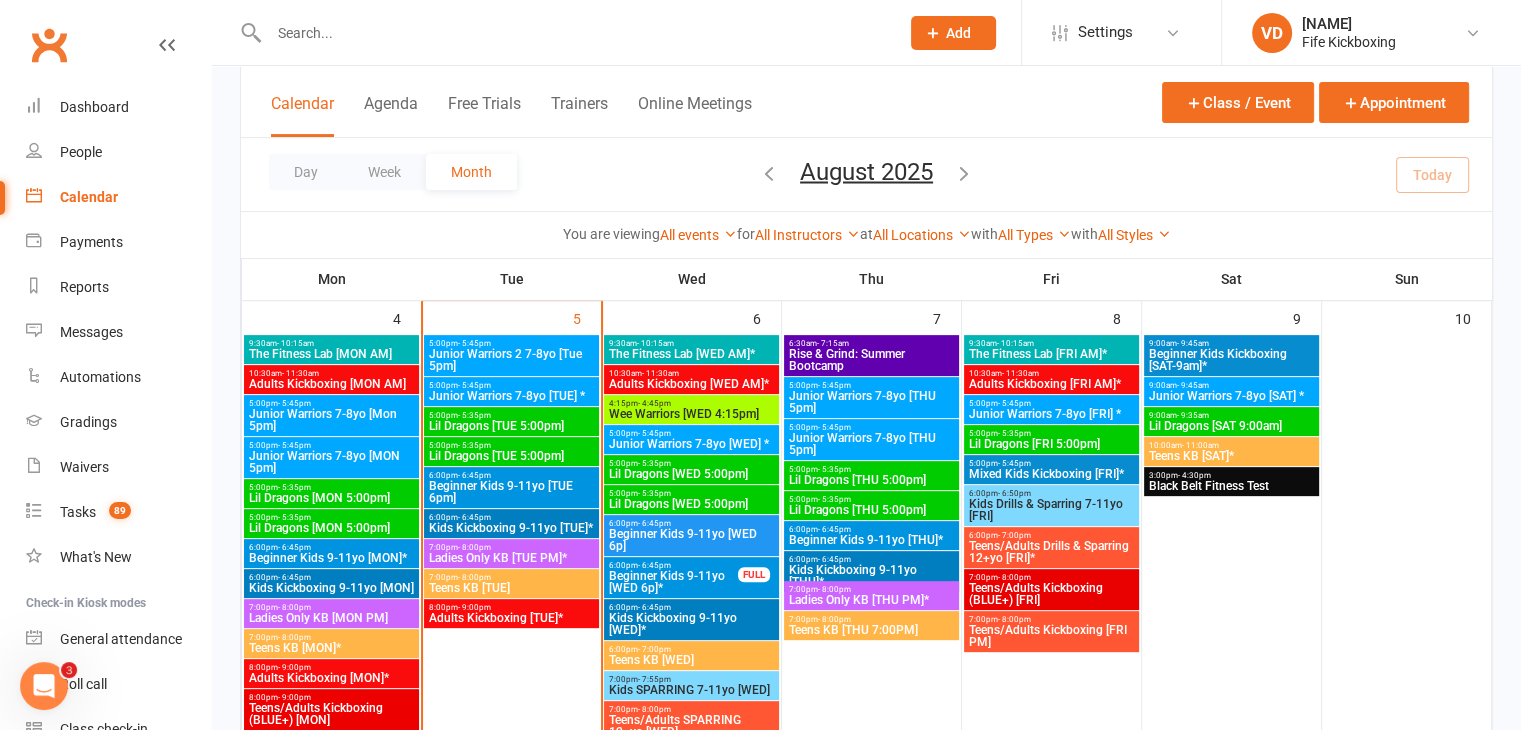 click on "Kids Kickboxing 9-11yo [TUE]*" at bounding box center [511, 528] 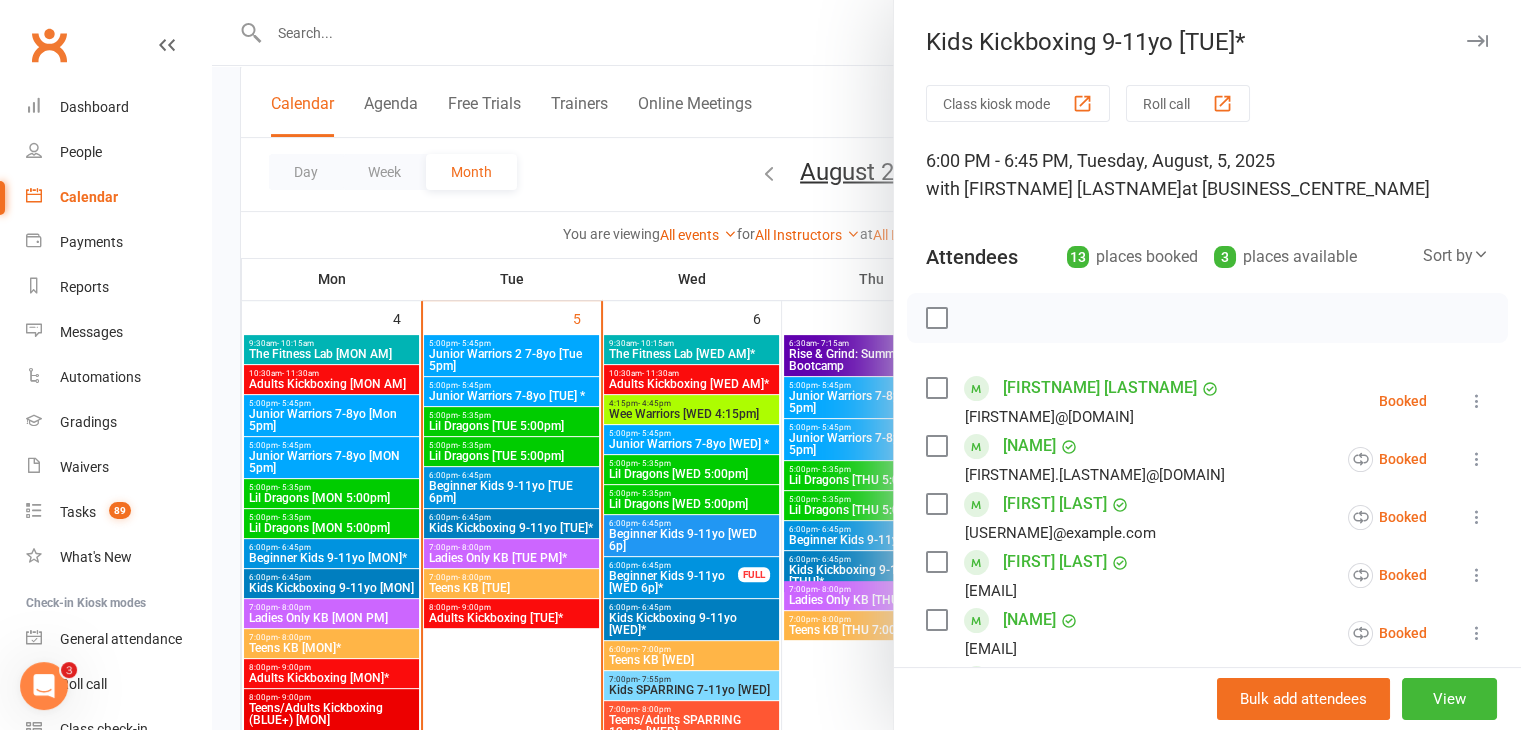 click on "[FIRST] [LAST]" at bounding box center (1055, 504) 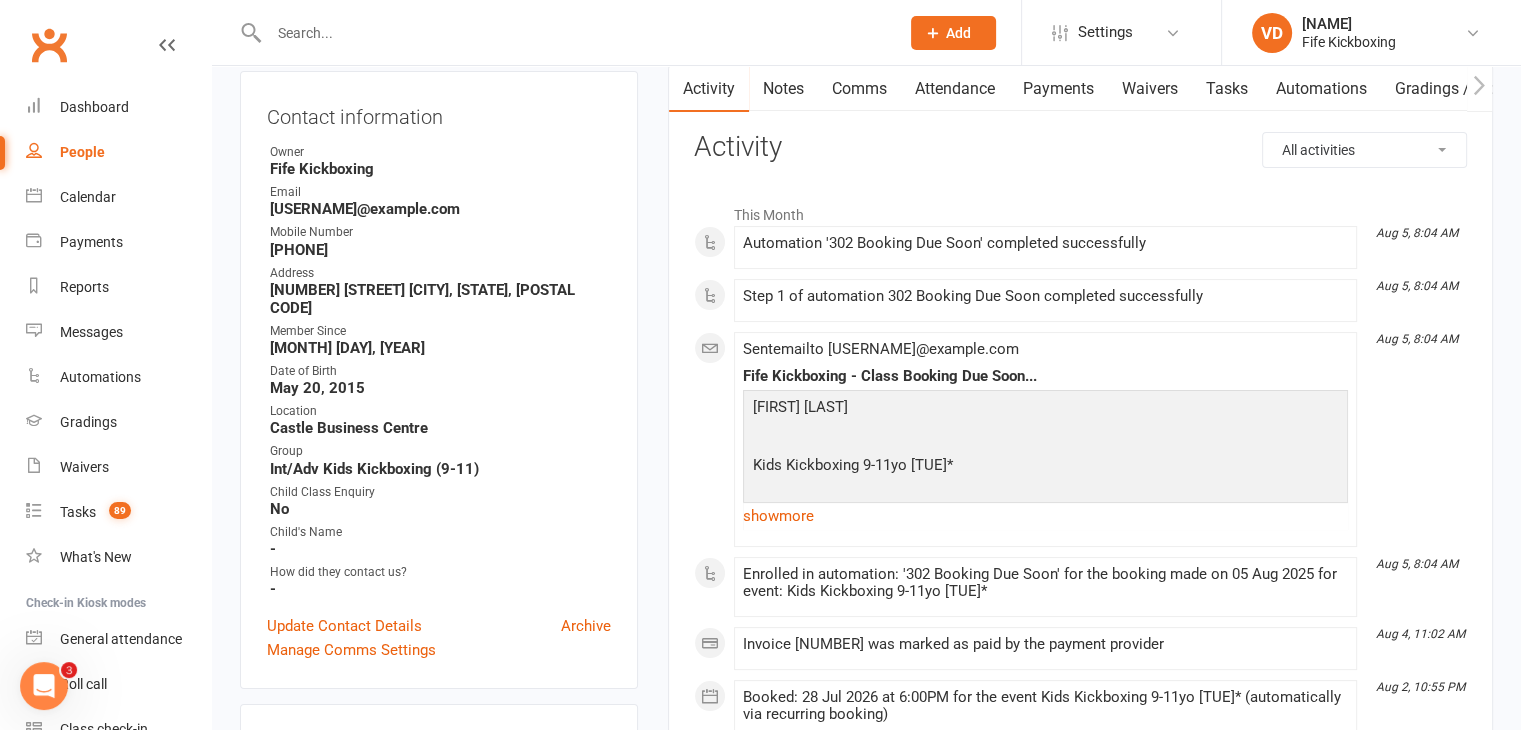 scroll, scrollTop: 0, scrollLeft: 0, axis: both 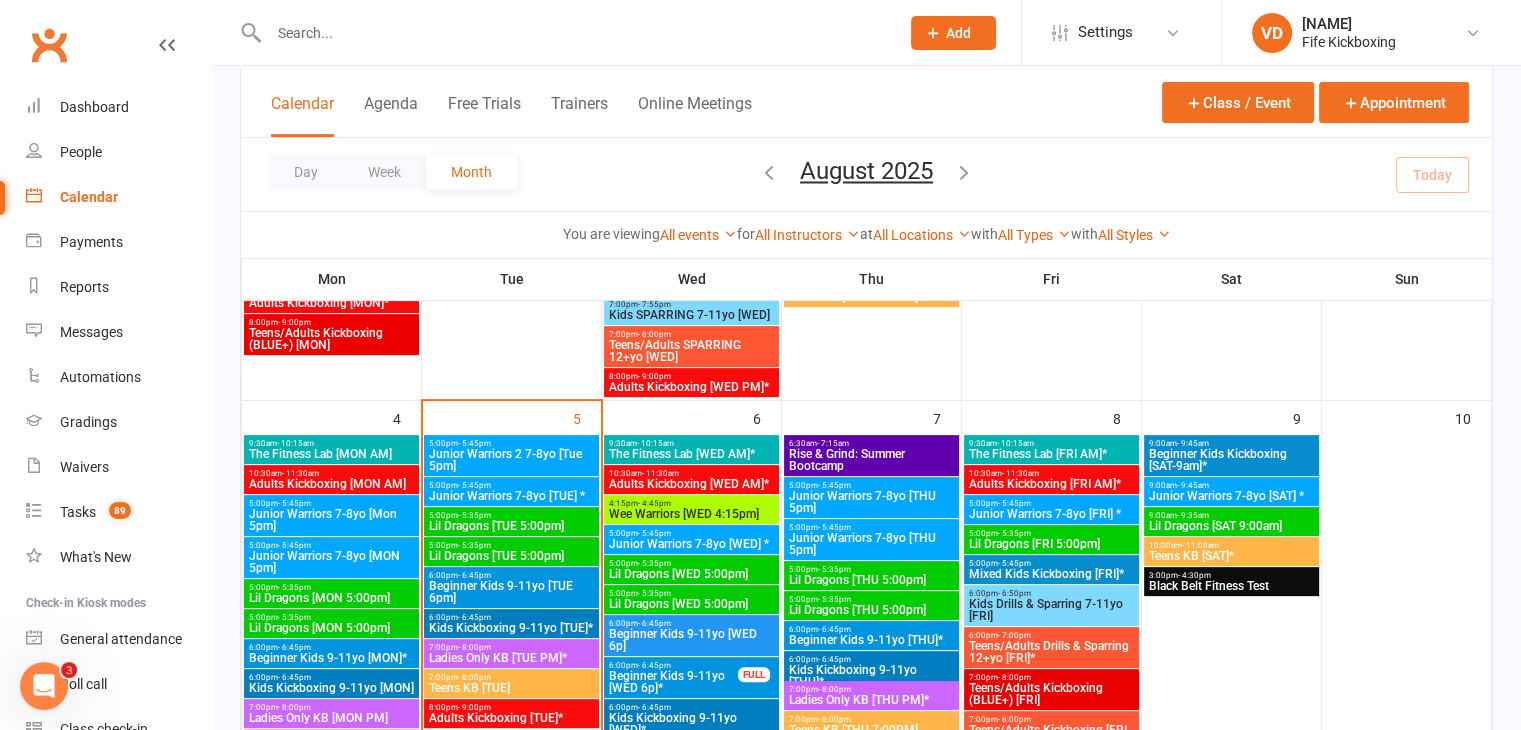 click on "Kids Kickboxing 9-11yo [TUE]*" at bounding box center (511, 628) 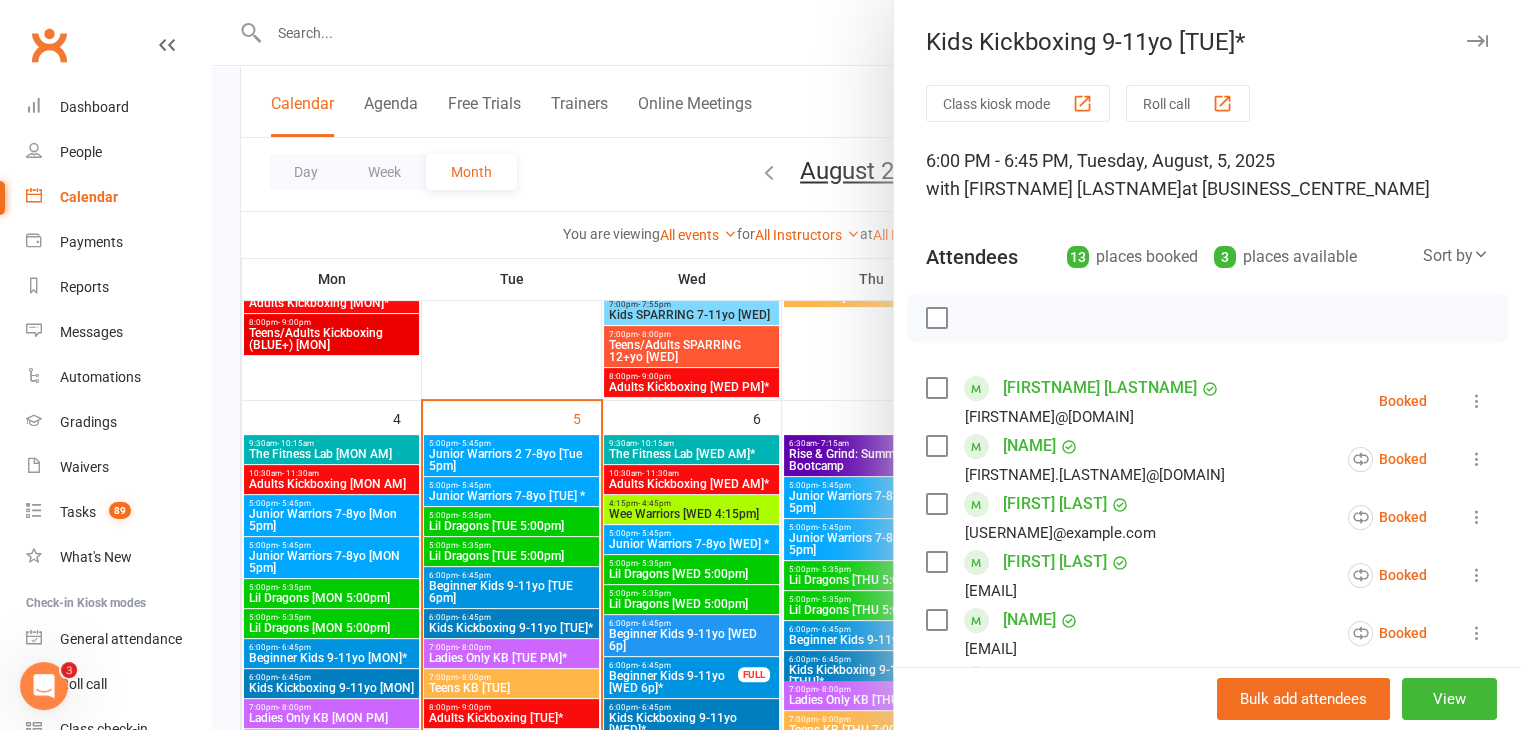 click on "[FIRST] [LAST]" at bounding box center [1055, 562] 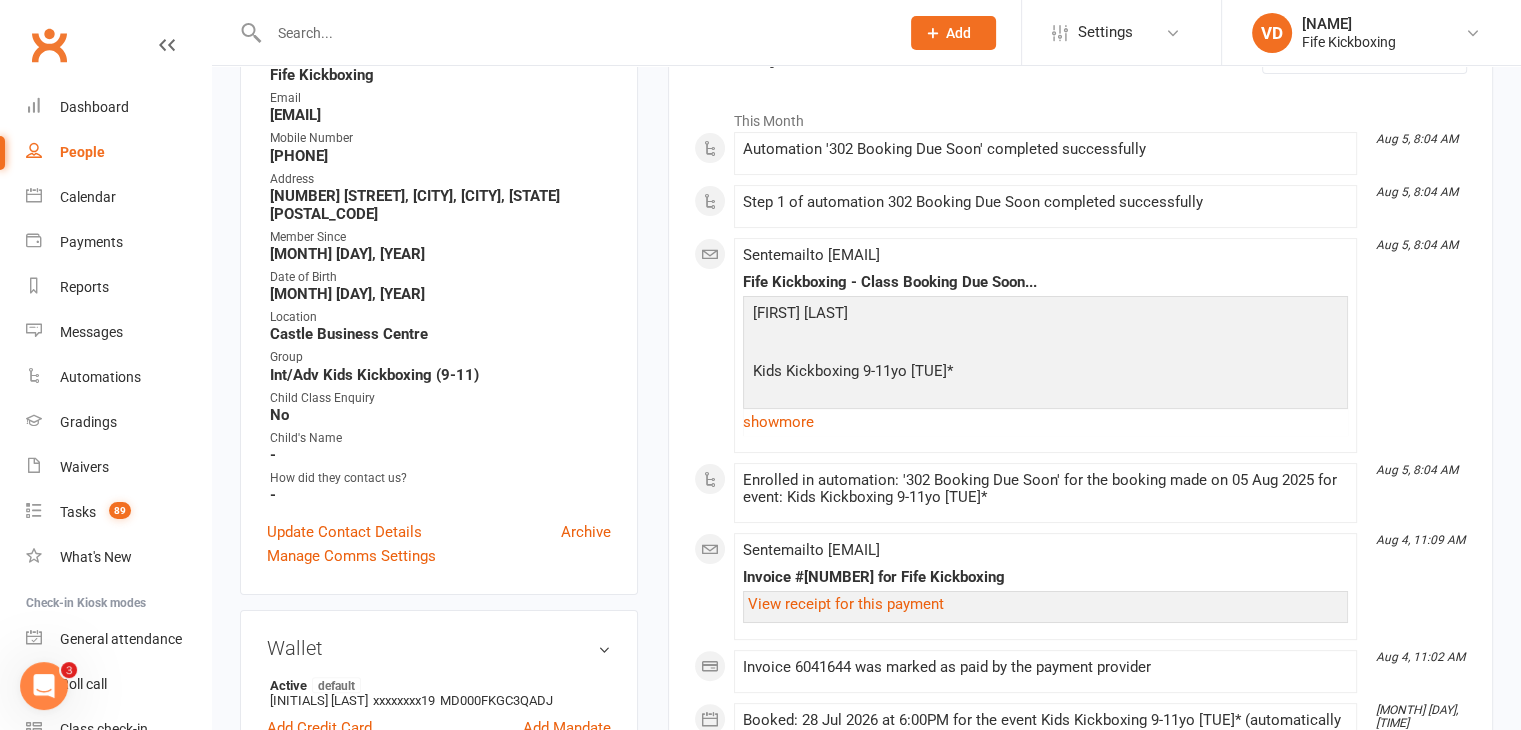 scroll, scrollTop: 0, scrollLeft: 0, axis: both 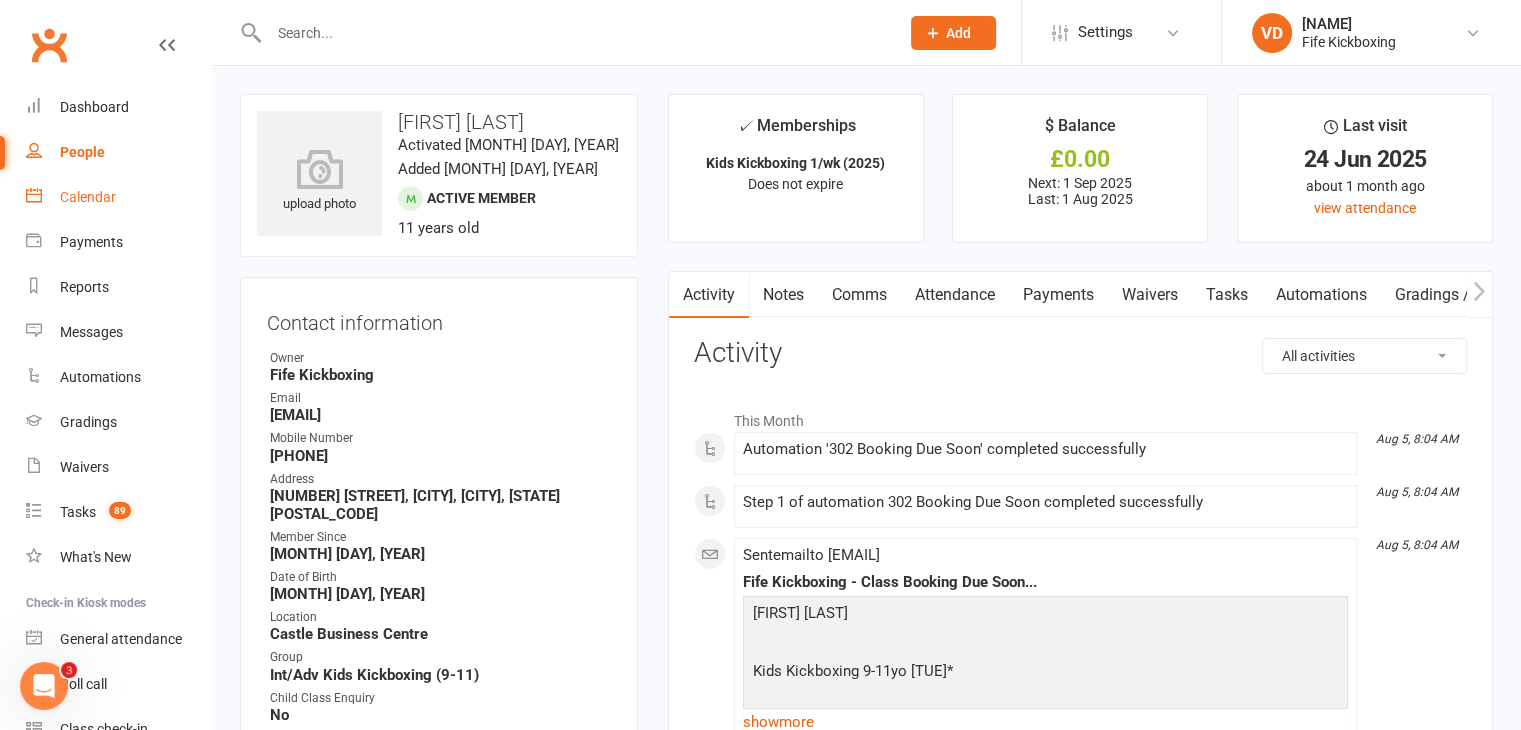 click on "Calendar" at bounding box center (88, 197) 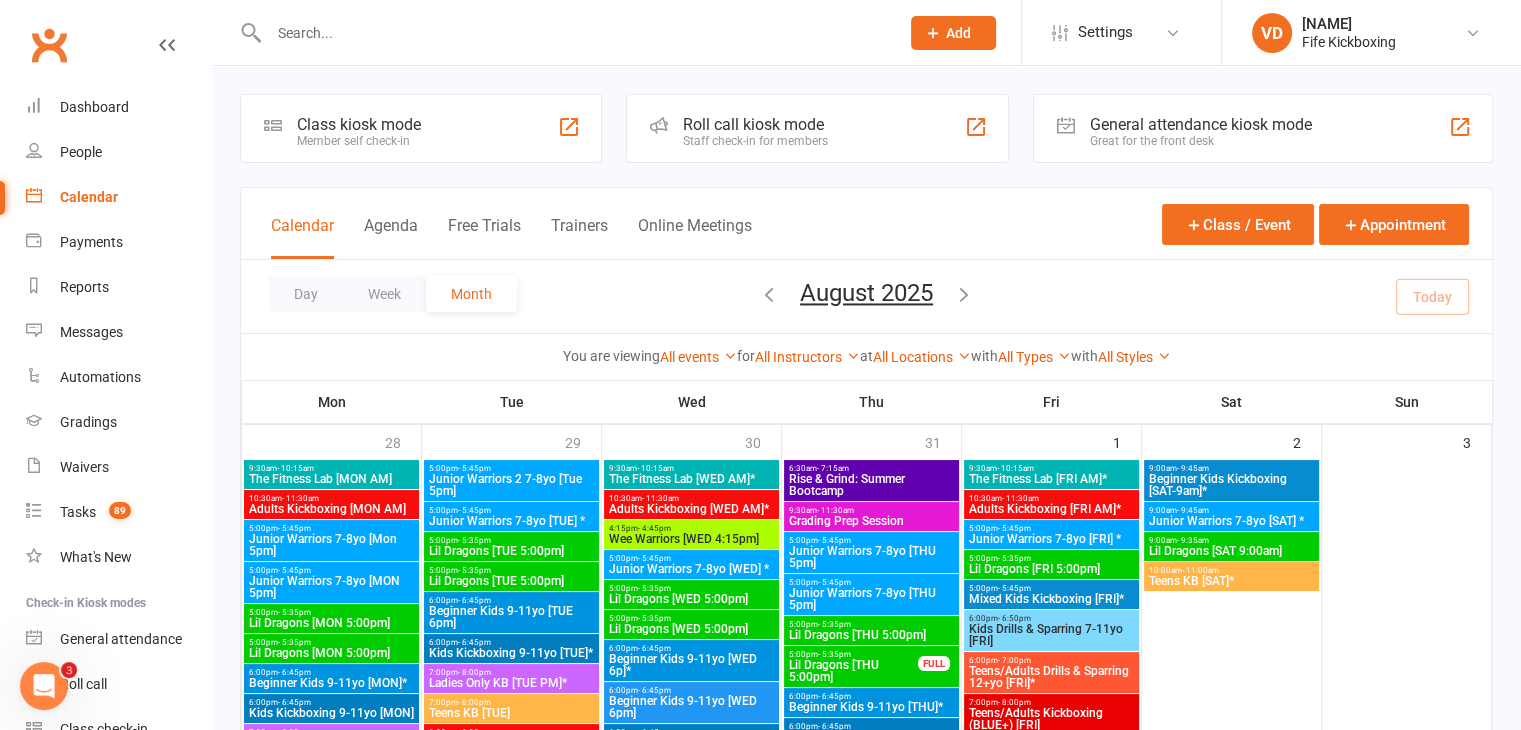 click at bounding box center [574, 33] 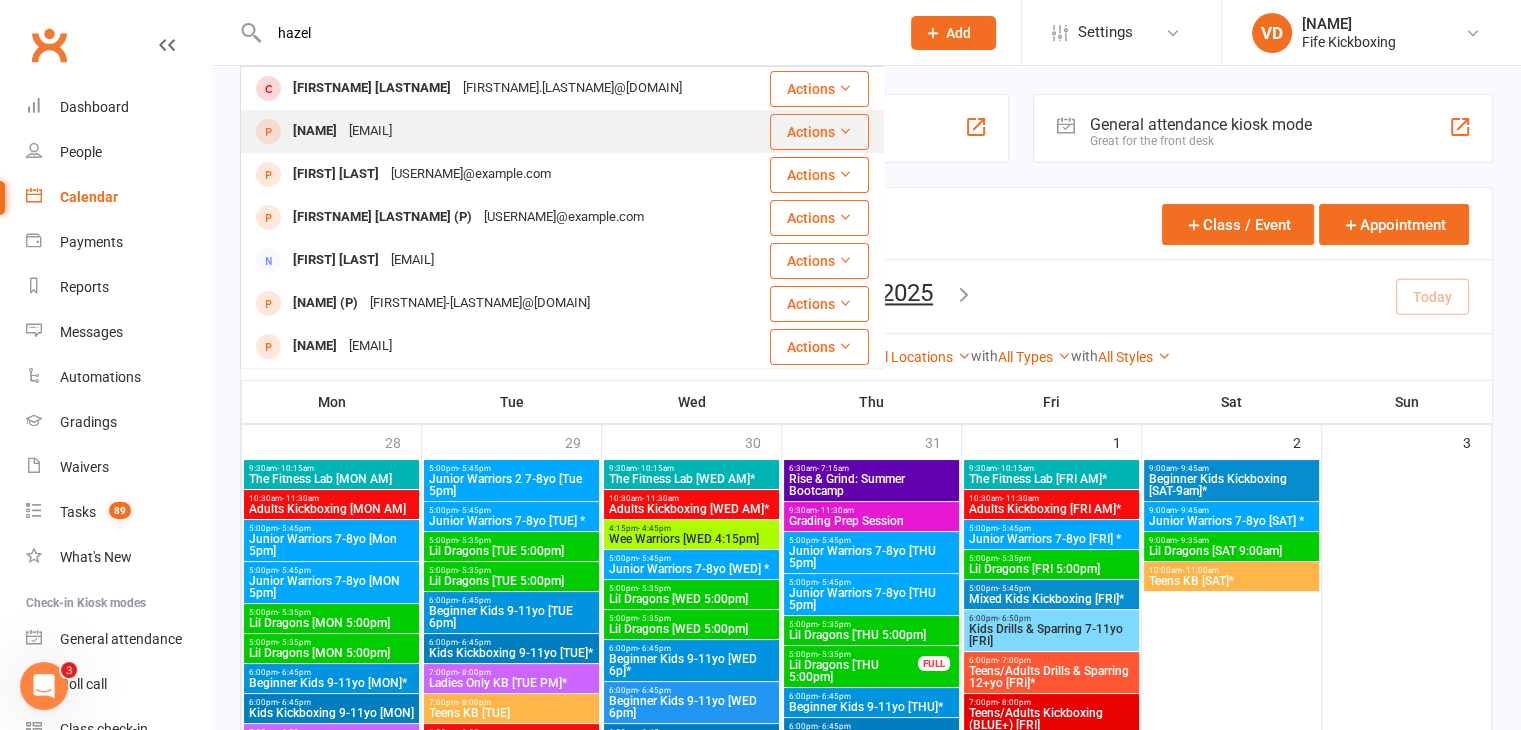 type on "hazel" 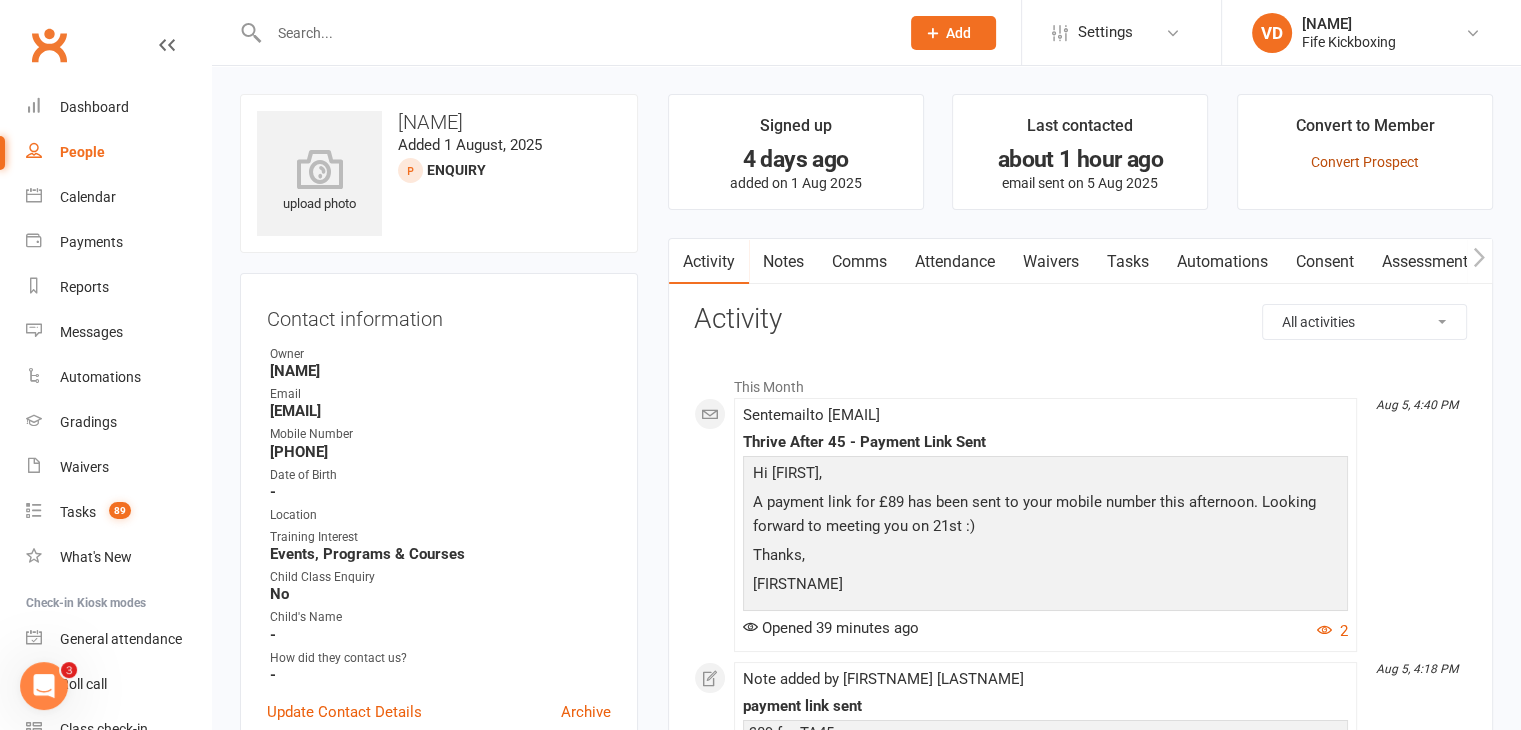 click on "Convert Prospect" at bounding box center (1365, 162) 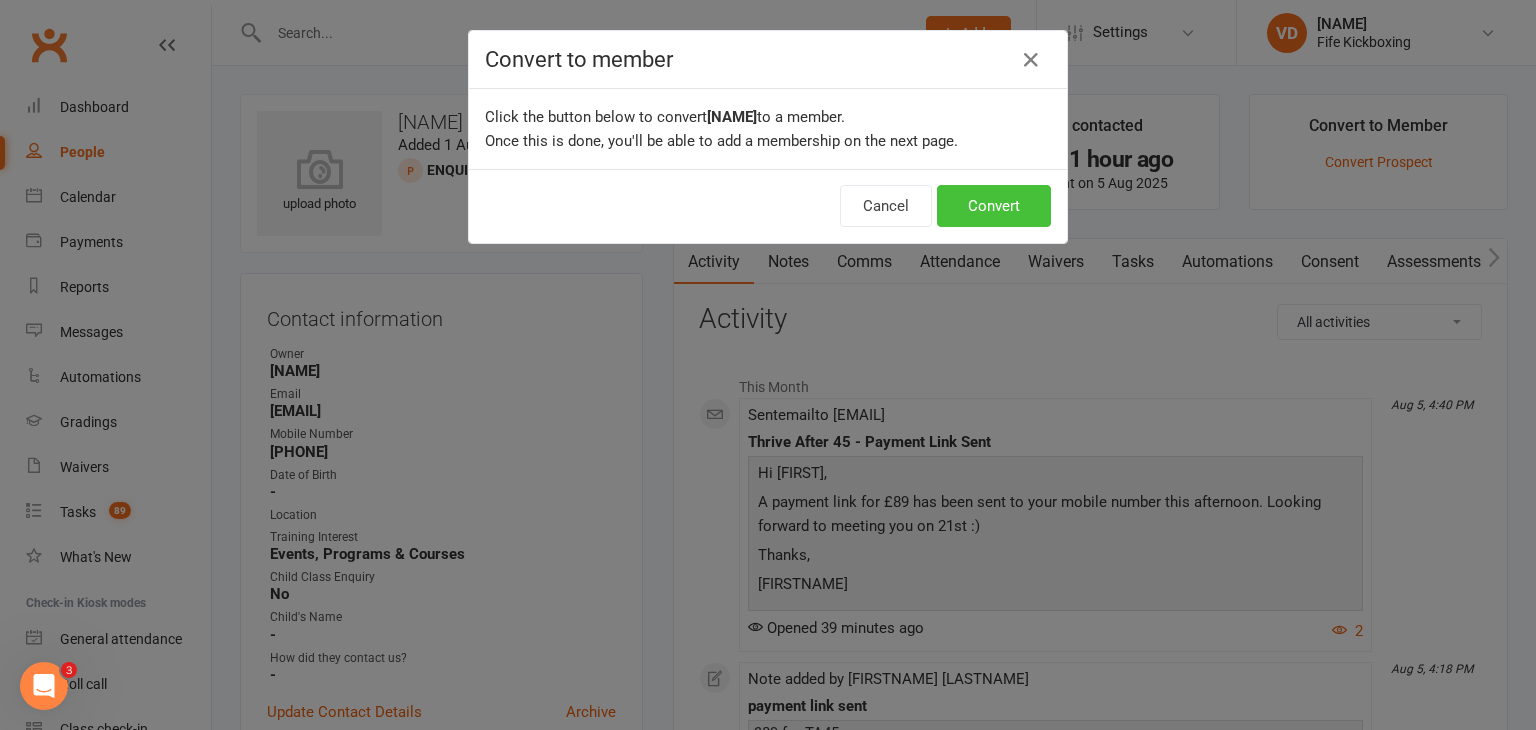 click on "Convert" at bounding box center (994, 206) 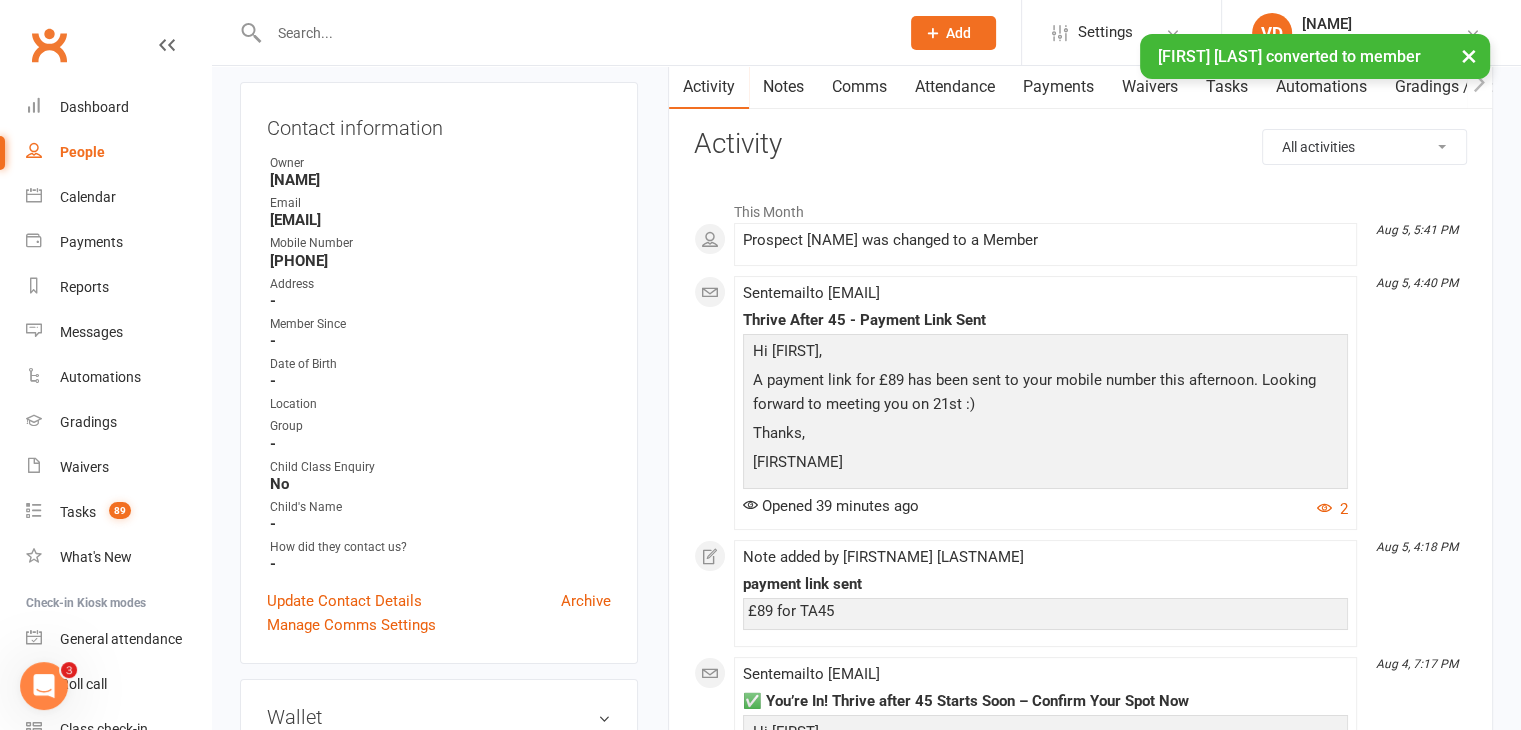 scroll, scrollTop: 200, scrollLeft: 0, axis: vertical 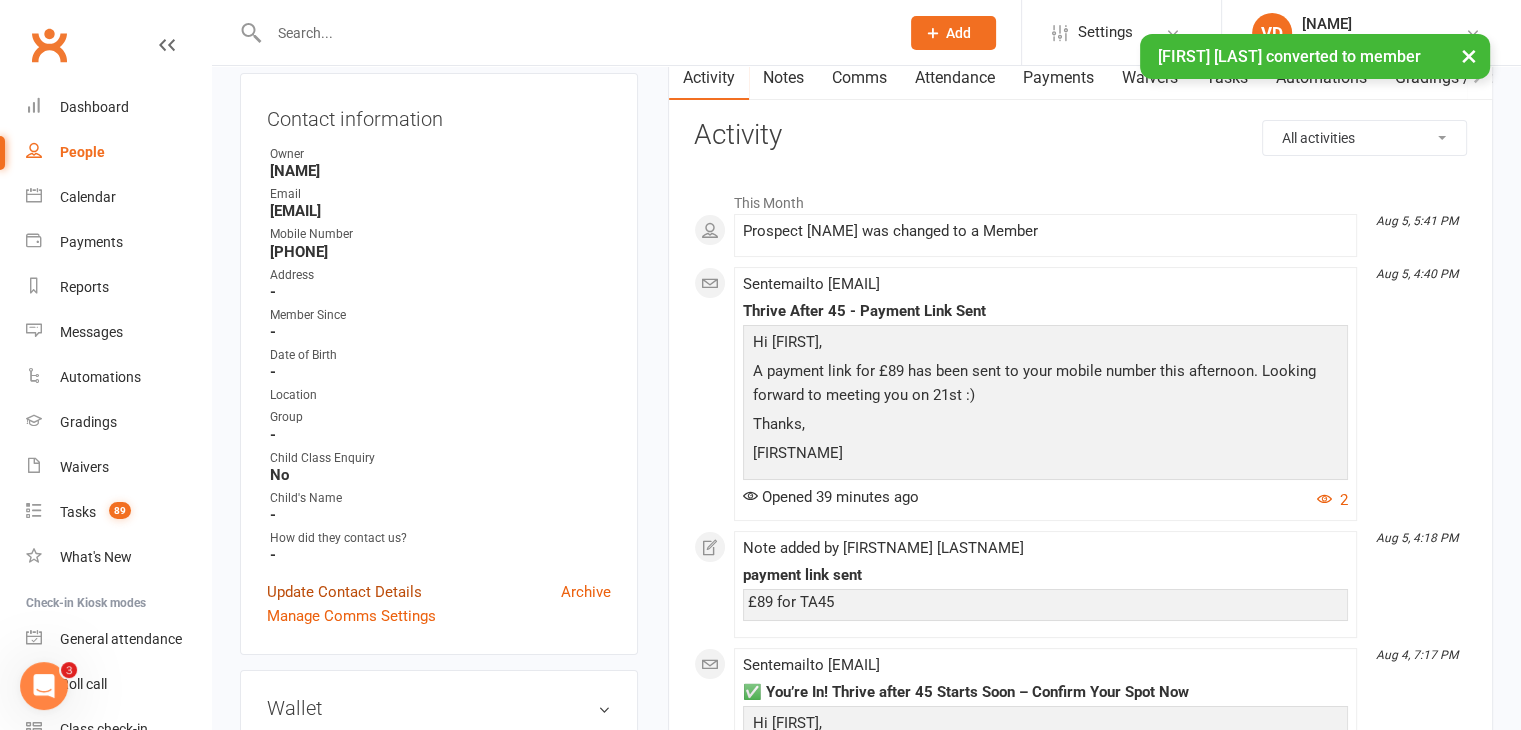 click on "Update Contact Details" at bounding box center (344, 592) 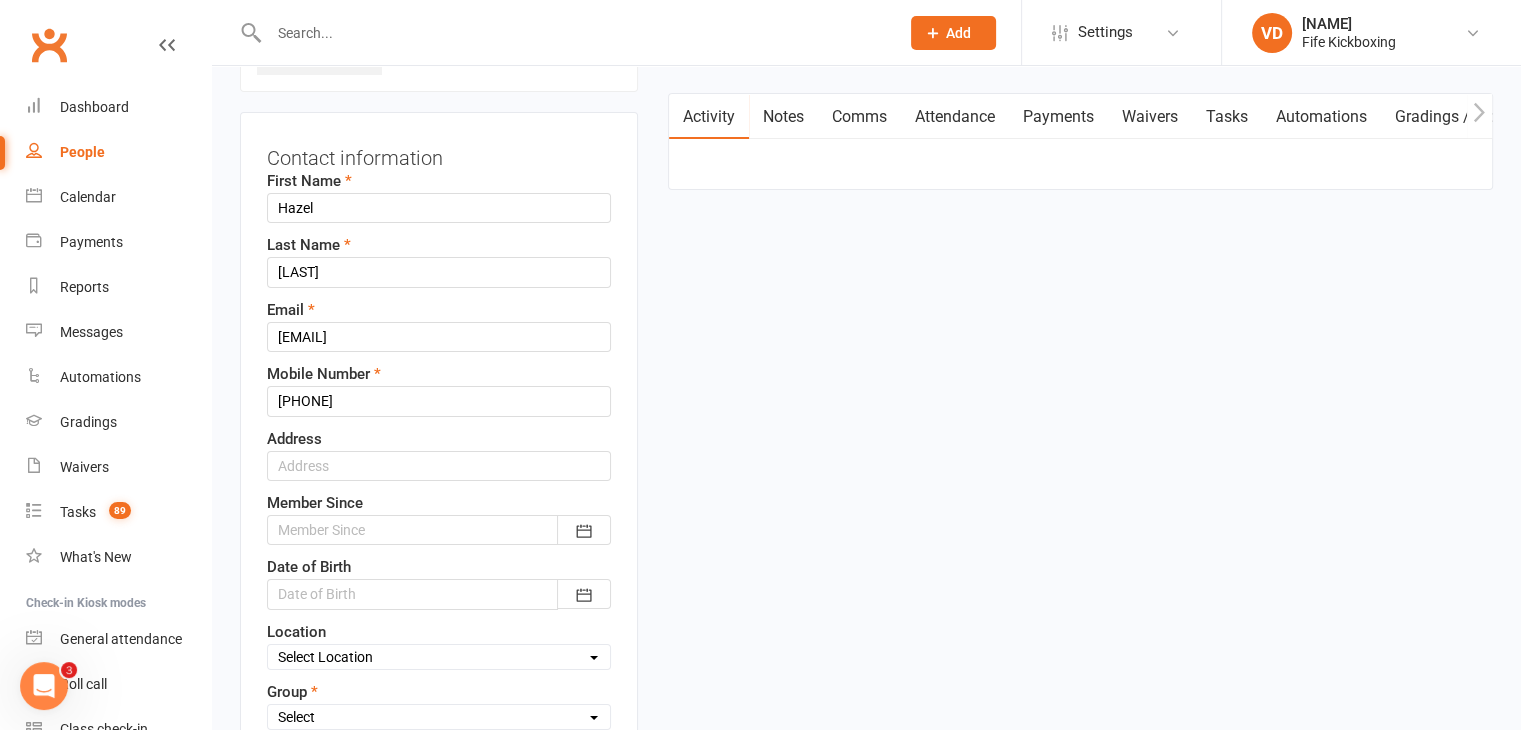 scroll, scrollTop: 194, scrollLeft: 0, axis: vertical 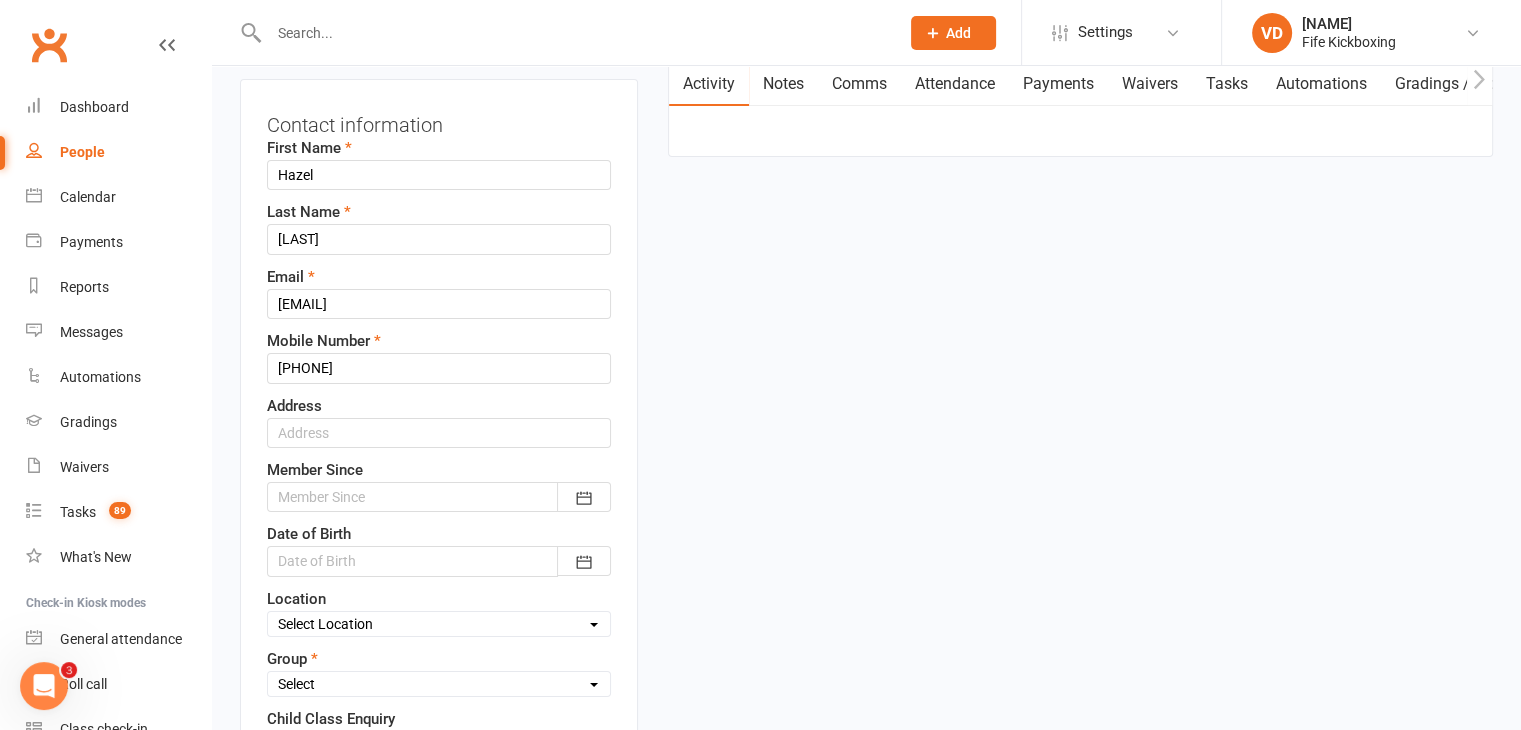 click at bounding box center (439, 497) 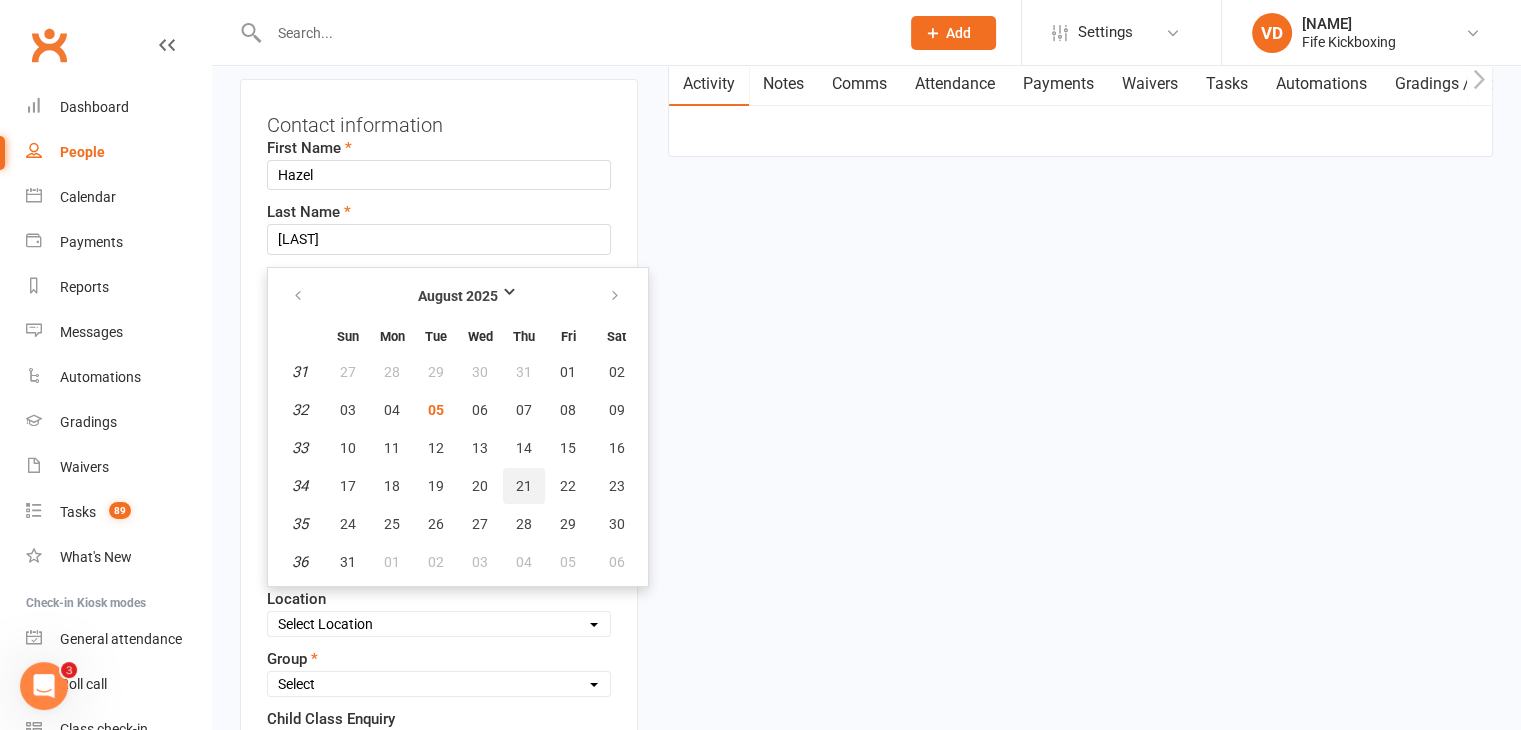click on "21" at bounding box center [524, 486] 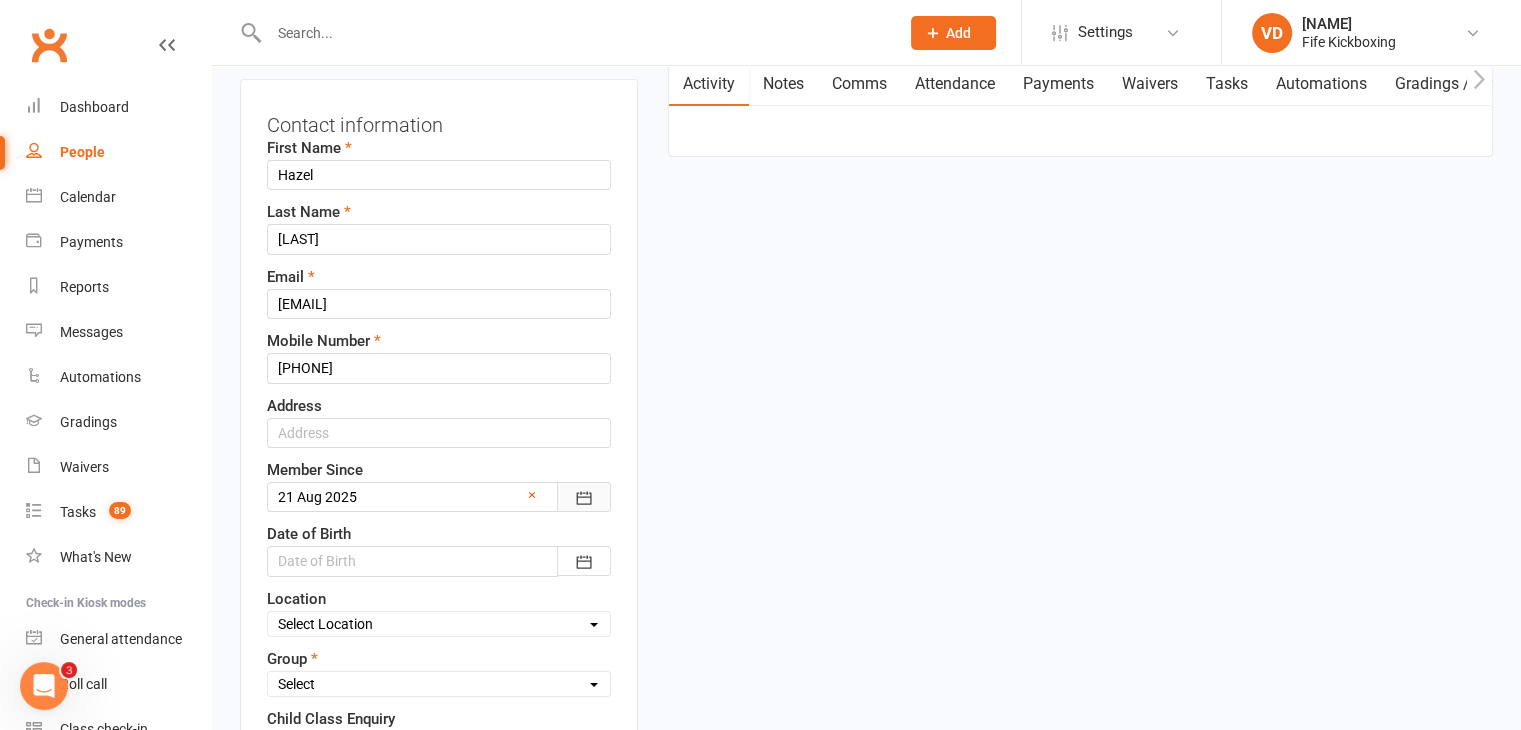 click 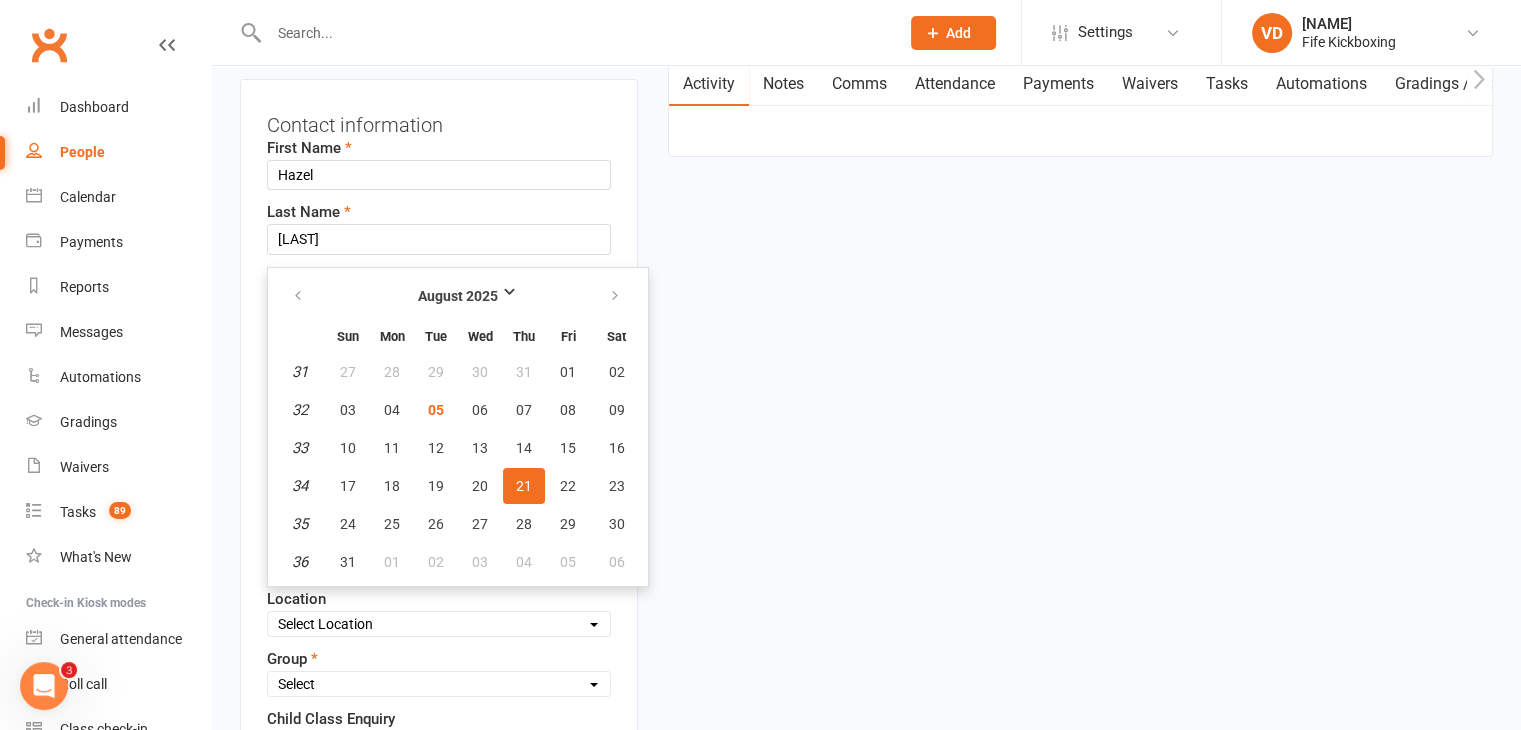 click on "upload photo [FIRST] [LAST] Added [MONTH], [YEAR]   Cancelled member Contact information First Name  [FIRST]
Last Name  [LAST]
Email  [EMAIL]
Mobile Number  [PHONE]
Address
Member Since  [DAY] [MONTH] [YEAR]
[MONTH] [YEAR]
Sun Mon Tue Wed Thu Fri Sat
31
27
28
29
30
31
01
02
32
03
04
05
06
07
08
09
33
10
11
12
13
14
15
16
34
17
18
19
20
21
22" at bounding box center (866, 1322) 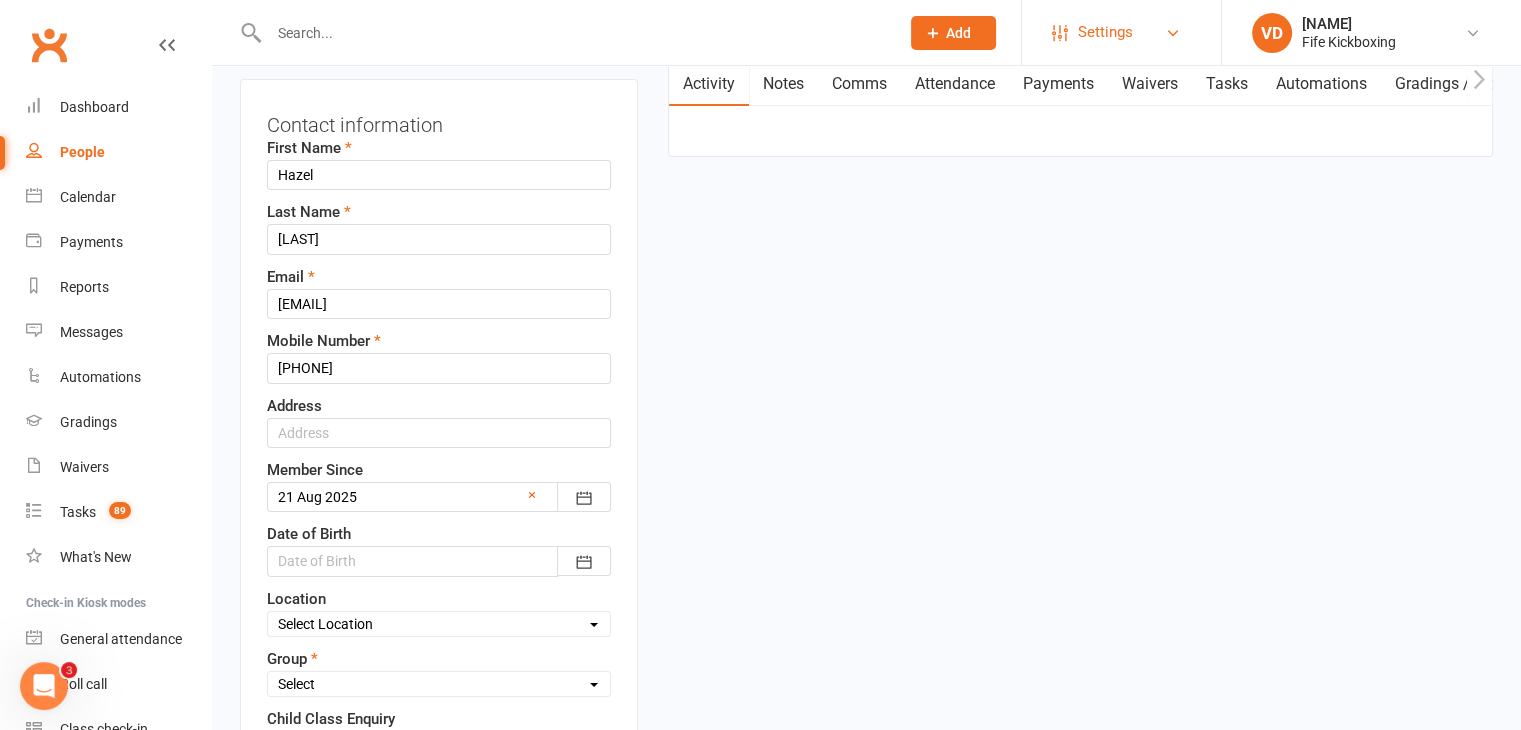 click on "Settings" at bounding box center (1105, 32) 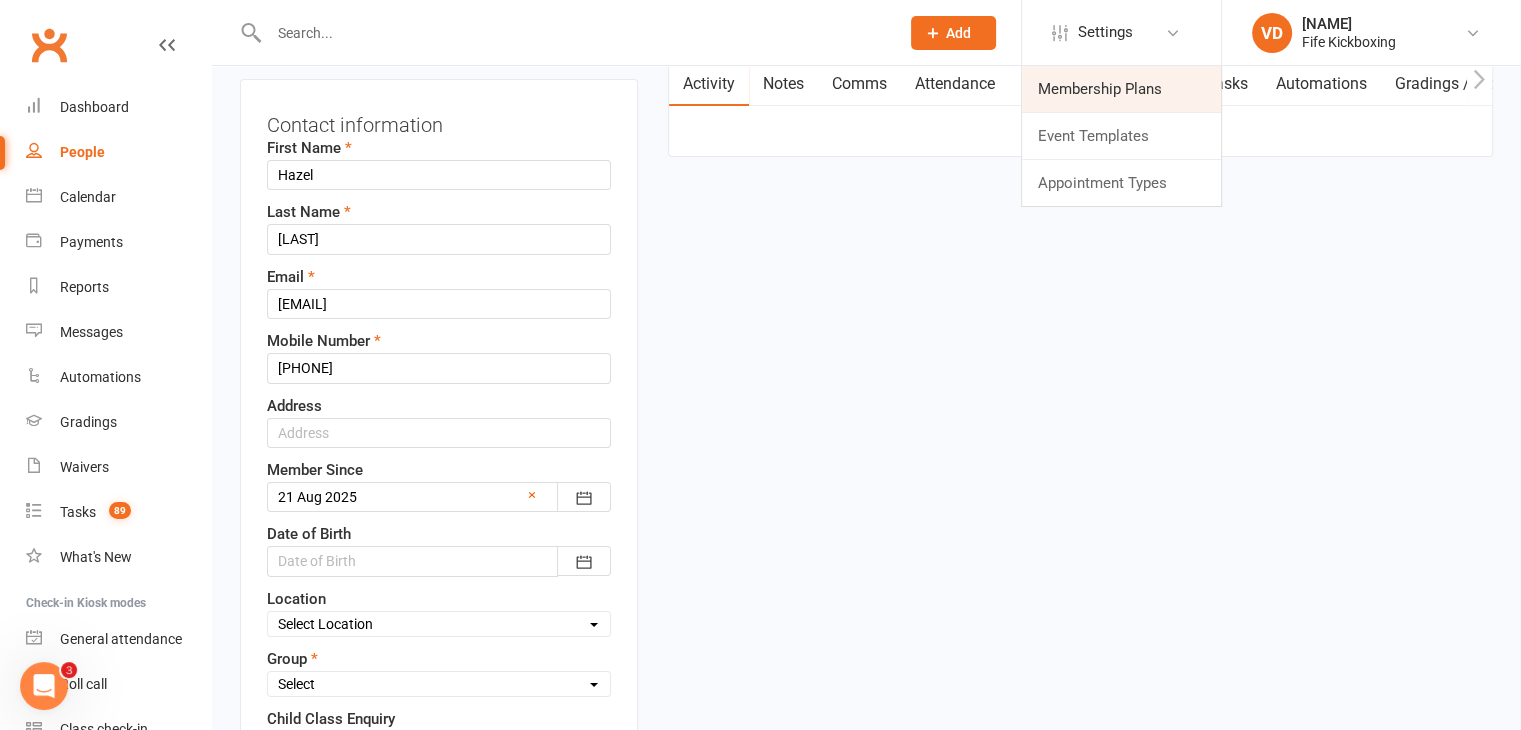 click on "Membership Plans" at bounding box center (1121, 89) 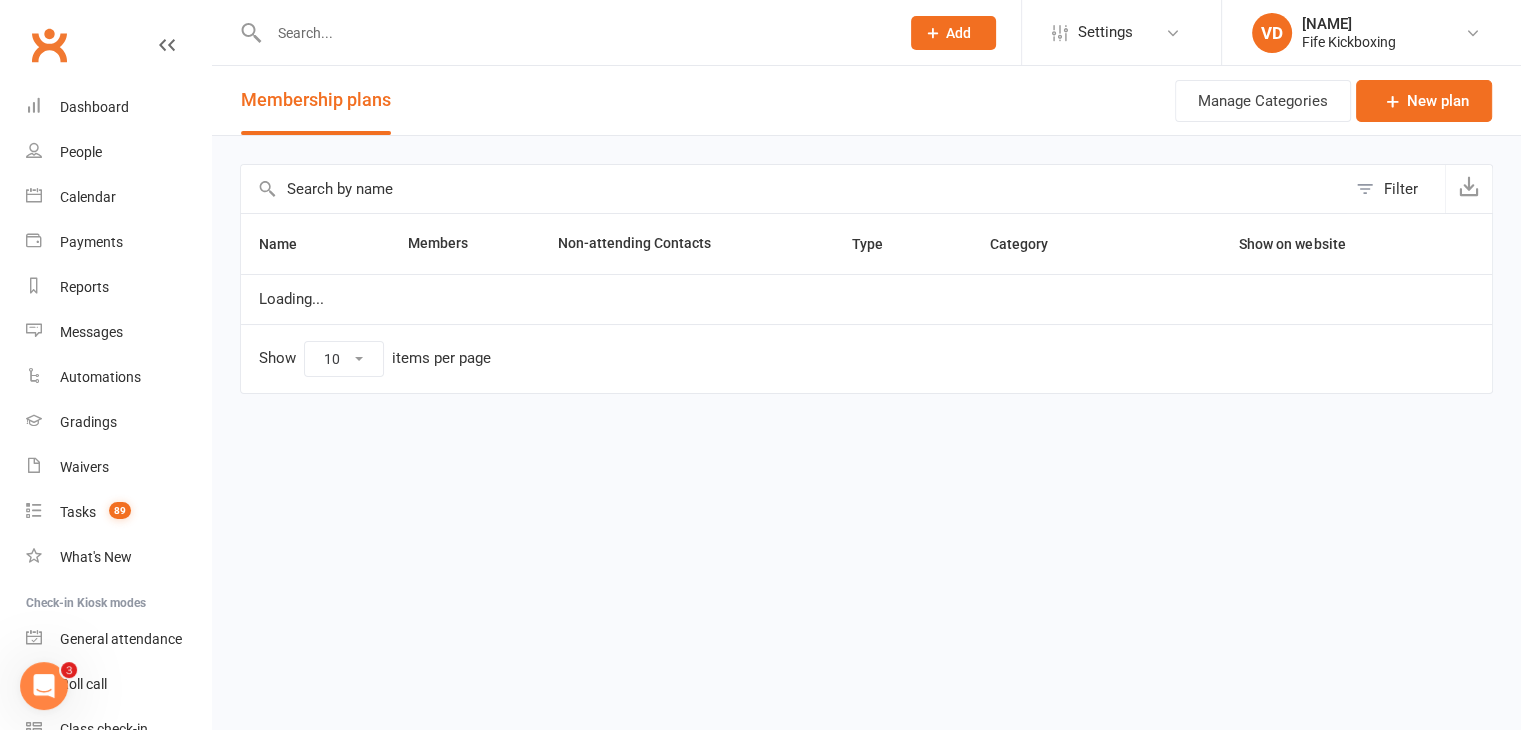 scroll, scrollTop: 0, scrollLeft: 0, axis: both 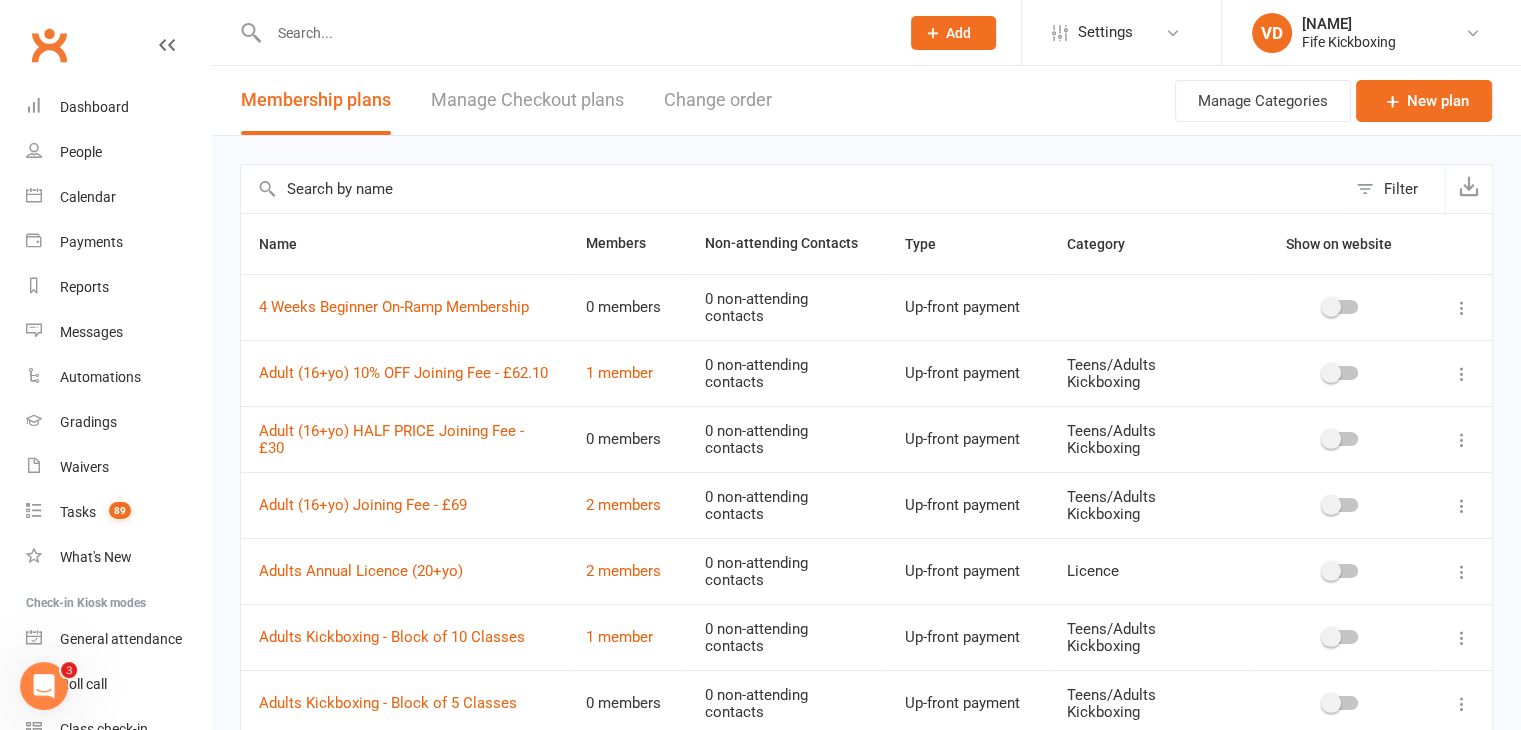click at bounding box center (793, 189) 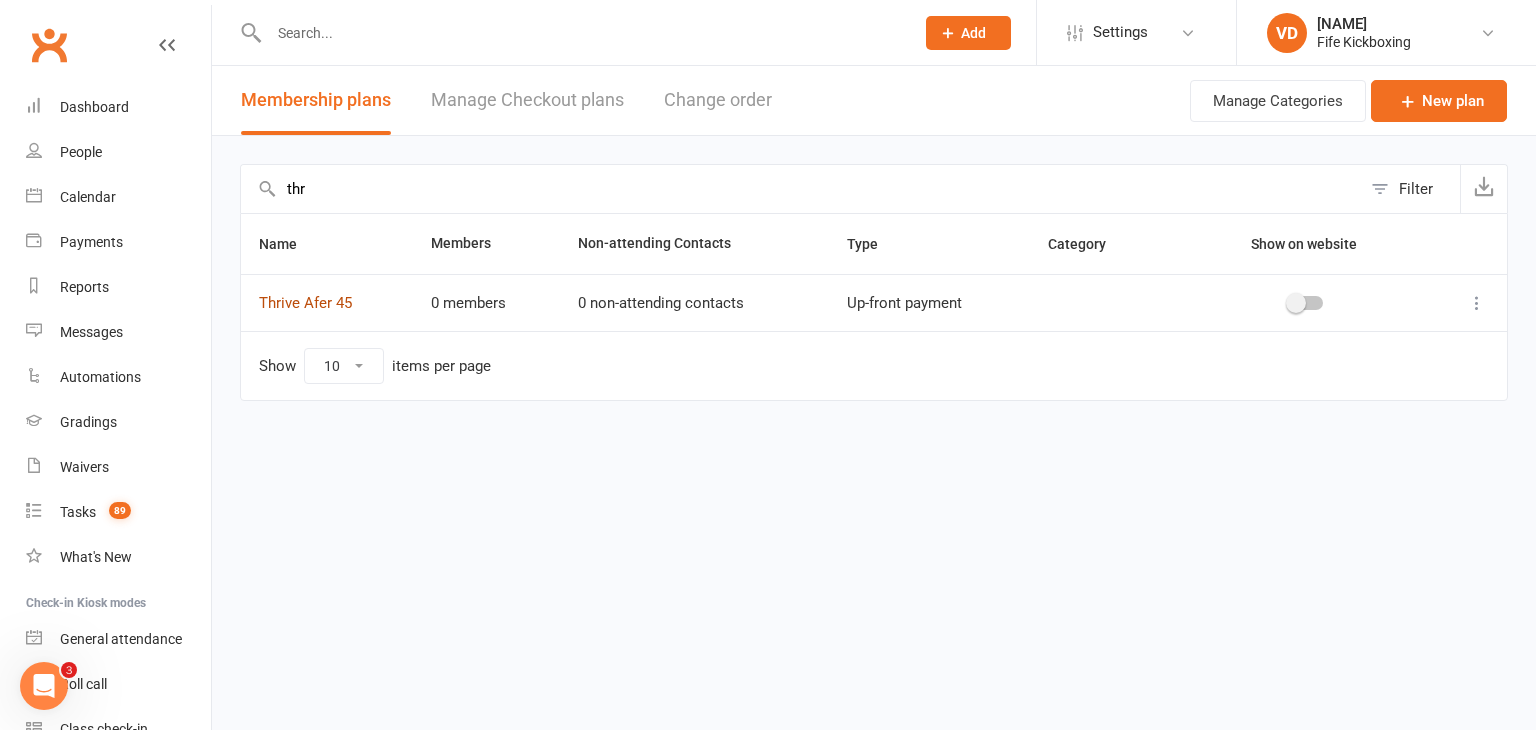 type on "thr" 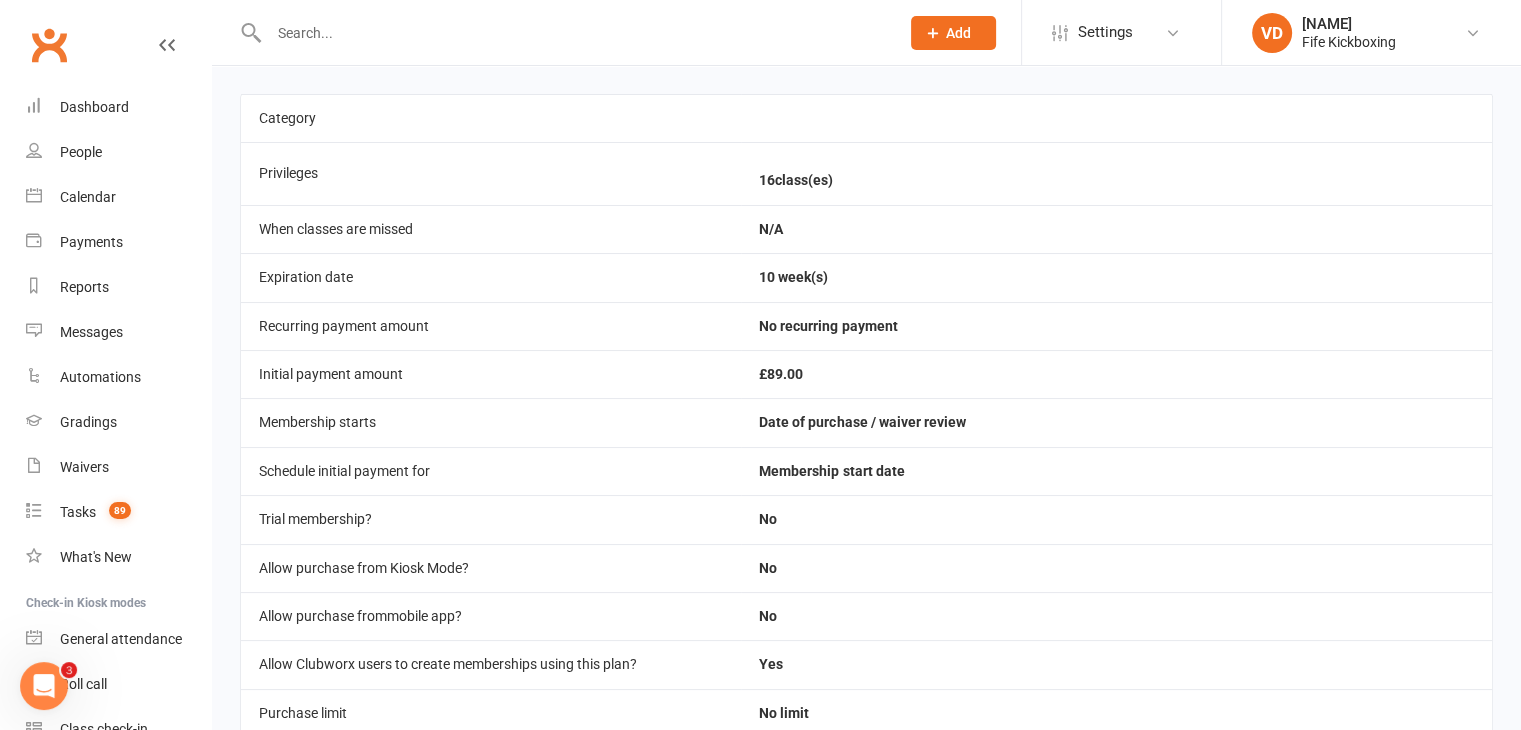 scroll, scrollTop: 0, scrollLeft: 0, axis: both 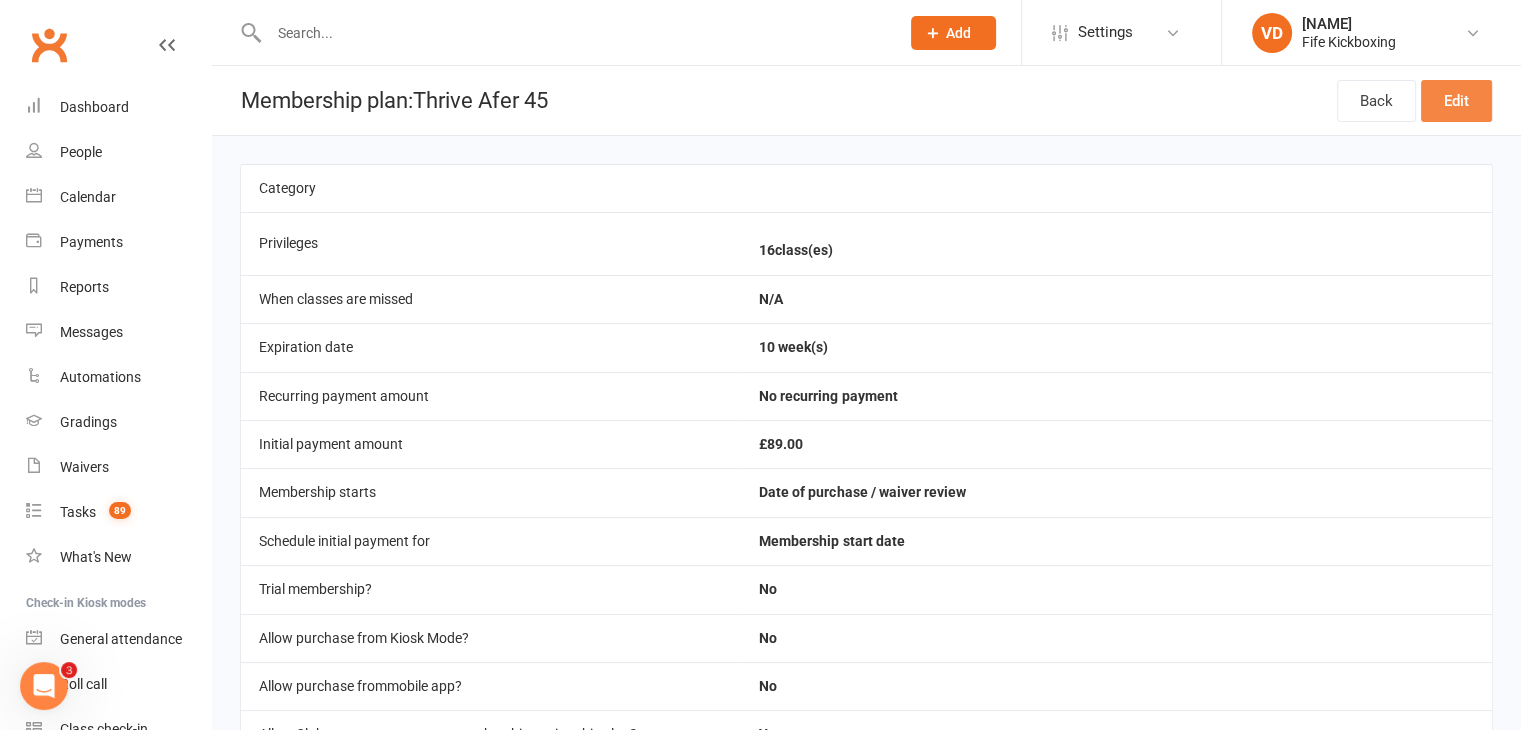 click on "Edit" at bounding box center (1456, 101) 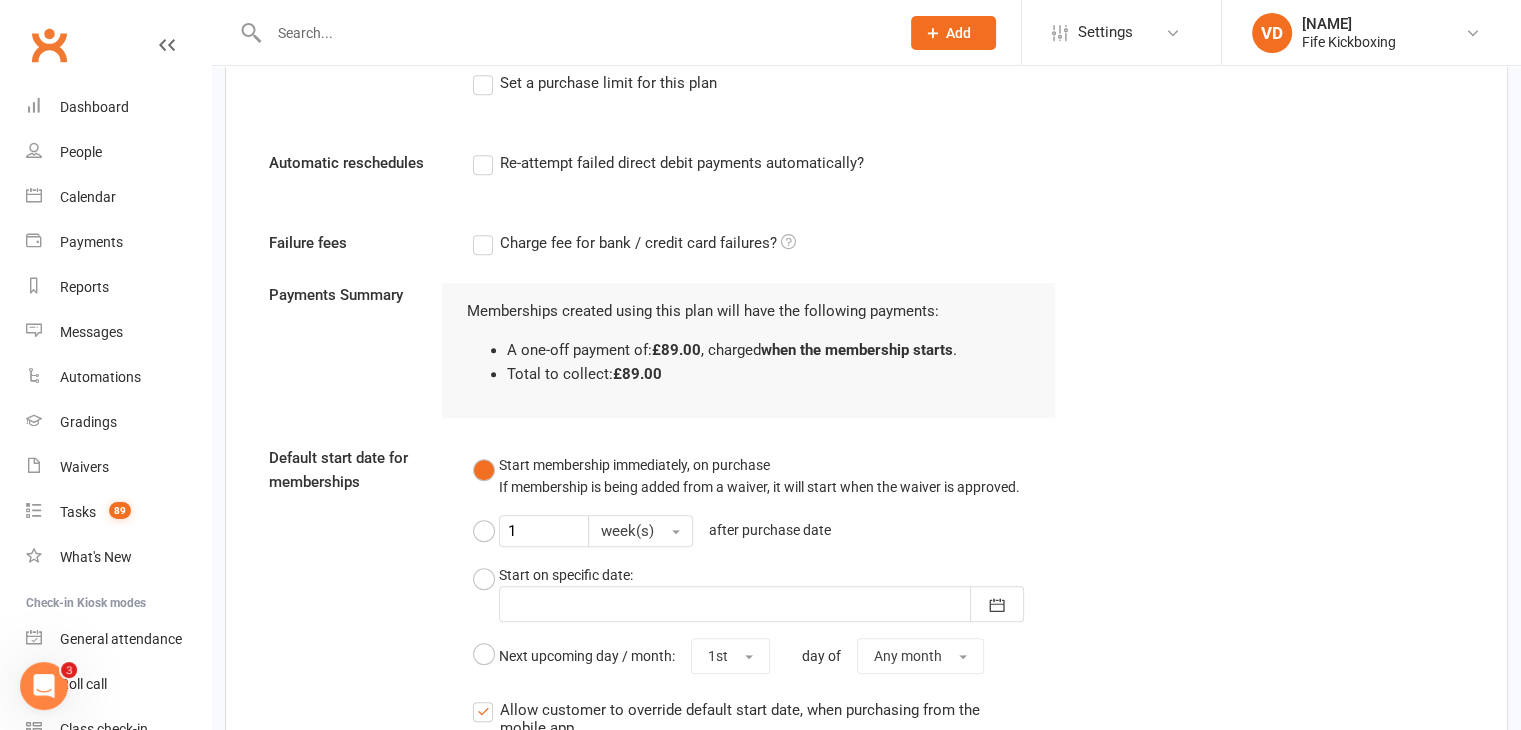 scroll, scrollTop: 1500, scrollLeft: 0, axis: vertical 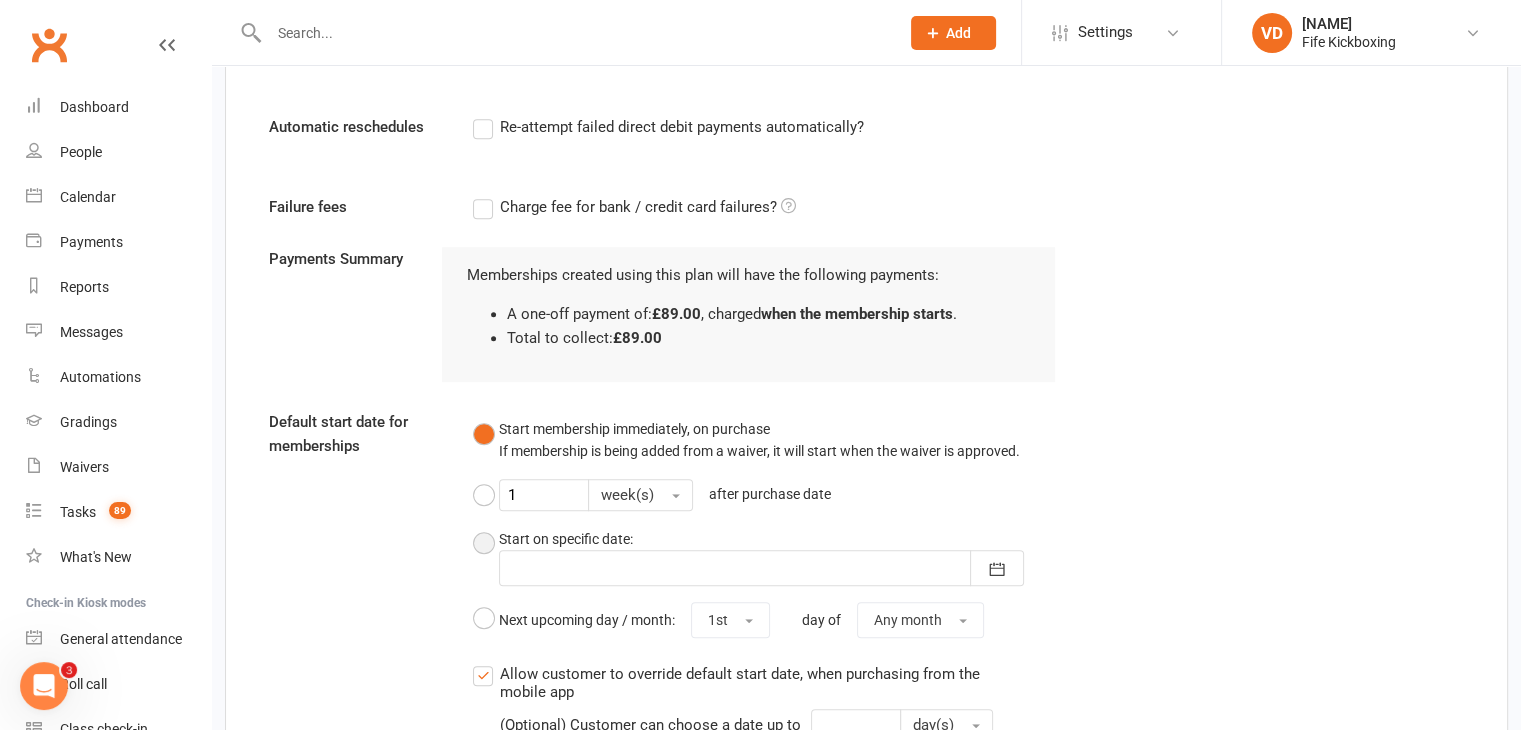 click at bounding box center (761, 568) 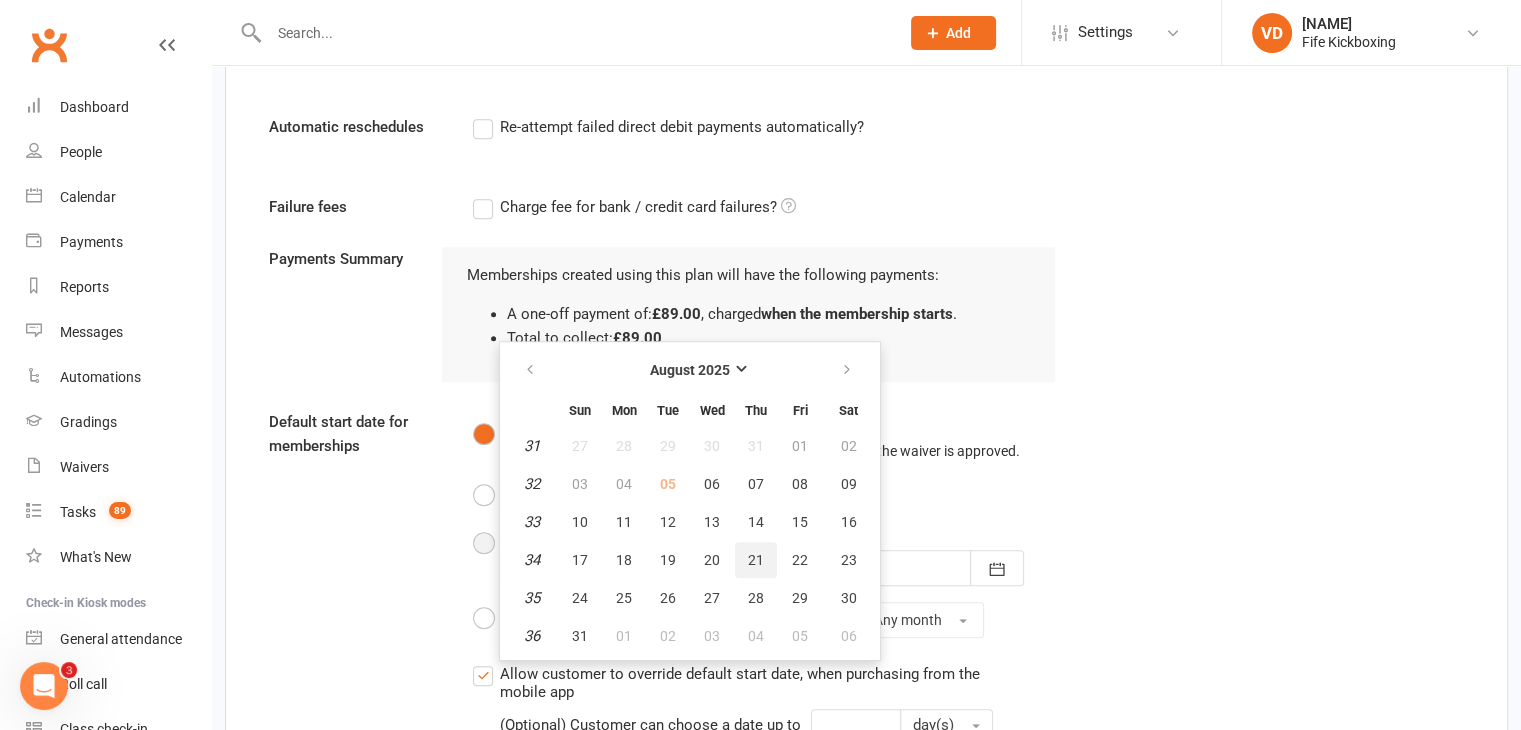 click on "21" at bounding box center [756, 560] 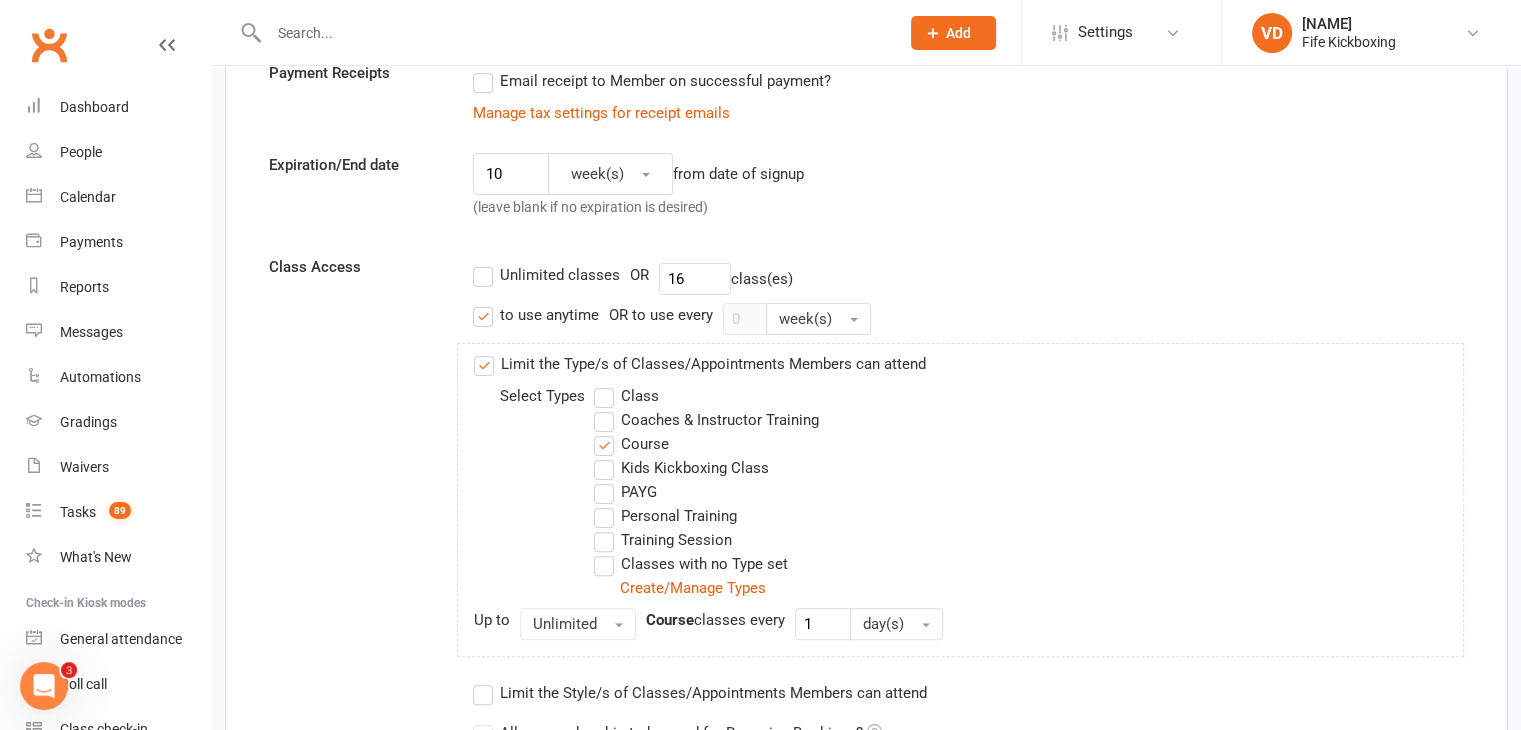 scroll, scrollTop: 300, scrollLeft: 0, axis: vertical 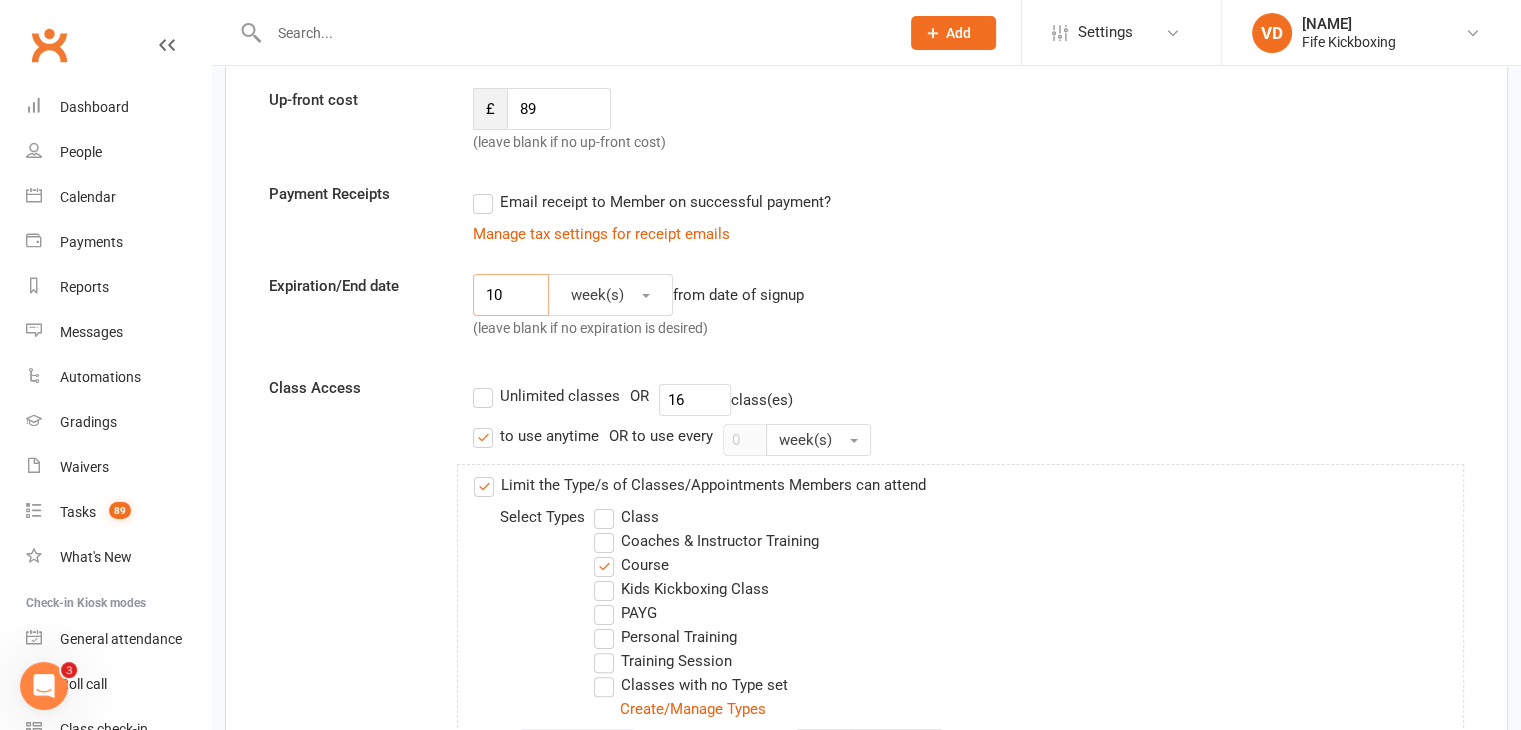 drag, startPoint x: 515, startPoint y: 289, endPoint x: 488, endPoint y: 289, distance: 27 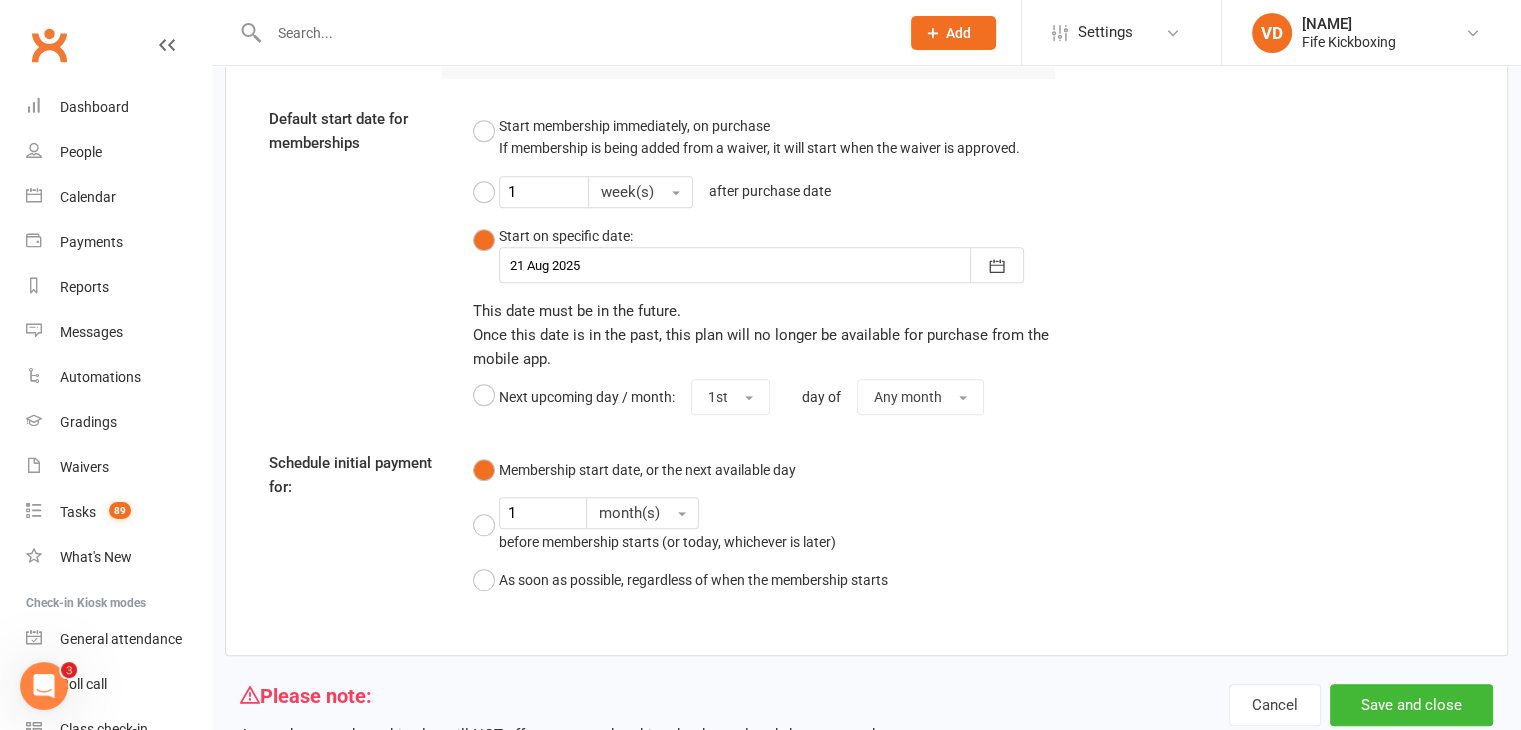 scroll, scrollTop: 1874, scrollLeft: 0, axis: vertical 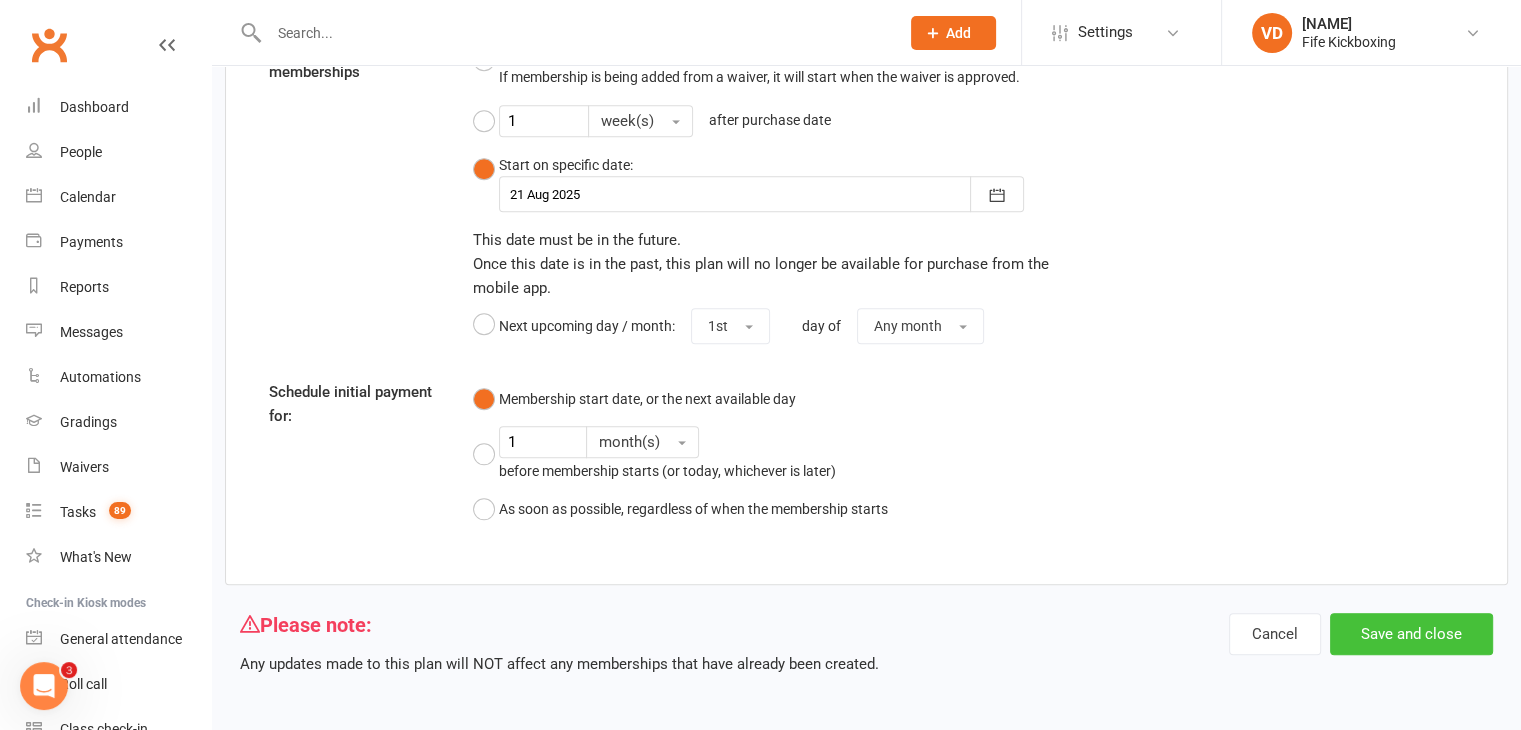type on "9" 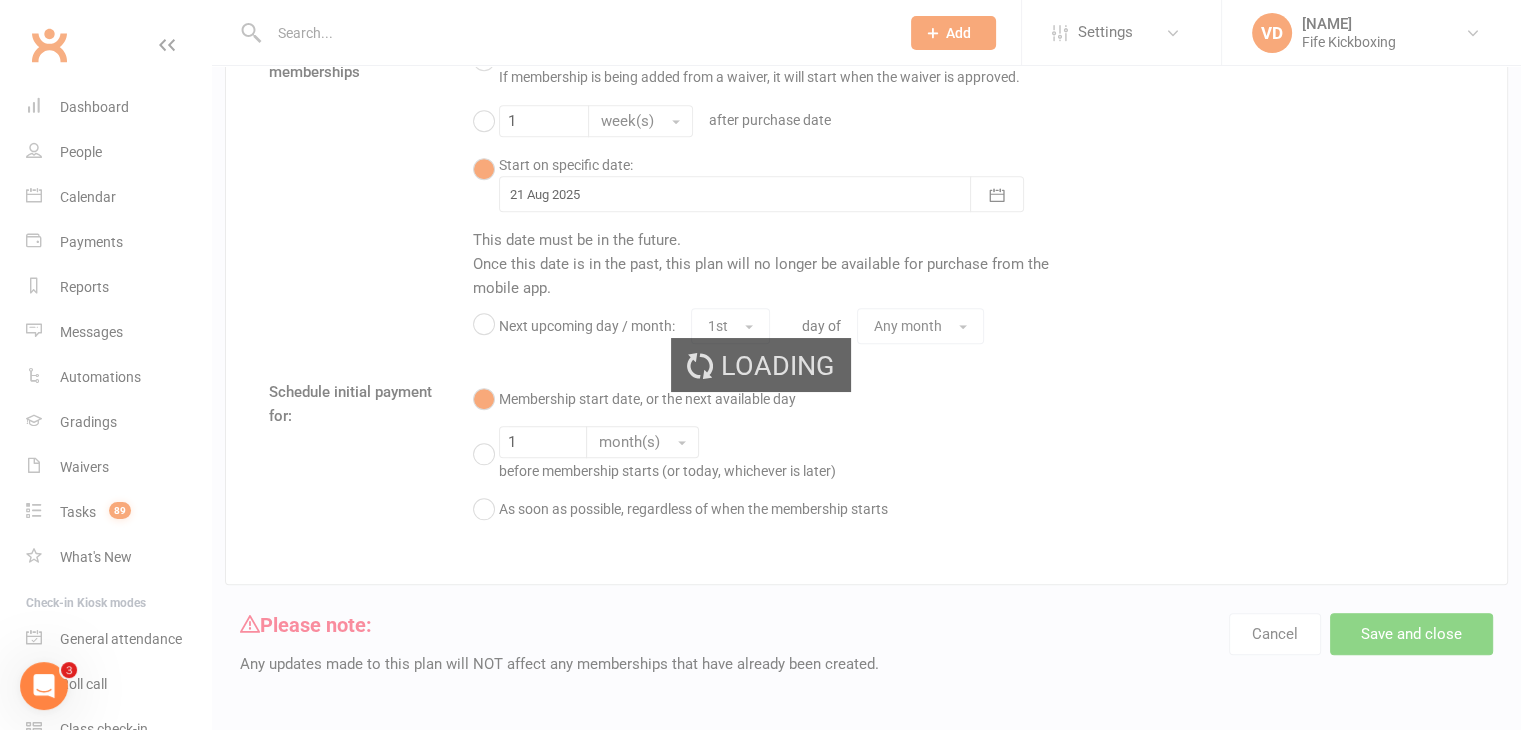 scroll, scrollTop: 0, scrollLeft: 0, axis: both 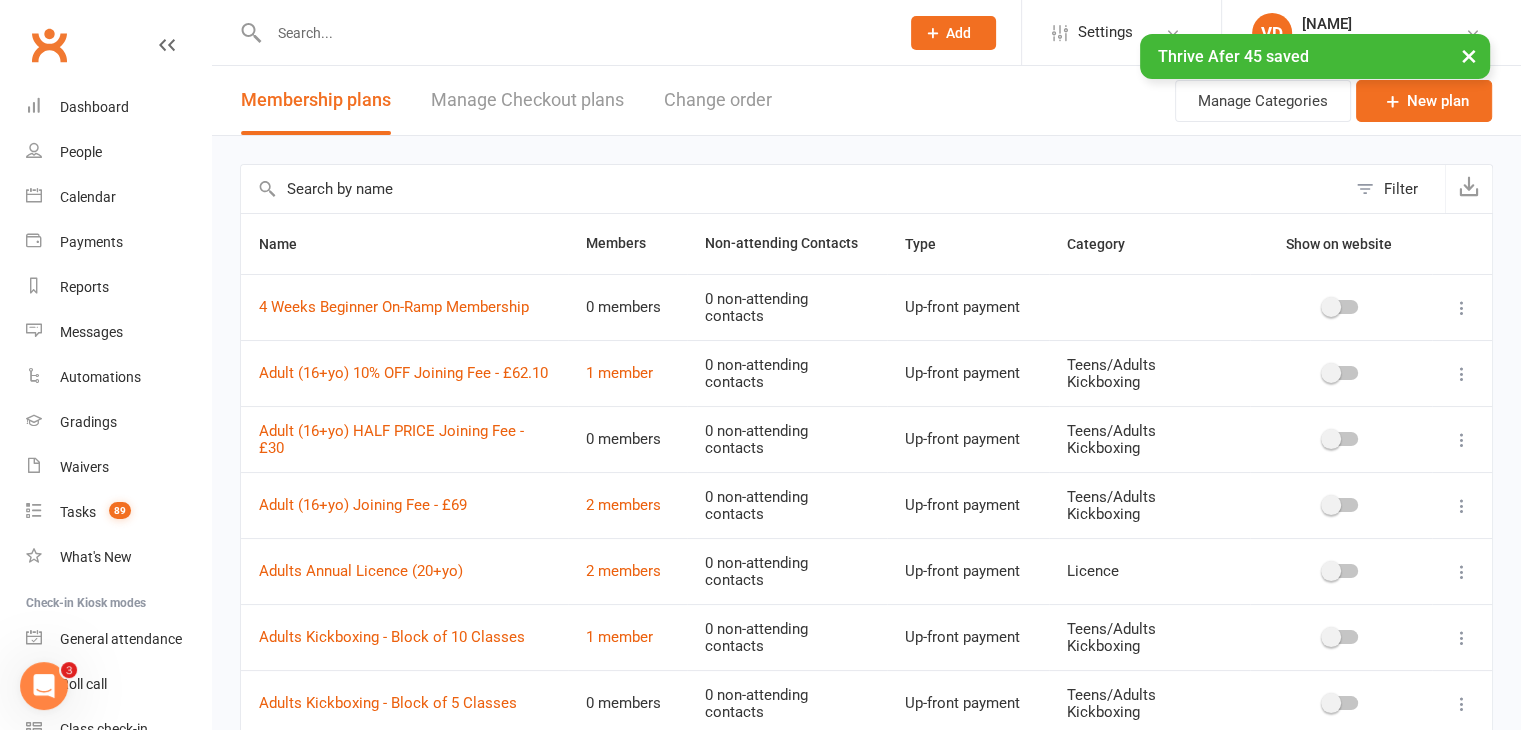click at bounding box center (574, 33) 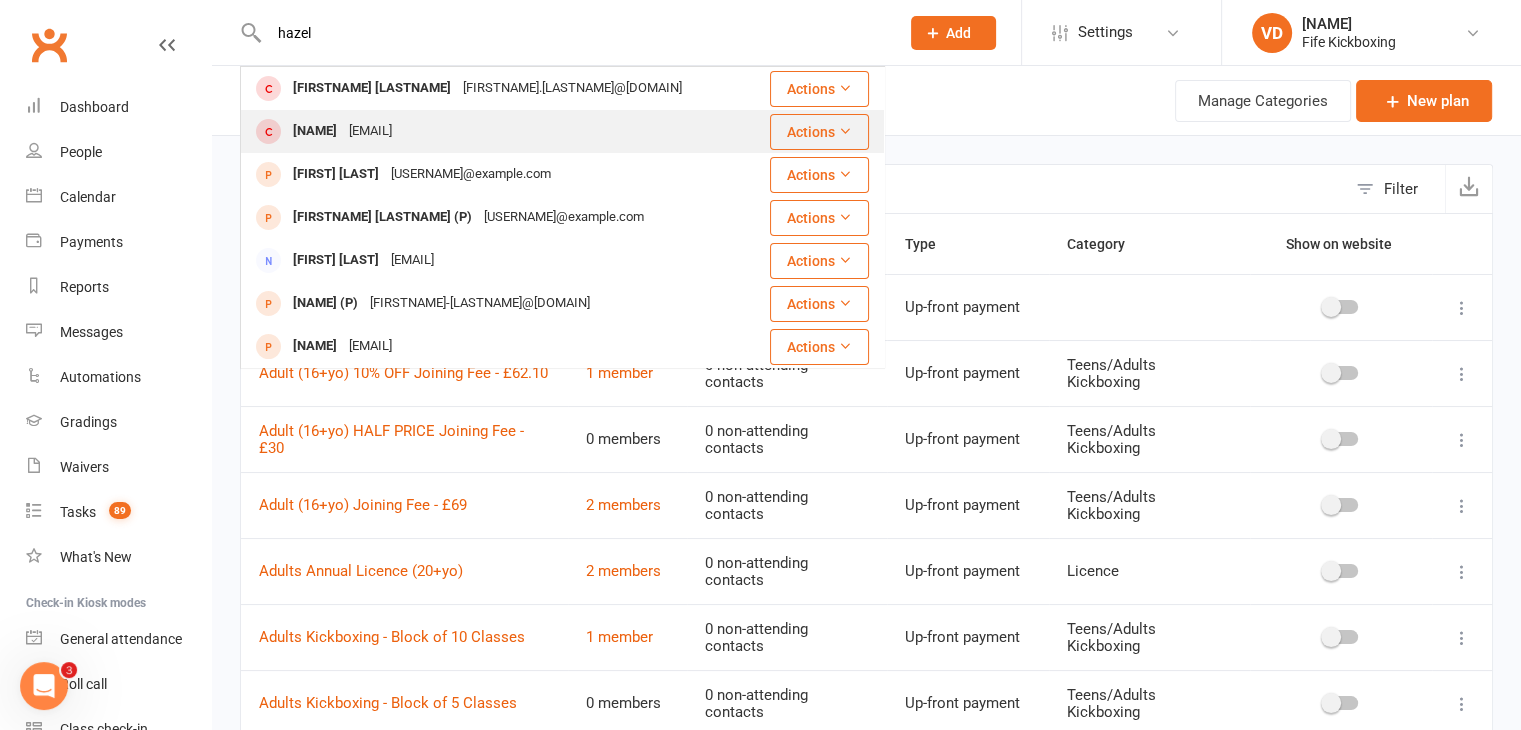 type on "hazel" 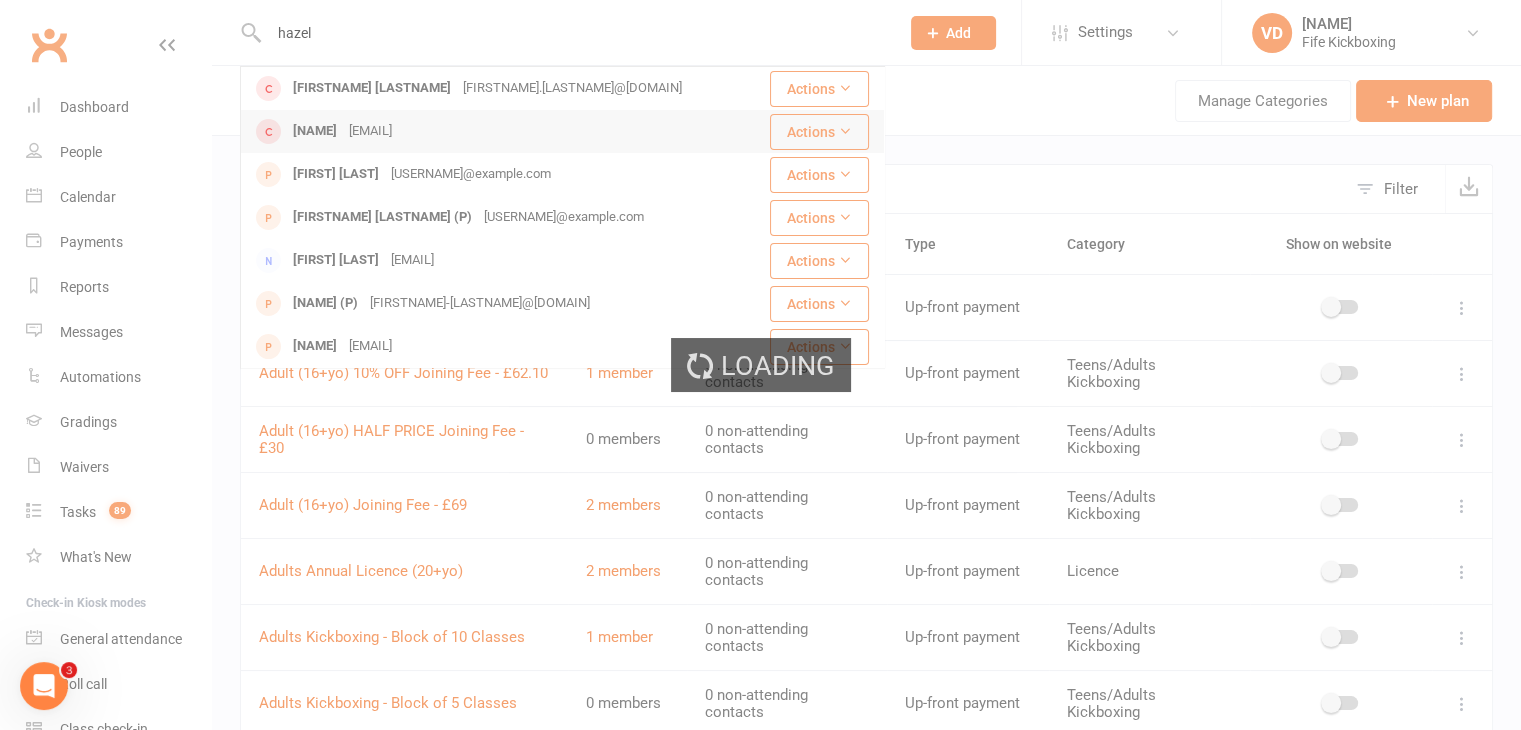 type 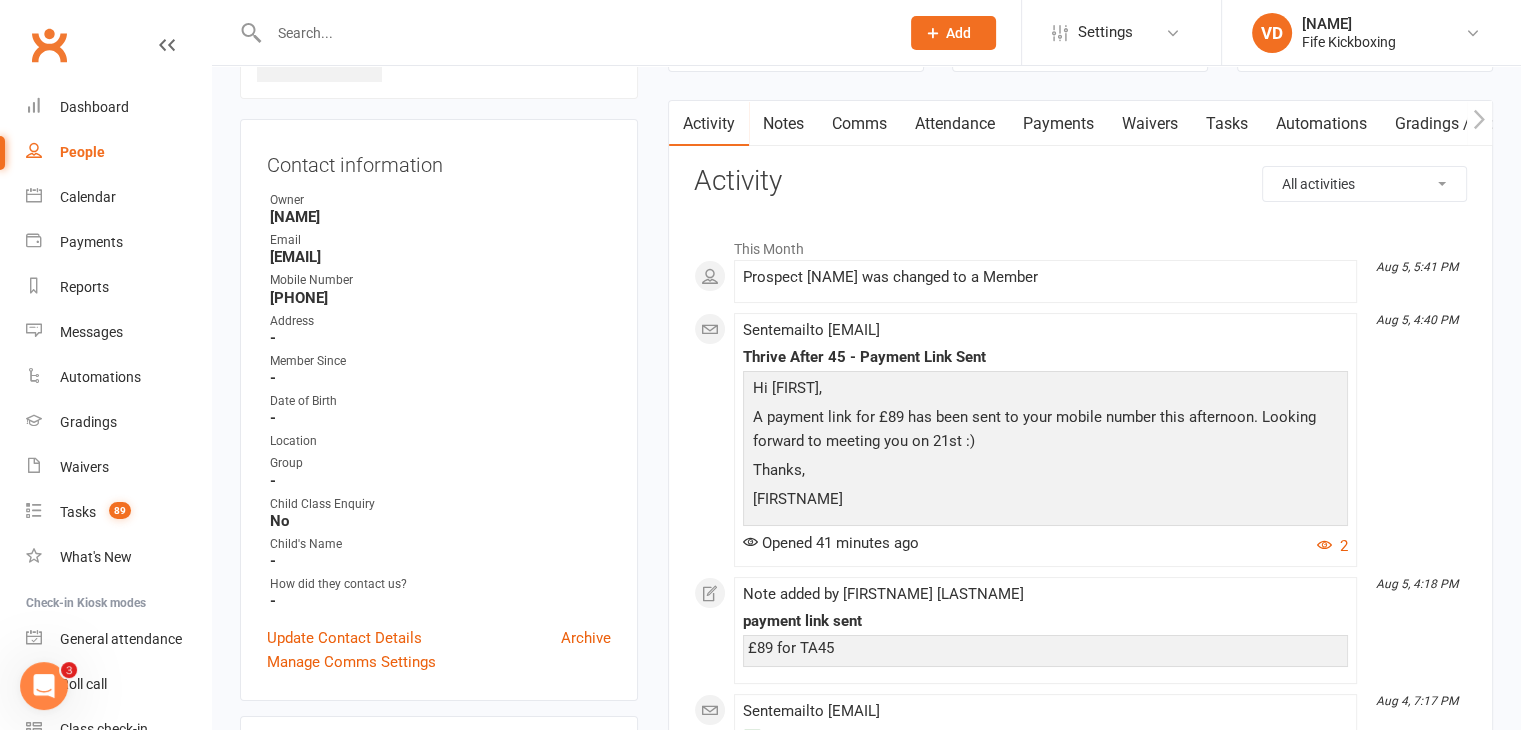 scroll, scrollTop: 200, scrollLeft: 0, axis: vertical 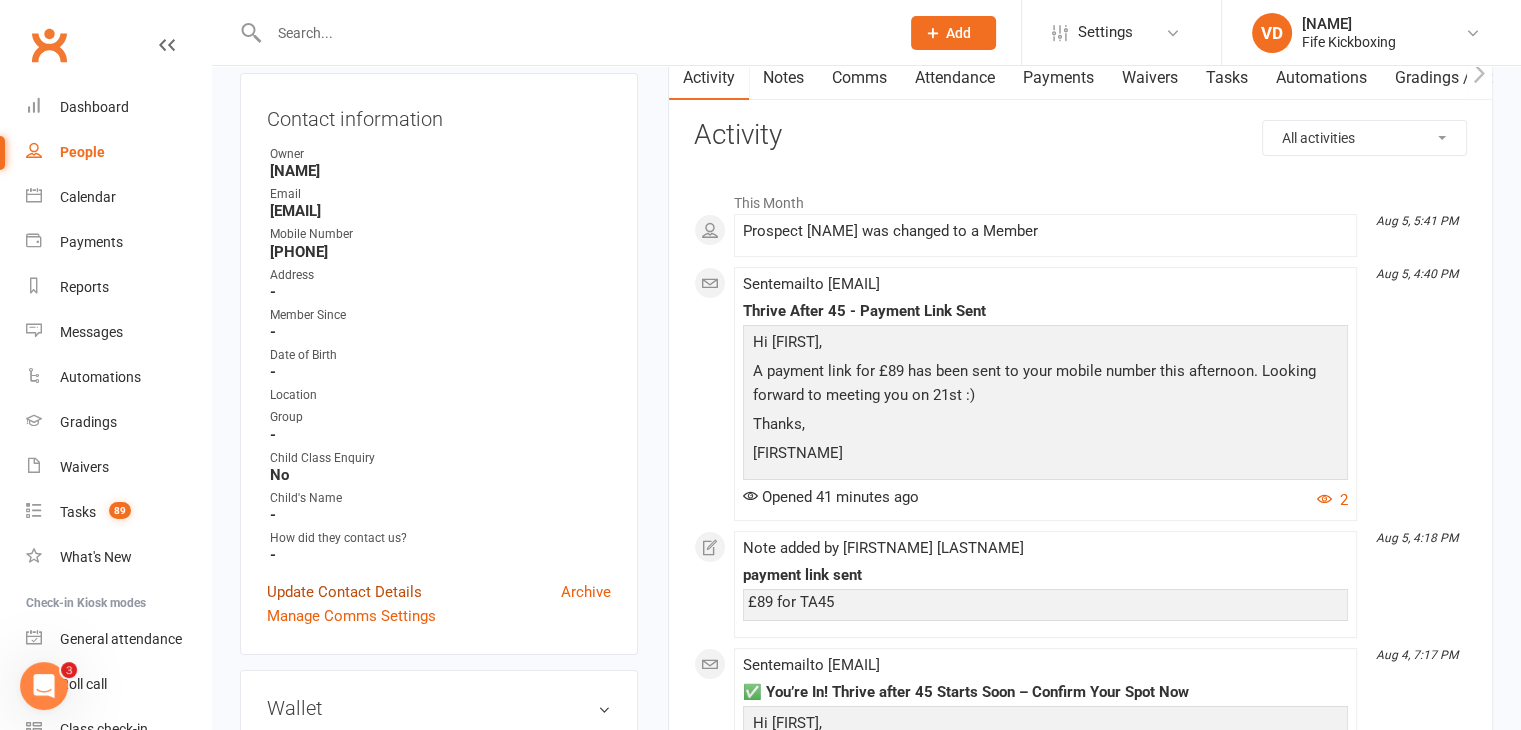 click on "Update Contact Details" at bounding box center [344, 592] 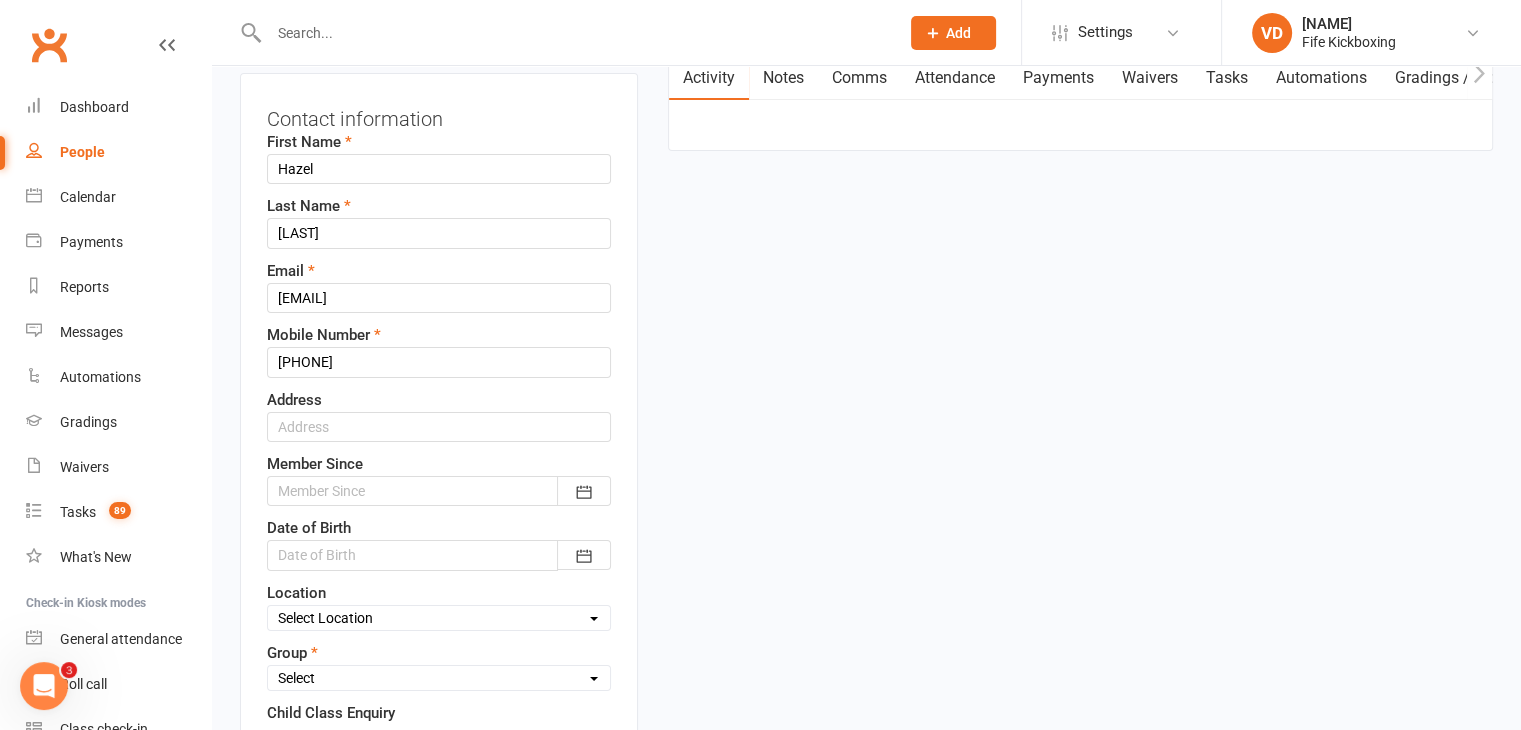 scroll, scrollTop: 94, scrollLeft: 0, axis: vertical 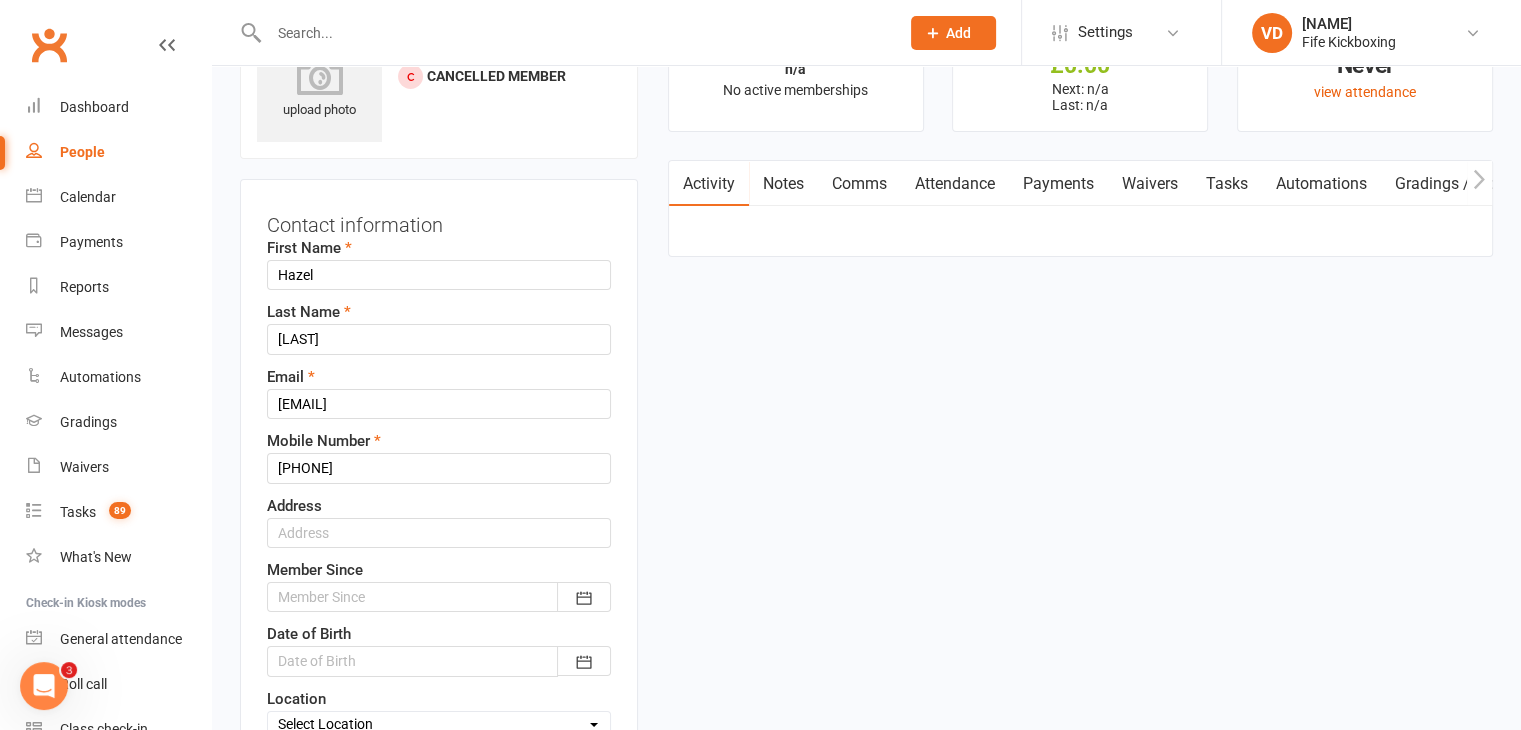 click at bounding box center [439, 597] 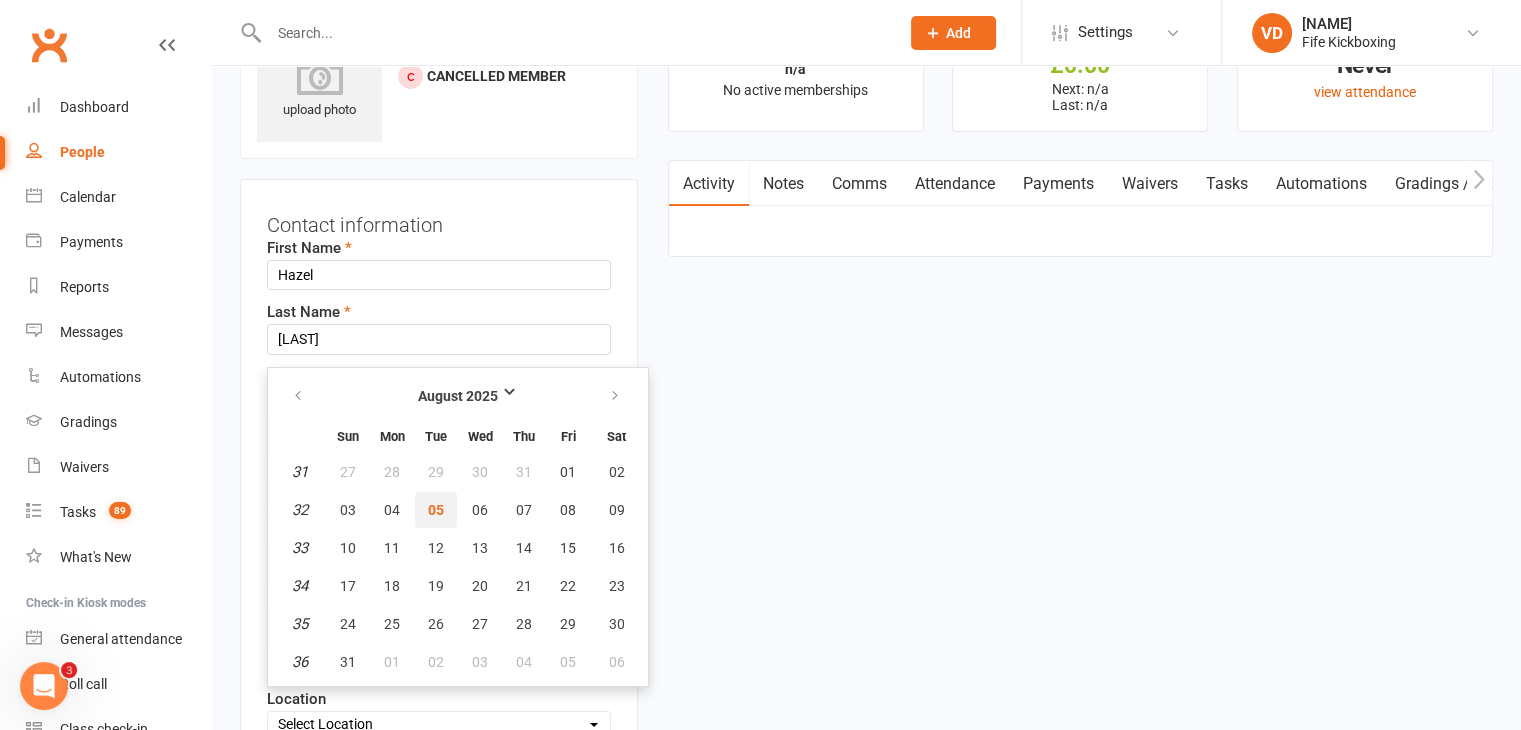 click on "05" at bounding box center [436, 510] 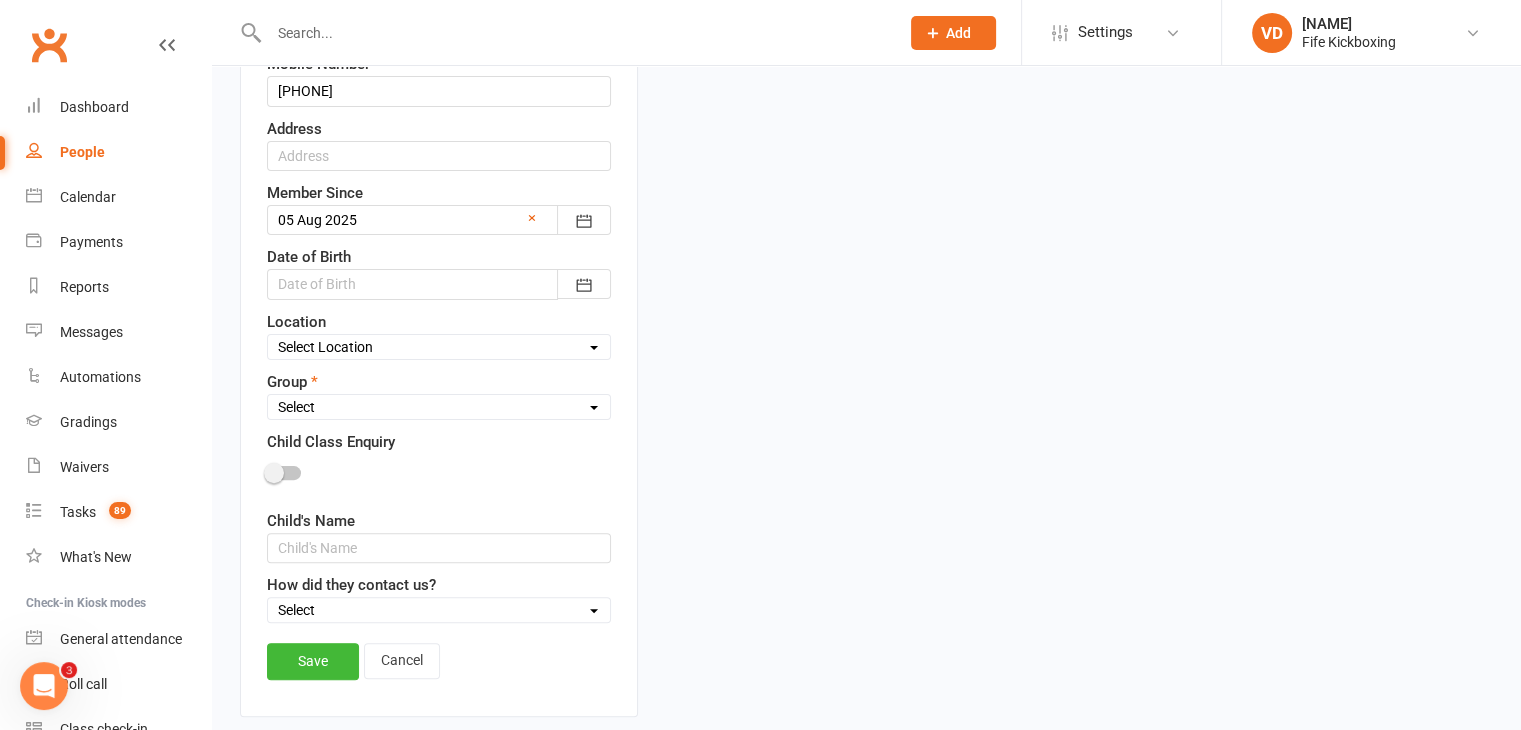 scroll, scrollTop: 494, scrollLeft: 0, axis: vertical 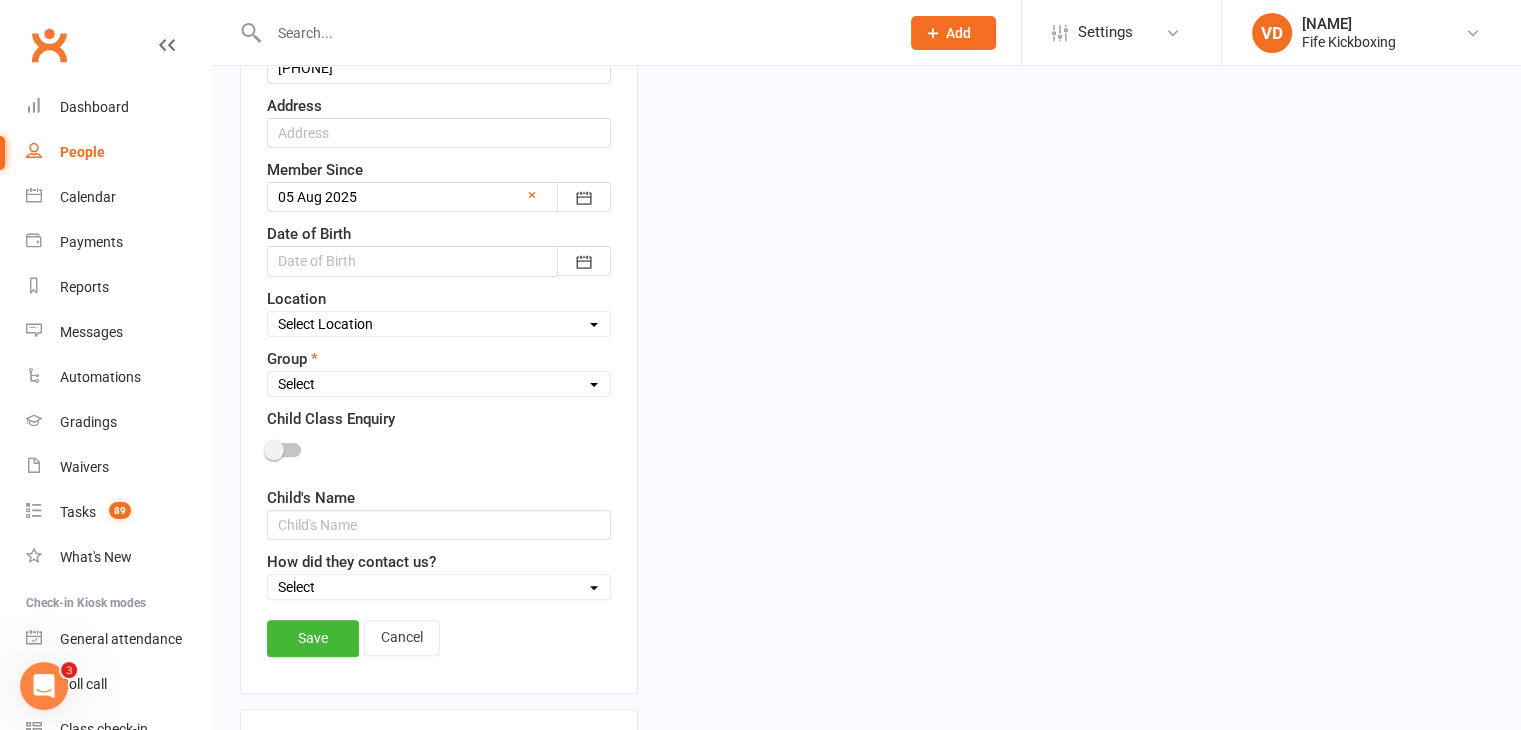 click on "Select Wee Warriors (3 - 4½) Lil Dragons (4½-6) Junior Warriors (7-8) Beg Kids Kickboxing (9-11) Int/Adv Kids Kickboxing (9-11) Teens Kickboxing (12-15) Adults - Ladies Only (16+) Adults - Mixed Class (16+) The Fitness Lab (15+) 4 Weeks Beginner On-Ramp Membership Thrive After 45! (45+) Paid Trial" at bounding box center [439, 384] 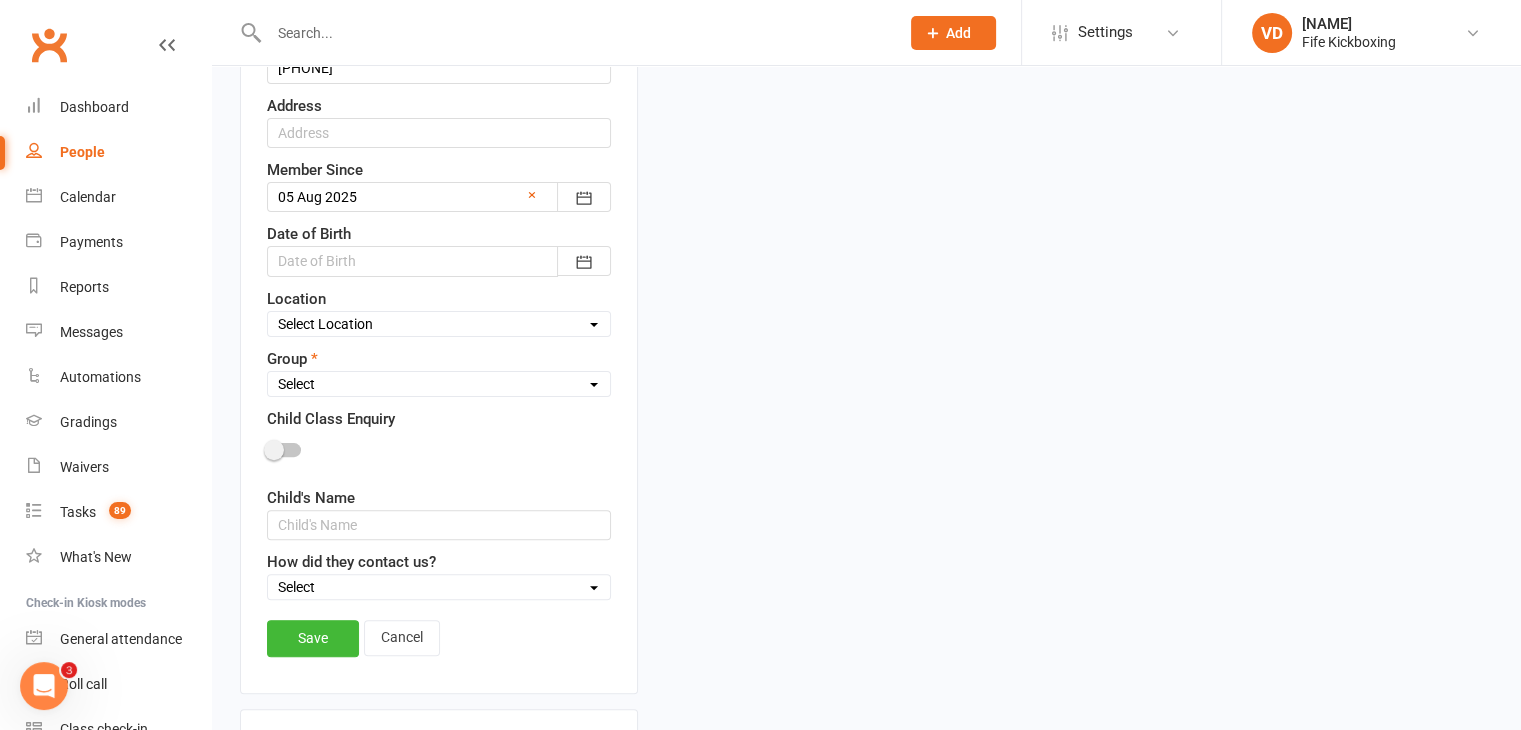 select on "Thrive After 45! (45+)" 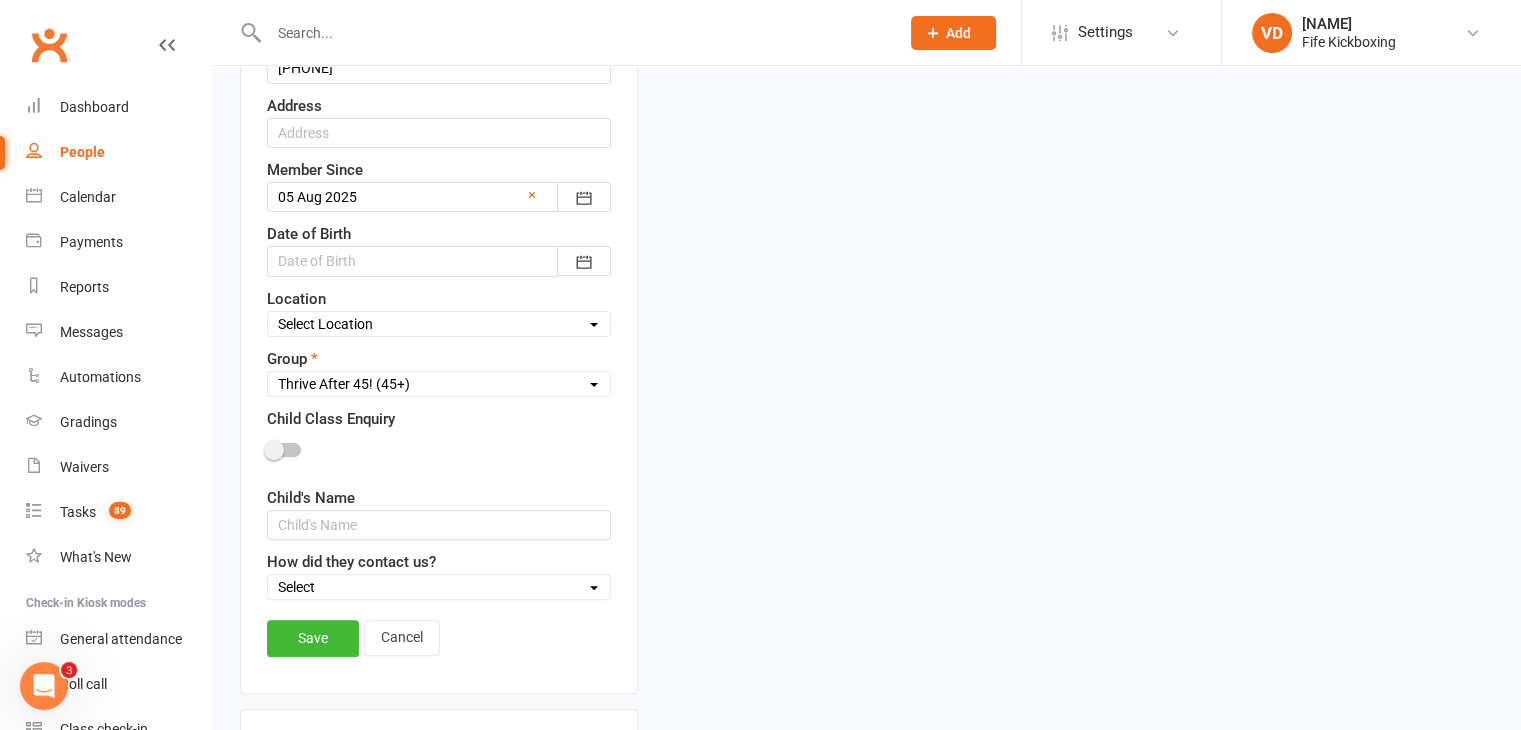 click on "Select Wee Warriors (3 - 4½) Lil Dragons (4½-6) Junior Warriors (7-8) Beg Kids Kickboxing (9-11) Int/Adv Kids Kickboxing (9-11) Teens Kickboxing (12-15) Adults - Ladies Only (16+) Adults - Mixed Class (16+) The Fitness Lab (15+) 4 Weeks Beginner On-Ramp Membership Thrive After 45! (45+) Paid Trial" at bounding box center [439, 384] 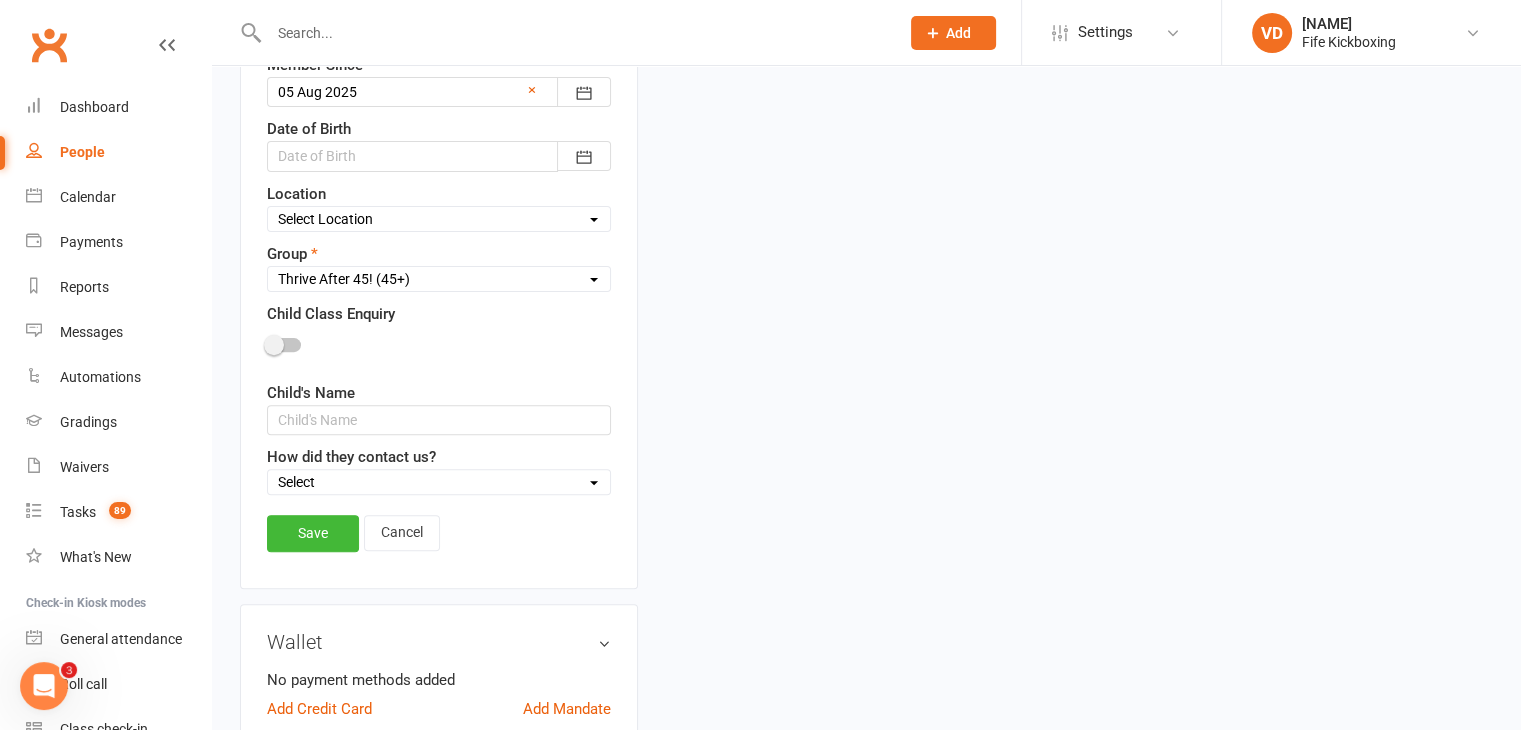 scroll, scrollTop: 694, scrollLeft: 0, axis: vertical 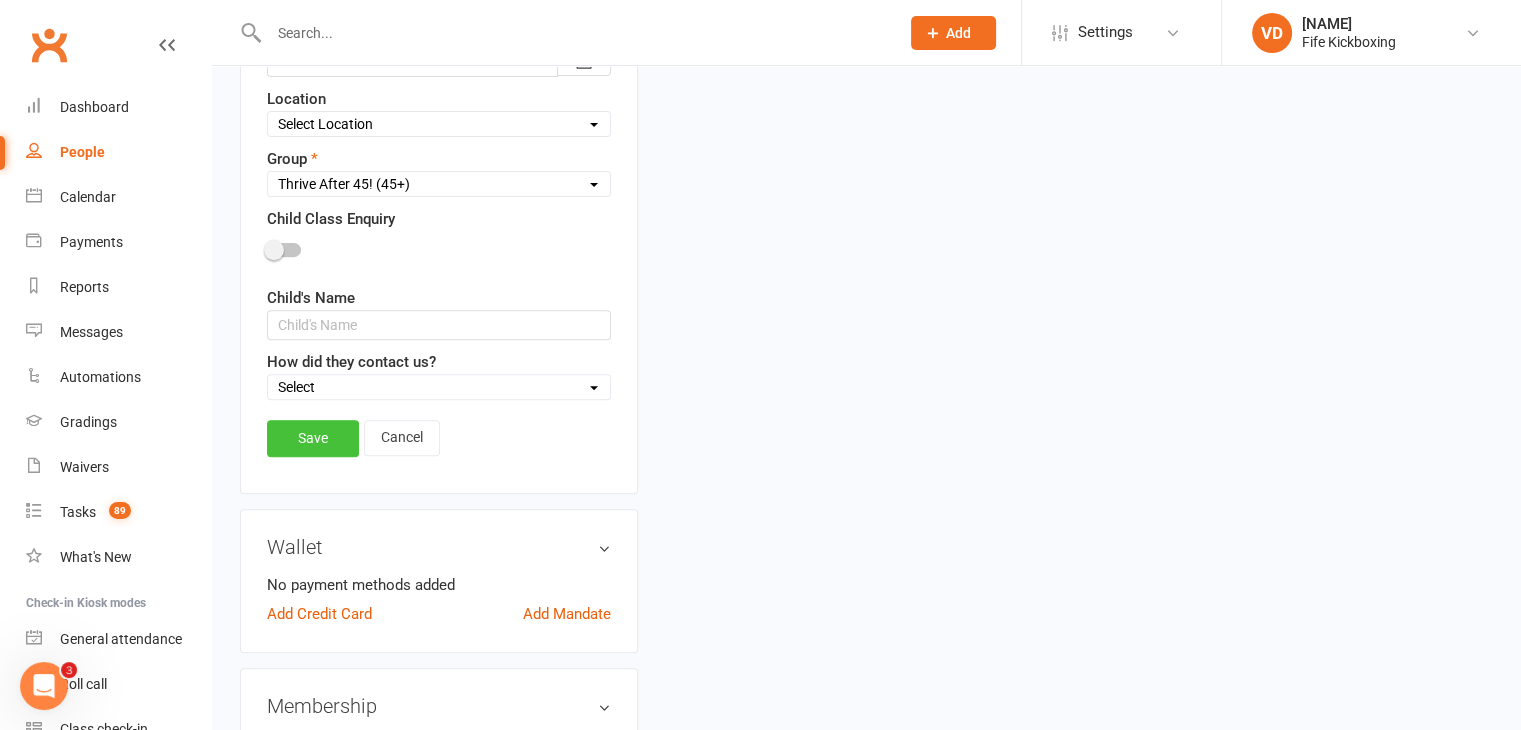 click on "Save" at bounding box center (313, 438) 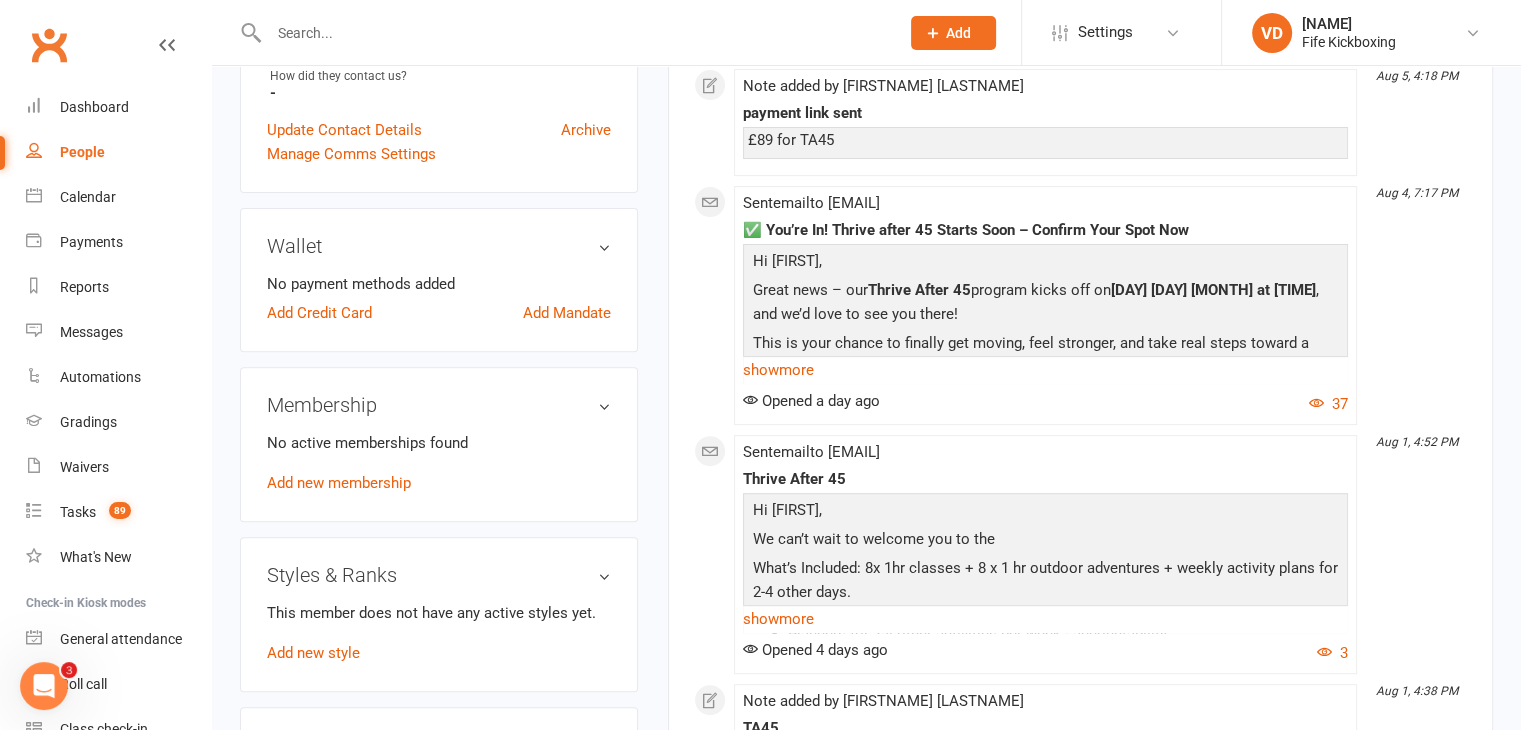 scroll, scrollTop: 694, scrollLeft: 0, axis: vertical 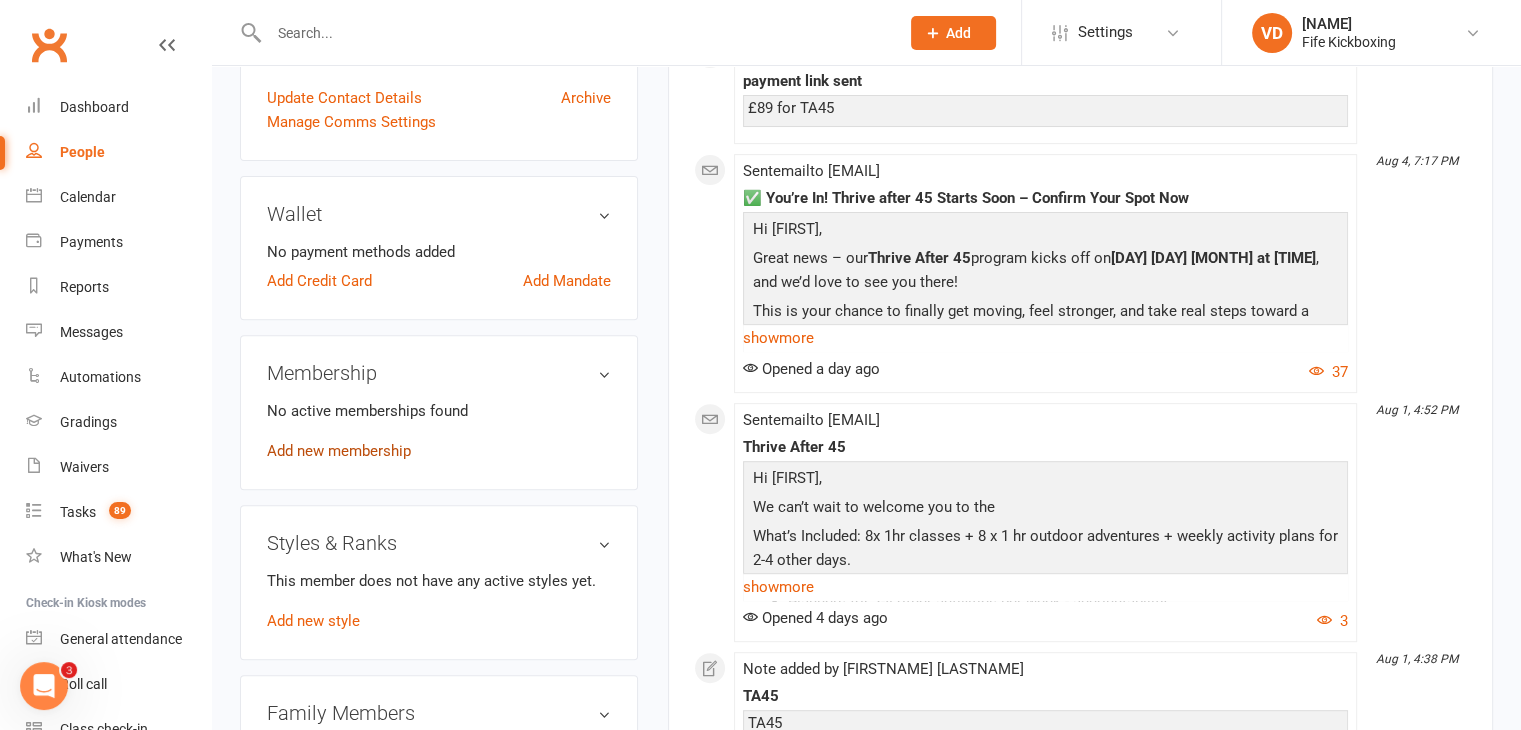 click on "Add new membership" at bounding box center [339, 451] 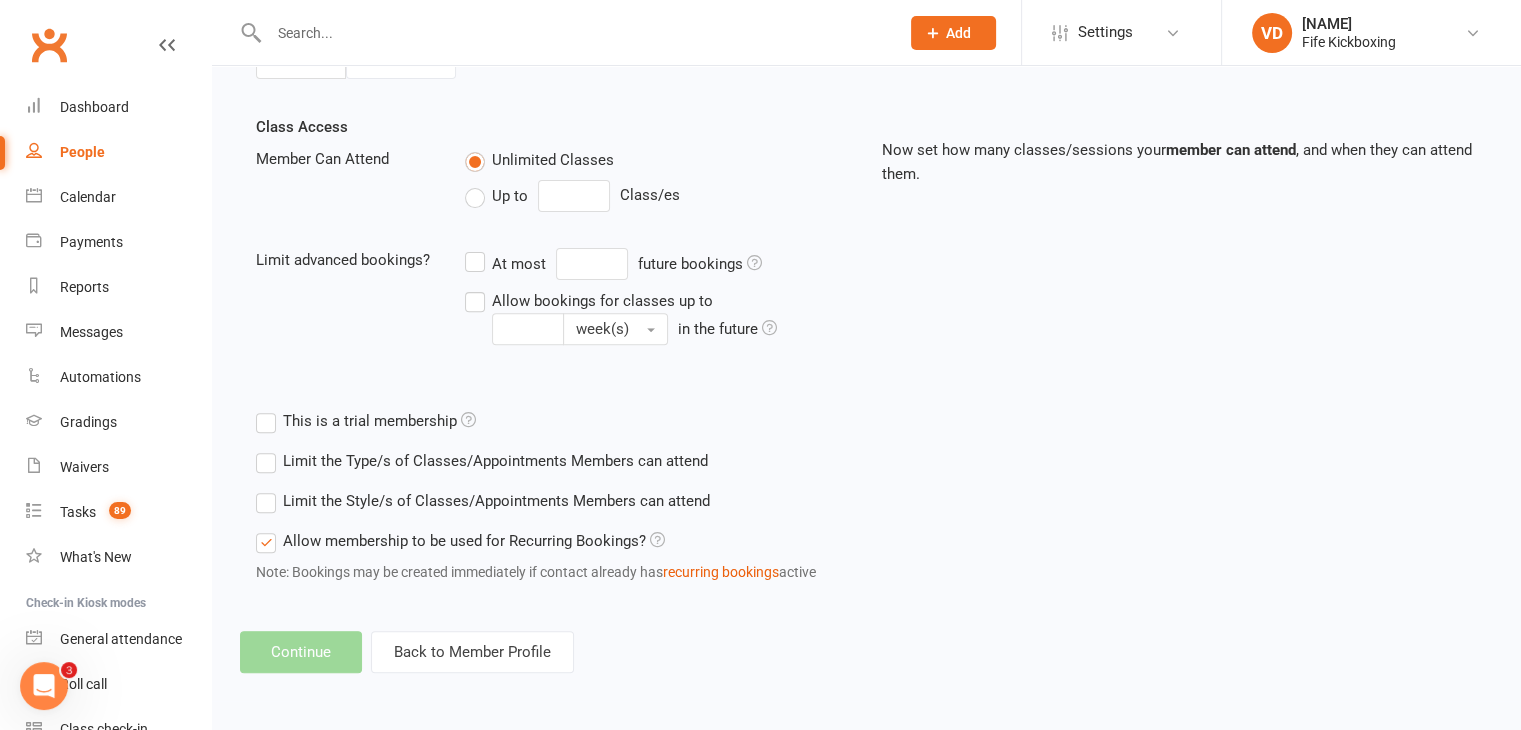 scroll, scrollTop: 0, scrollLeft: 0, axis: both 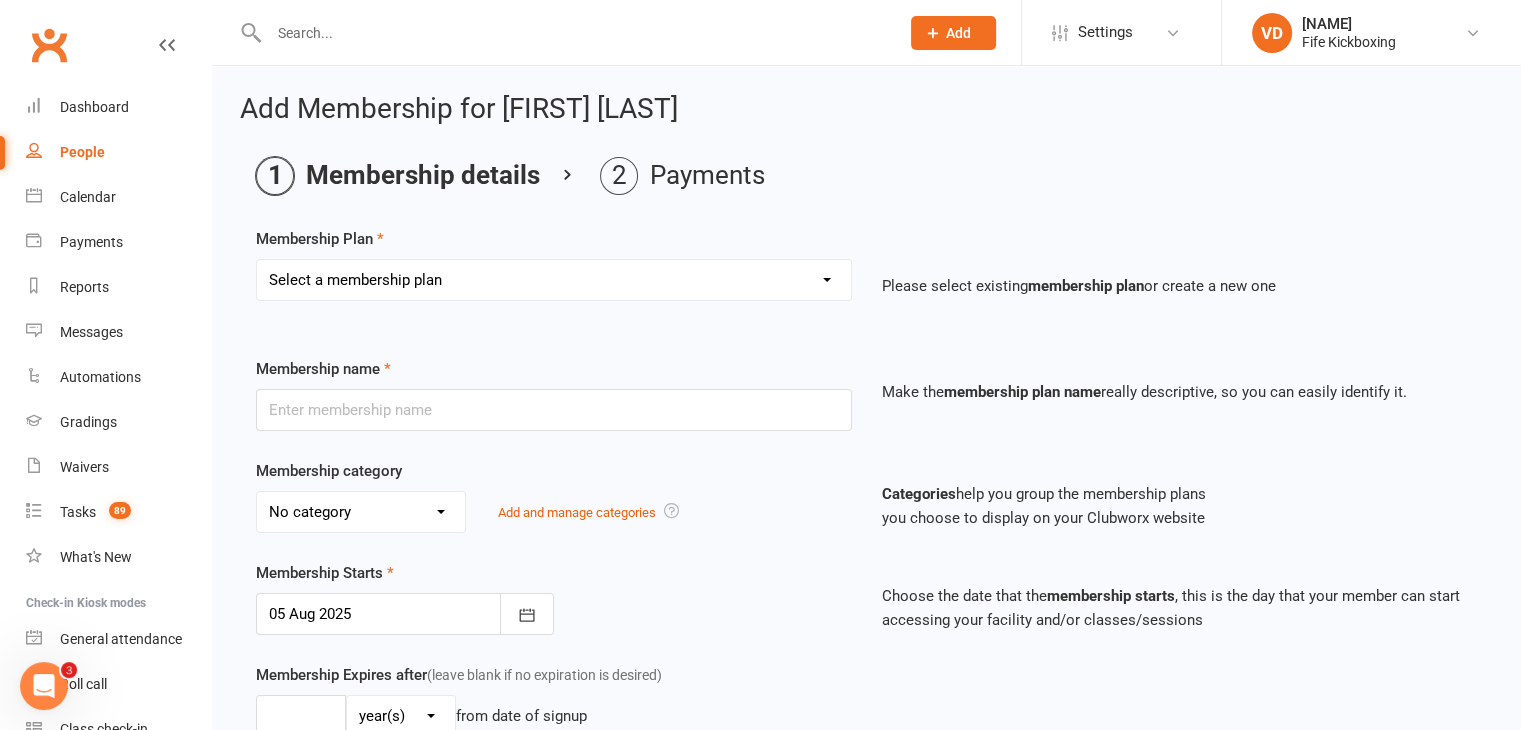 click on "Select a membership plan Create new Membership Plan Lil Dragons (2024) Junior Warriors 7-8yo 1/wk (2024) Junior Warrior 7-8yo 2/wk (2024) Junior Warrior 7-8 3/wk (2025) Beginner Kids 1/wk (2024) Beginner Kids 2/wk (2024) Beginner Kids 3/wk (2025) Beginner Kids Unlimited (2025) Kids Kickboxing 1/wk (2024) Kids Kickboxing 2/wk (2024) Kids Kickboxing 3/wk (2025) Kids Kickboxing Unlimited (2025) Teens 1/wk (2024) Teens 2/wk (2024) Teens 3/wk (2024) Teens UNLIMITED (2025) Ladies Only 1/wk (2024) Ladies Only 2/wk (2024) Ladies Only 3/wk (2024) Ladies Only UNLIMITED (2025) Ladies Only 1/wk AM ONLY (2023) Mixed Adults 1/wk (2024) Mixed Adults 2/wk (2024) Mixed Adults 3/wk (2024) Mixed Adults UNLIMITED (2024) The Fitness Lab - Adult 1/wk (2024) The Fitness Lab - Adult 2/wk (2024) The Fitness Lab - Adult PAYG (2024) The Fitness Lab - PAYG 1 Class Pass The Fitness Lab - 10 Class Pass Teens Kickboxing - 1 Class Pass Adults Kickboxing - "Top Up" 1 Class Pass Squad Training Access Lil Dragons (4.5-6yo) Joining Fee - £39" at bounding box center [554, 280] 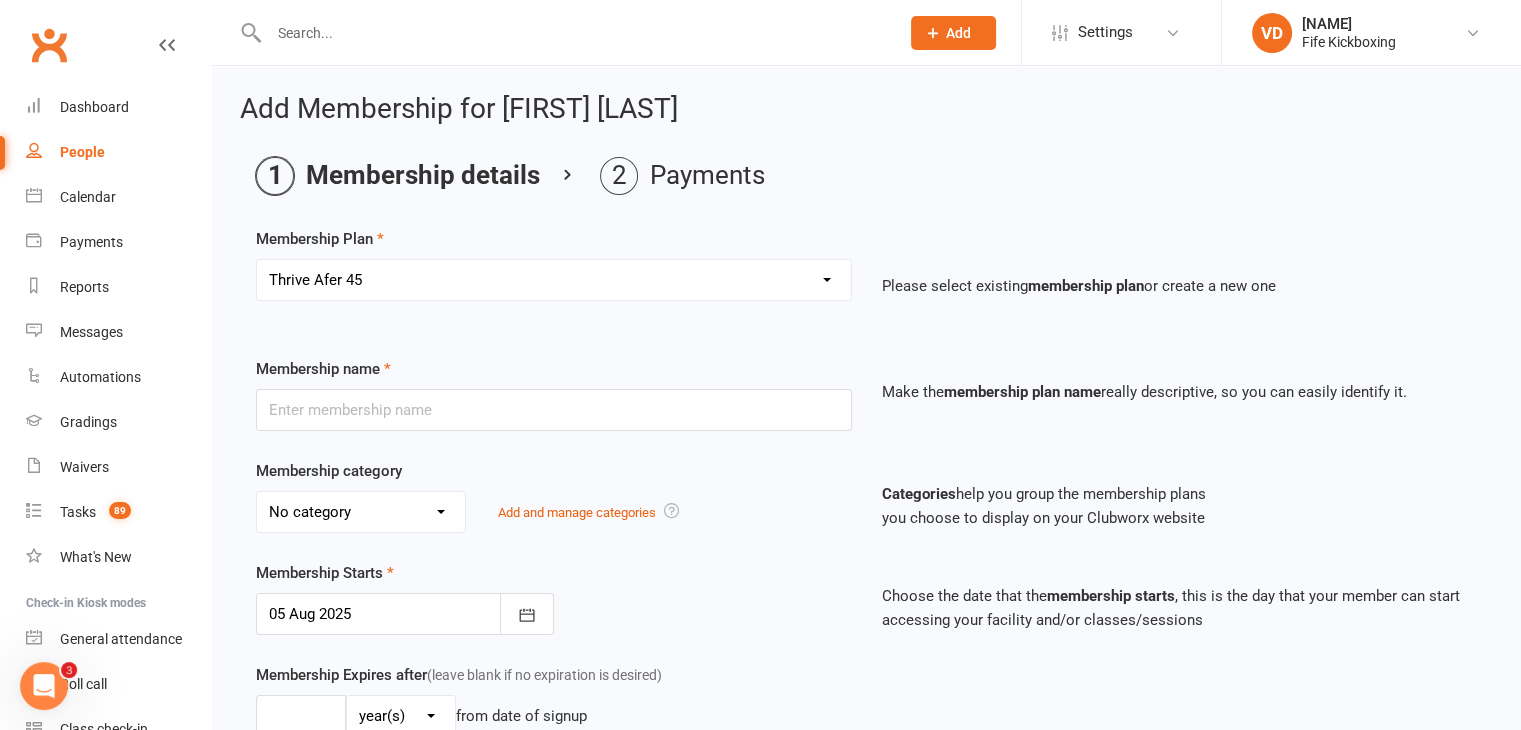click on "Select a membership plan Create new Membership Plan Lil Dragons (2024) Junior Warriors 7-8yo 1/wk (2024) Junior Warrior 7-8yo 2/wk (2024) Junior Warrior 7-8 3/wk (2025) Beginner Kids 1/wk (2024) Beginner Kids 2/wk (2024) Beginner Kids 3/wk (2025) Beginner Kids Unlimited (2025) Kids Kickboxing 1/wk (2024) Kids Kickboxing 2/wk (2024) Kids Kickboxing 3/wk (2025) Kids Kickboxing Unlimited (2025) Teens 1/wk (2024) Teens 2/wk (2024) Teens 3/wk (2024) Teens UNLIMITED (2025) Ladies Only 1/wk (2024) Ladies Only 2/wk (2024) Ladies Only 3/wk (2024) Ladies Only UNLIMITED (2025) Ladies Only 1/wk AM ONLY (2023) Mixed Adults 1/wk (2024) Mixed Adults 2/wk (2024) Mixed Adults 3/wk (2024) Mixed Adults UNLIMITED (2024) The Fitness Lab - Adult 1/wk (2024) The Fitness Lab - Adult 2/wk (2024) The Fitness Lab - Adult PAYG (2024) The Fitness Lab - PAYG 1 Class Pass The Fitness Lab - 10 Class Pass Teens Kickboxing - 1 Class Pass Adults Kickboxing - "Top Up" 1 Class Pass Squad Training Access Lil Dragons (4.5-6yo) Joining Fee - £39" at bounding box center (554, 280) 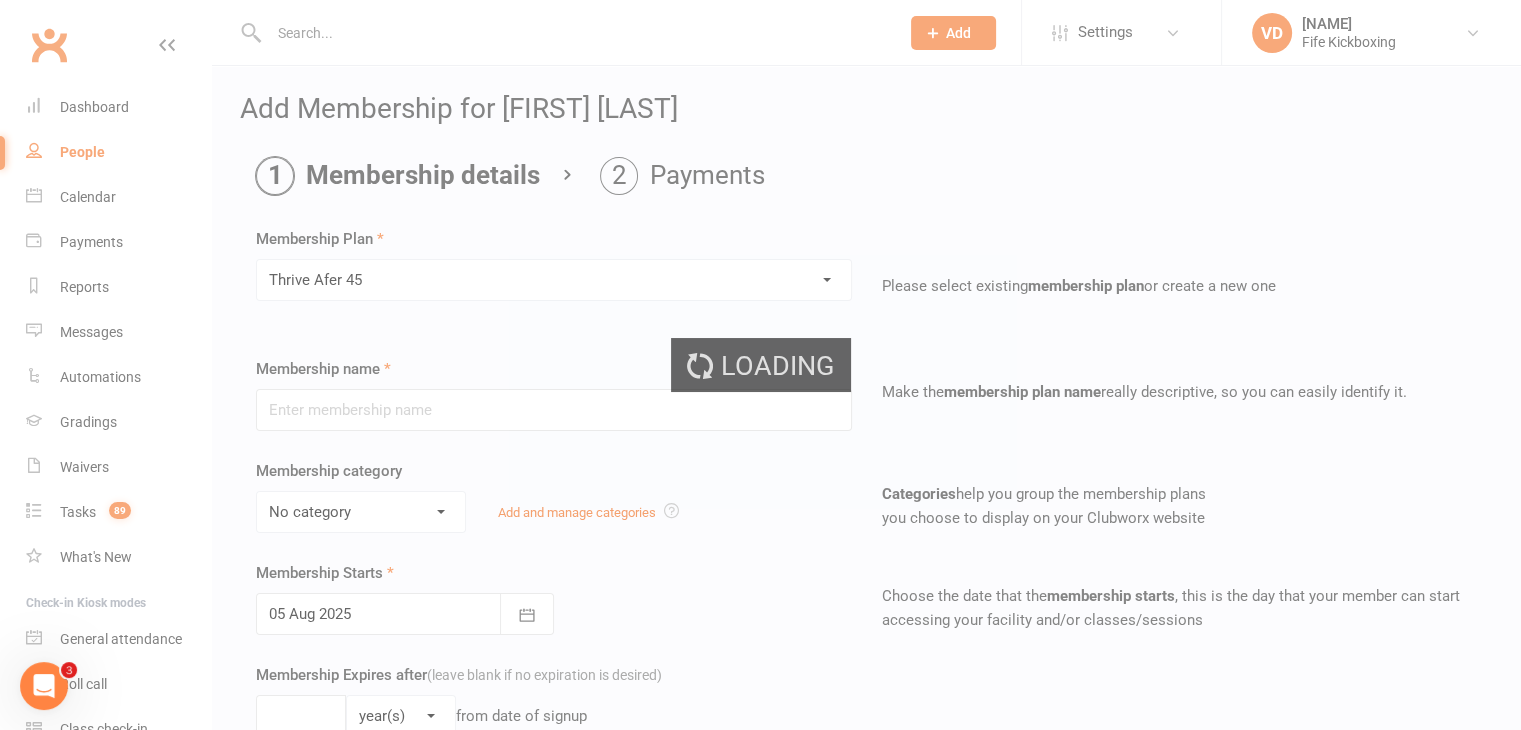 type on "Thrive Afer 45" 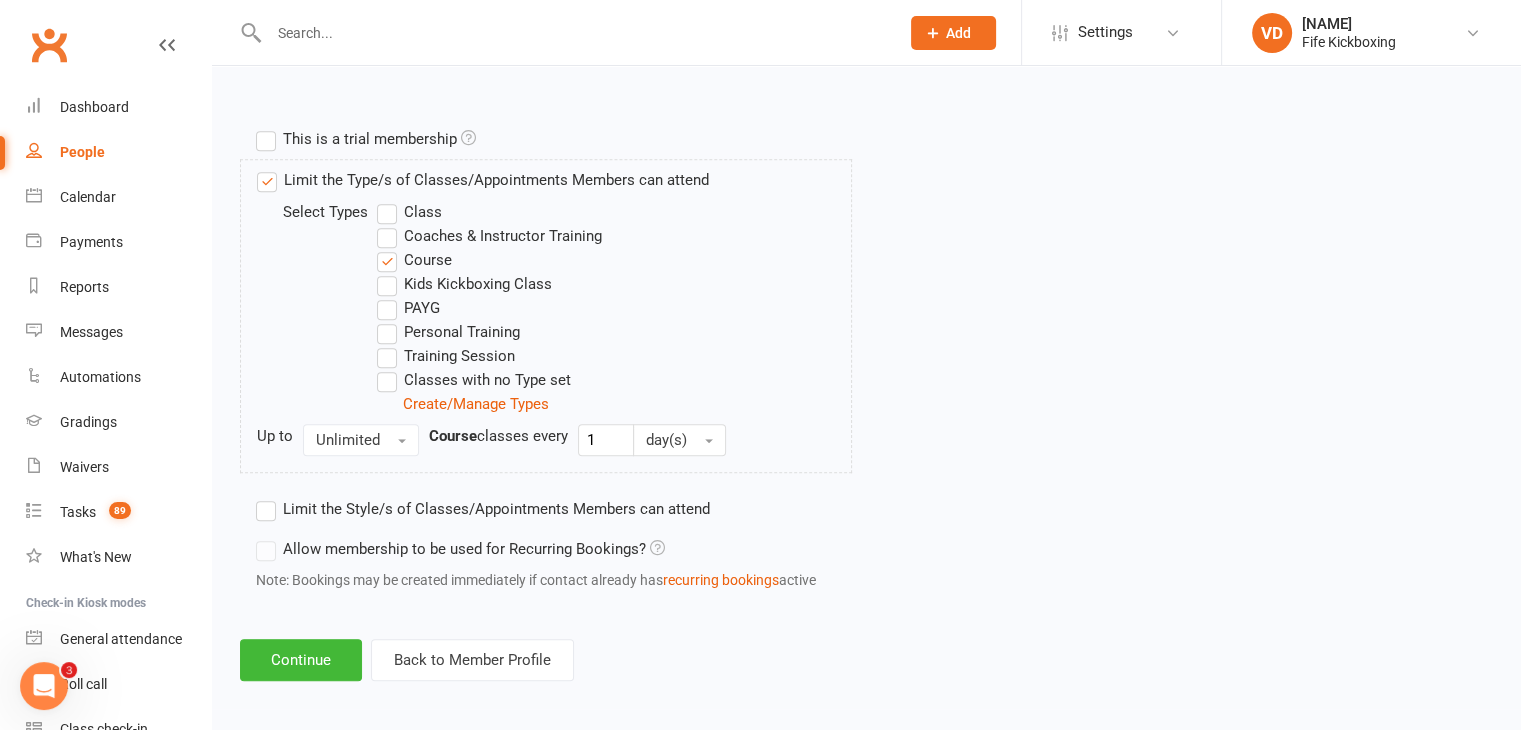 scroll, scrollTop: 920, scrollLeft: 0, axis: vertical 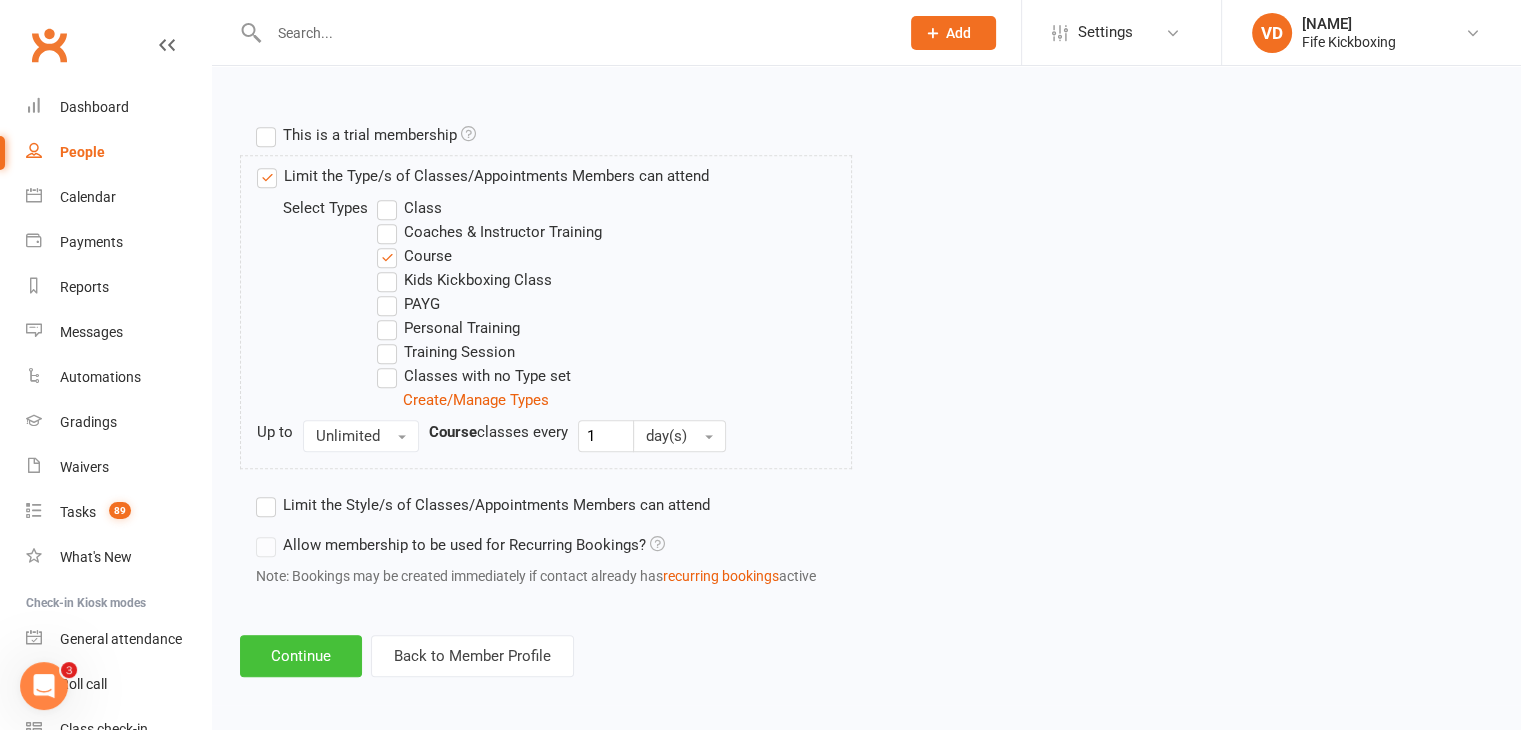 click on "Continue" at bounding box center [301, 656] 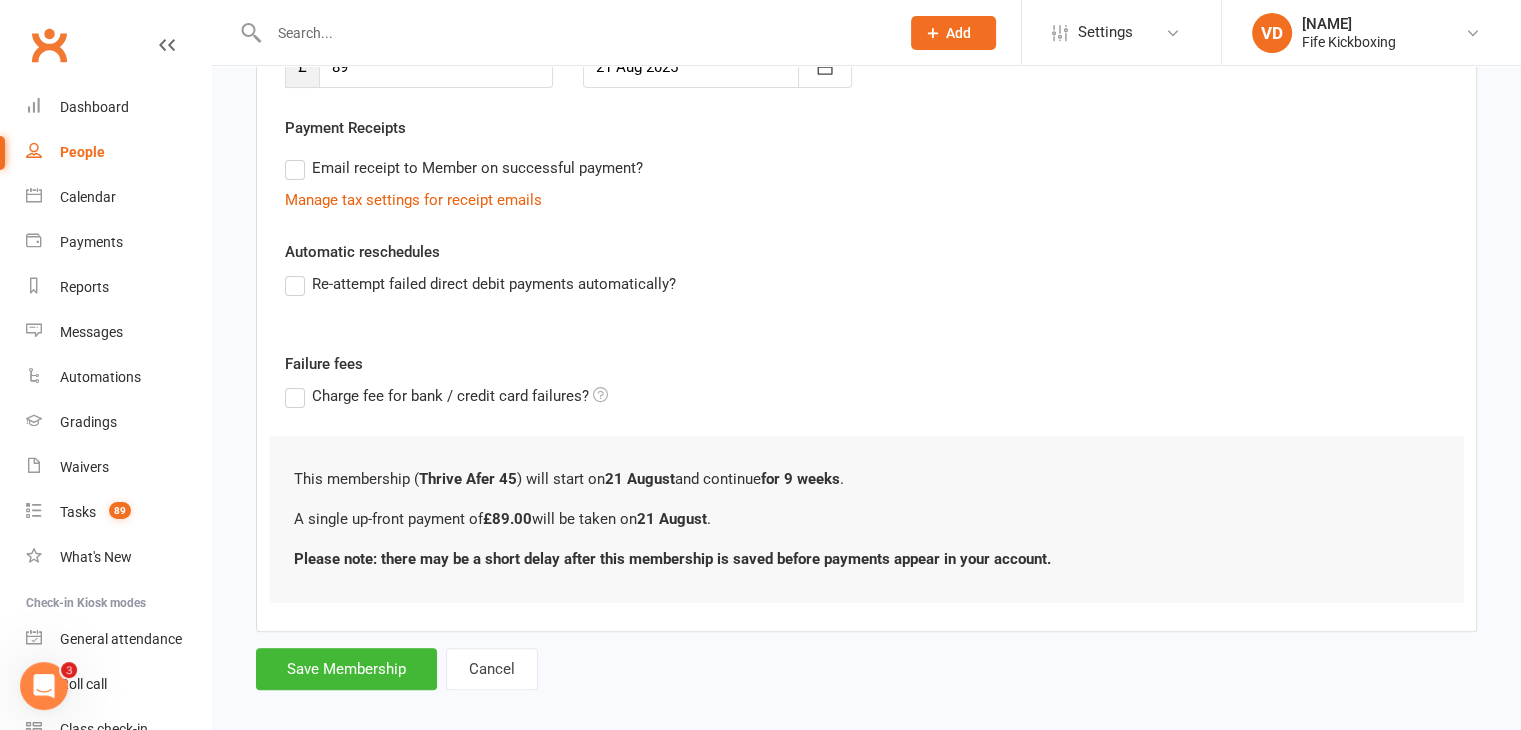 scroll, scrollTop: 358, scrollLeft: 0, axis: vertical 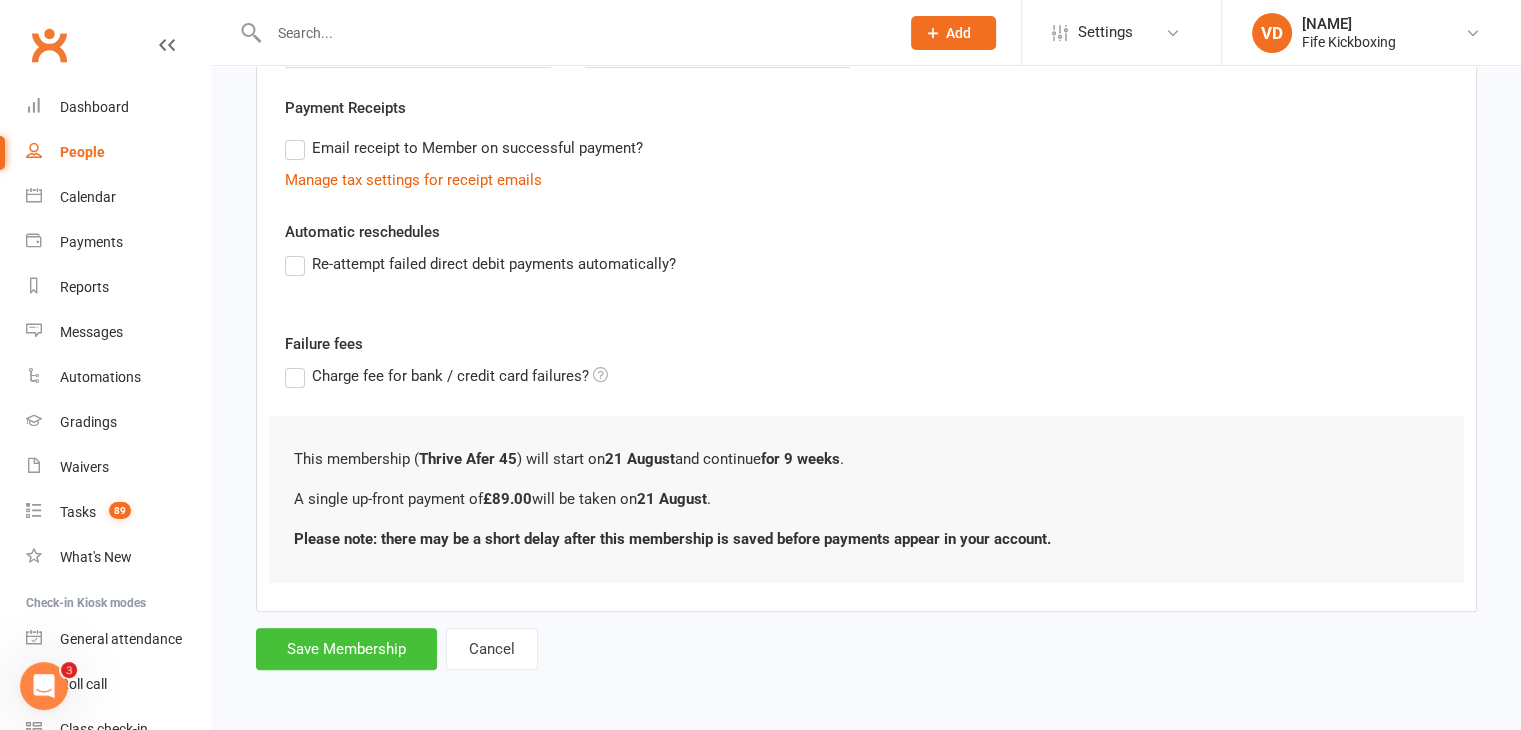 click on "Save Membership" at bounding box center (346, 649) 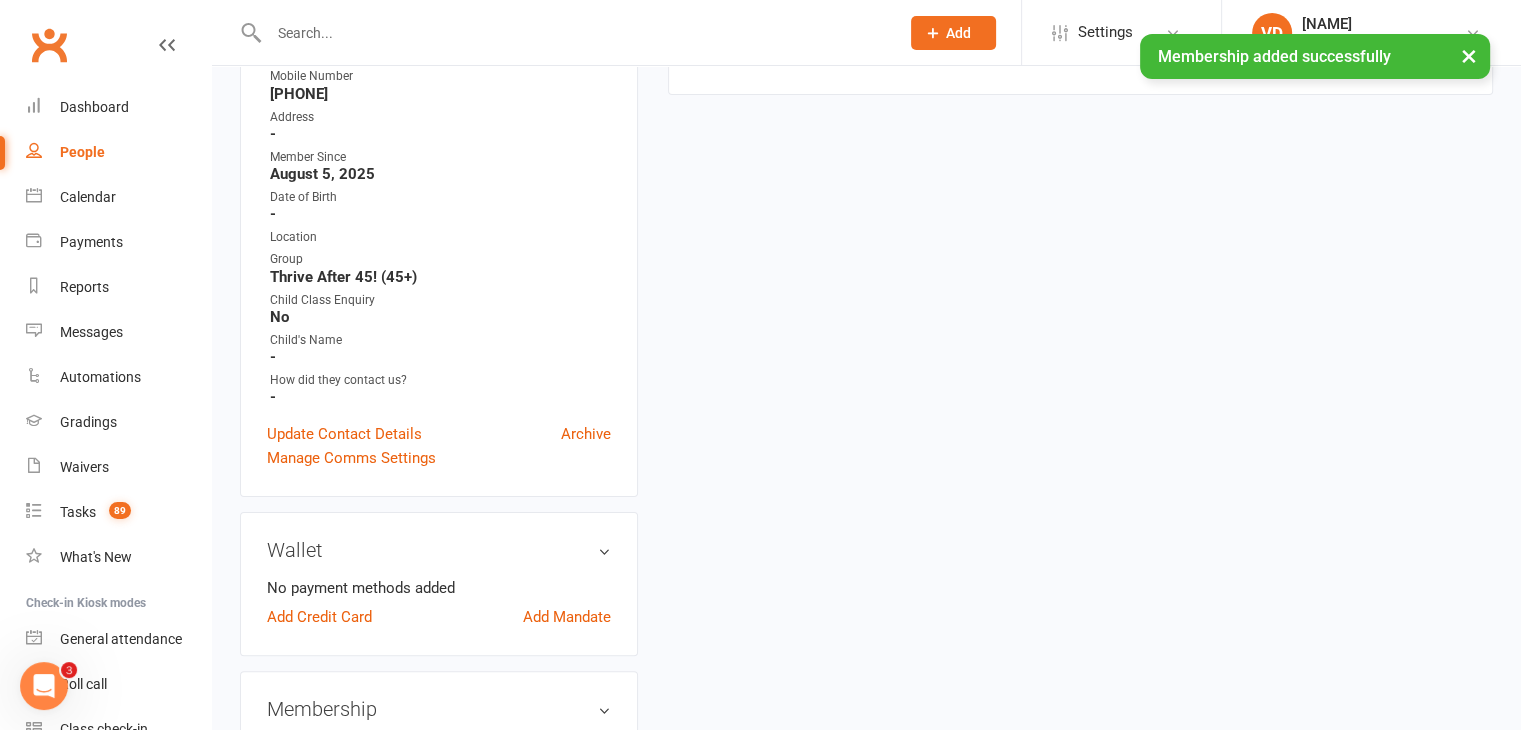 scroll, scrollTop: 0, scrollLeft: 0, axis: both 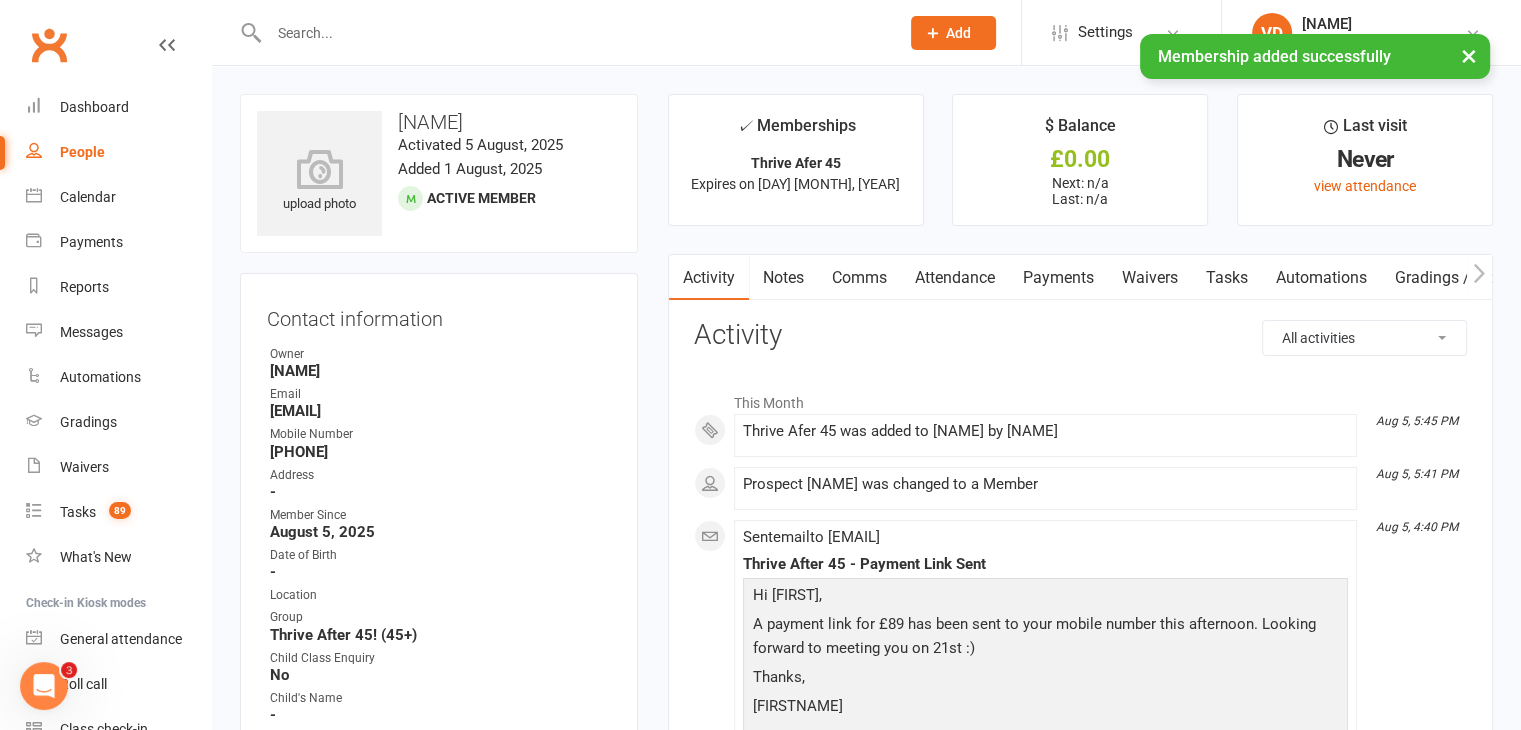 click on "Payments" at bounding box center [1058, 278] 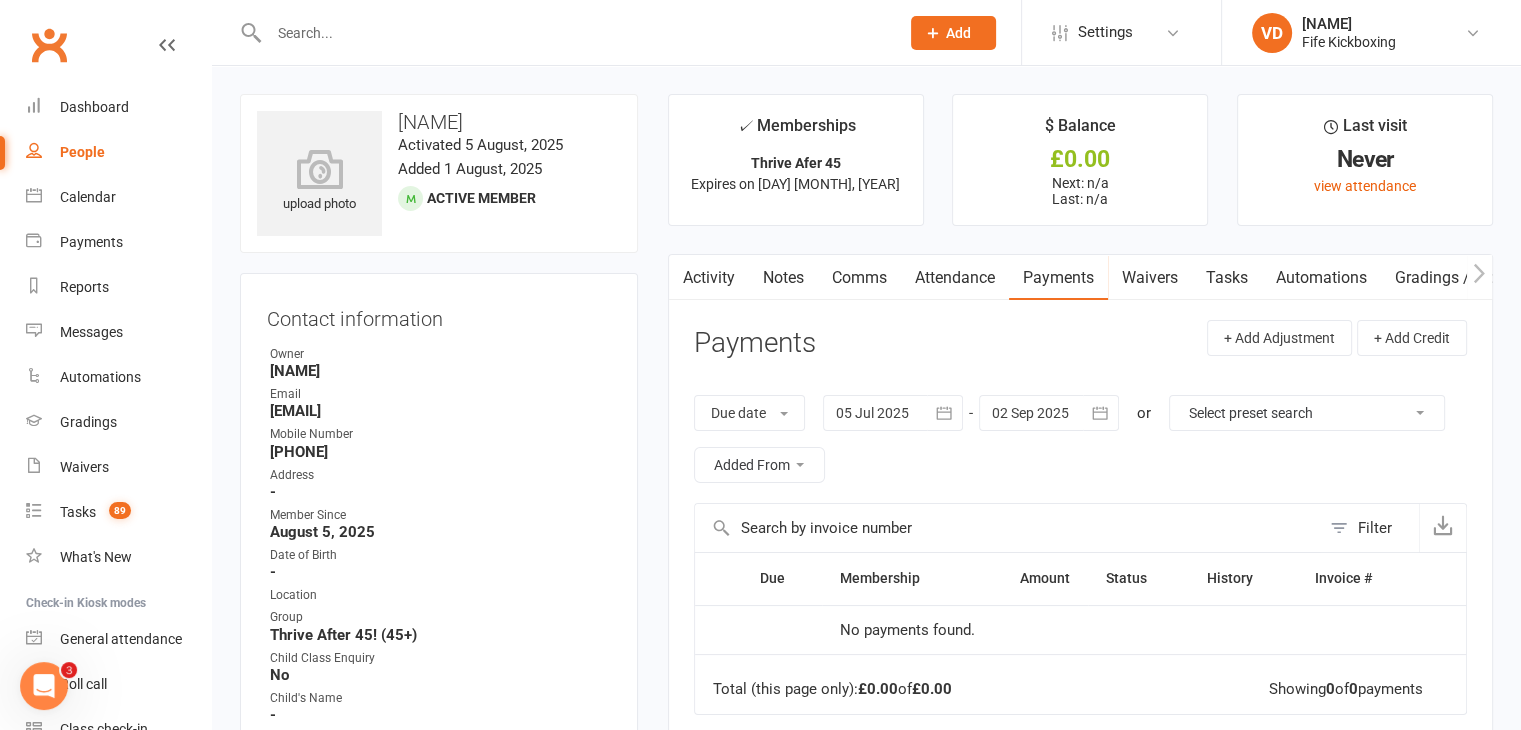 click on "Payments" at bounding box center [1058, 278] 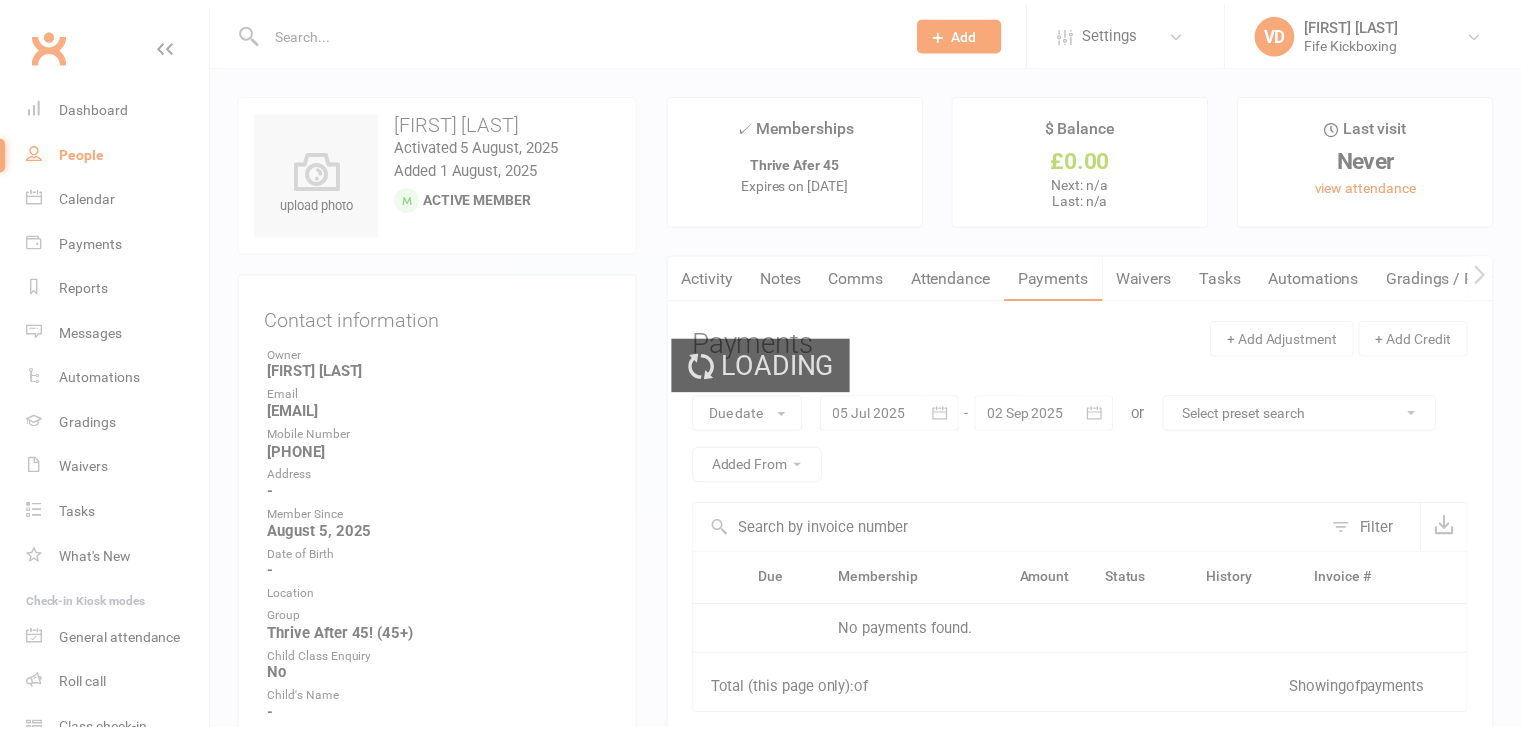 scroll, scrollTop: 0, scrollLeft: 0, axis: both 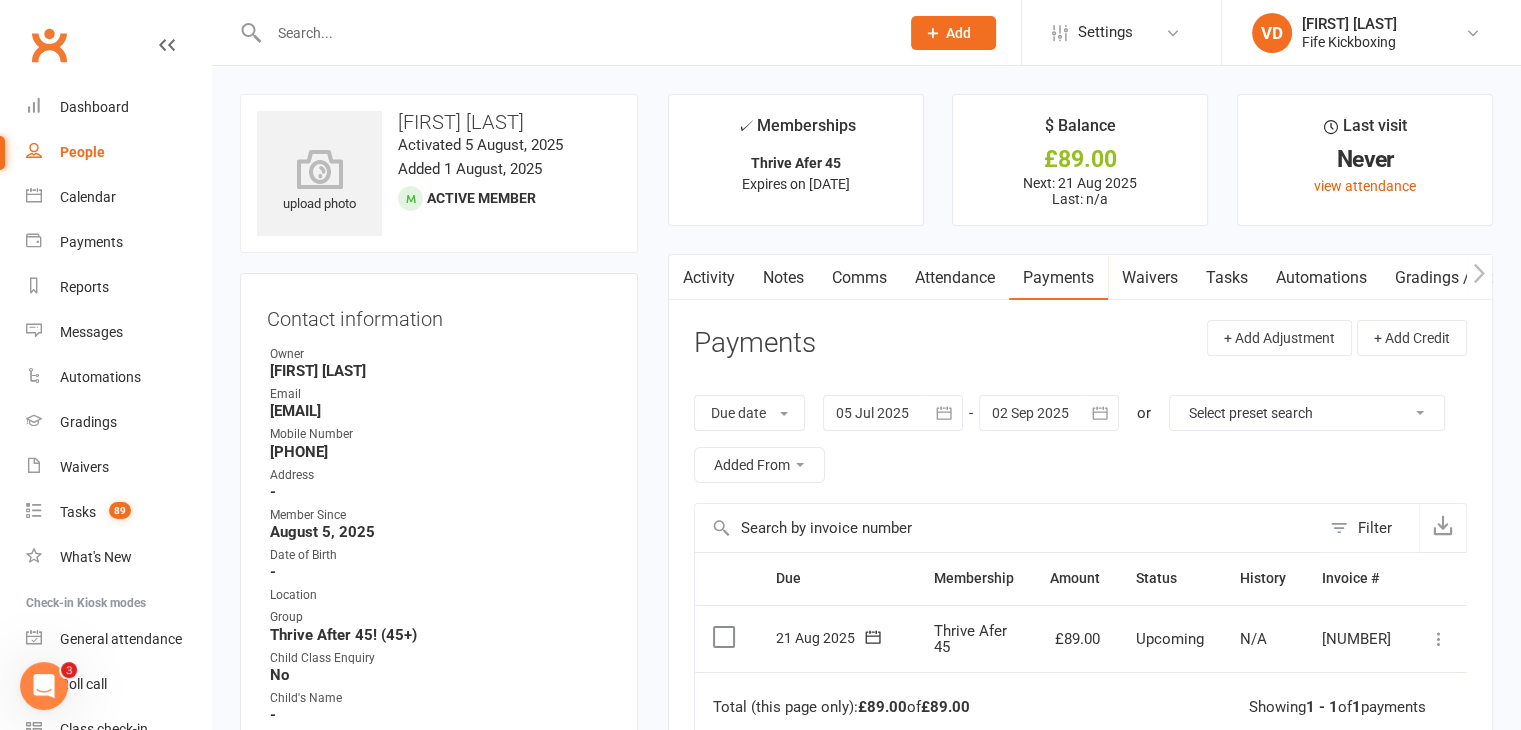 click at bounding box center (1439, 639) 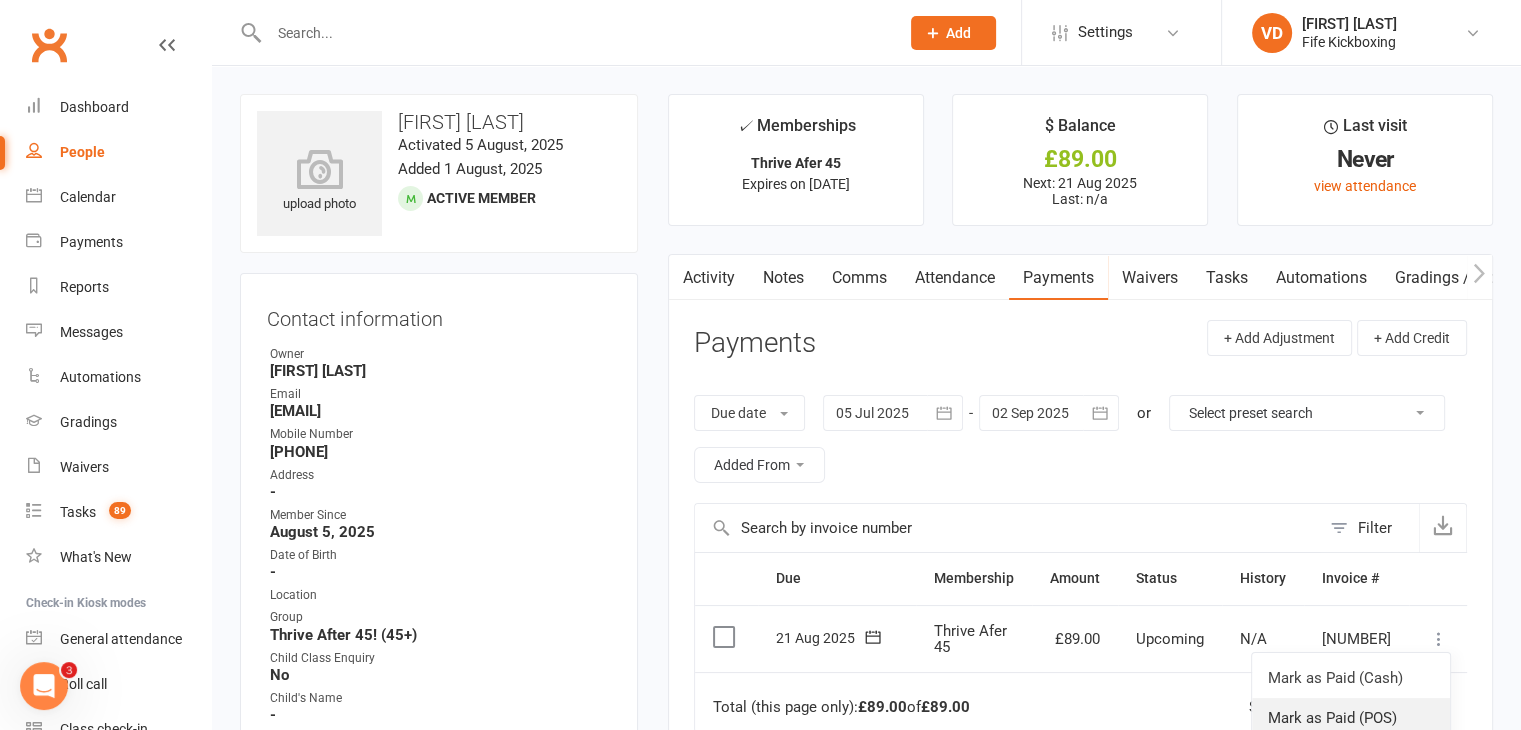 click on "Mark as Paid (POS)" at bounding box center [1351, 718] 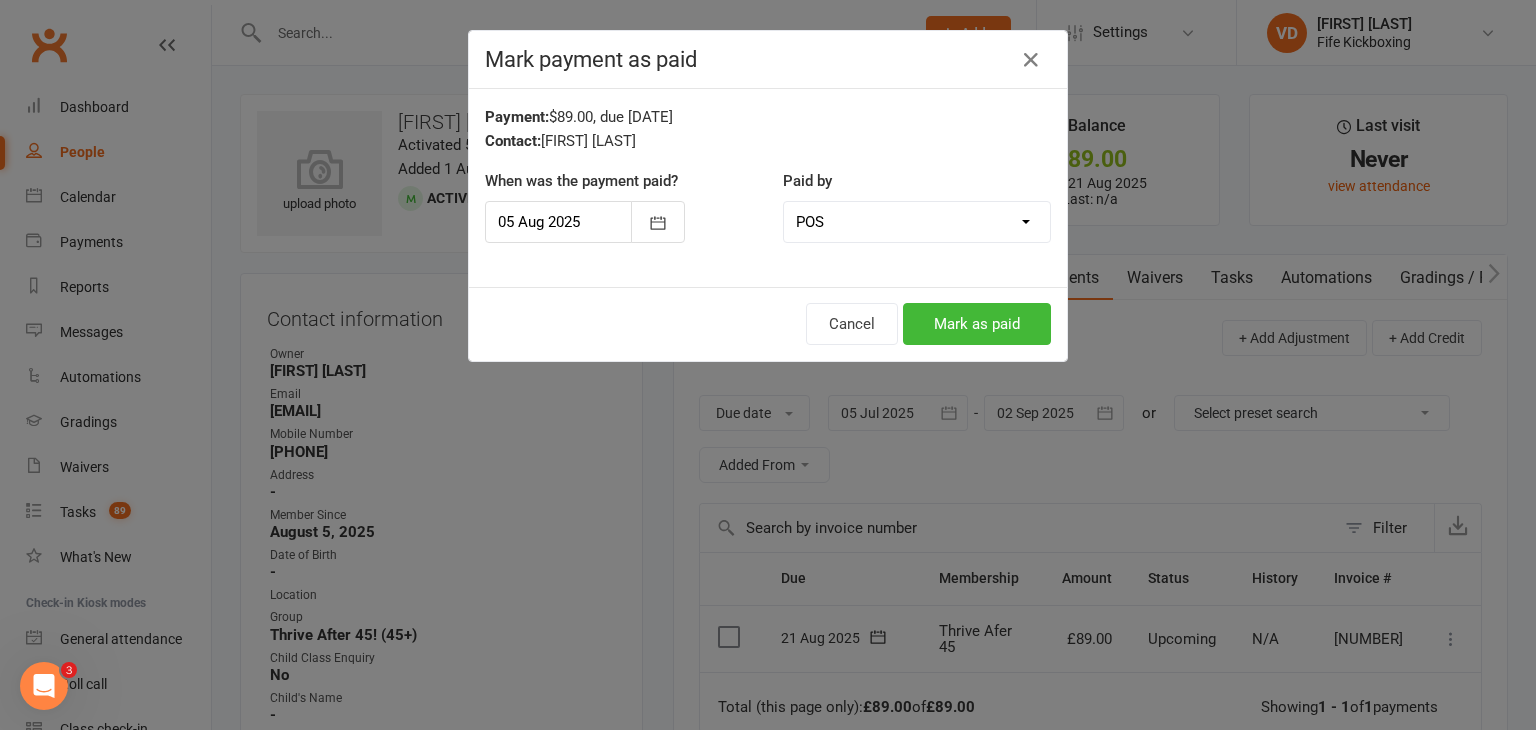 click on "Cash POS Other method" at bounding box center [917, 222] 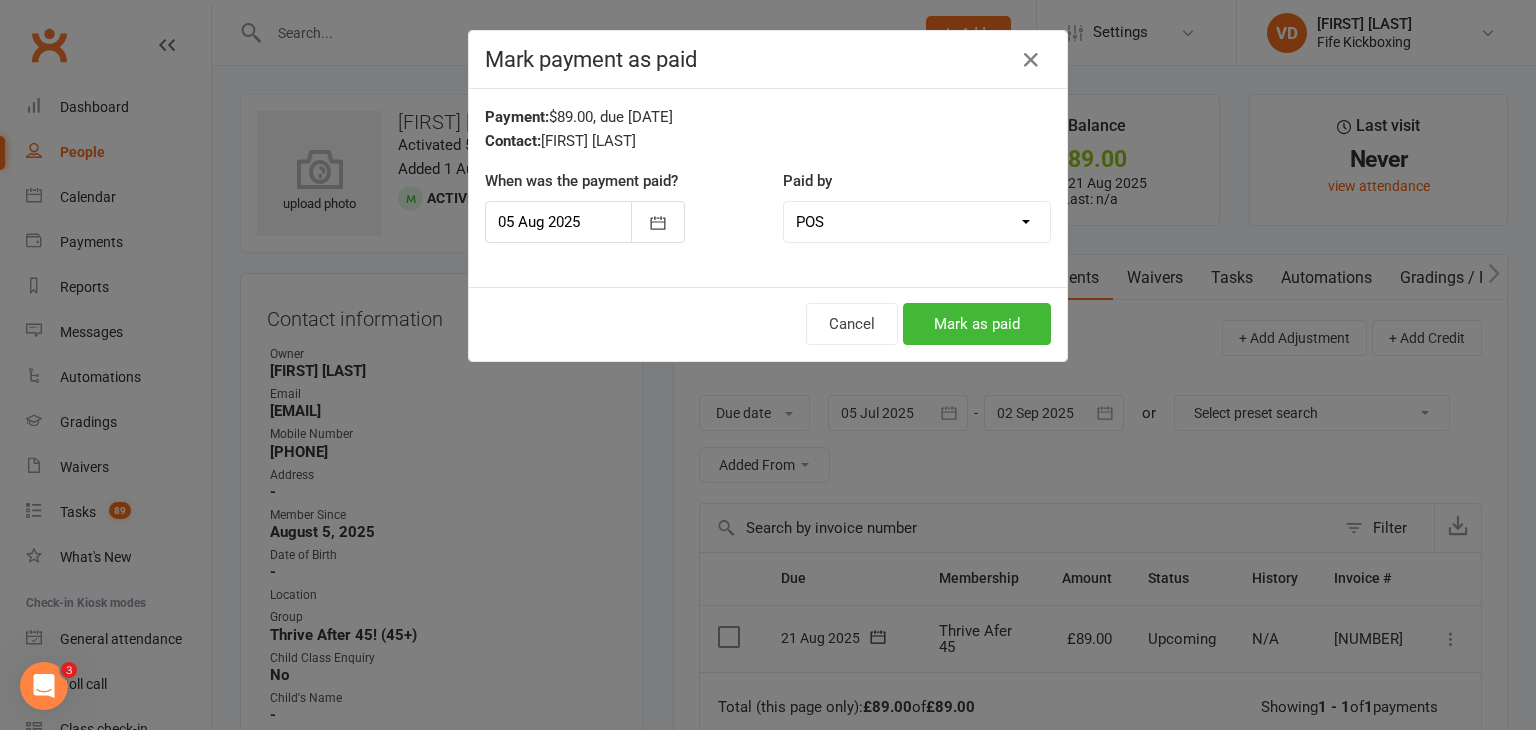select on "2" 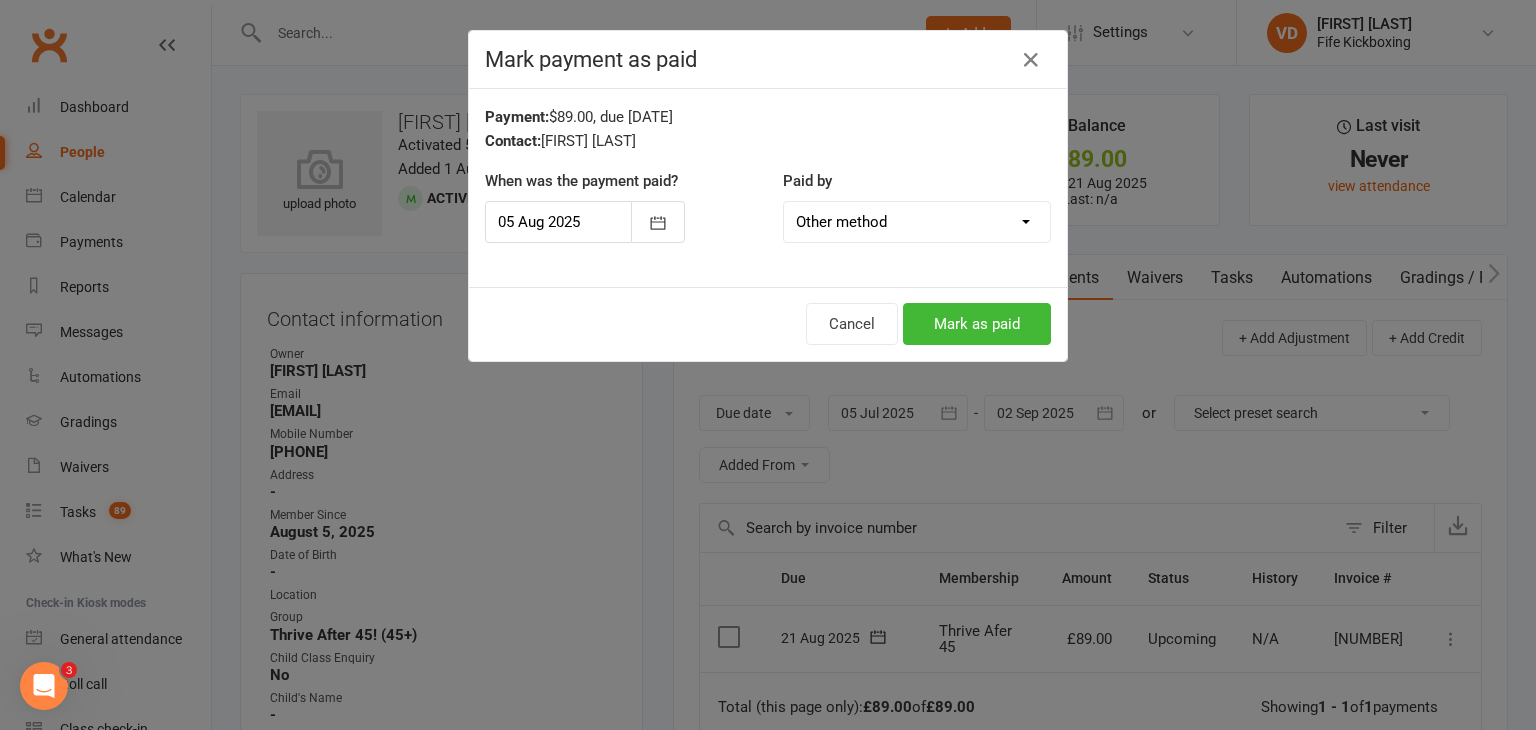 click on "Cash POS Other method" at bounding box center [917, 222] 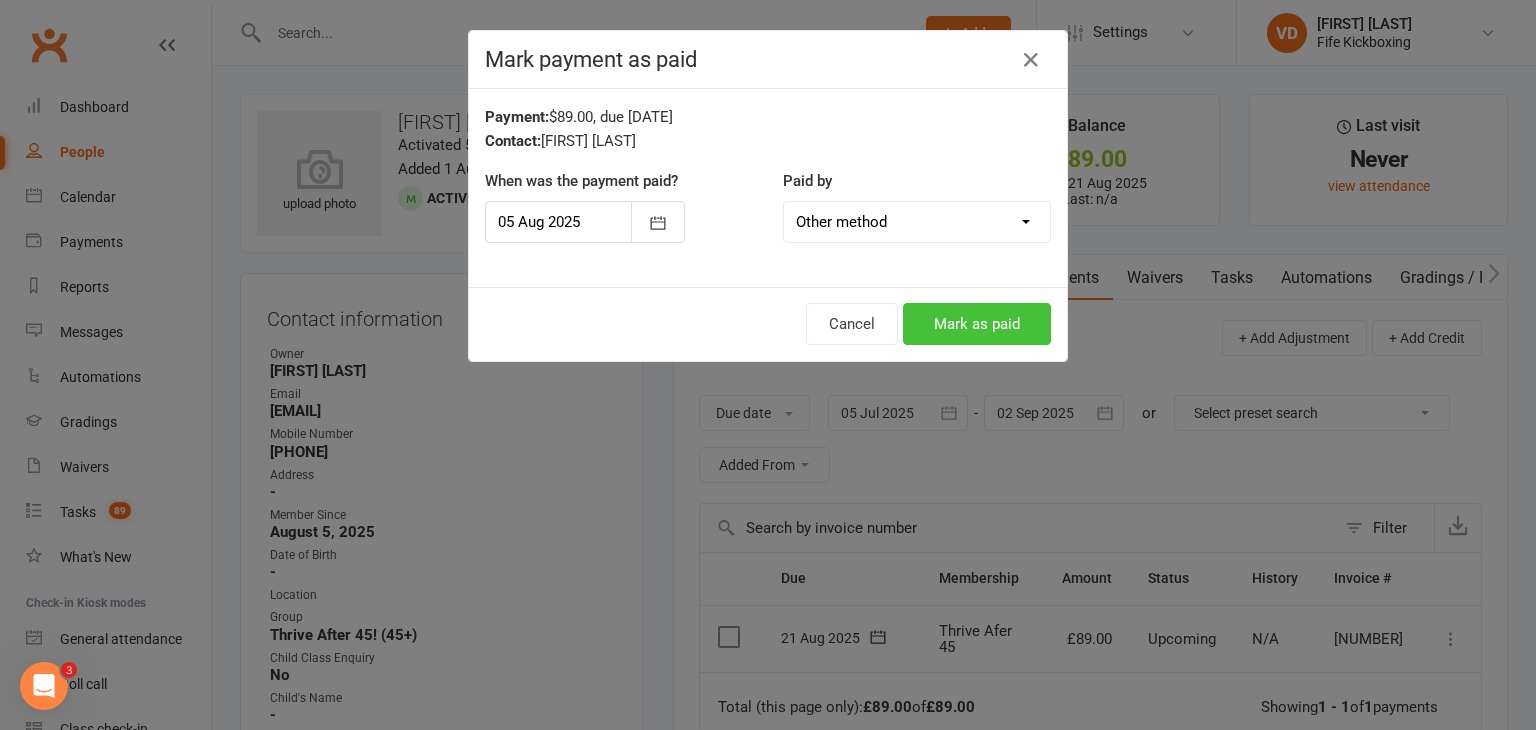 click on "Mark as paid" at bounding box center [977, 324] 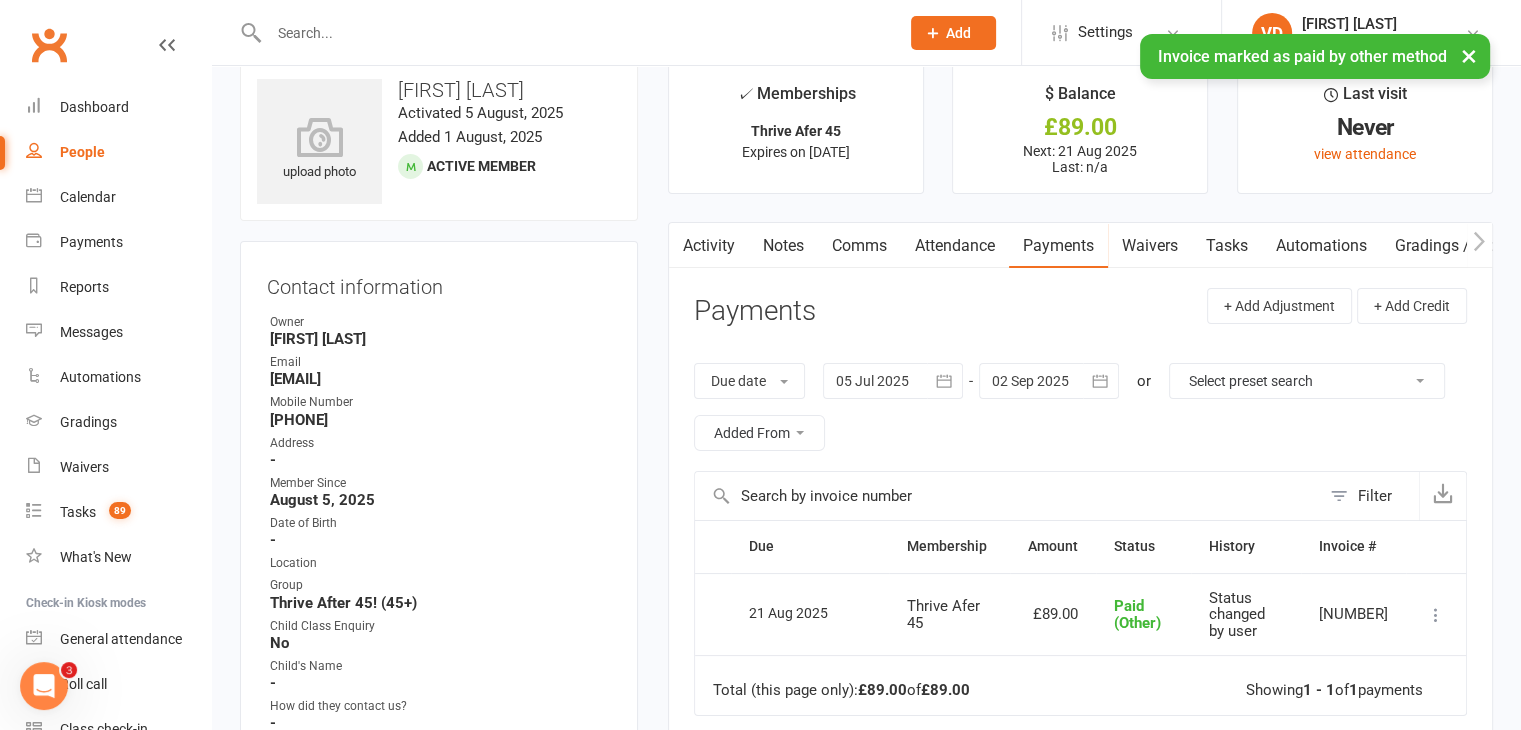 scroll, scrollTop: 0, scrollLeft: 0, axis: both 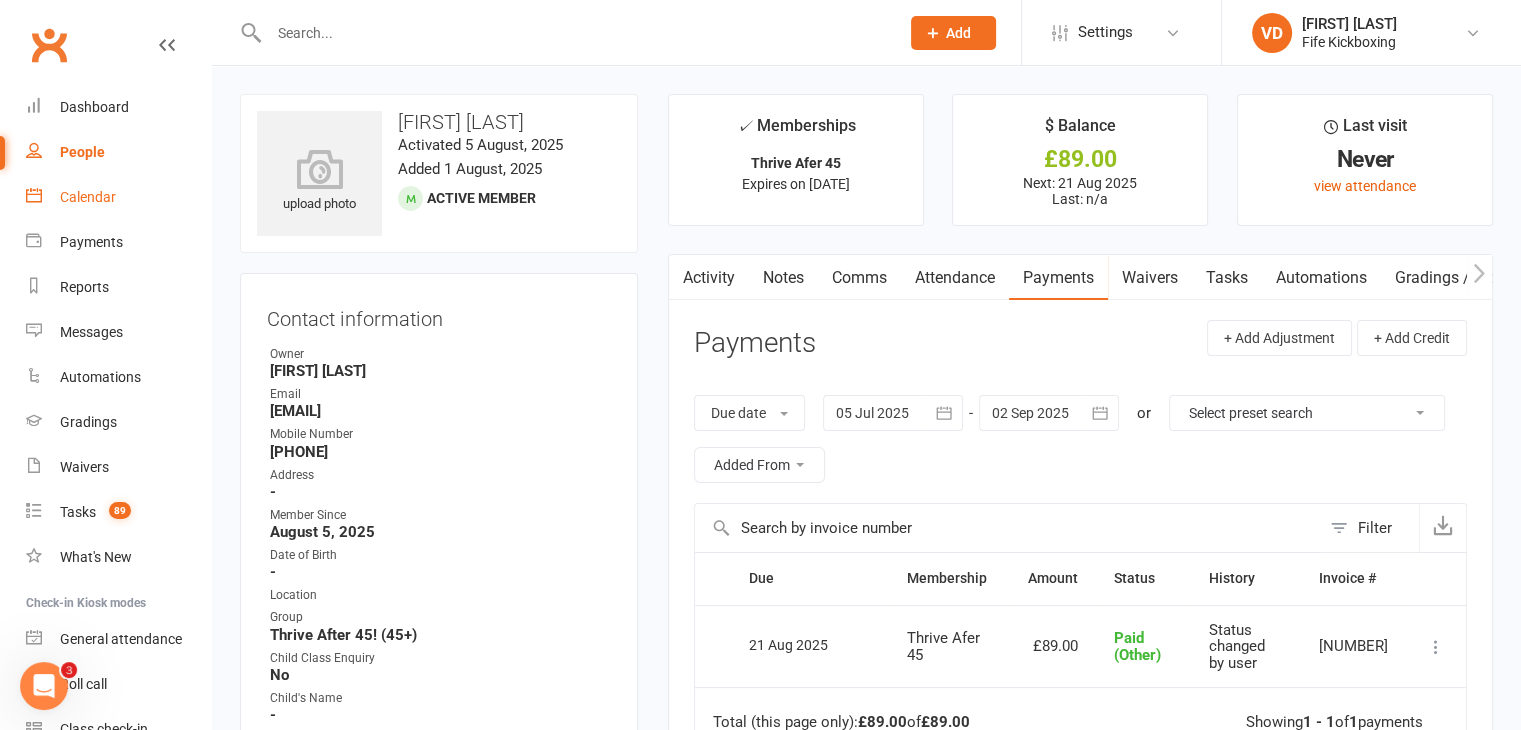 click on "Calendar" at bounding box center (88, 197) 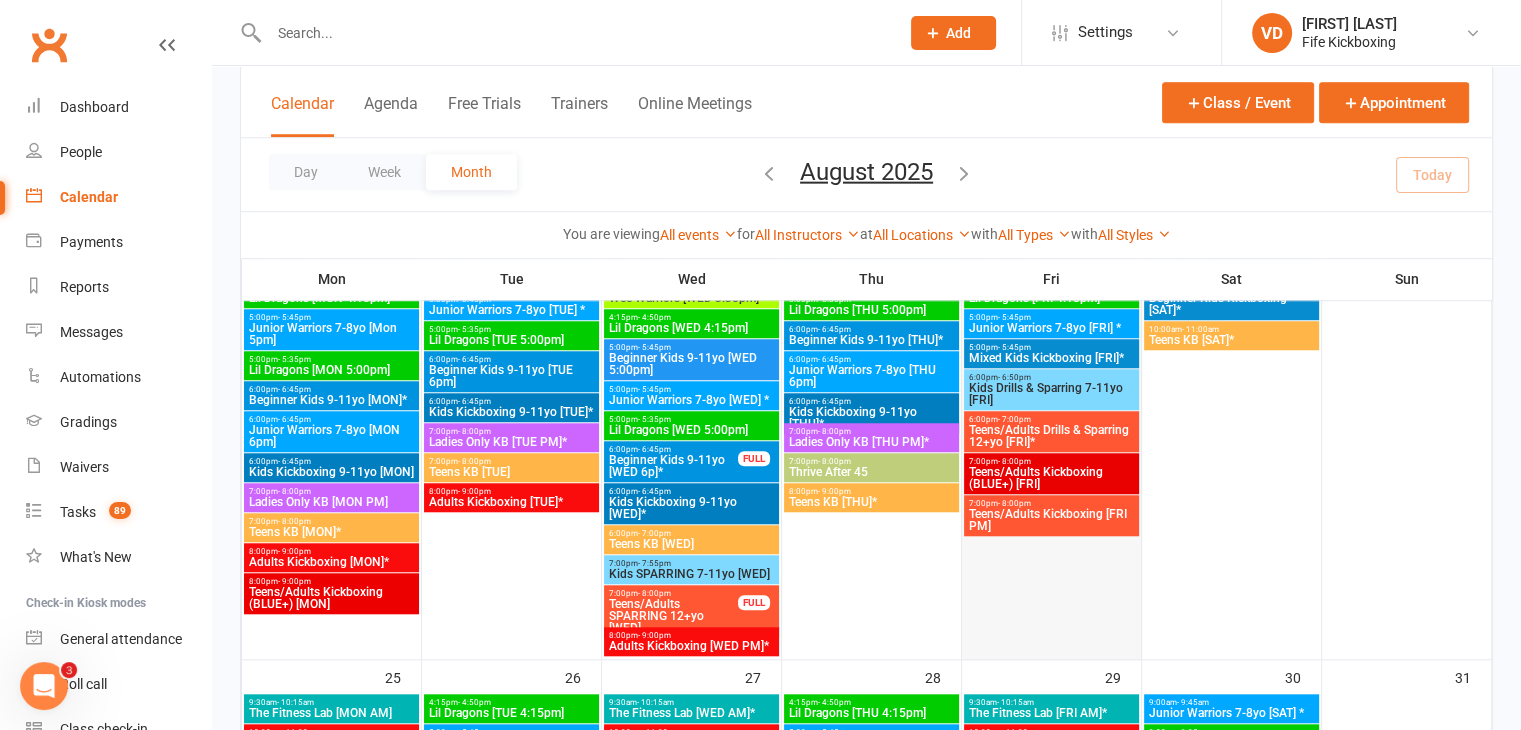 scroll, scrollTop: 1700, scrollLeft: 0, axis: vertical 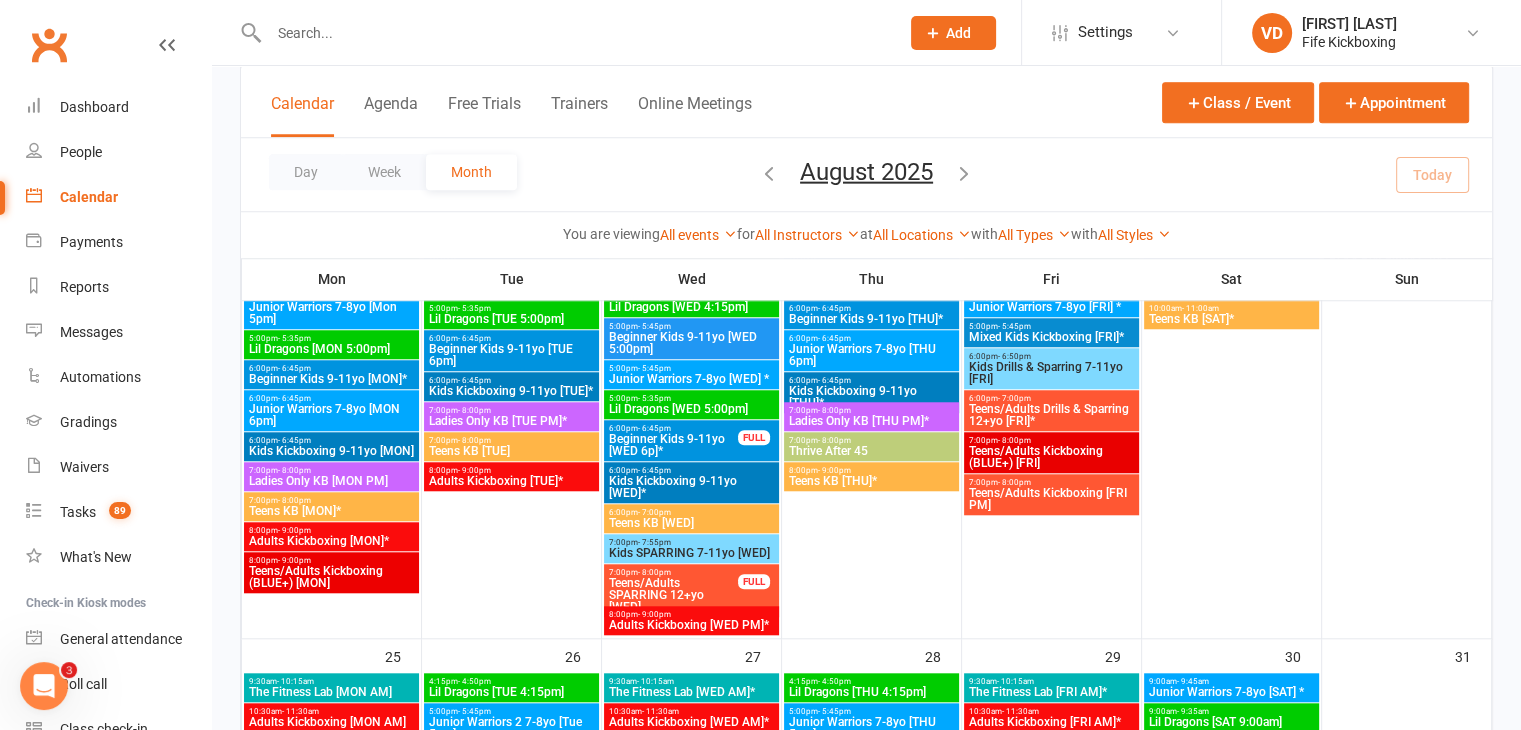 click on "Thrive After 45" at bounding box center [871, 451] 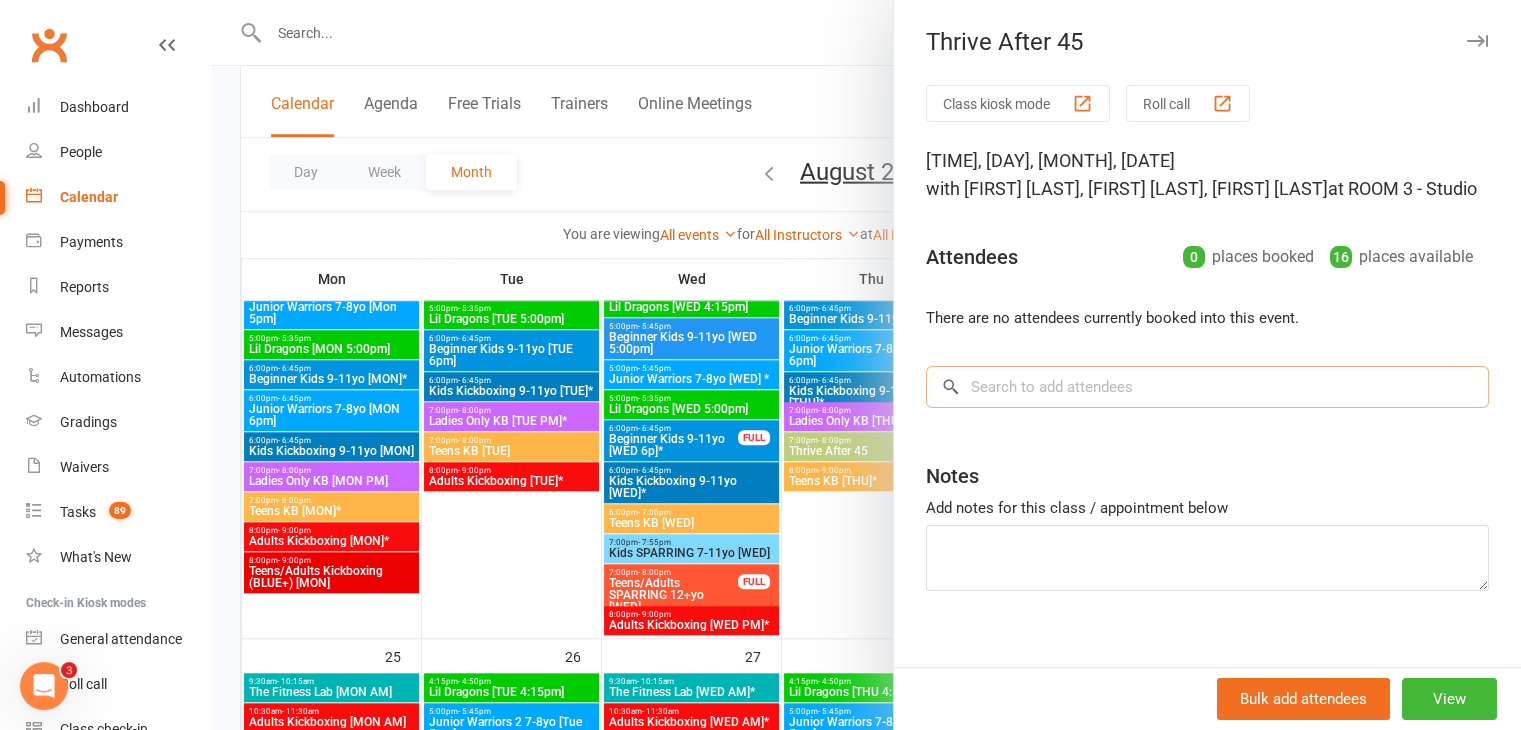 click at bounding box center [1207, 387] 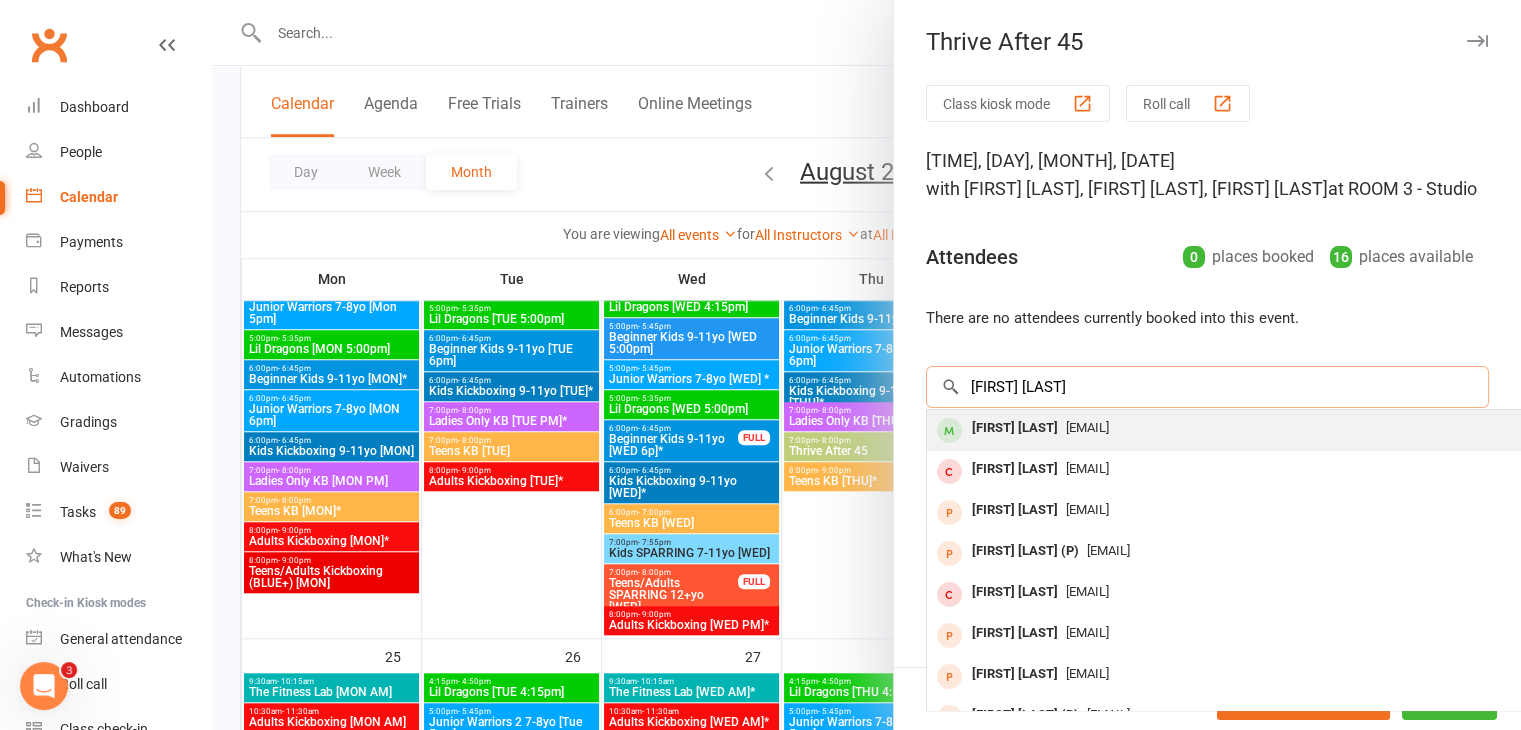 type on "[FIRST] [LAST]" 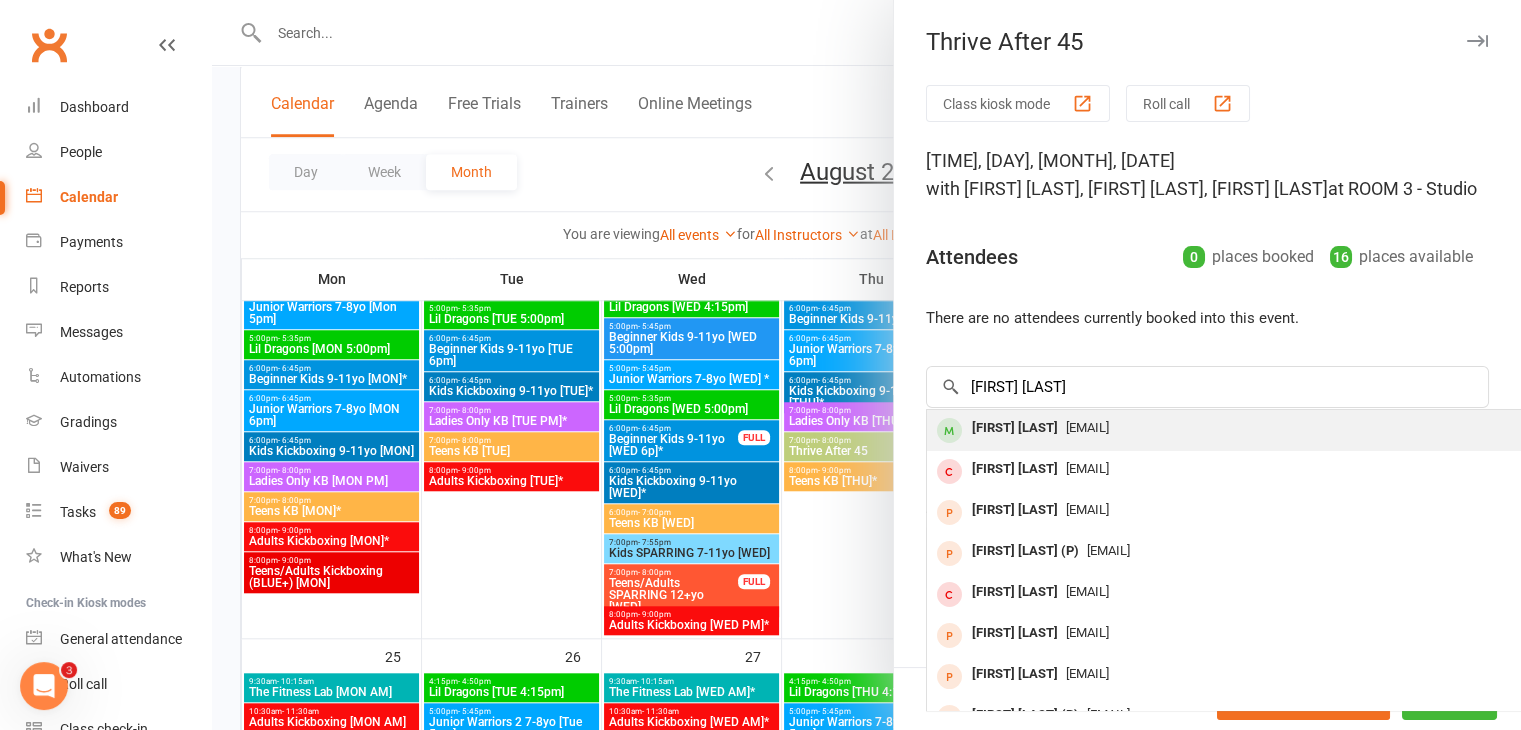 click on "[NAME]" at bounding box center (1015, 428) 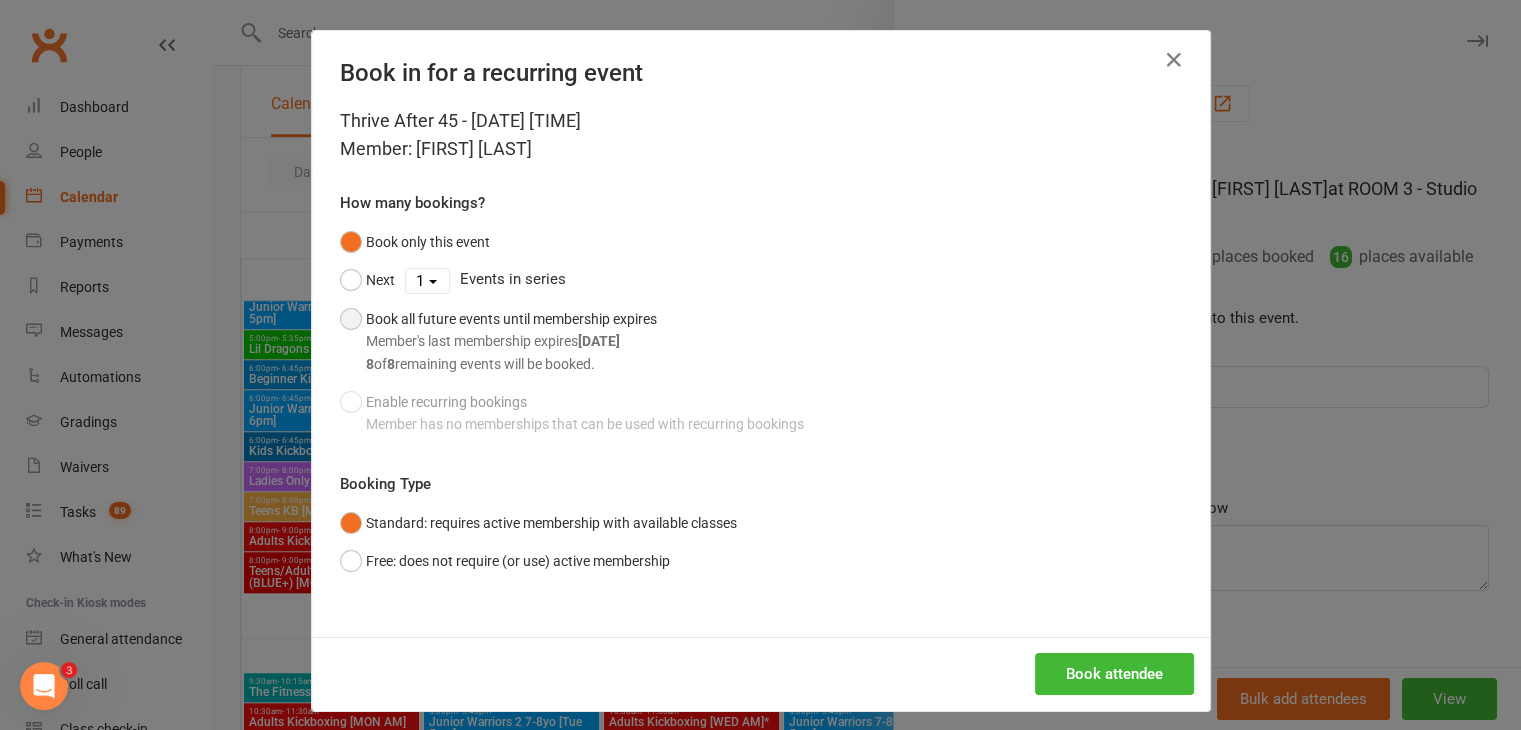 click on "Book all future events until membership expires Member's last membership expires  Oct 22, 2025 8  of  8  remaining events will be booked." at bounding box center (498, 341) 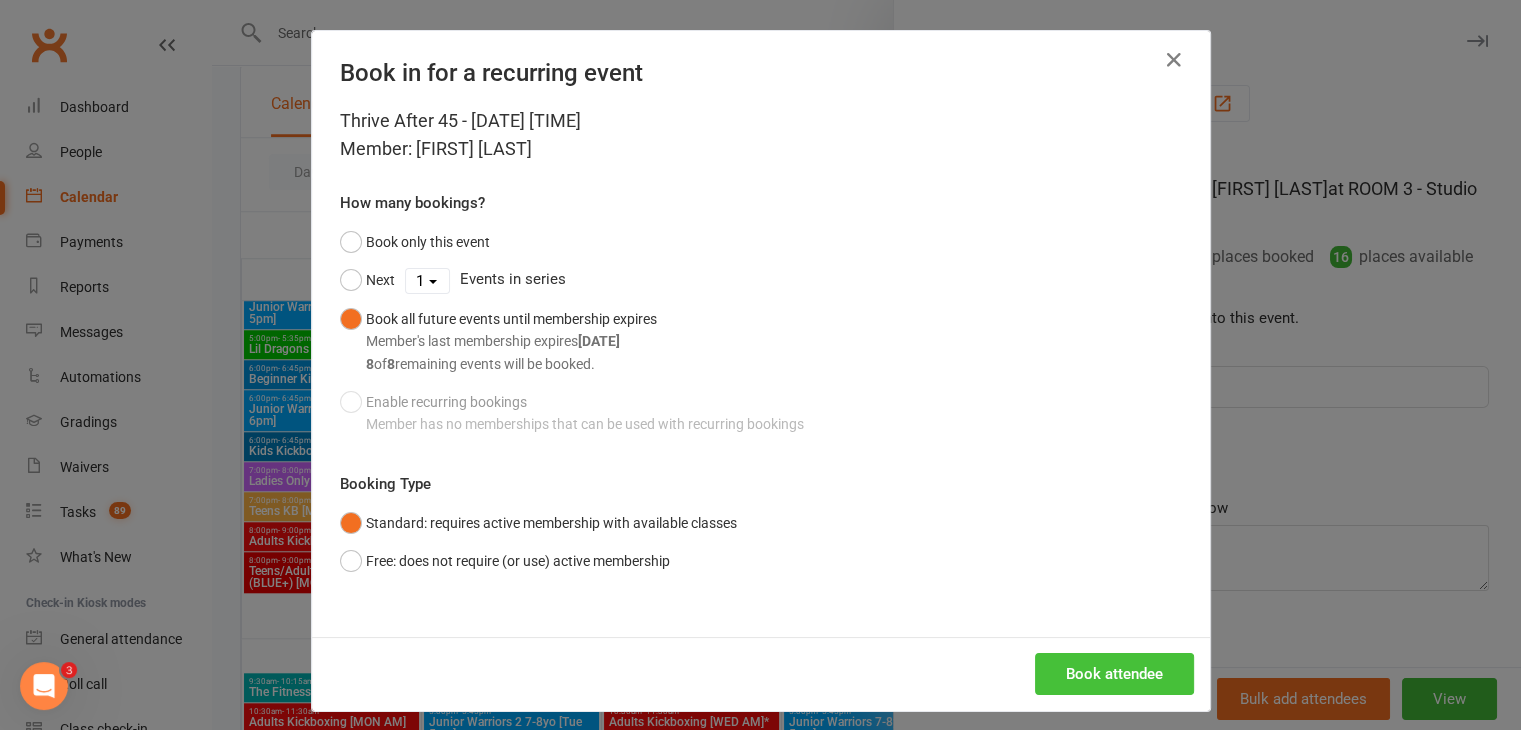 click on "Book attendee" at bounding box center (1114, 674) 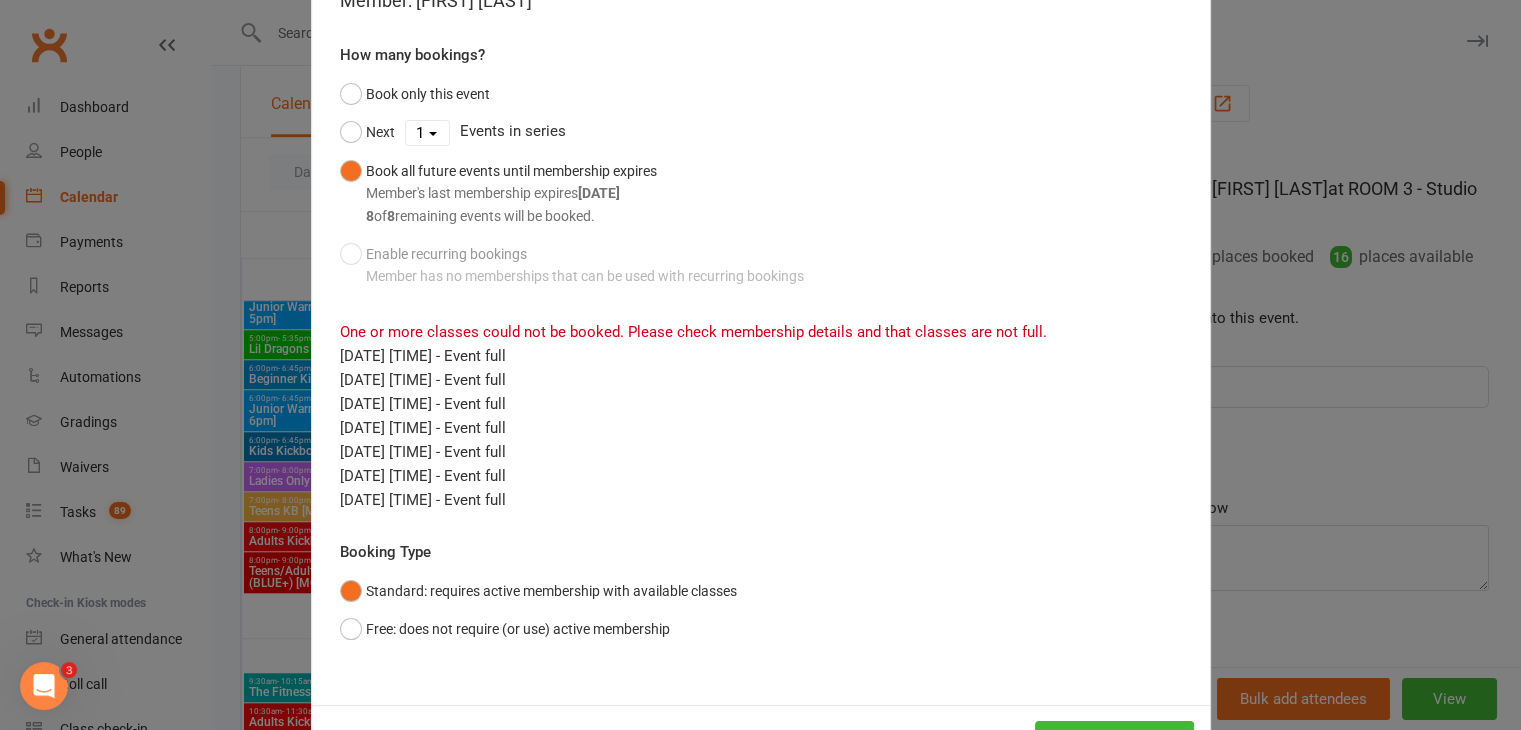 scroll, scrollTop: 200, scrollLeft: 0, axis: vertical 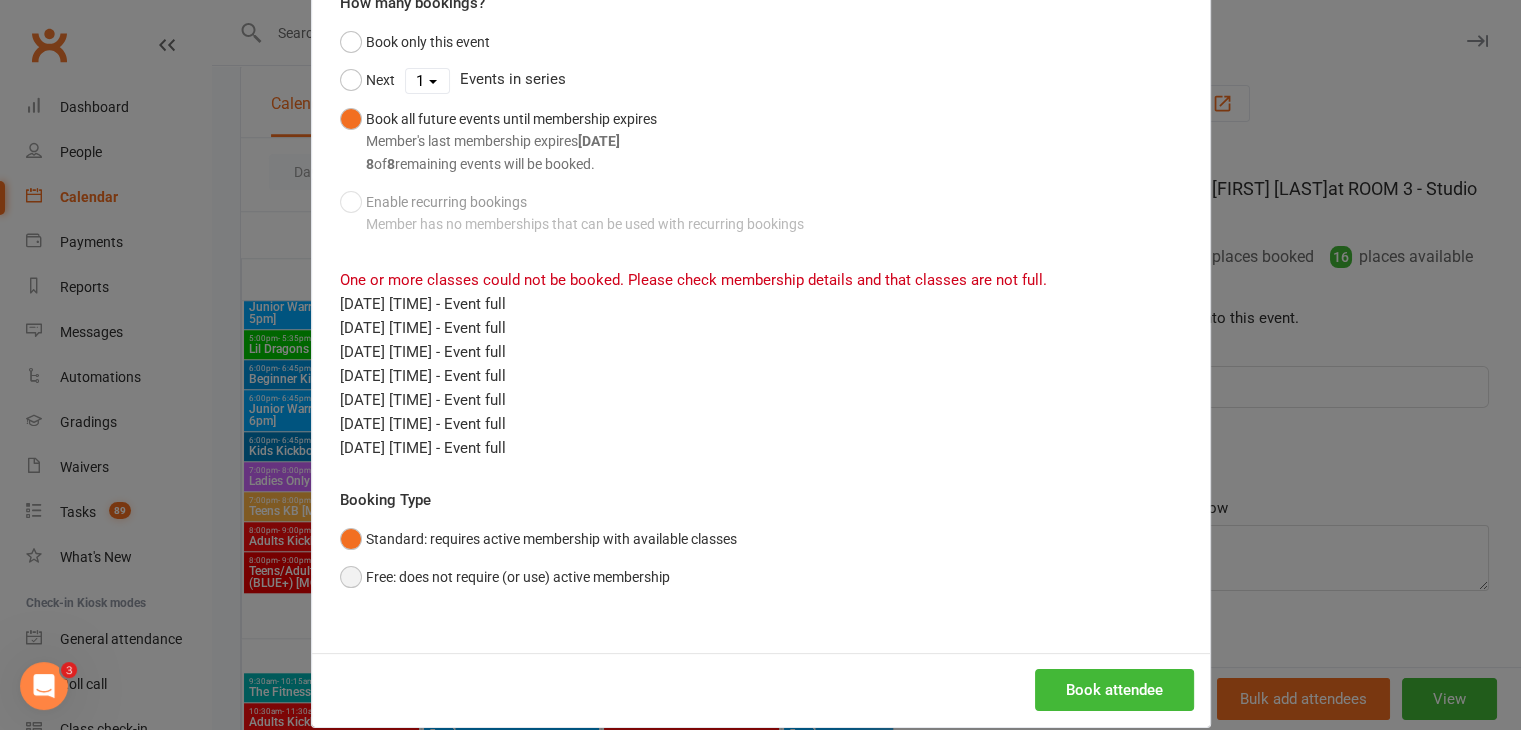 click on "Free: does not require (or use) active membership" at bounding box center [505, 577] 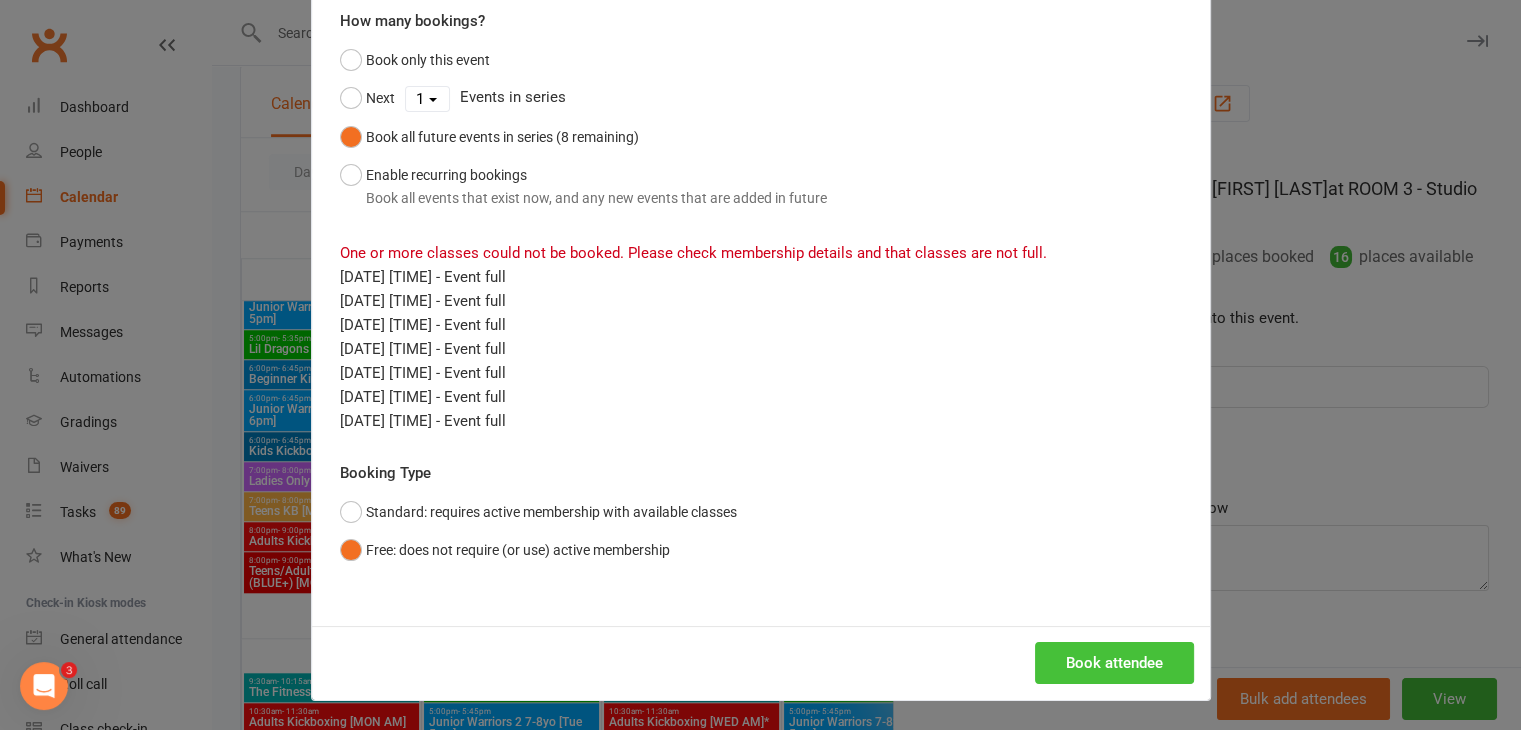 click on "Book attendee" at bounding box center [1114, 663] 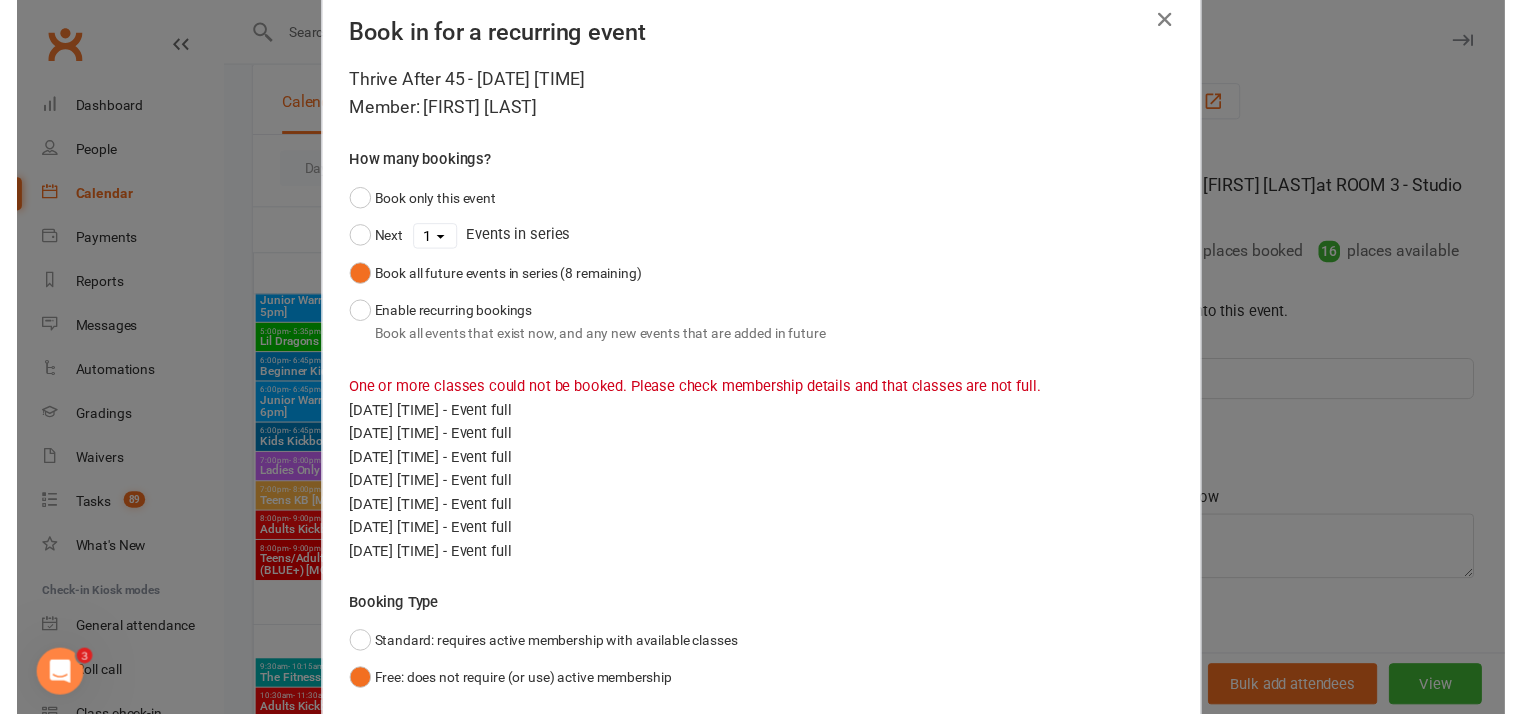 scroll, scrollTop: 0, scrollLeft: 0, axis: both 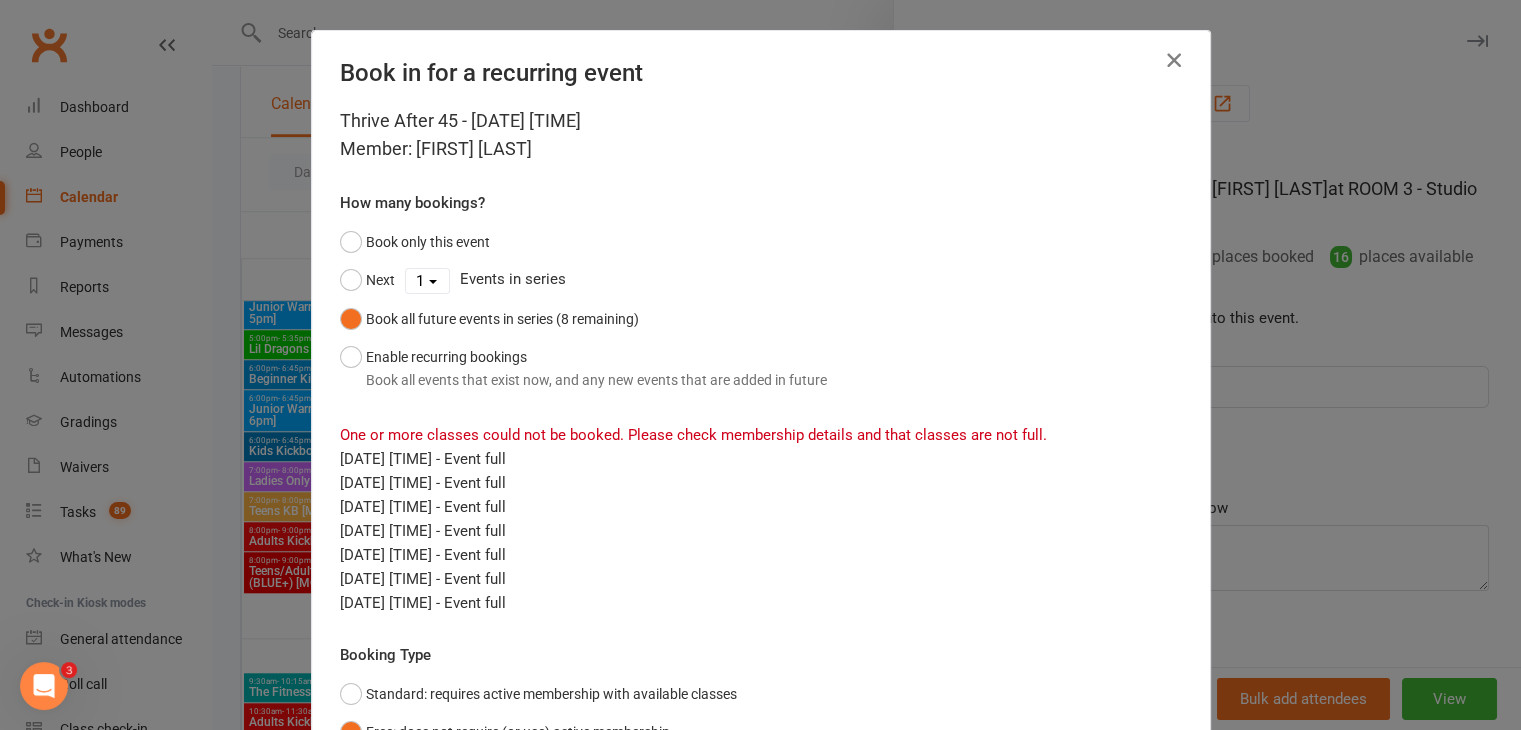 click at bounding box center [1174, 60] 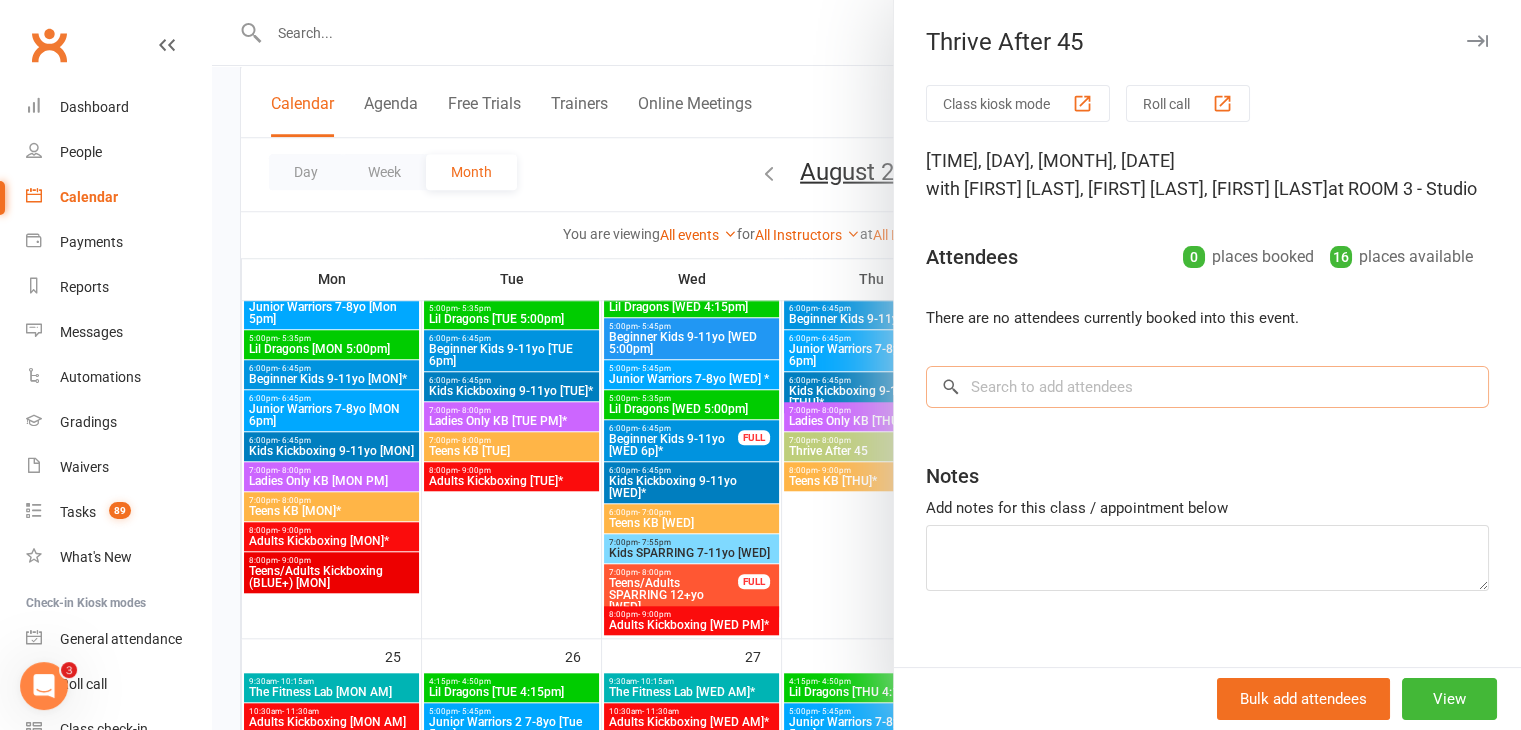 click at bounding box center [1207, 387] 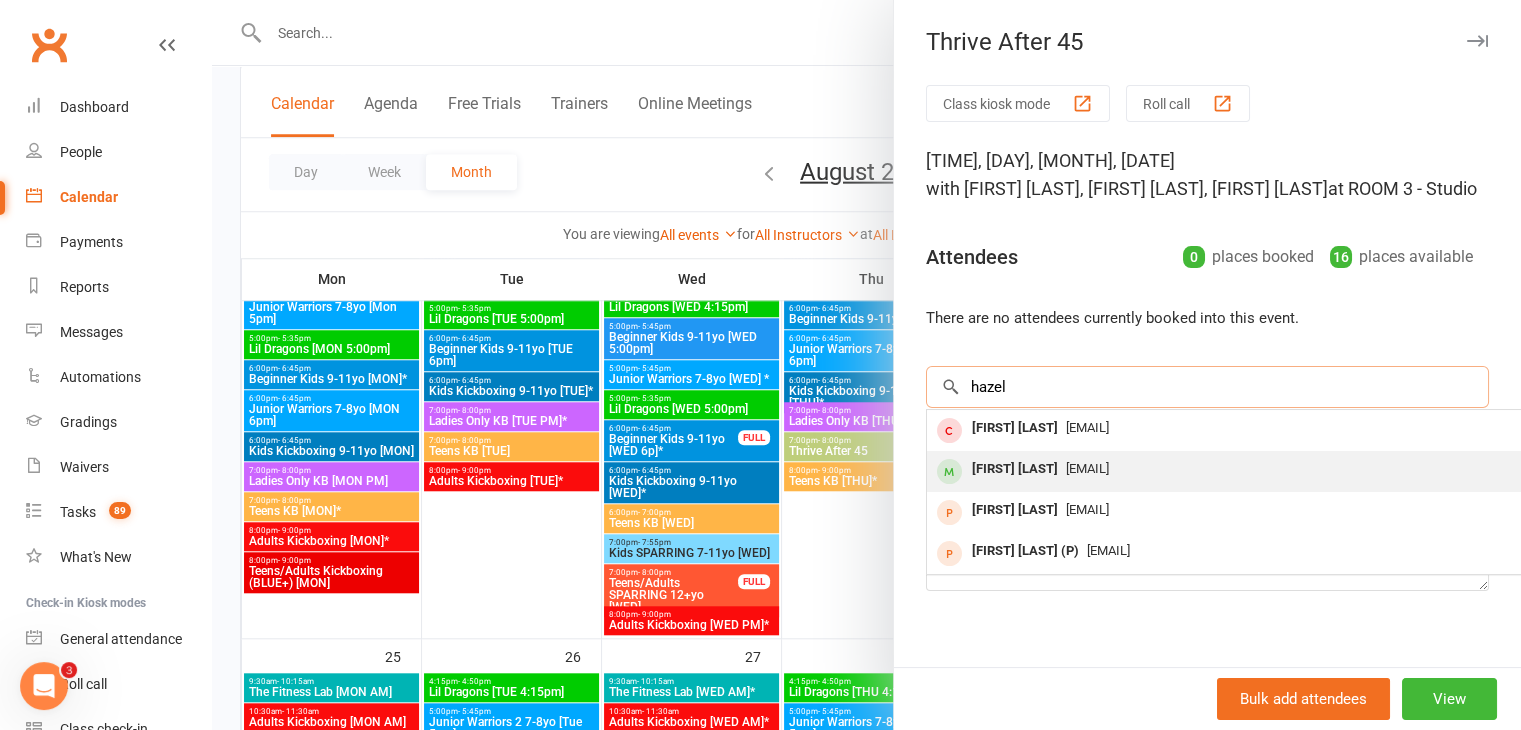 type on "hazel" 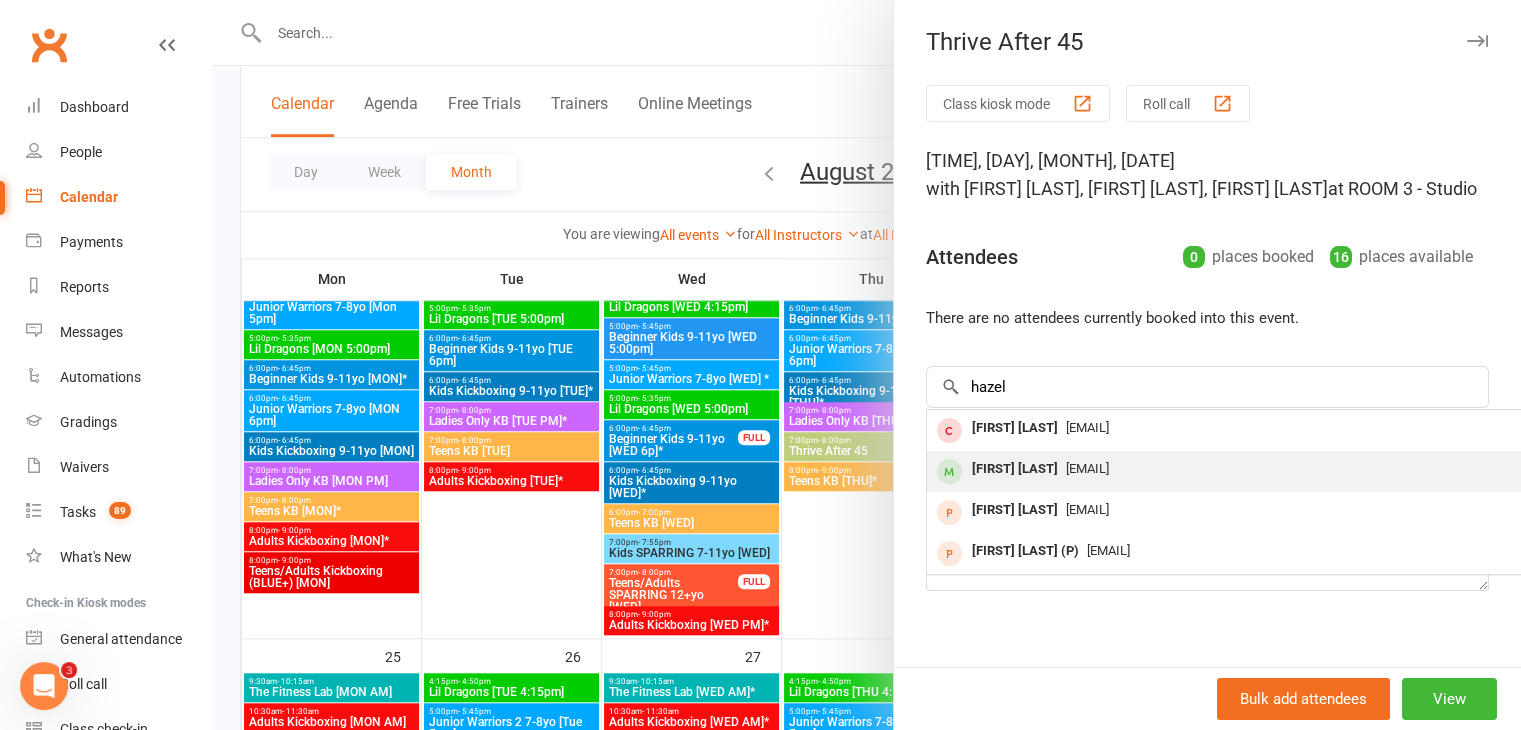 click on "[NAME]" at bounding box center (1015, 469) 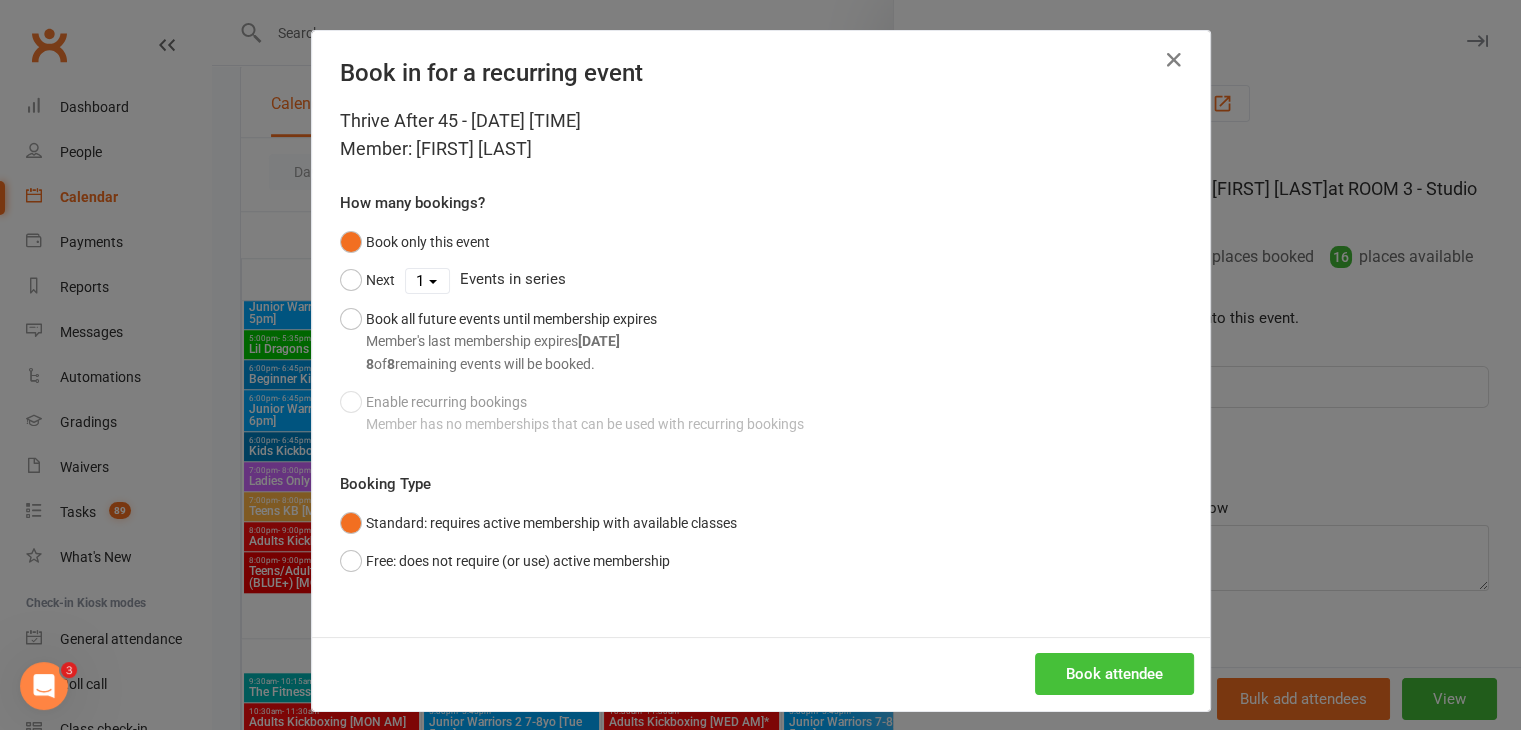 click on "Book attendee" at bounding box center [1114, 674] 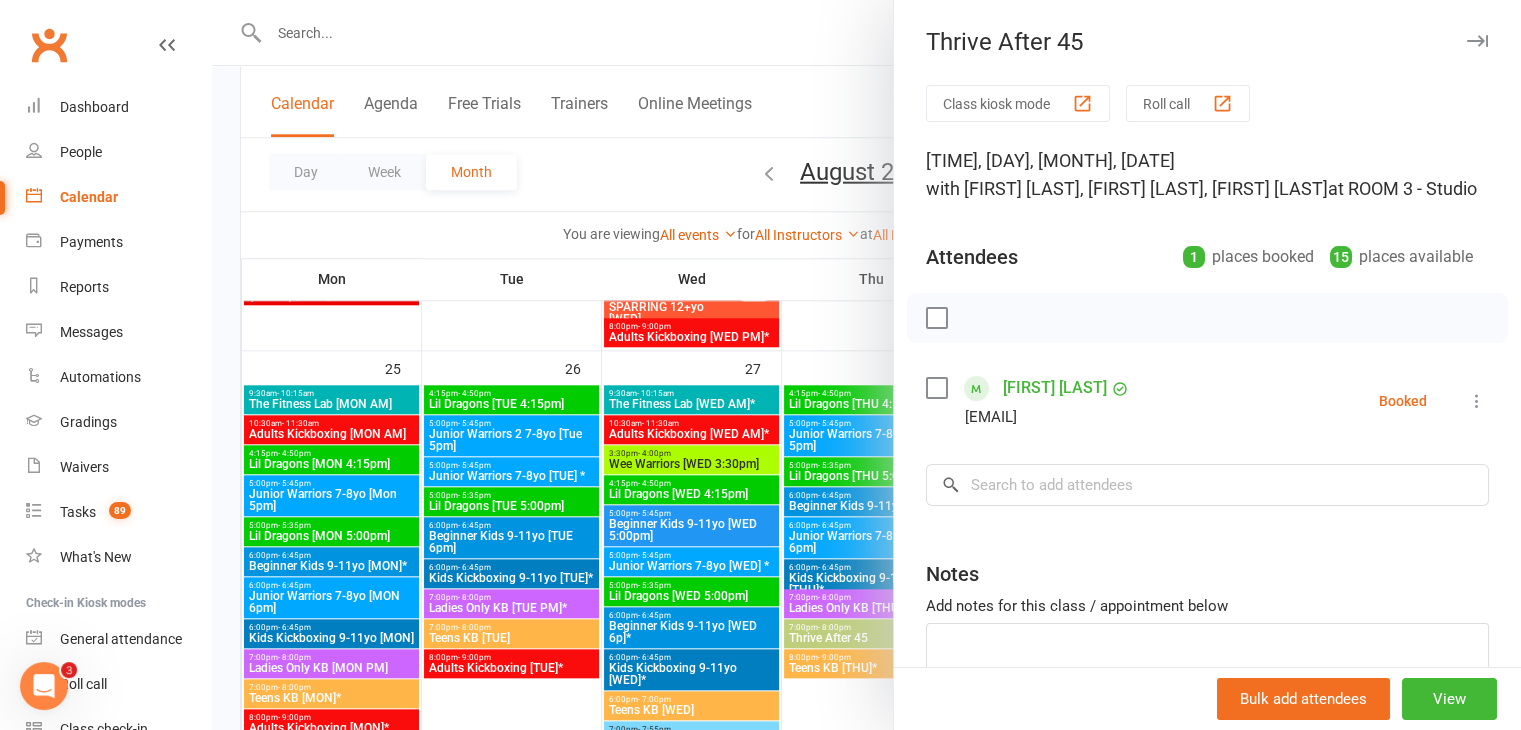 scroll, scrollTop: 2000, scrollLeft: 0, axis: vertical 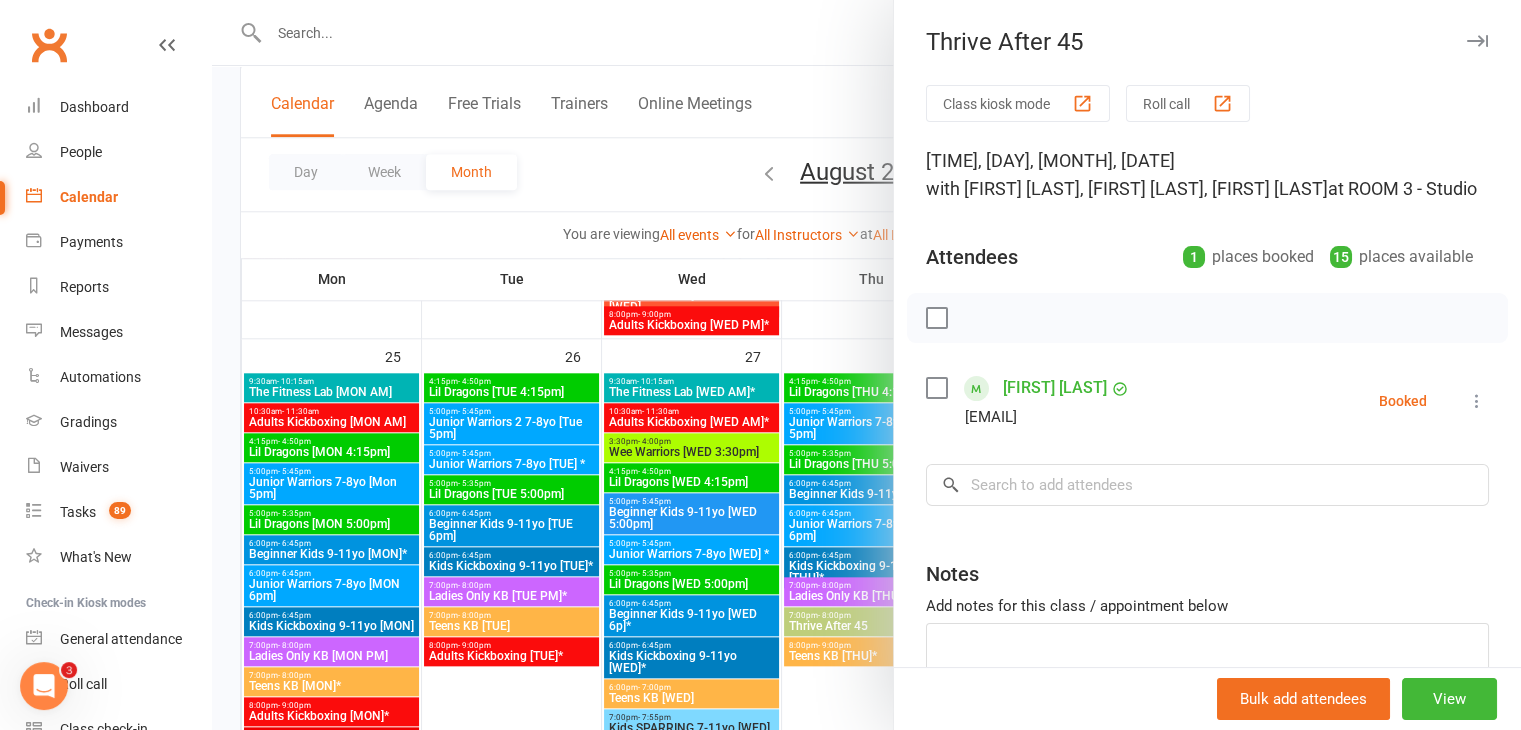 click at bounding box center [866, 365] 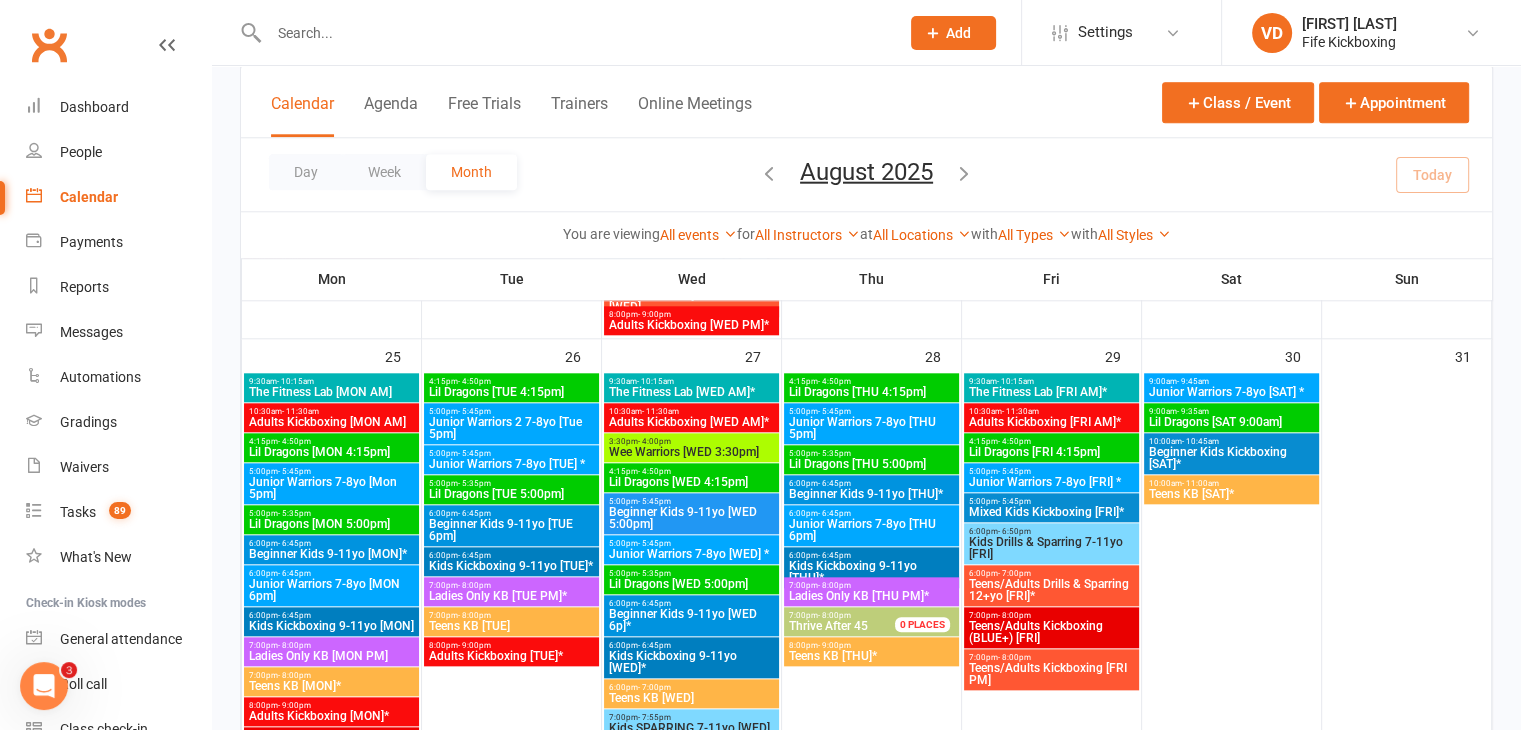 click on "Thrive After 45" at bounding box center (828, 626) 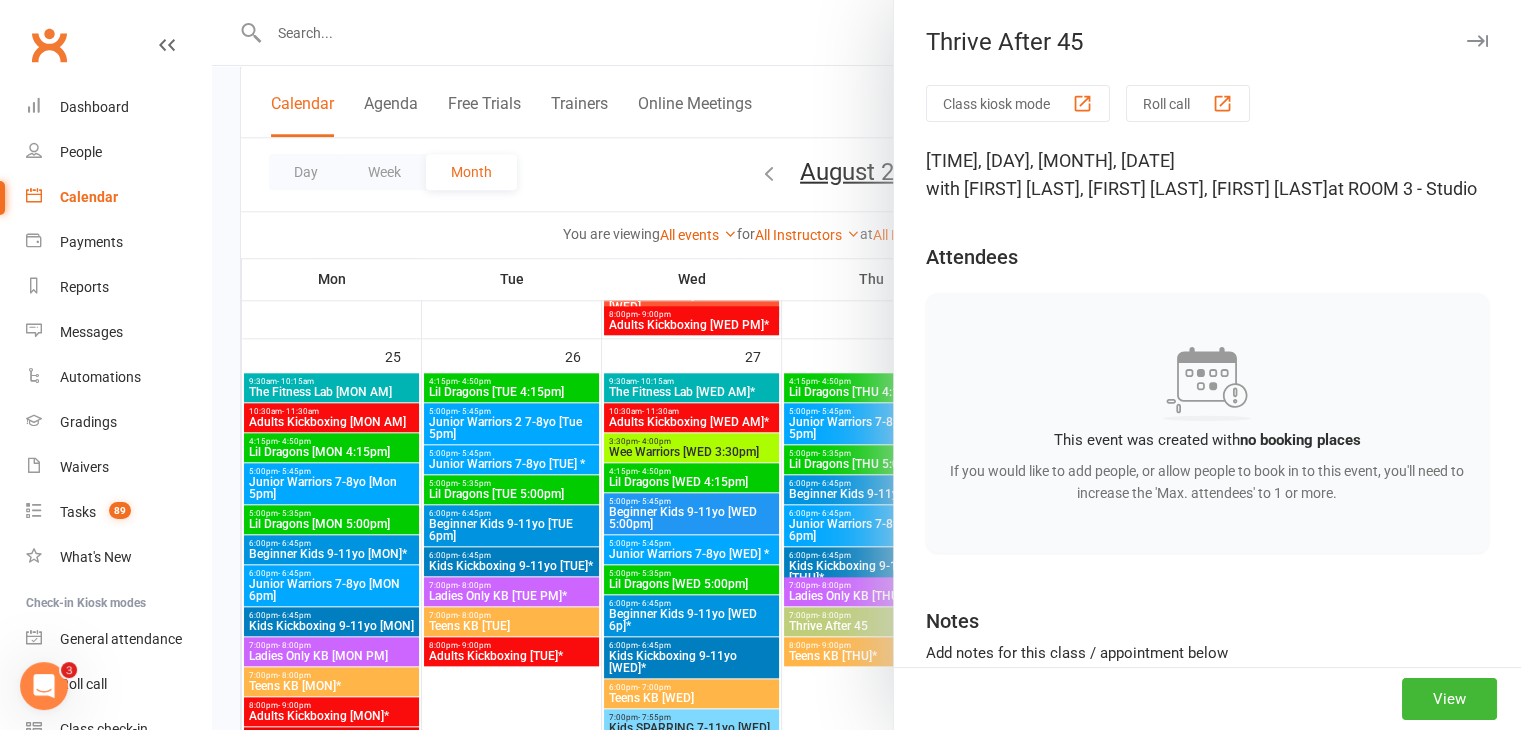 click at bounding box center [866, 365] 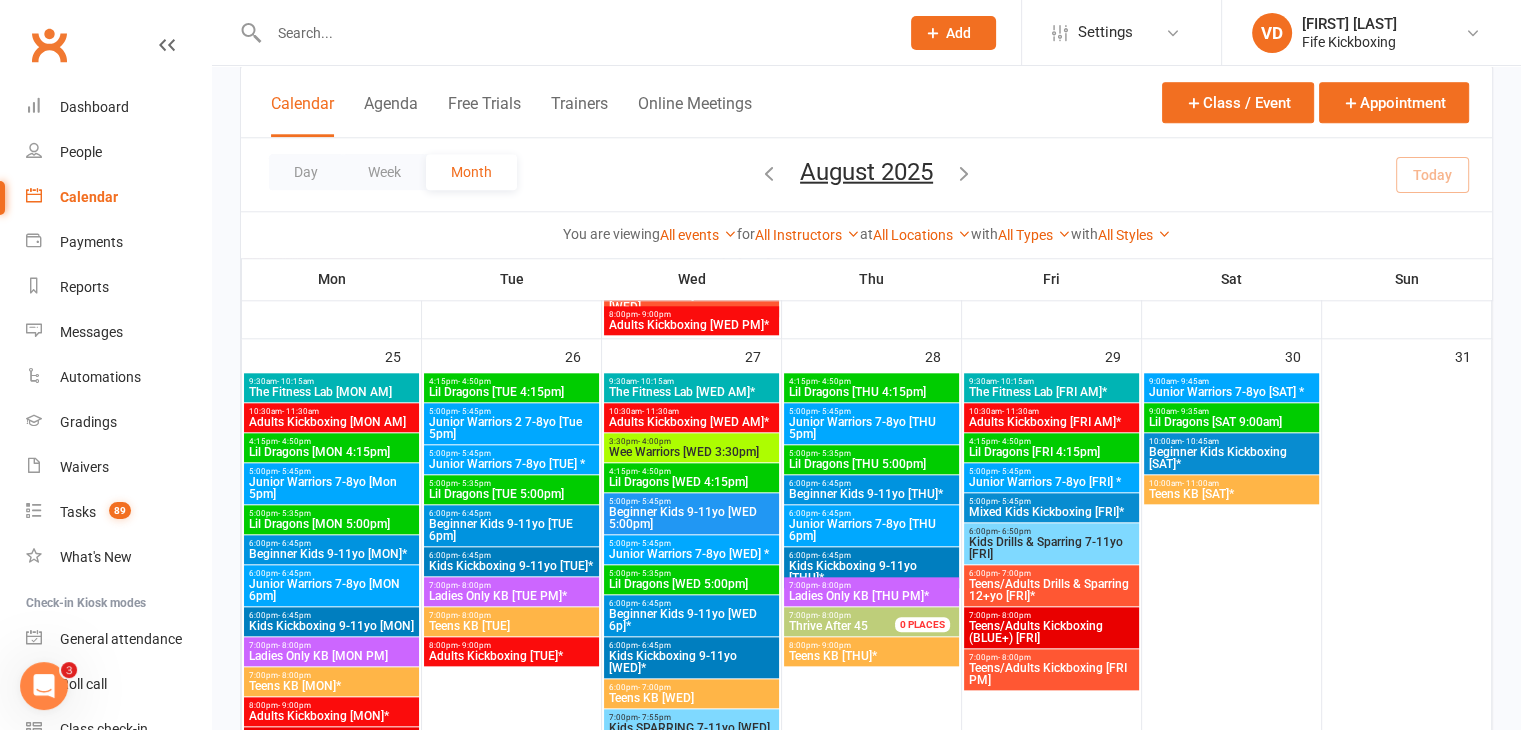 click on "Thrive After 45" at bounding box center [828, 626] 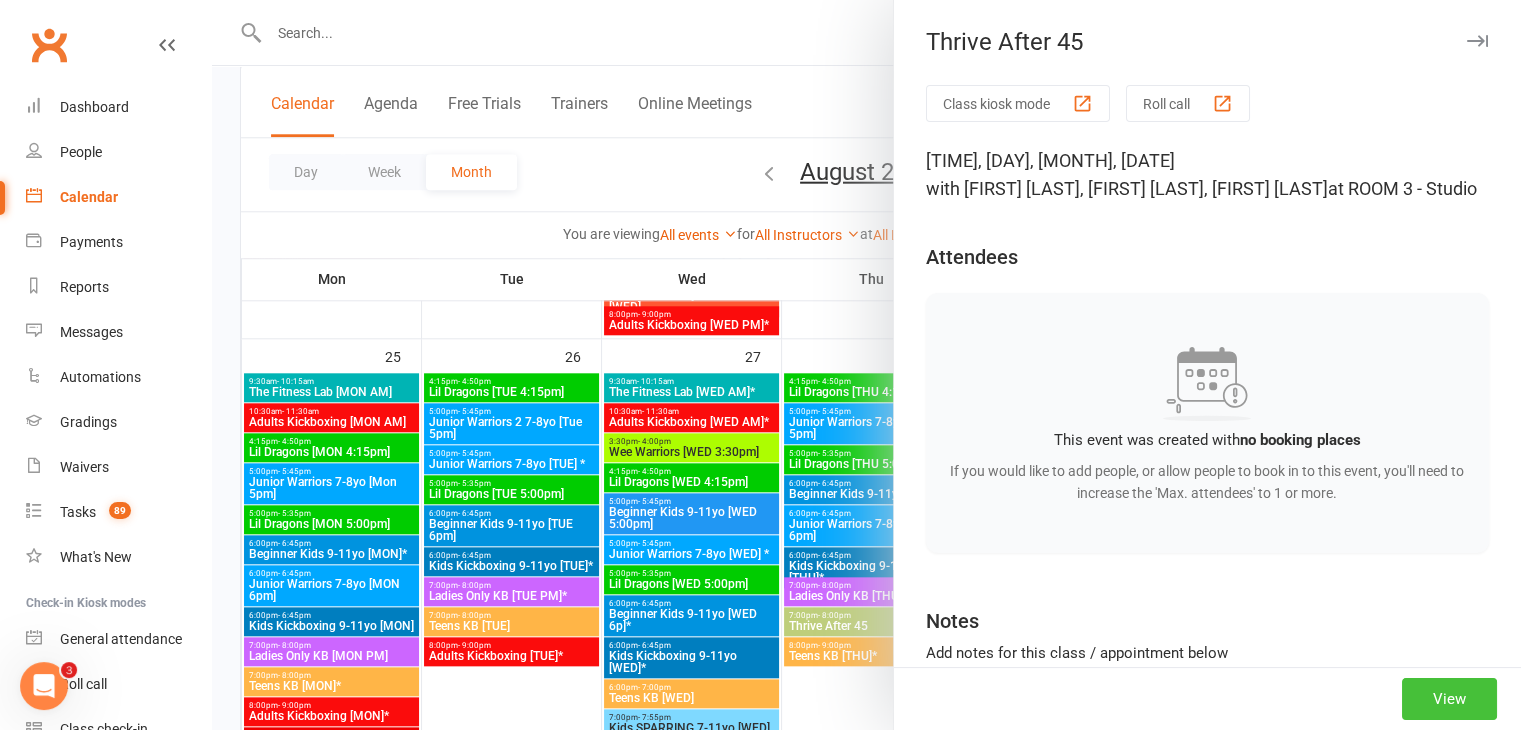 click on "View" at bounding box center (1449, 699) 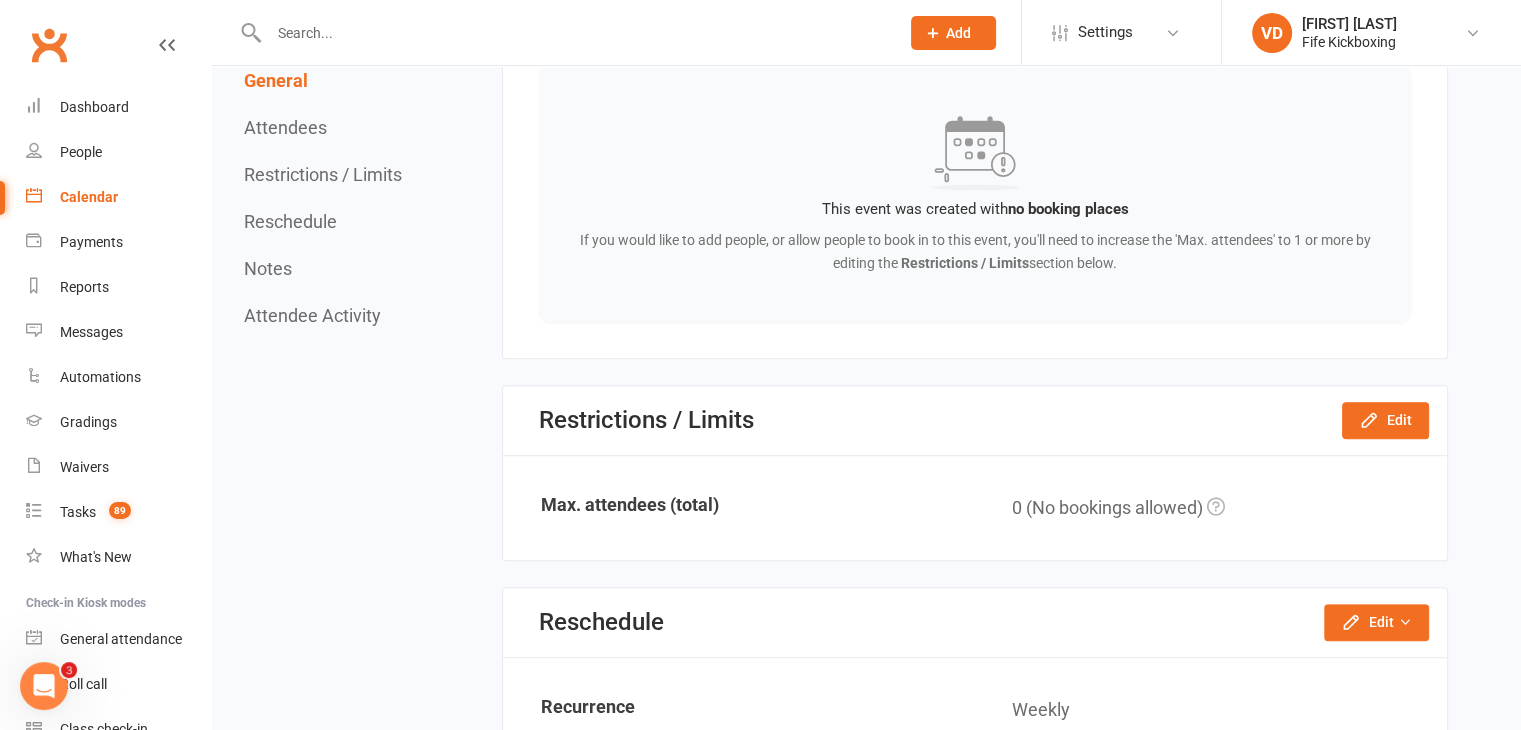 scroll, scrollTop: 1000, scrollLeft: 0, axis: vertical 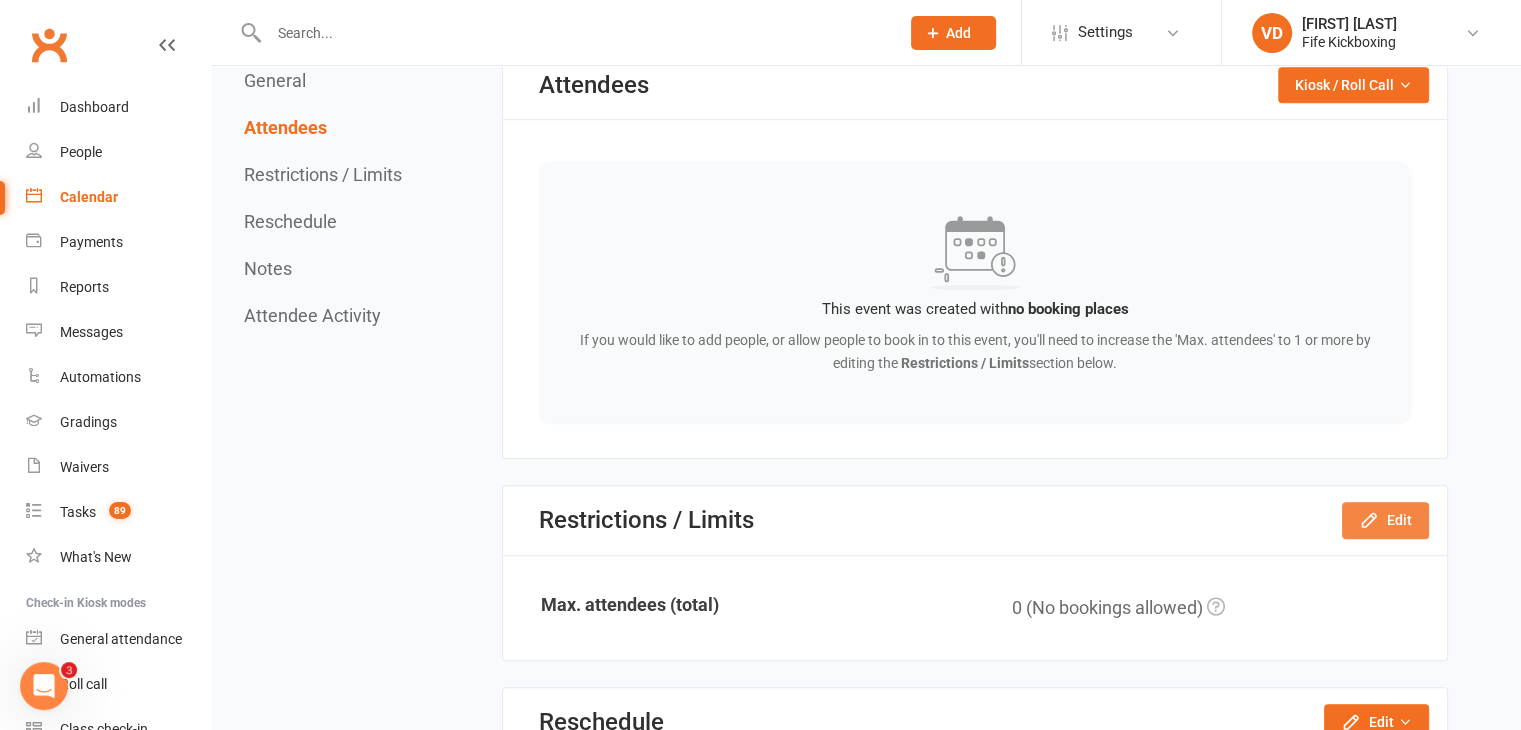 click on "Edit" 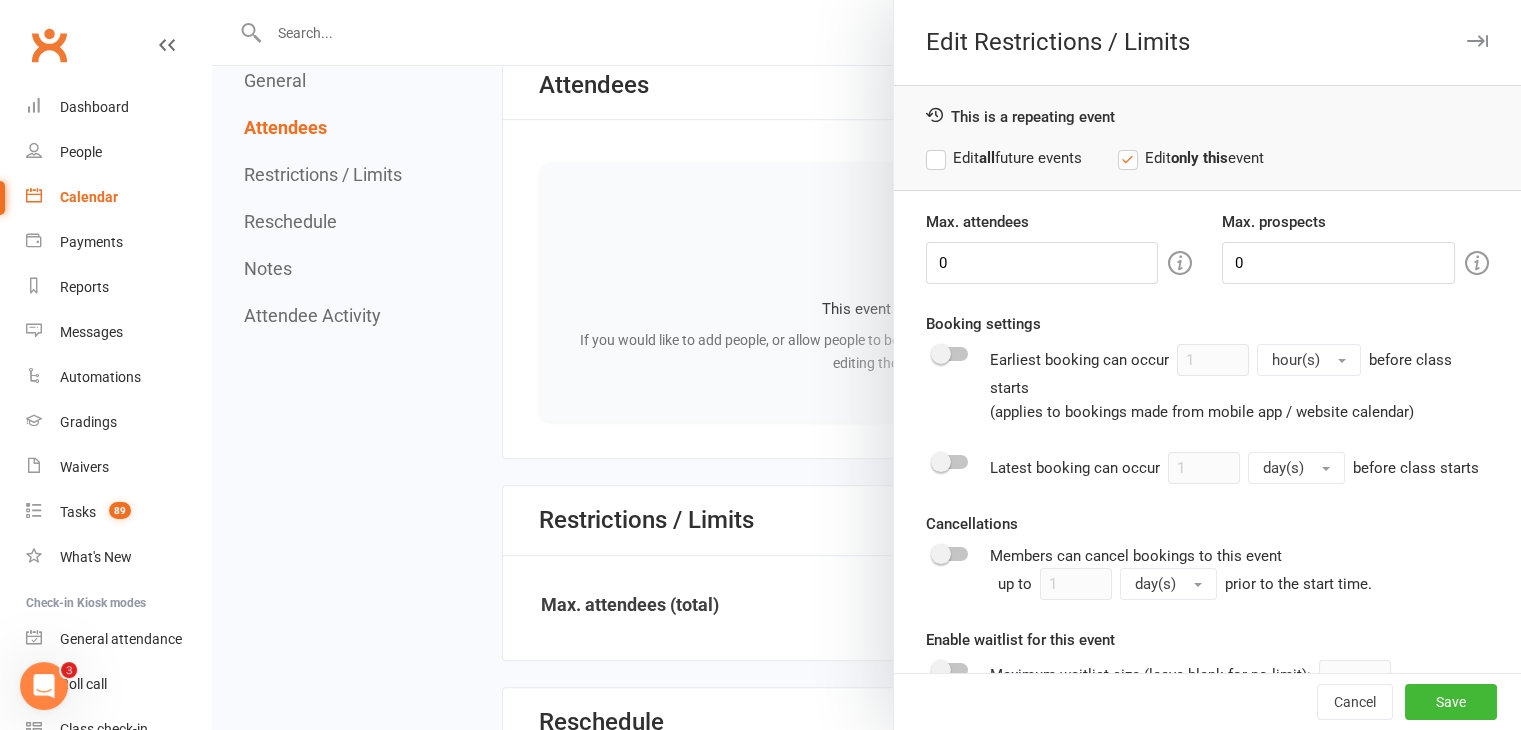 click on "Edit  all  future events" at bounding box center [1004, 158] 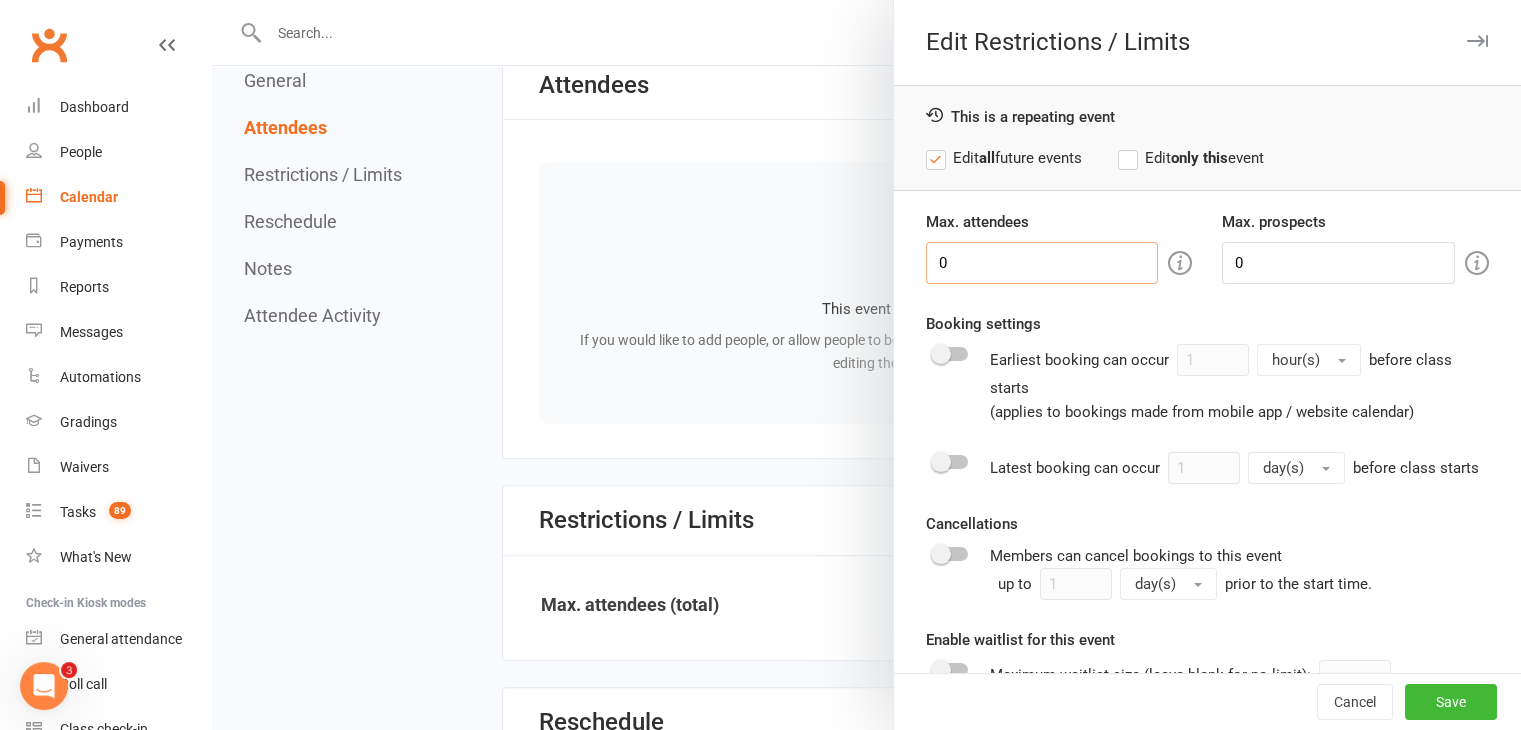 drag, startPoint x: 954, startPoint y: 262, endPoint x: 924, endPoint y: 261, distance: 30.016663 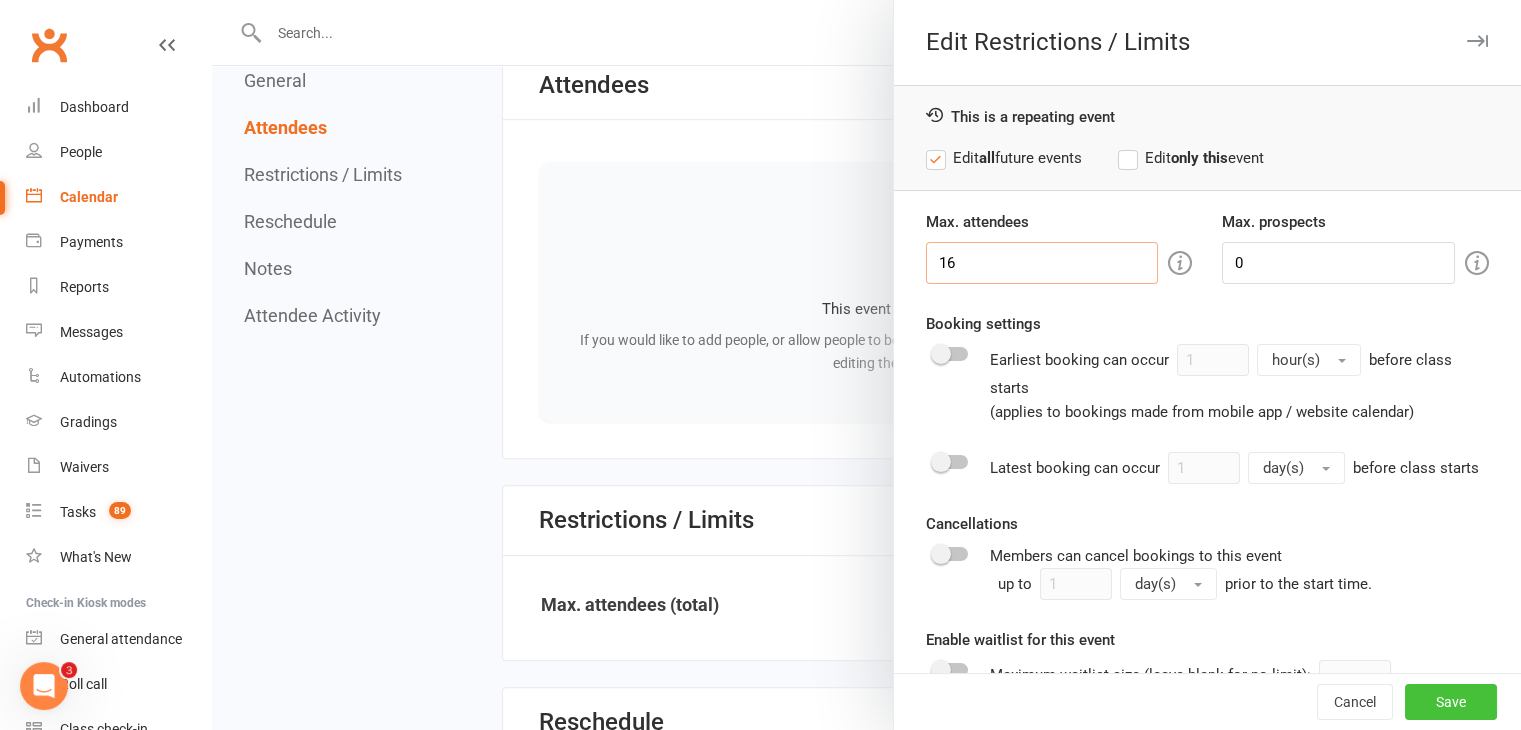 type on "16" 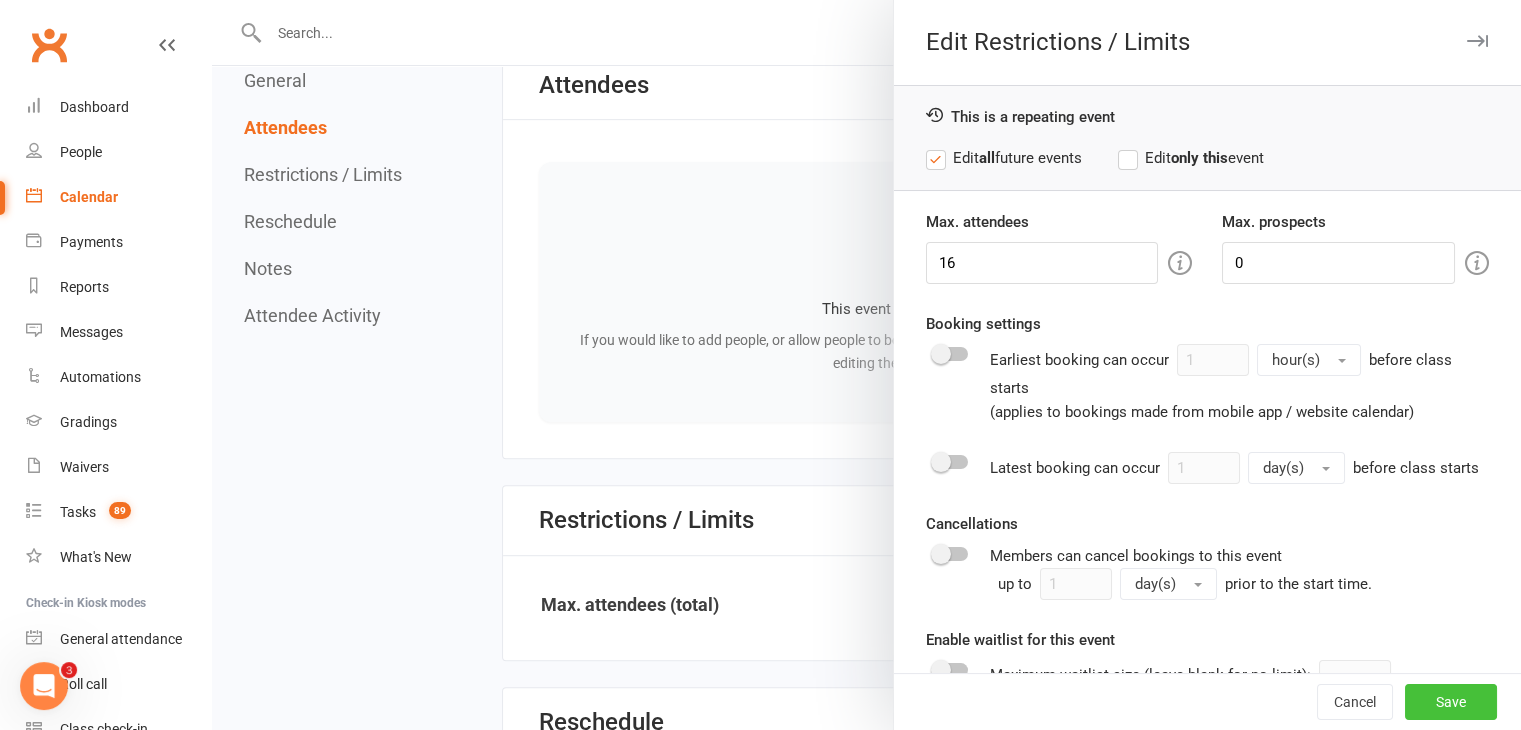 click on "Save" at bounding box center (1451, 702) 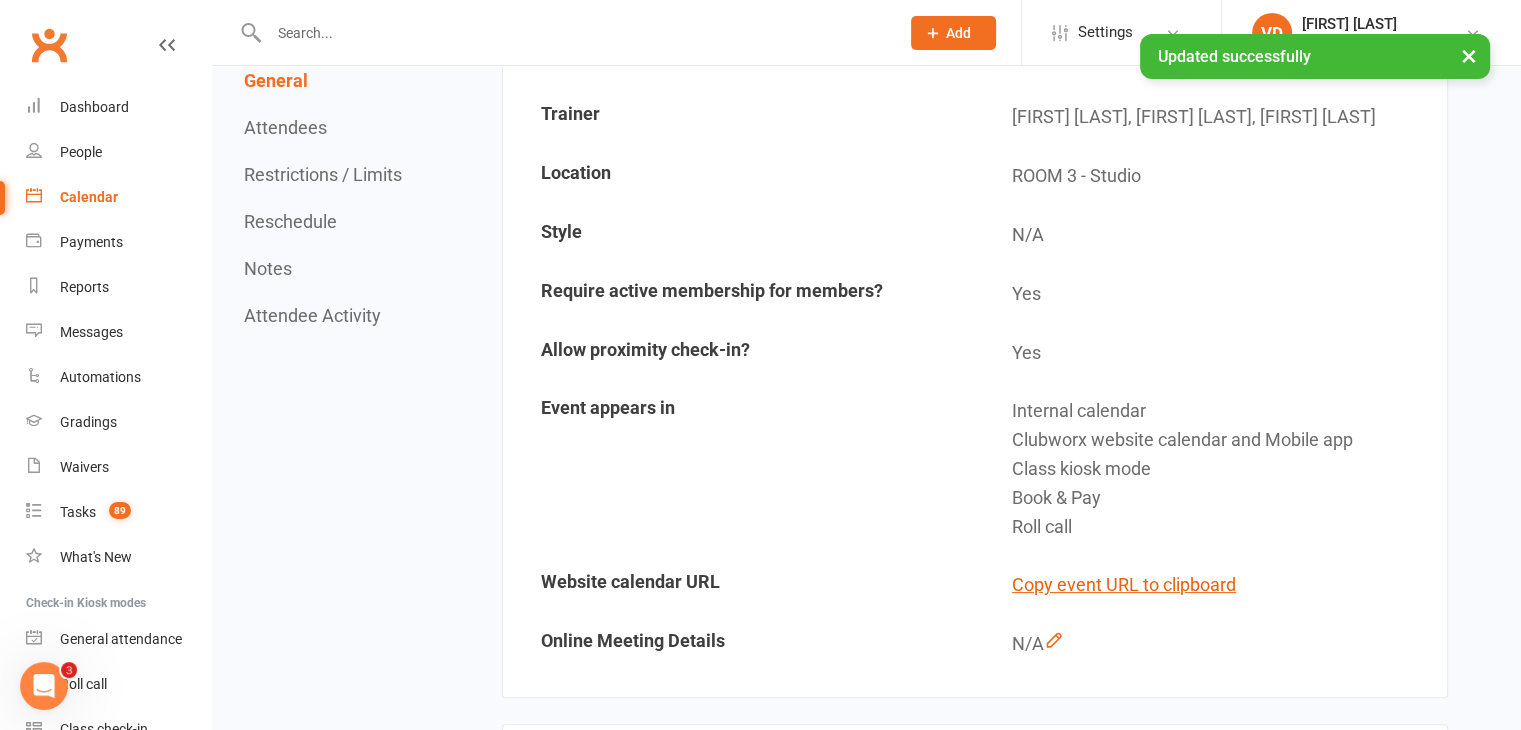 scroll, scrollTop: 0, scrollLeft: 0, axis: both 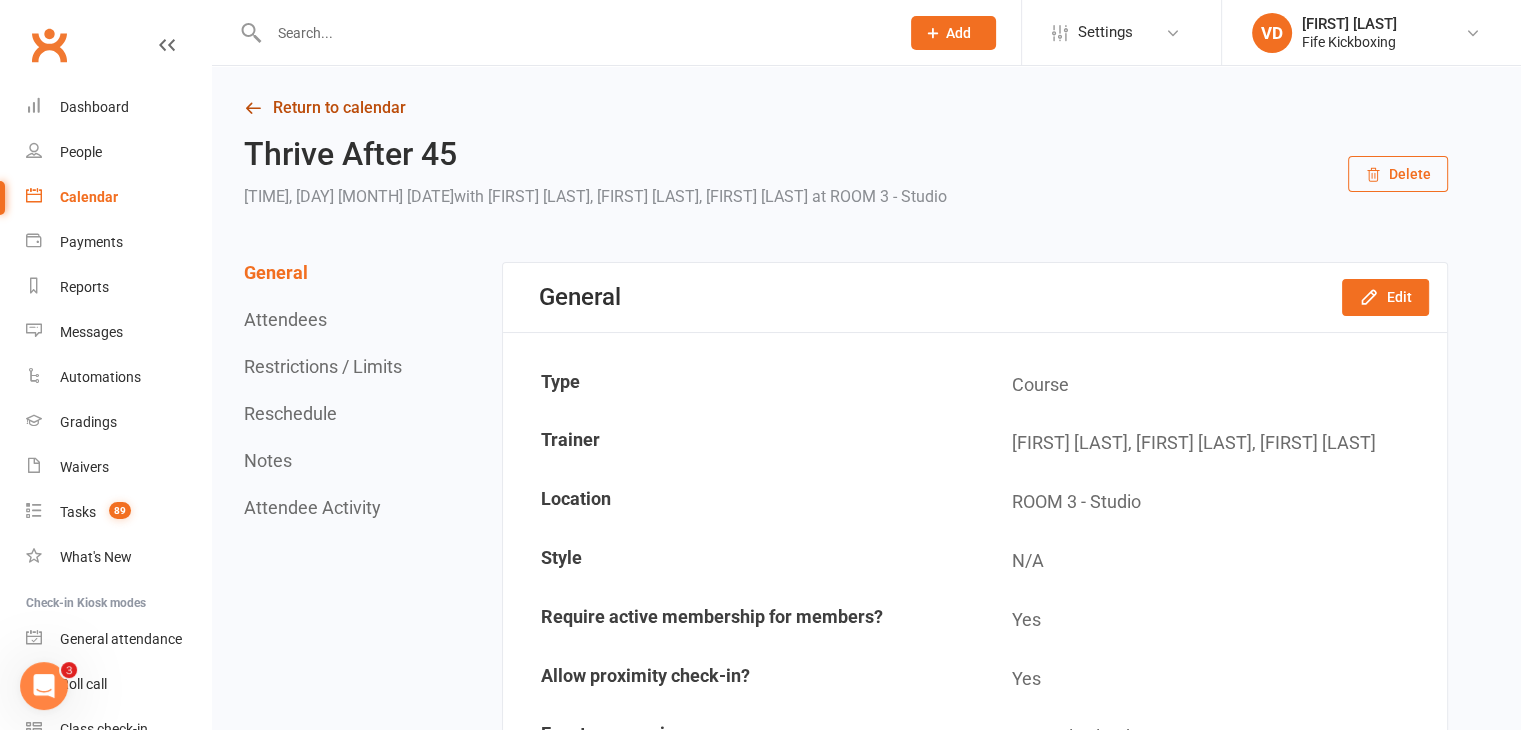 click on "Return to calendar" at bounding box center (846, 108) 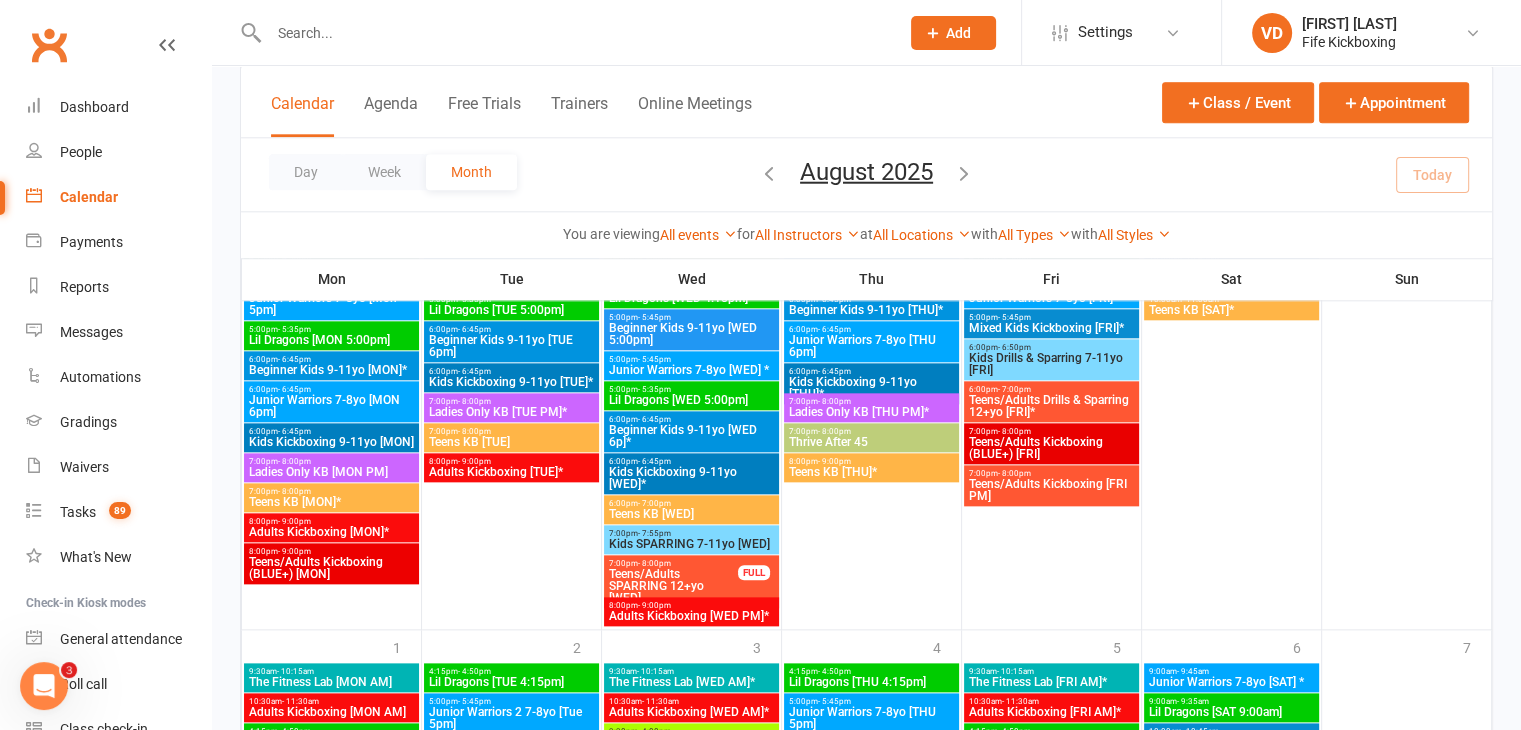 scroll, scrollTop: 2200, scrollLeft: 0, axis: vertical 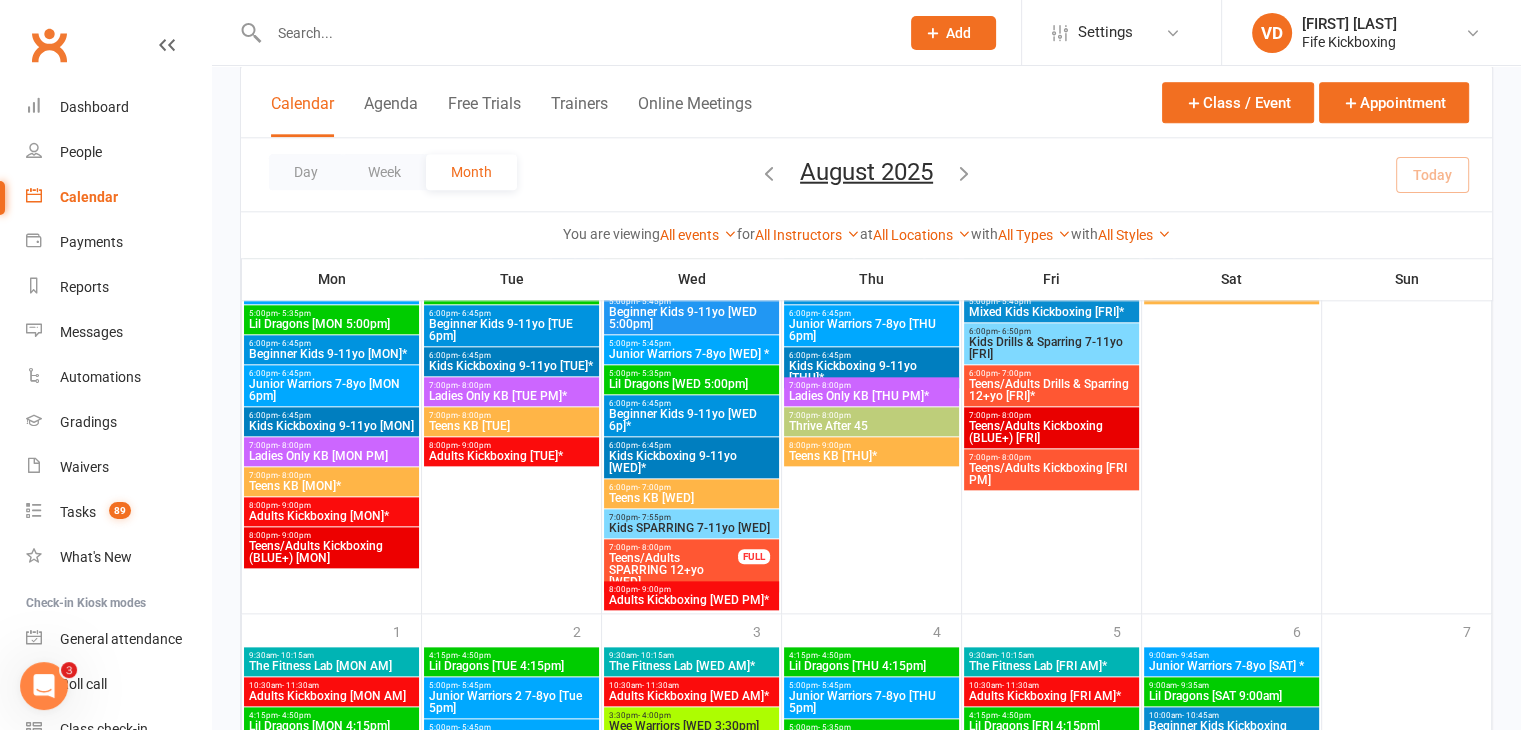 click on "7:00pm  - 8:00pm" at bounding box center [871, 415] 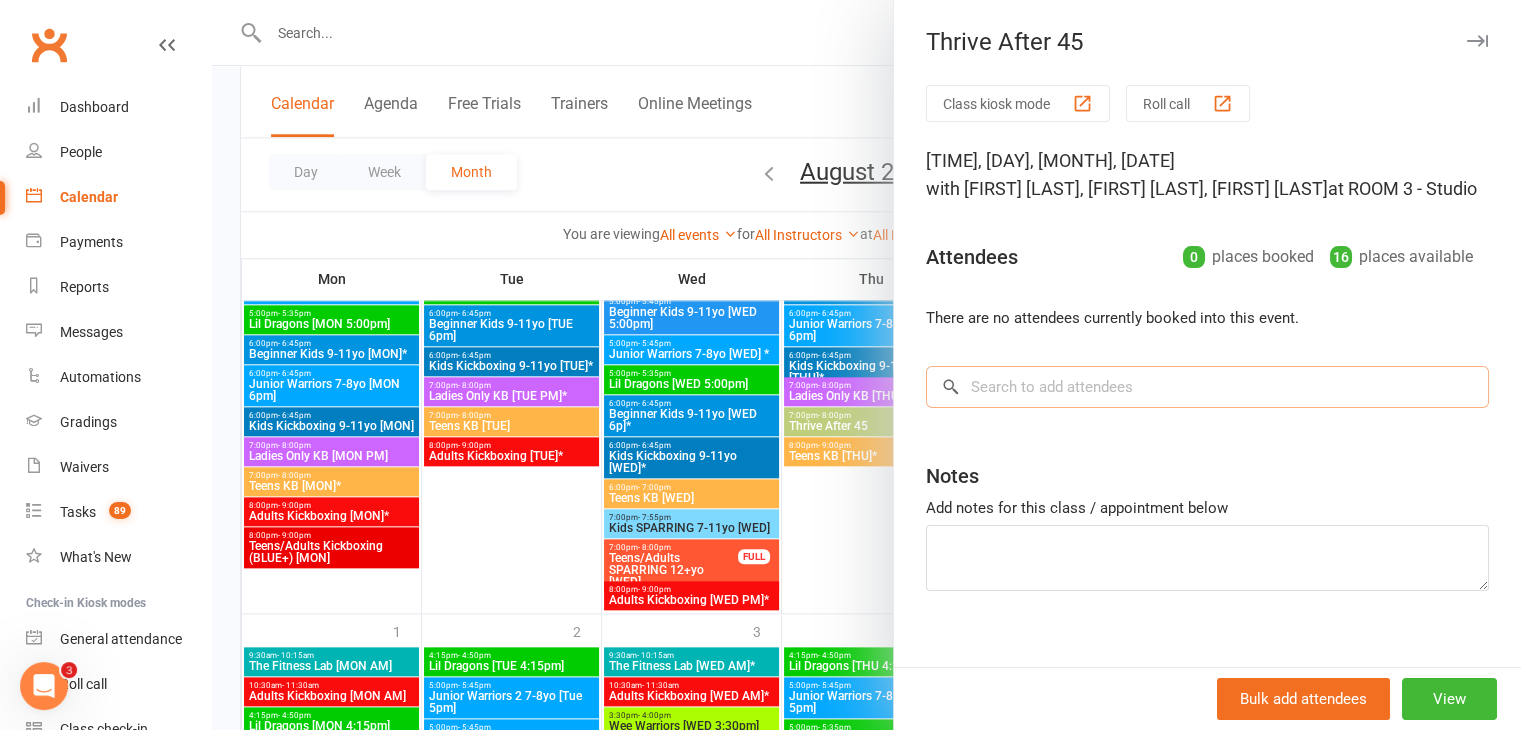 click at bounding box center [1207, 387] 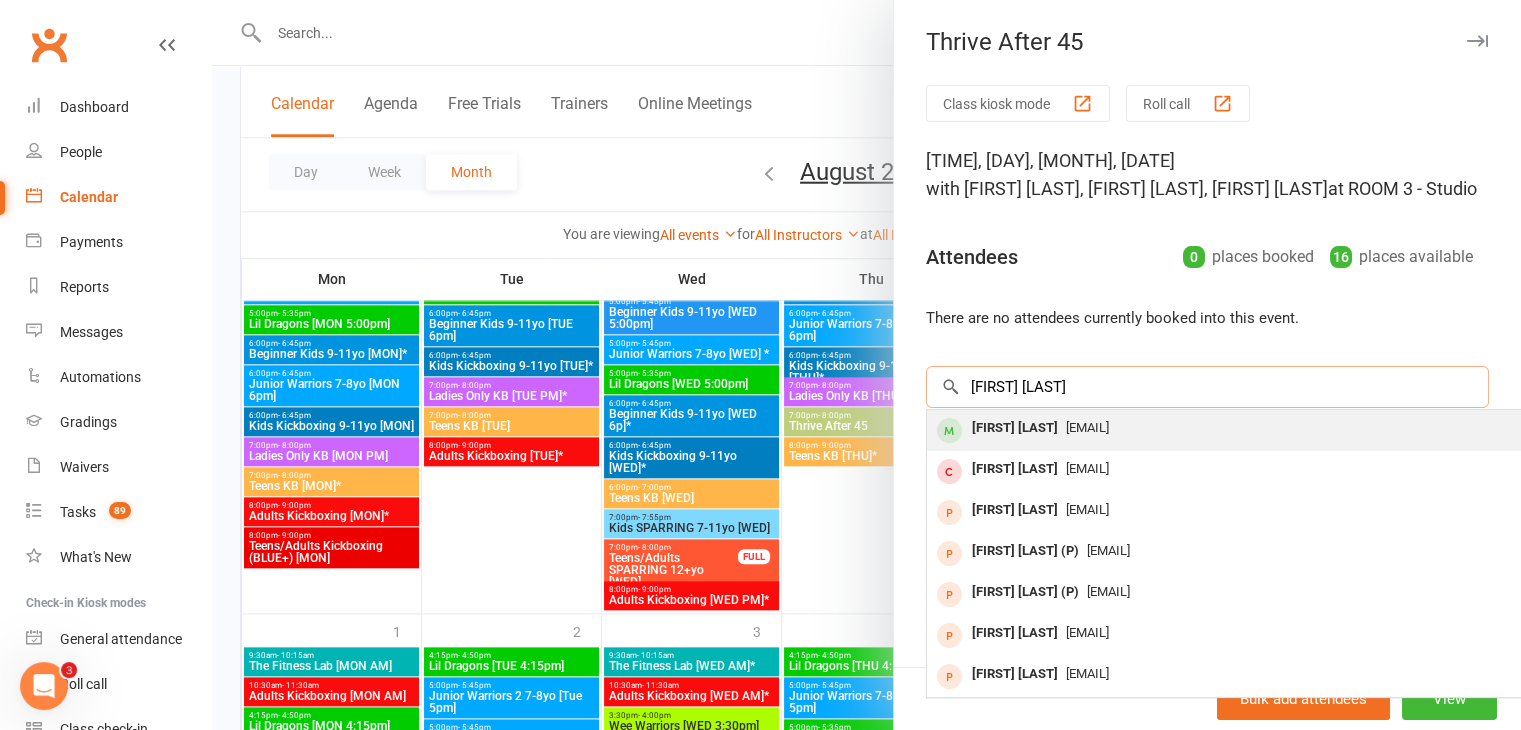 type on "[NAME]" 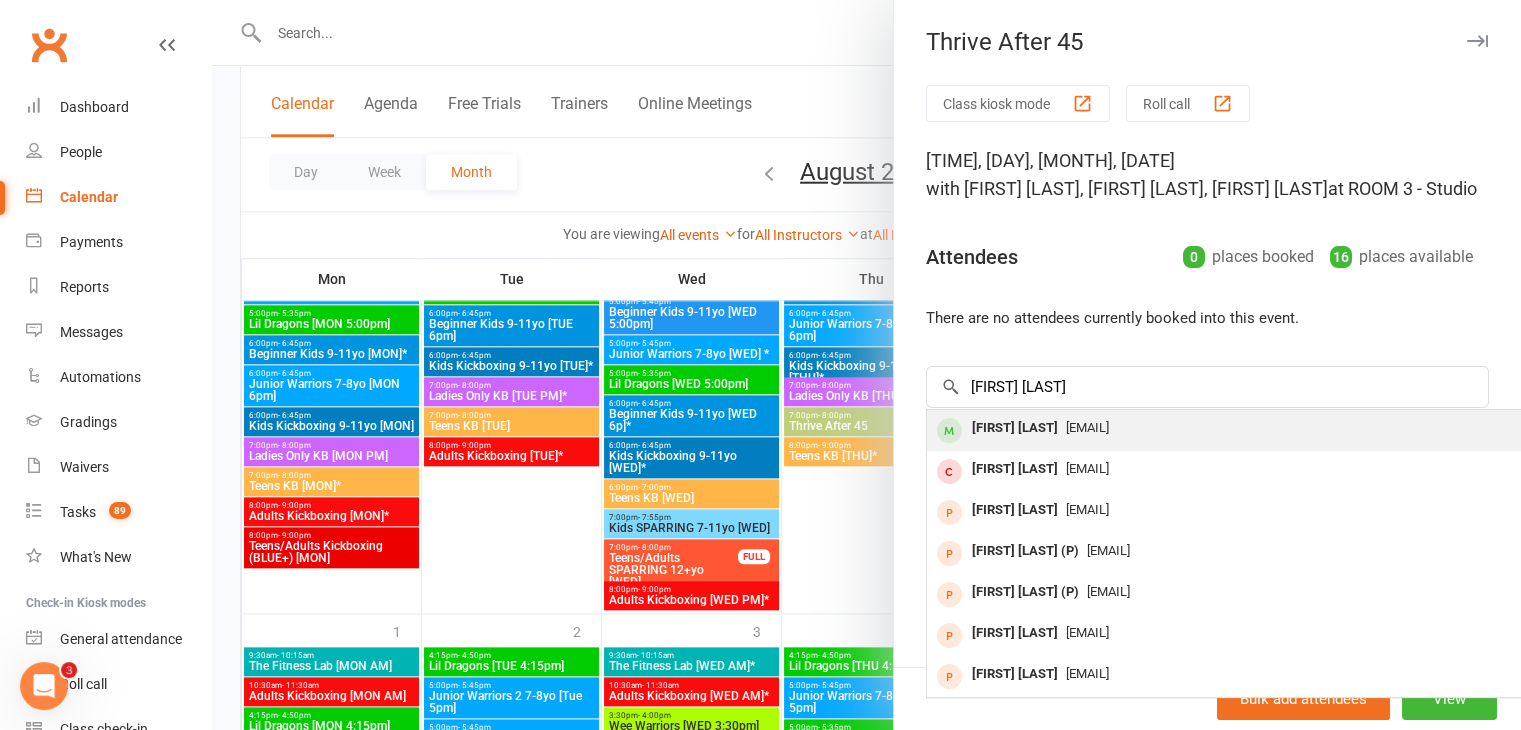 click on "[NAME]" at bounding box center (1015, 428) 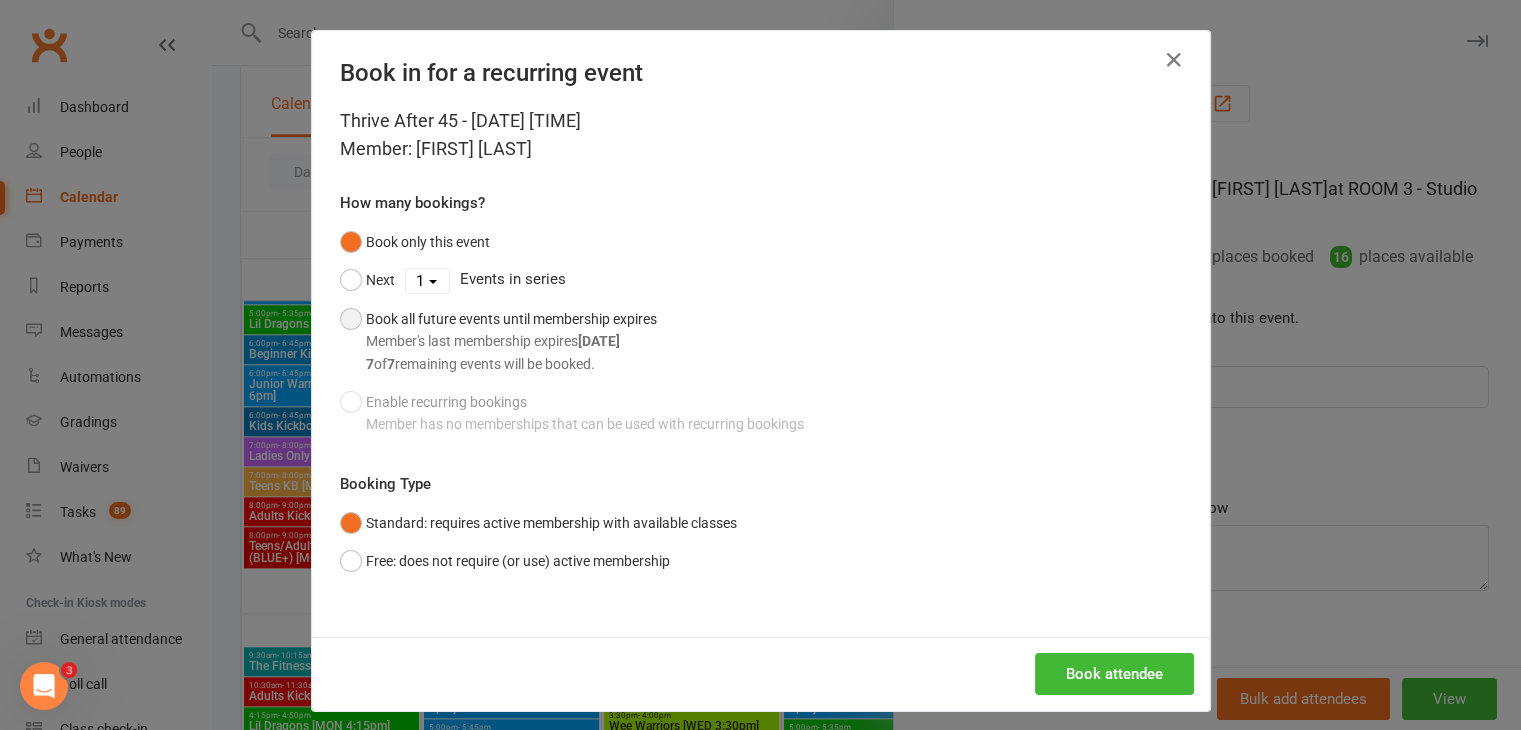 click on "Book all future events until membership expires Member's last membership expires  Oct 22, 2025 7  of  7  remaining events will be booked." at bounding box center (498, 341) 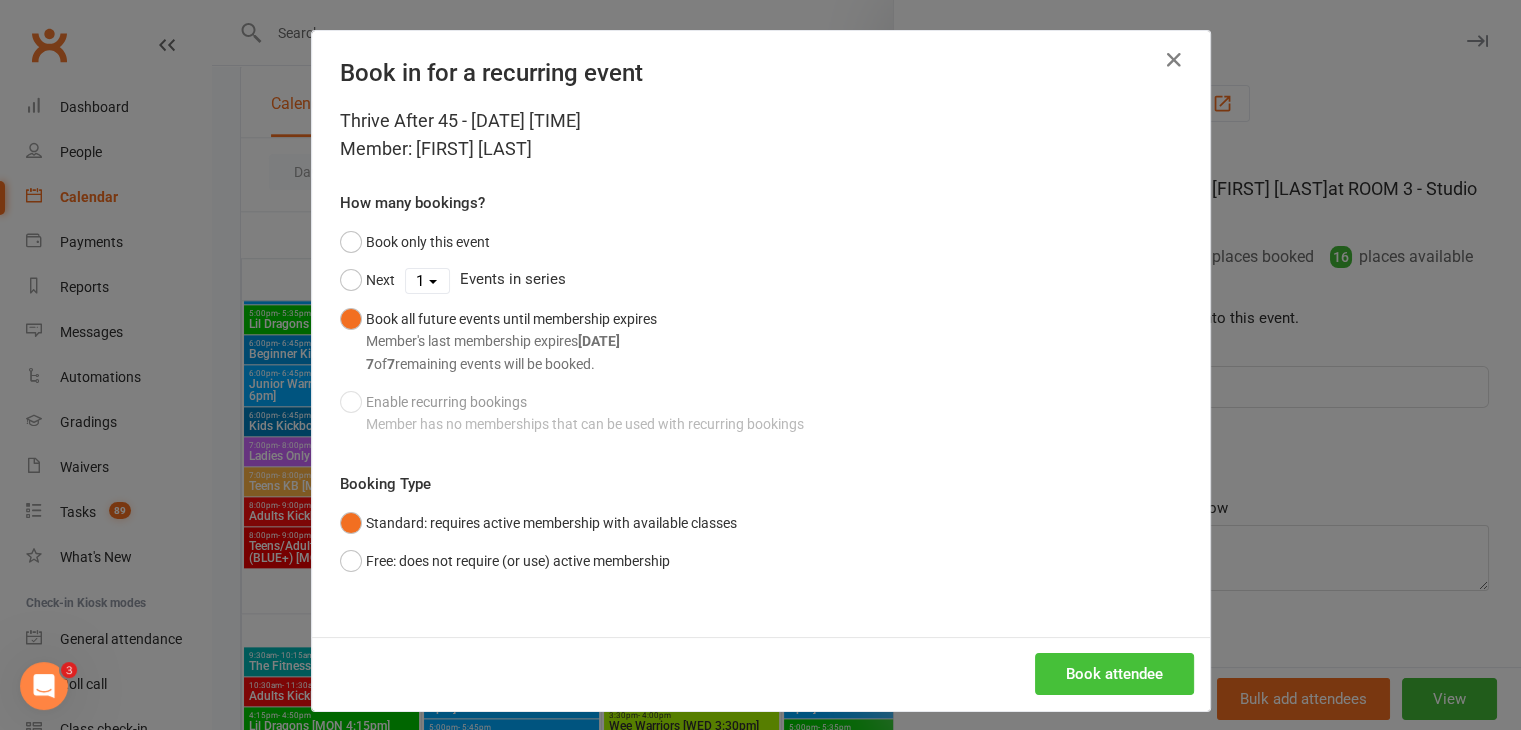 click on "Book attendee" at bounding box center (1114, 674) 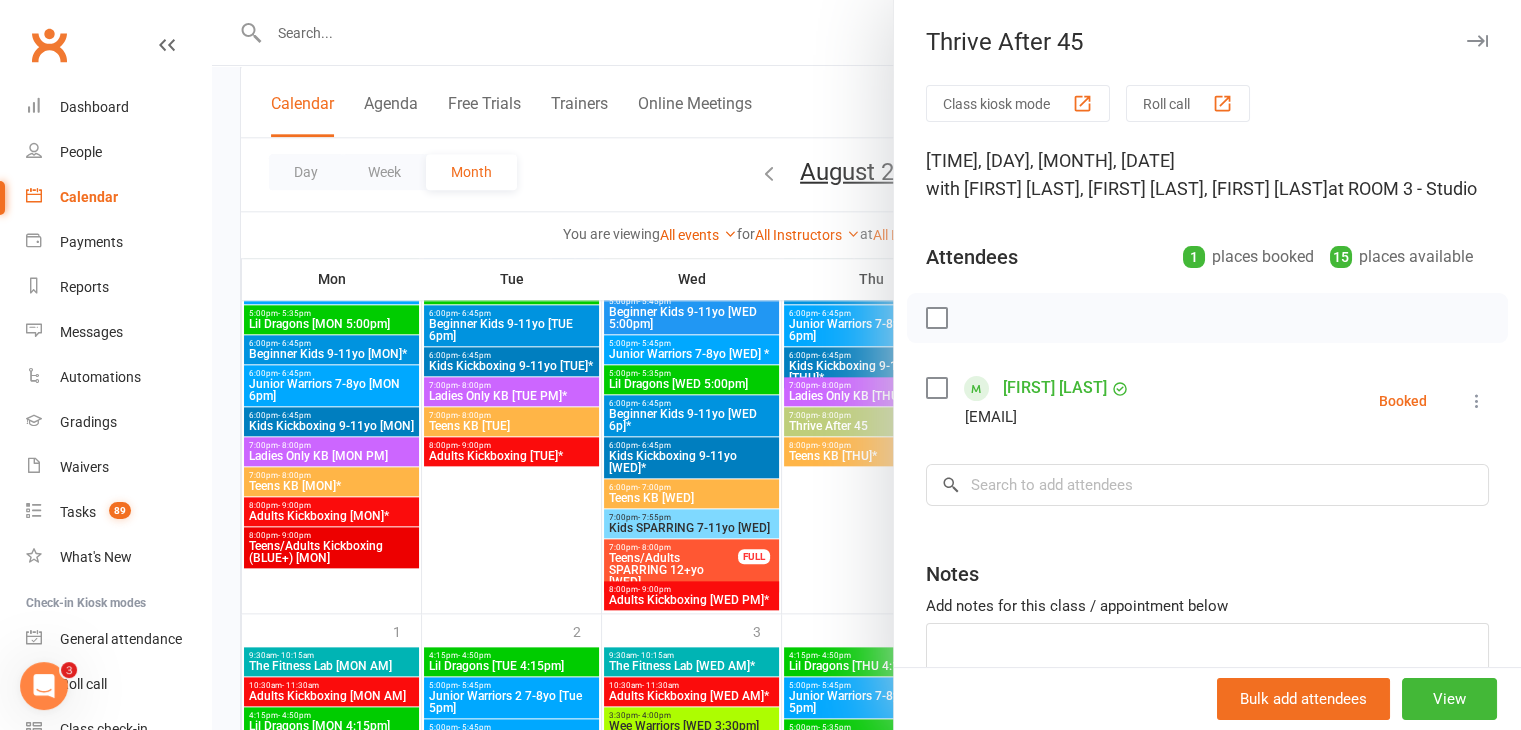 click at bounding box center [866, 365] 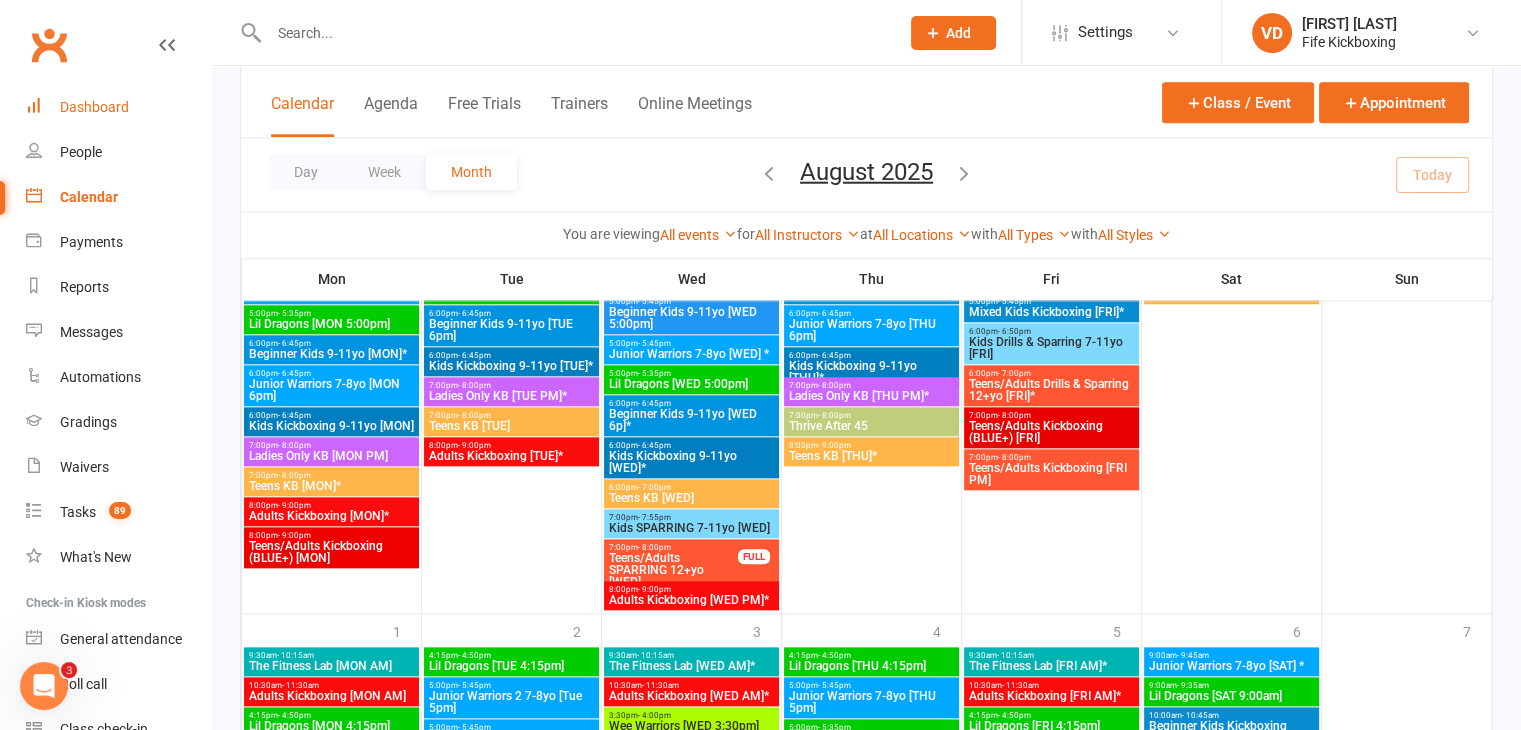 click on "Dashboard" at bounding box center (94, 107) 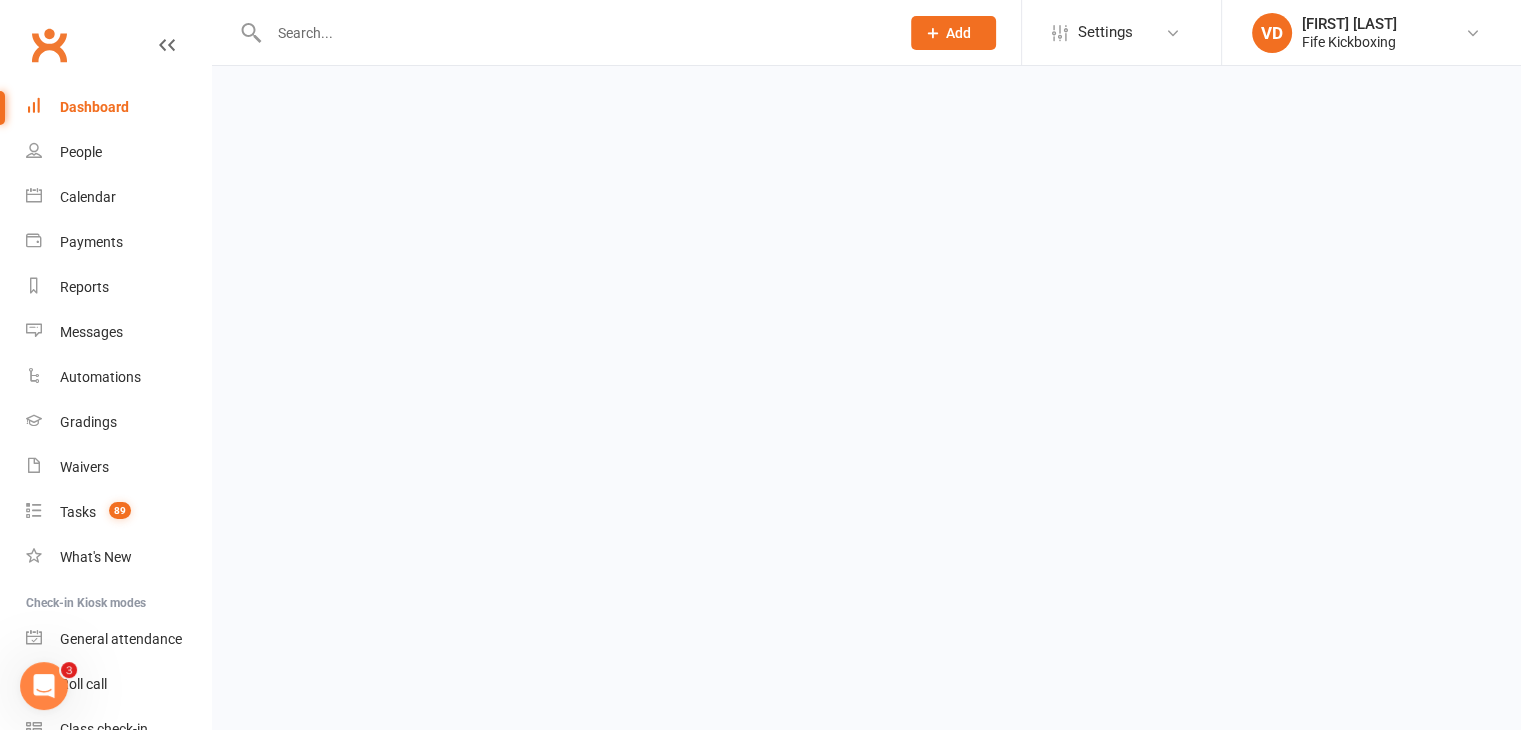 scroll, scrollTop: 0, scrollLeft: 0, axis: both 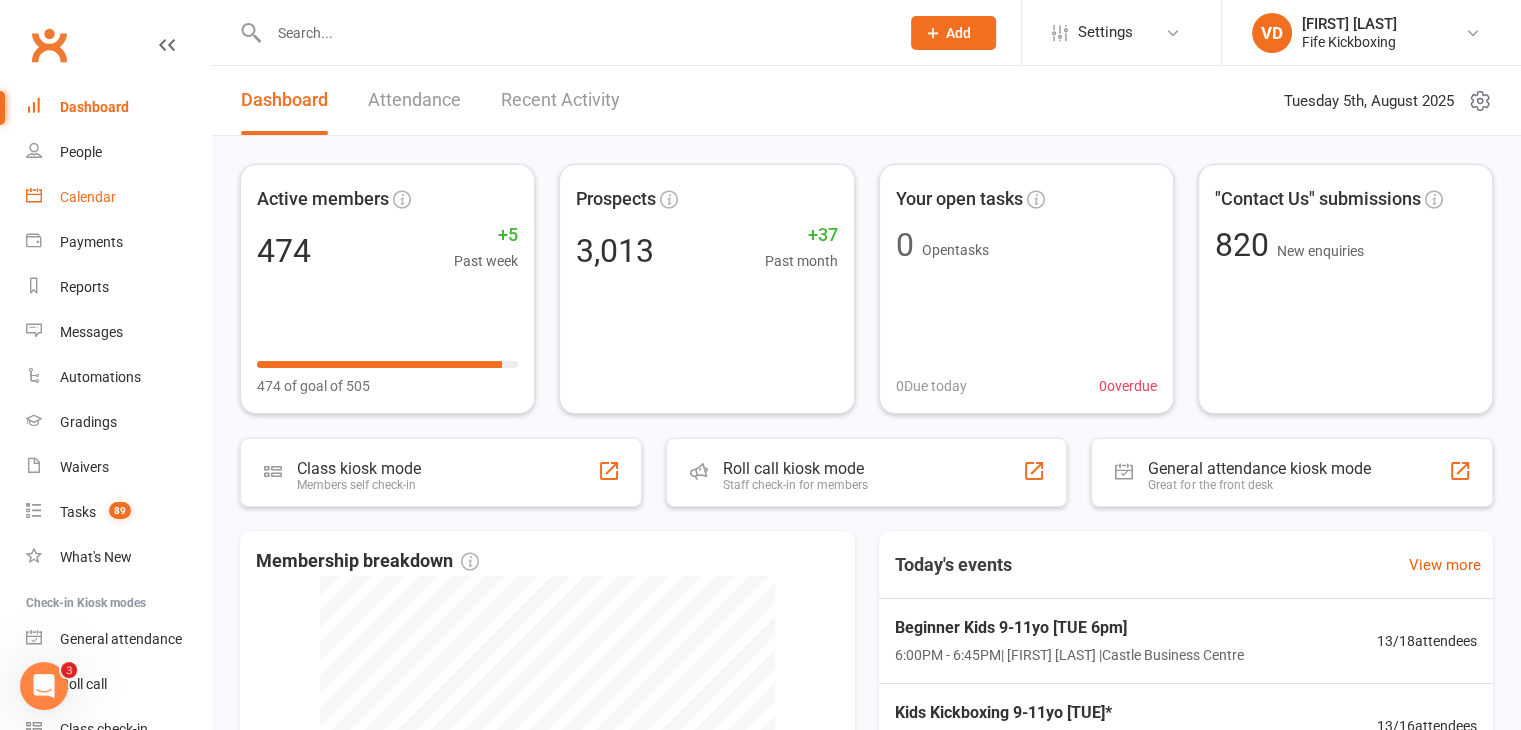 click on "Calendar" at bounding box center (88, 197) 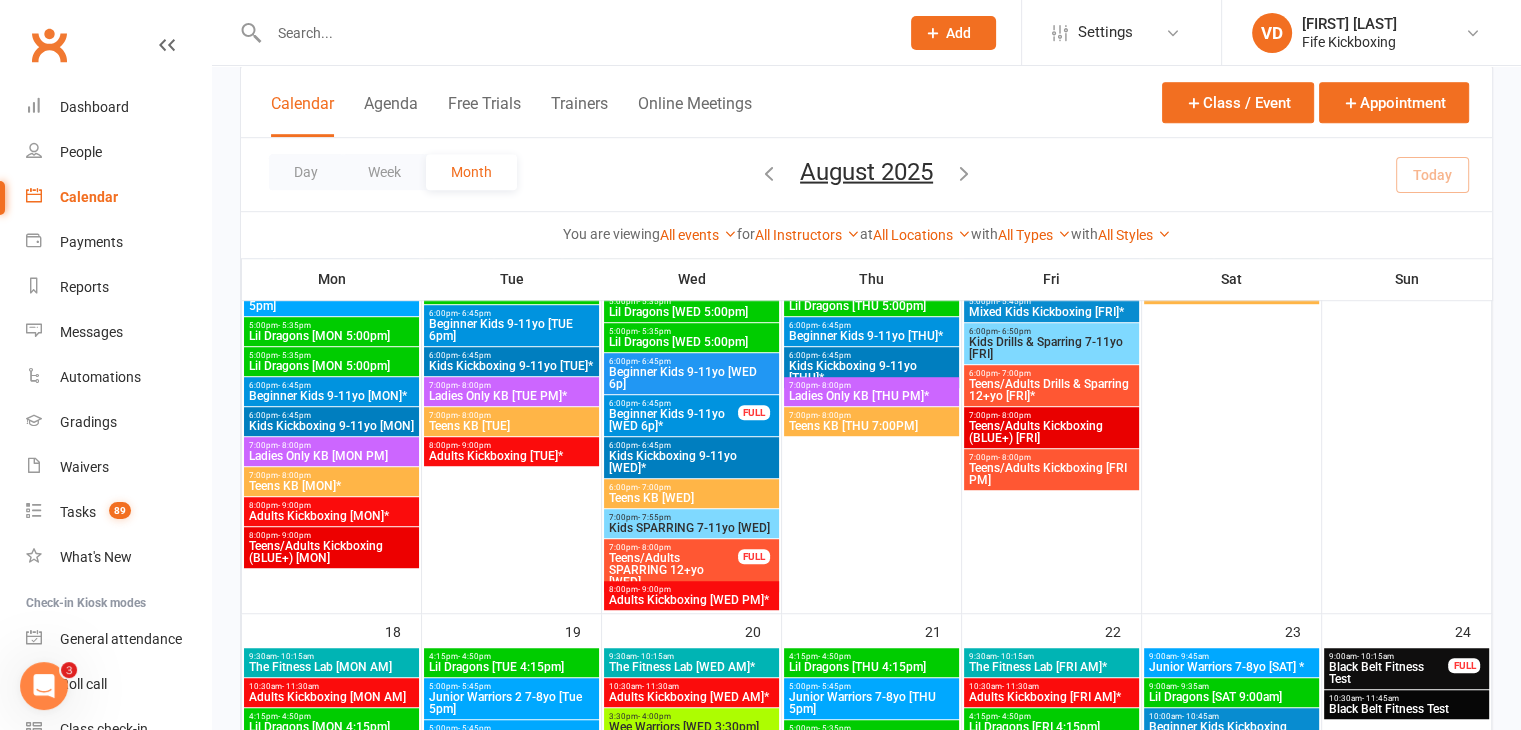 scroll, scrollTop: 1500, scrollLeft: 0, axis: vertical 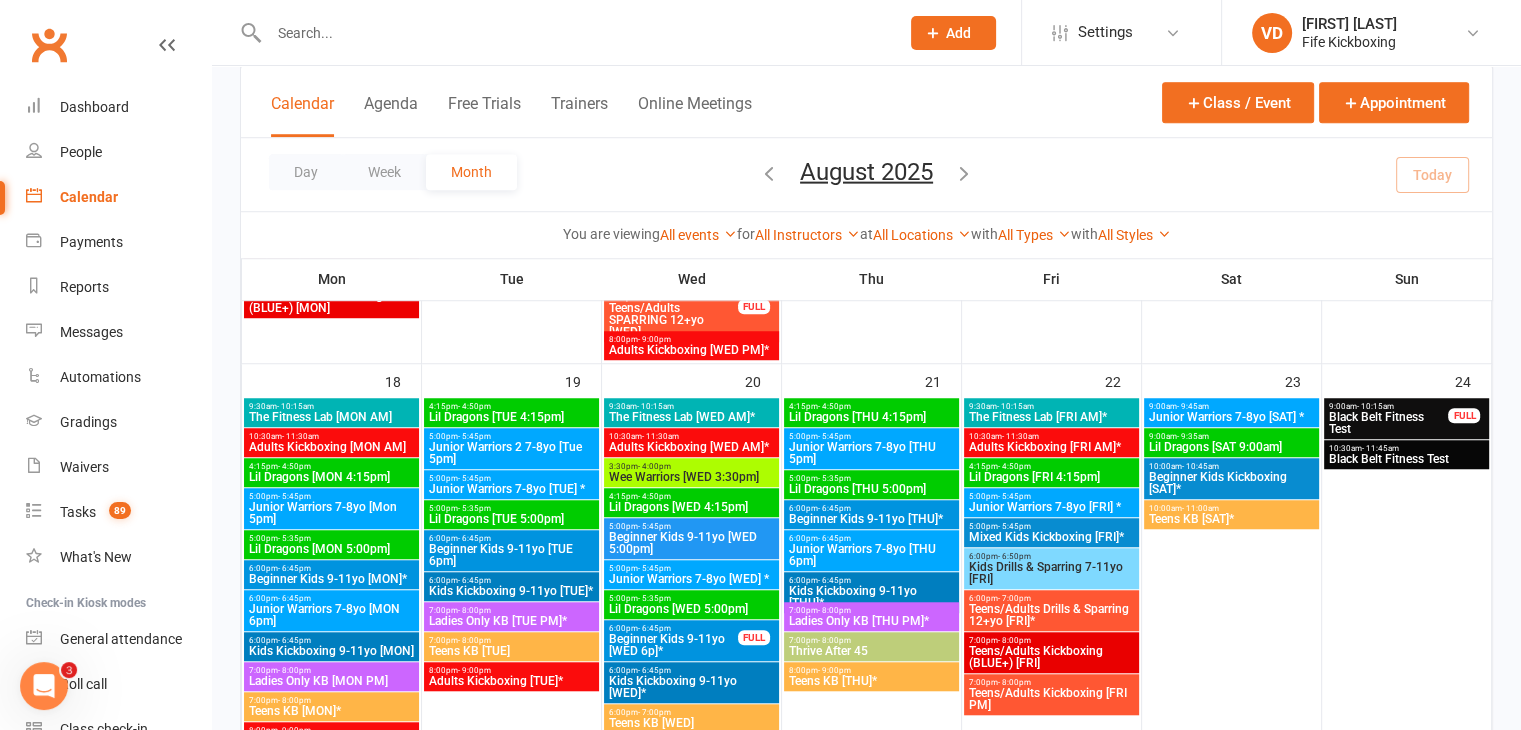 click at bounding box center (574, 33) 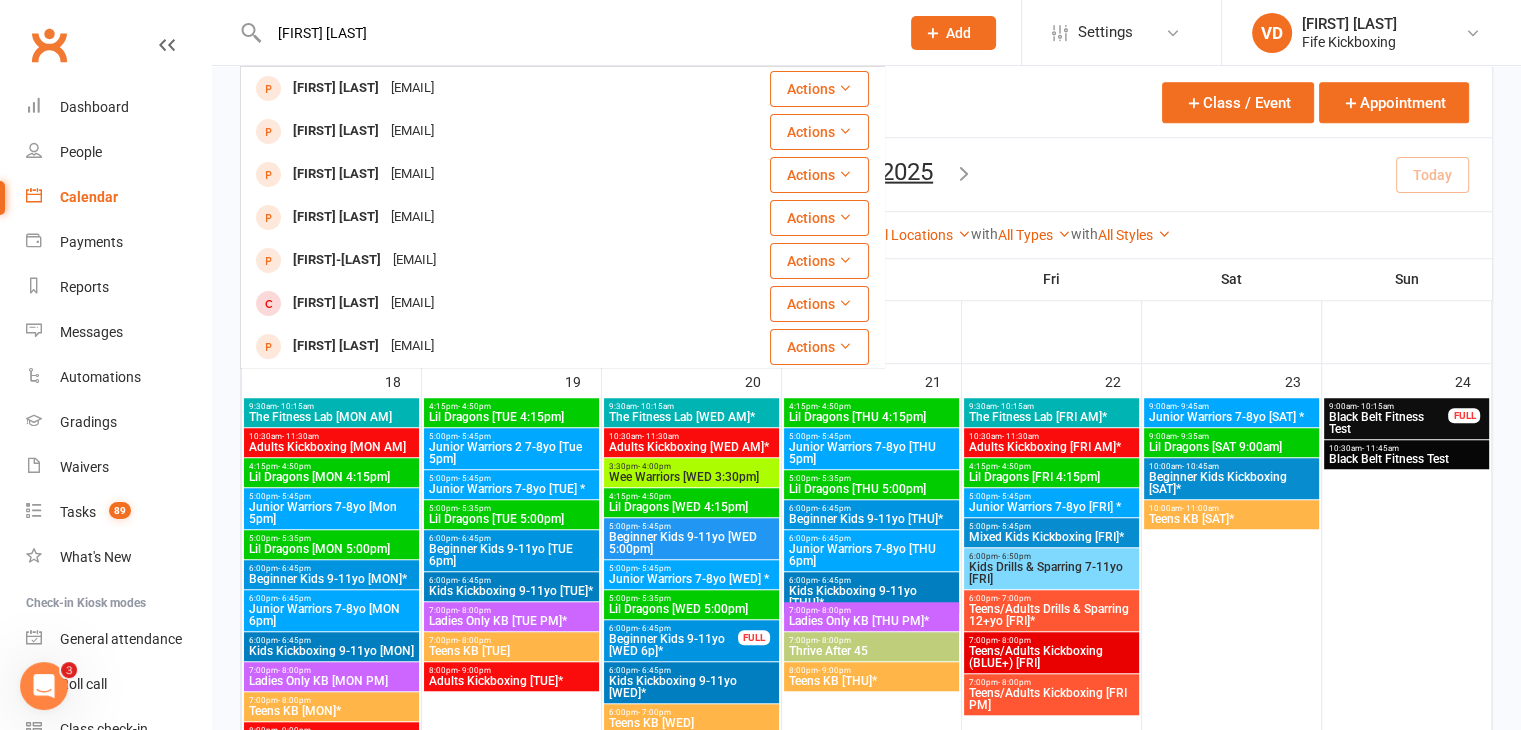drag, startPoint x: 378, startPoint y: 28, endPoint x: 270, endPoint y: 32, distance: 108.07405 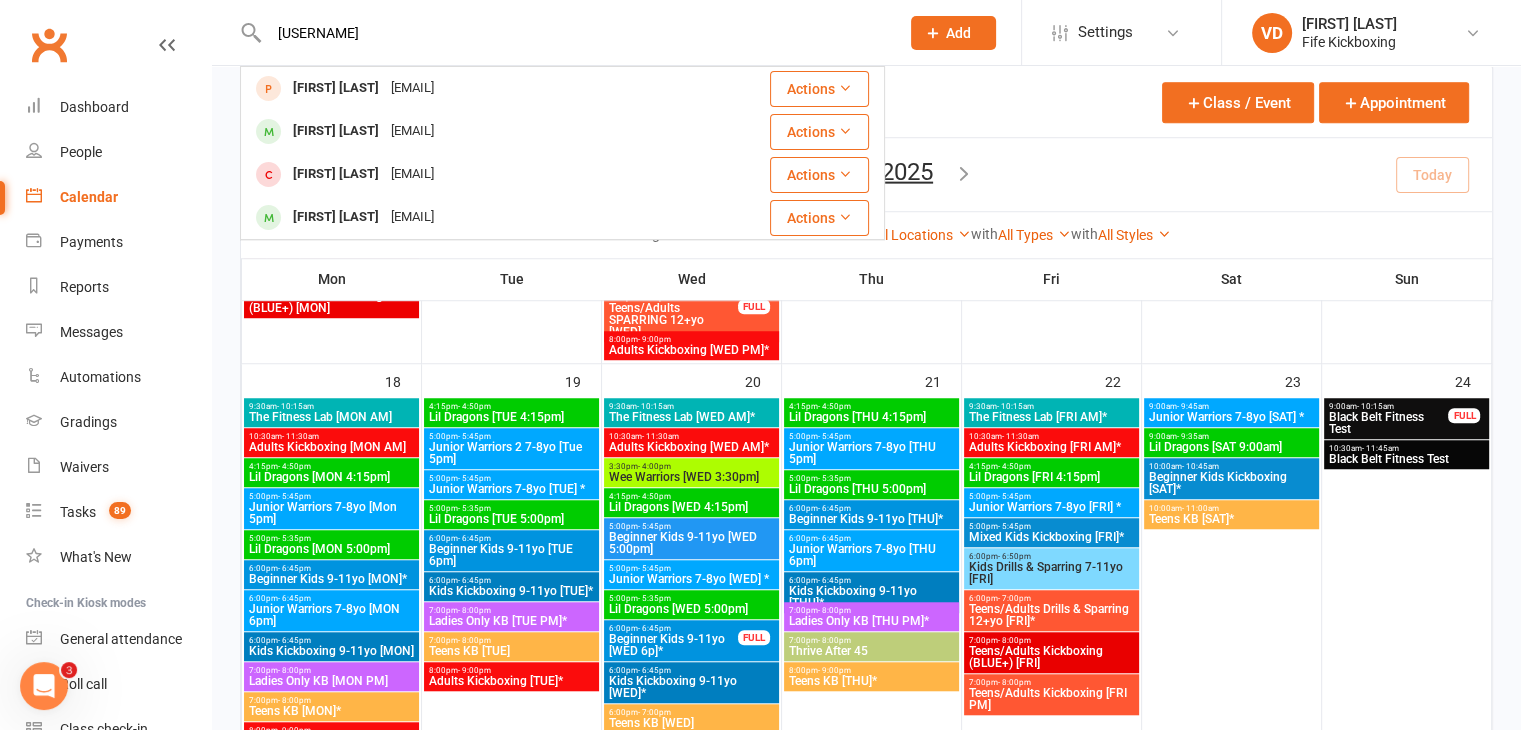 drag, startPoint x: 343, startPoint y: 27, endPoint x: 256, endPoint y: 27, distance: 87 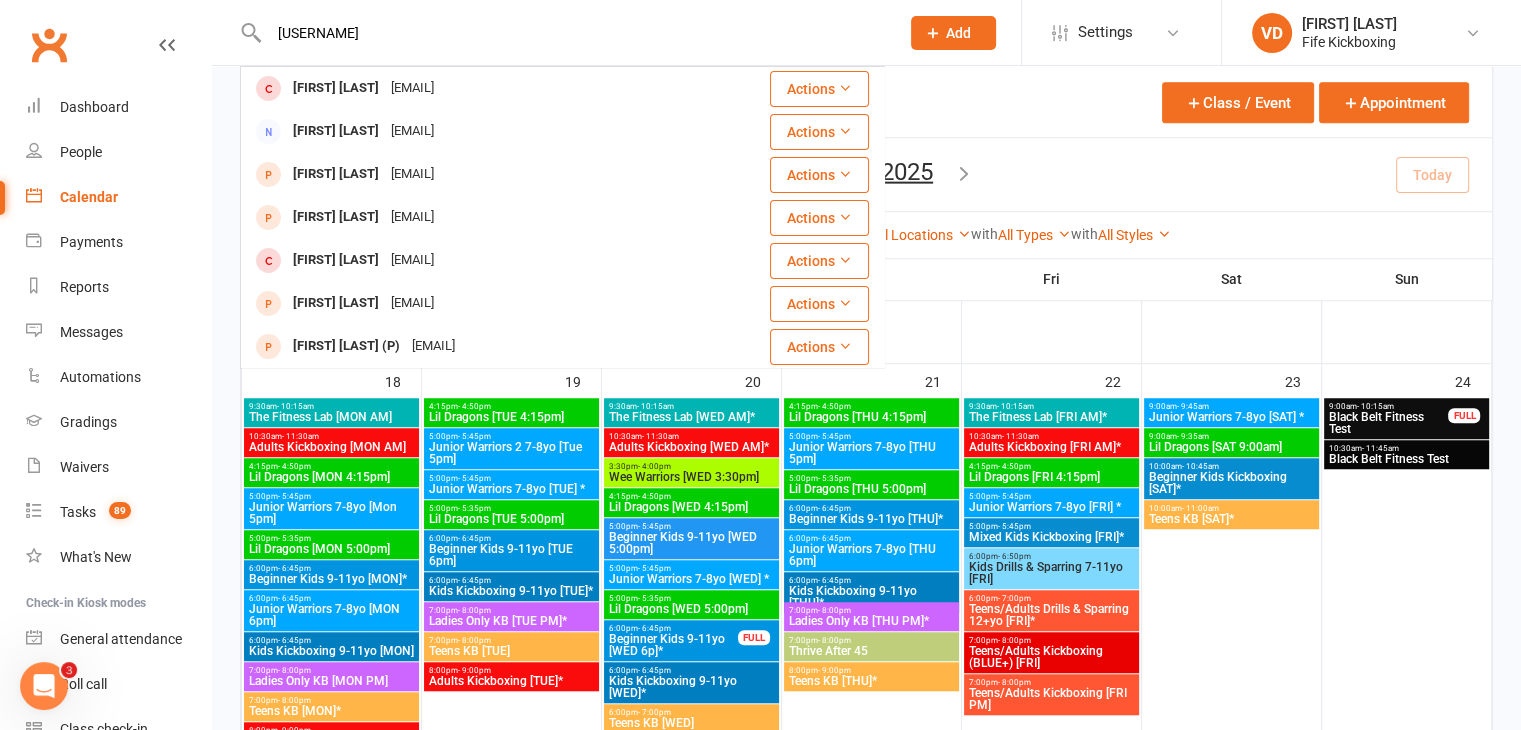 type on "juliadaniella" 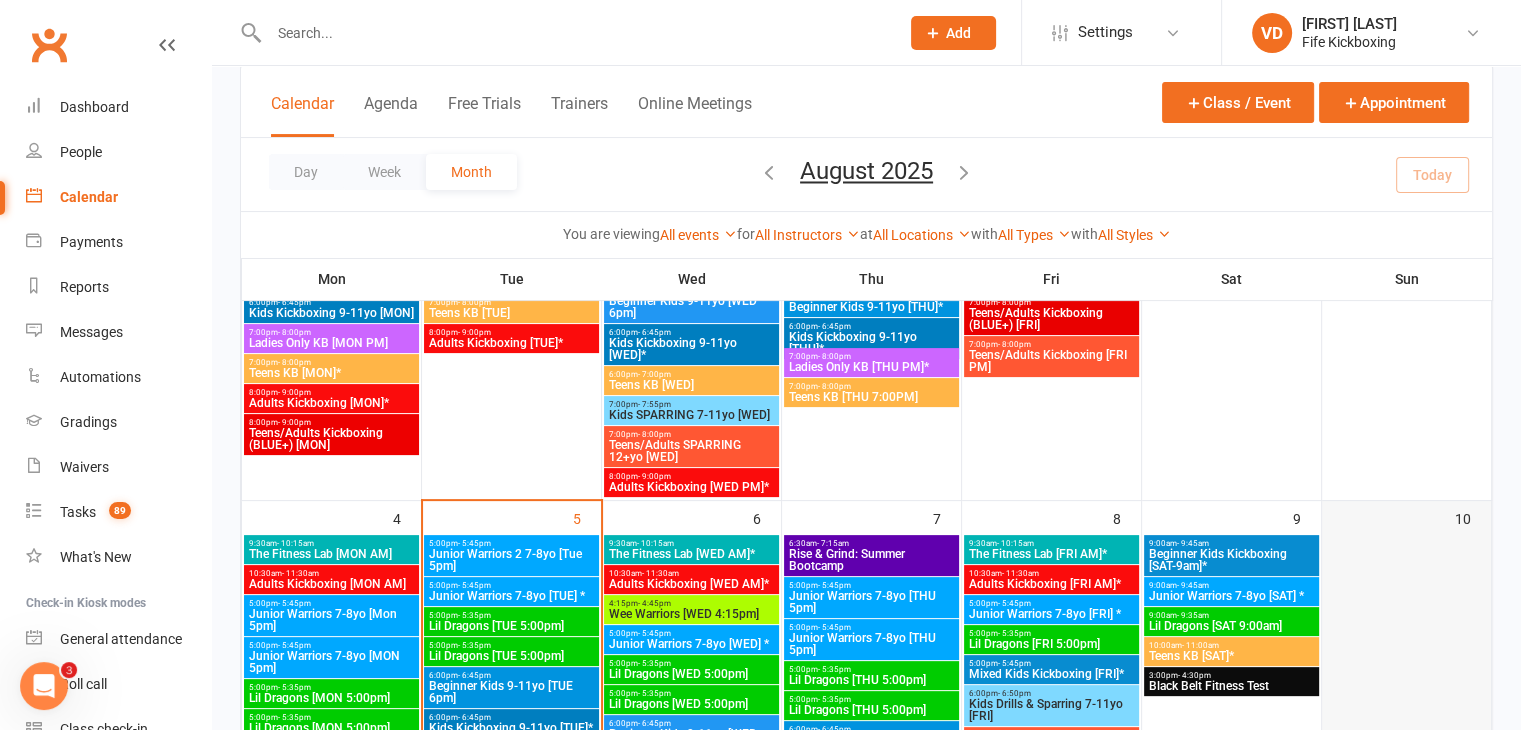 scroll, scrollTop: 400, scrollLeft: 0, axis: vertical 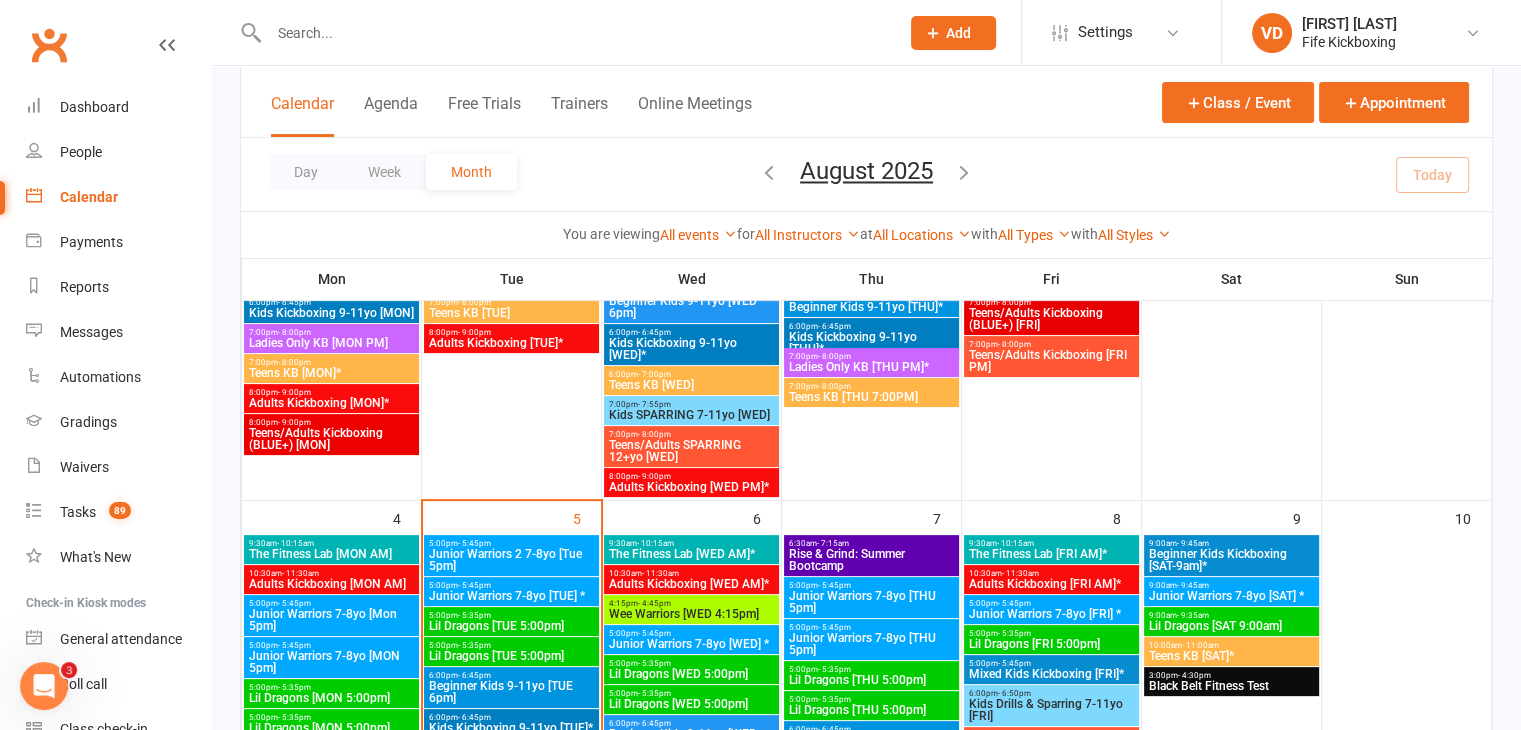 click on "Black Belt Fitness Test" at bounding box center [1231, 686] 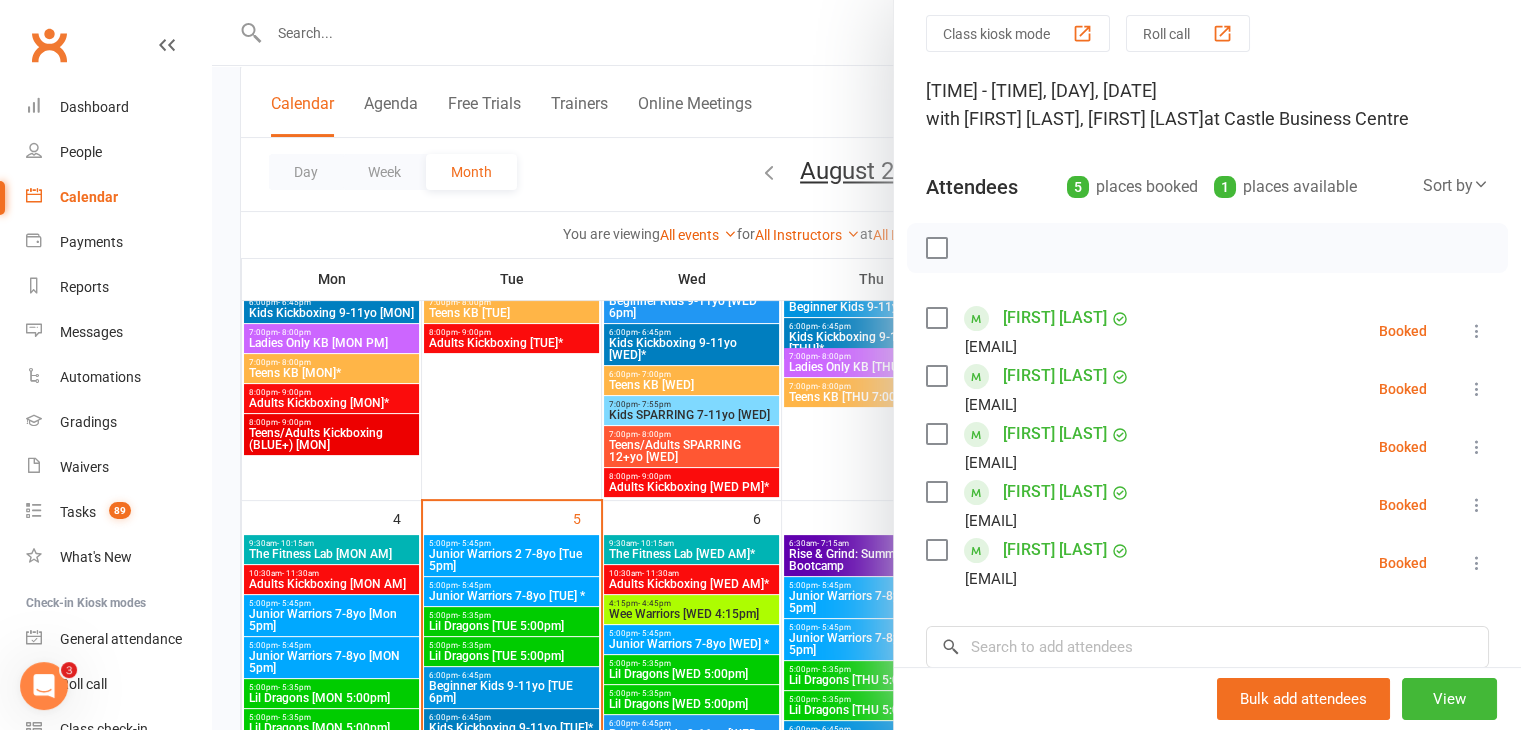 scroll, scrollTop: 100, scrollLeft: 0, axis: vertical 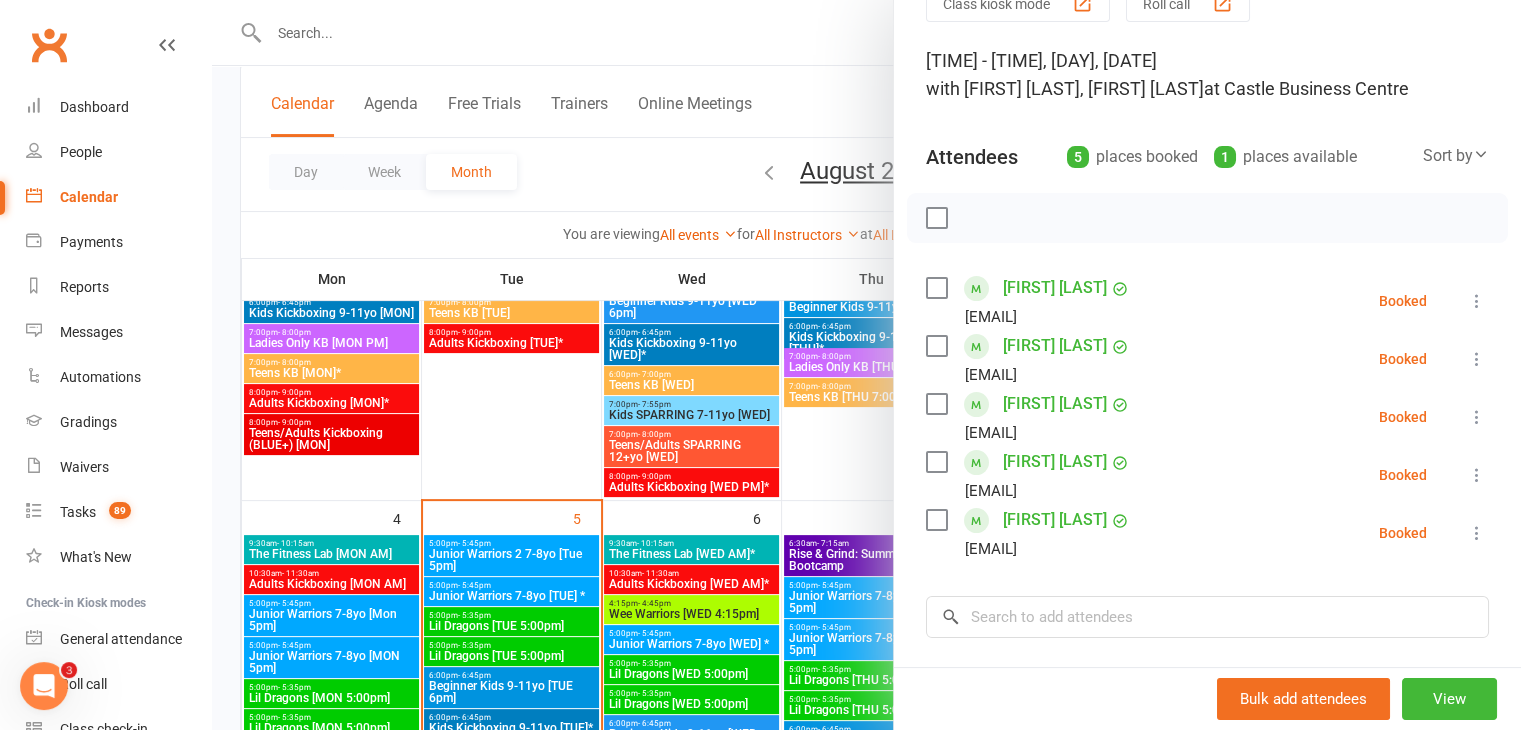 click on "Craig McLeod" at bounding box center (1055, 404) 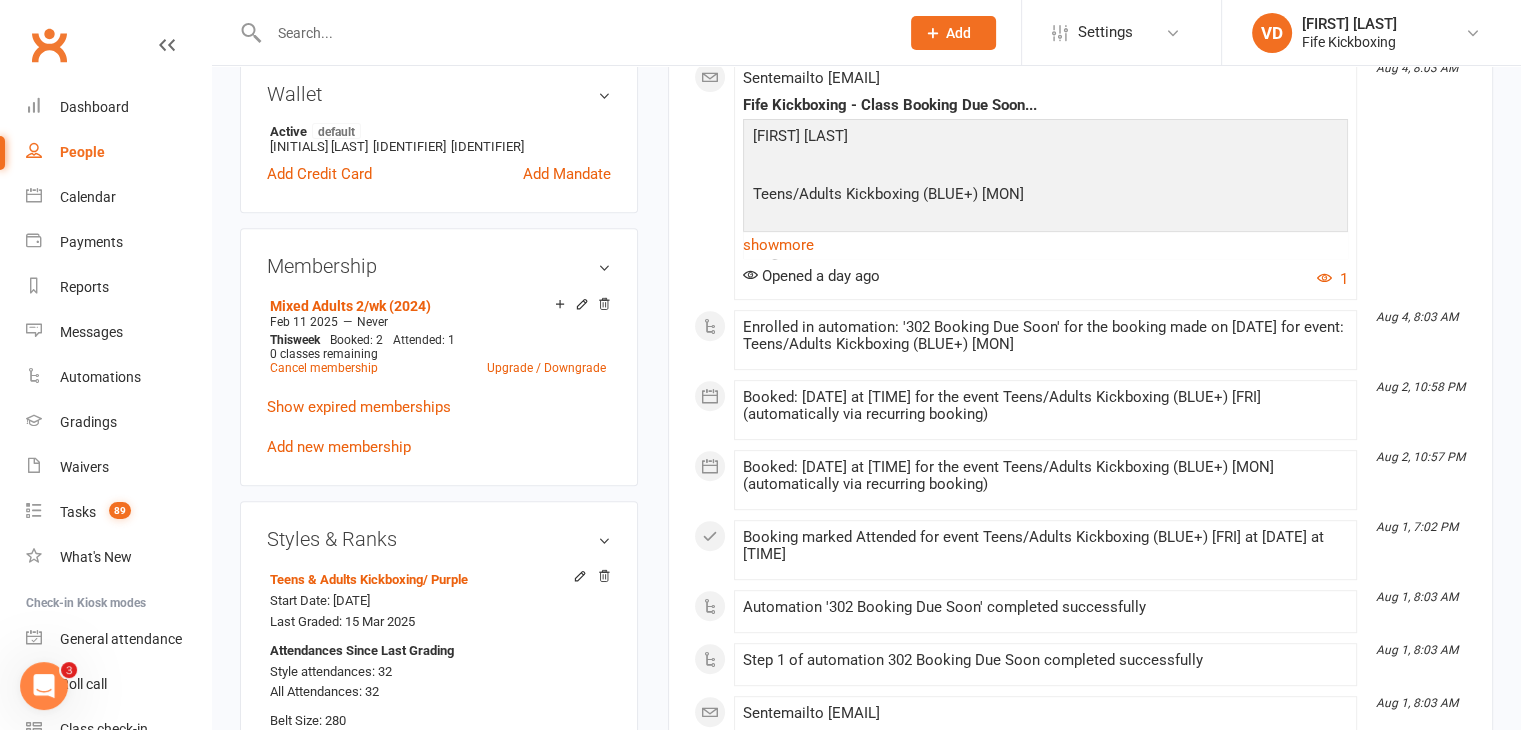 scroll, scrollTop: 900, scrollLeft: 0, axis: vertical 